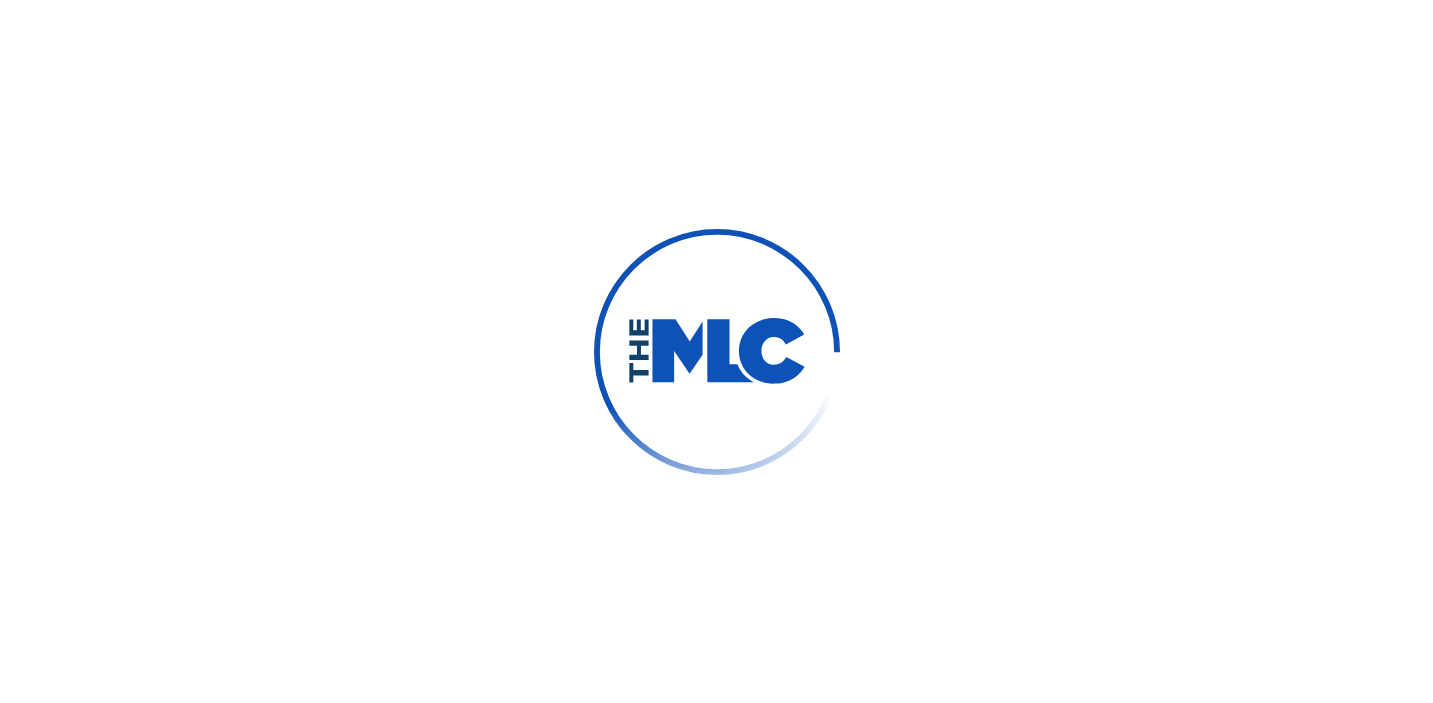 scroll, scrollTop: 0, scrollLeft: 0, axis: both 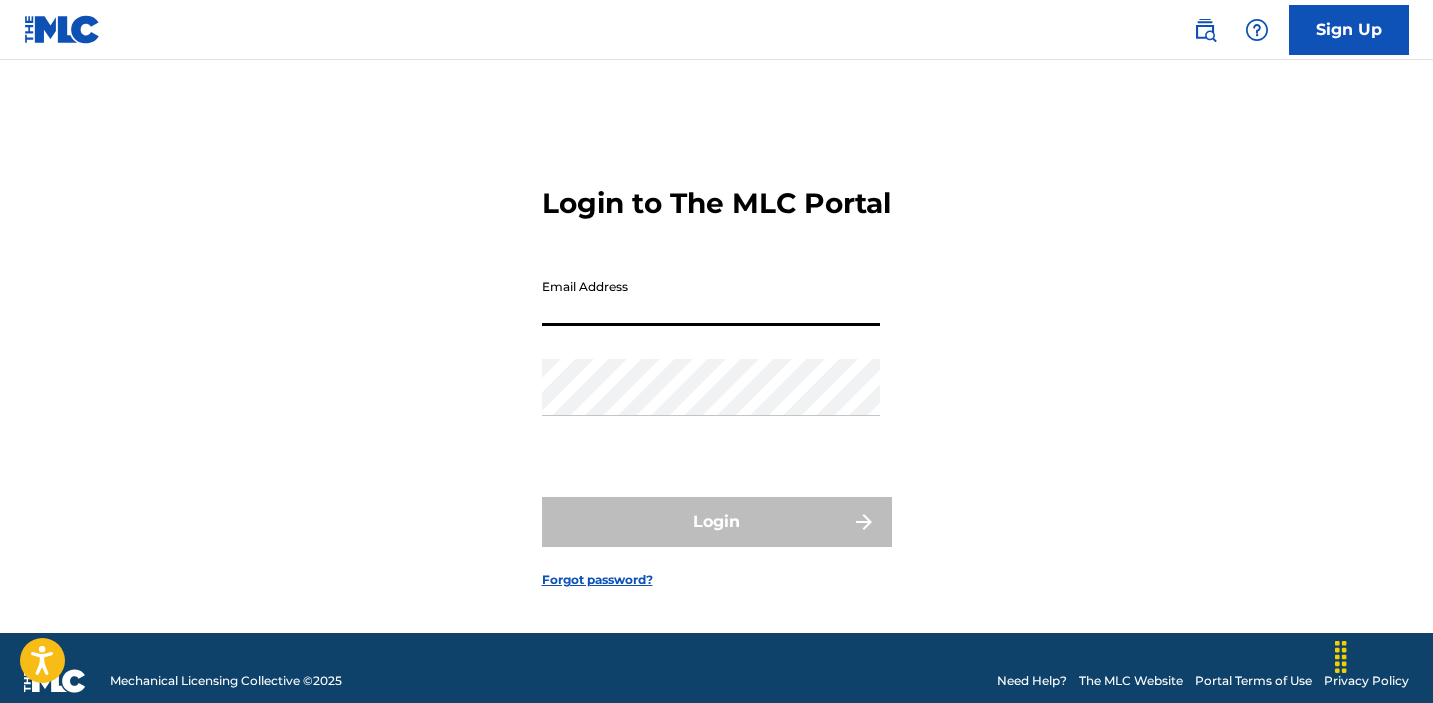 click on "Email Address" at bounding box center [711, 297] 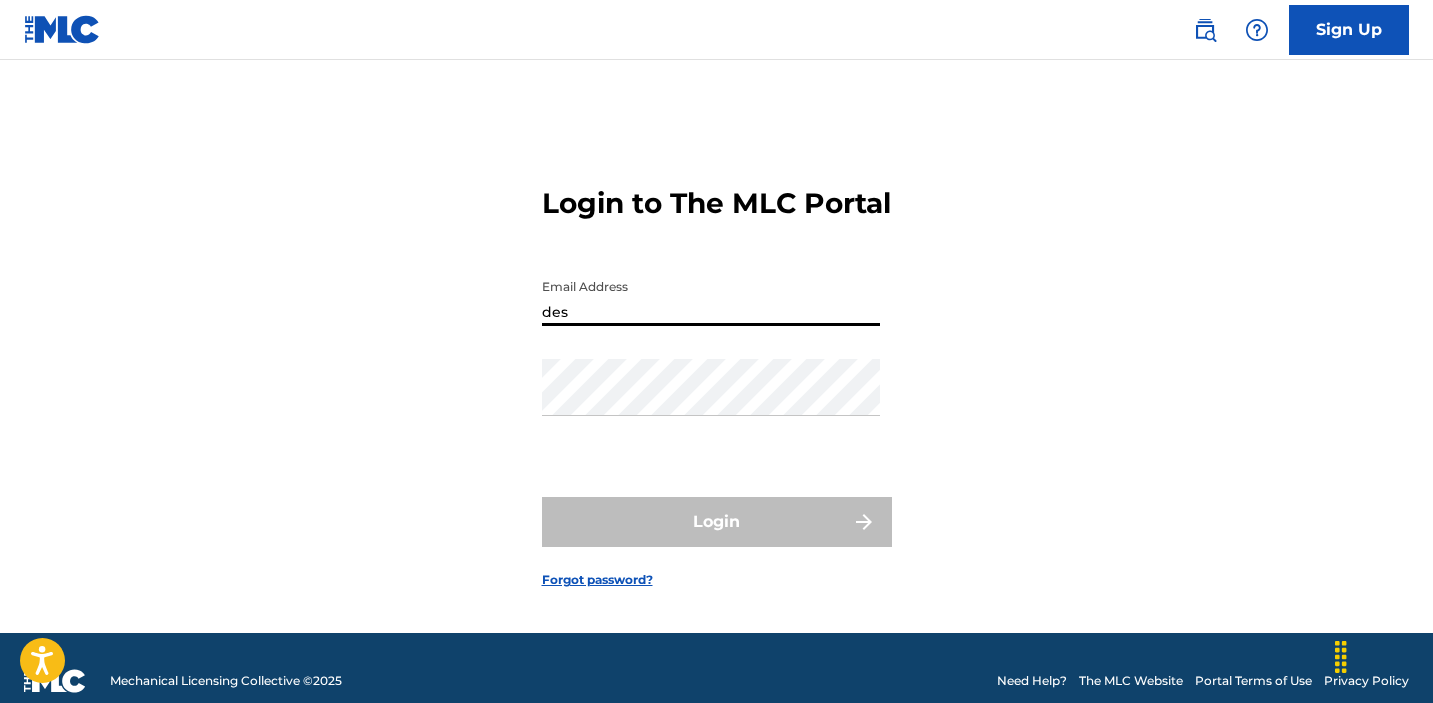 type on "destinycashma1@[EMAIL]" 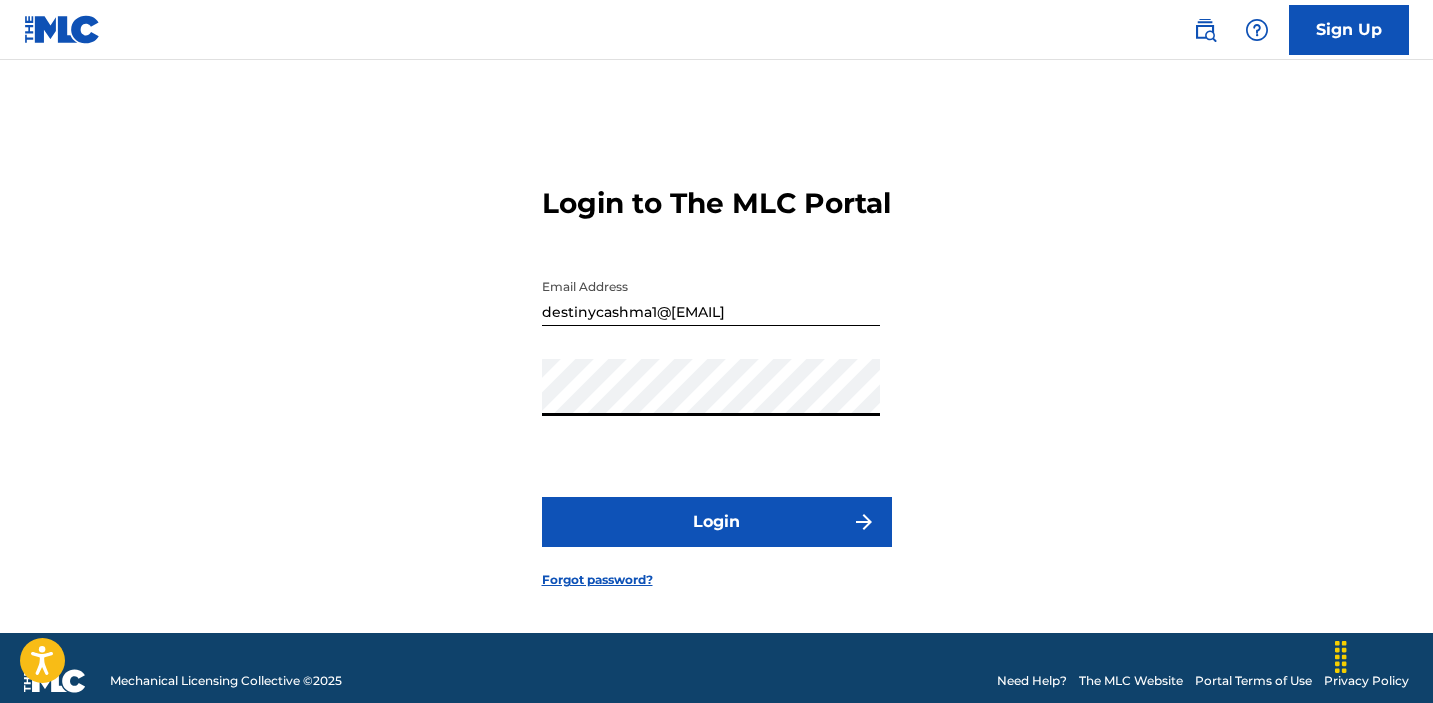 click on "Login" at bounding box center (717, 522) 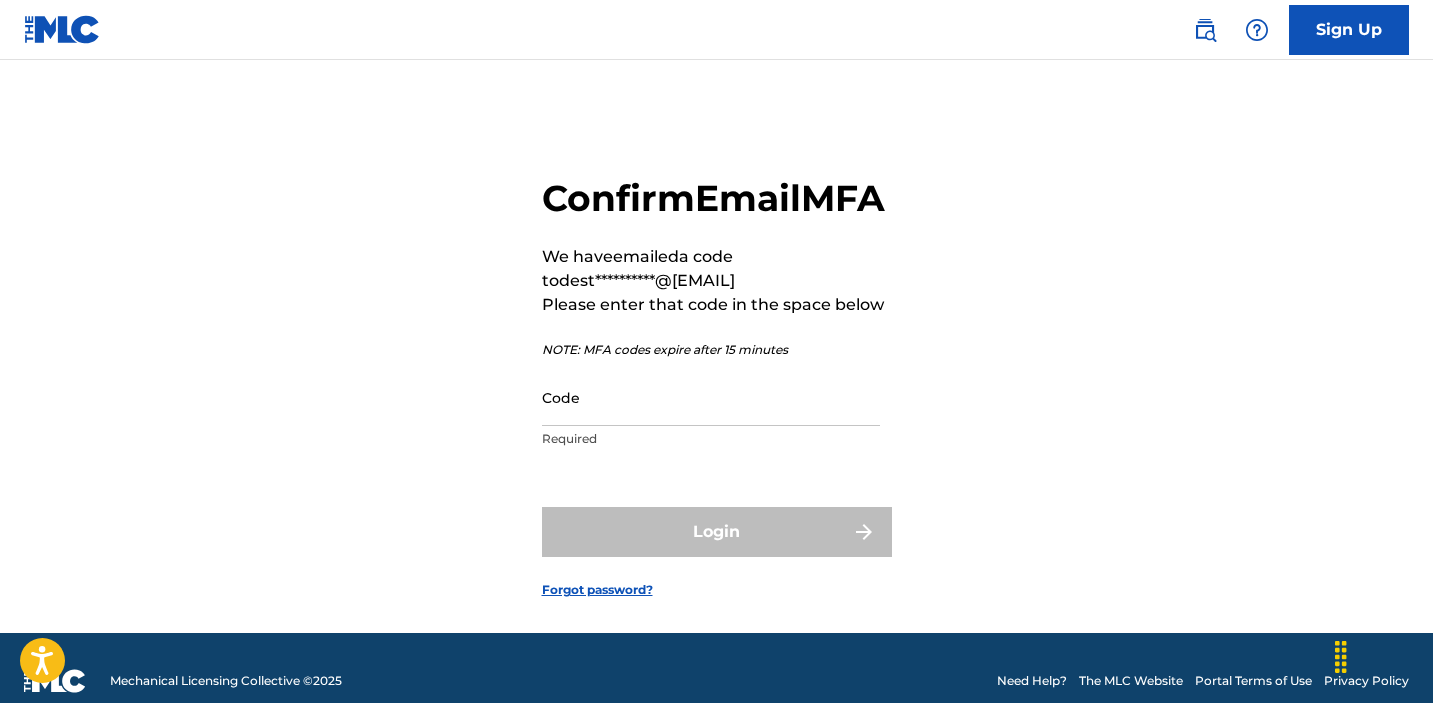 click on "Code" at bounding box center (711, 397) 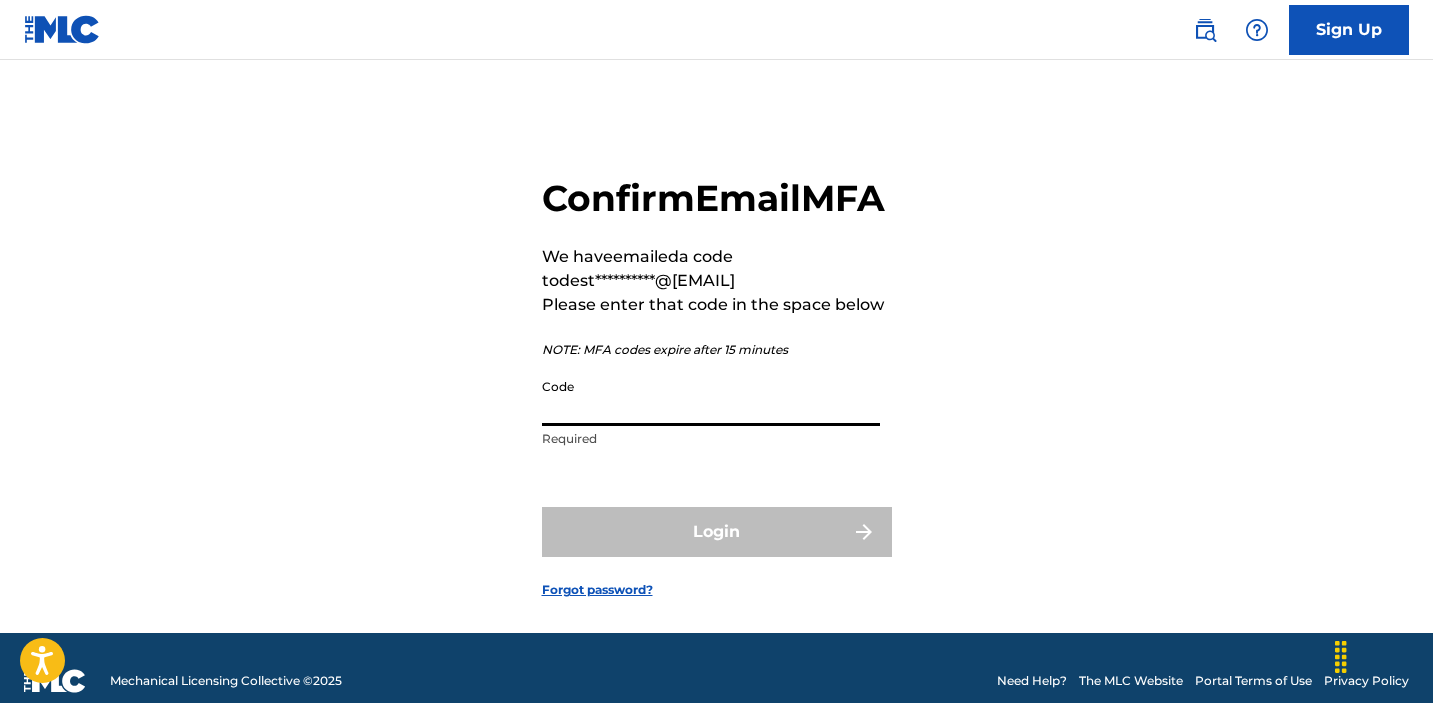 paste on "[PHONE]" 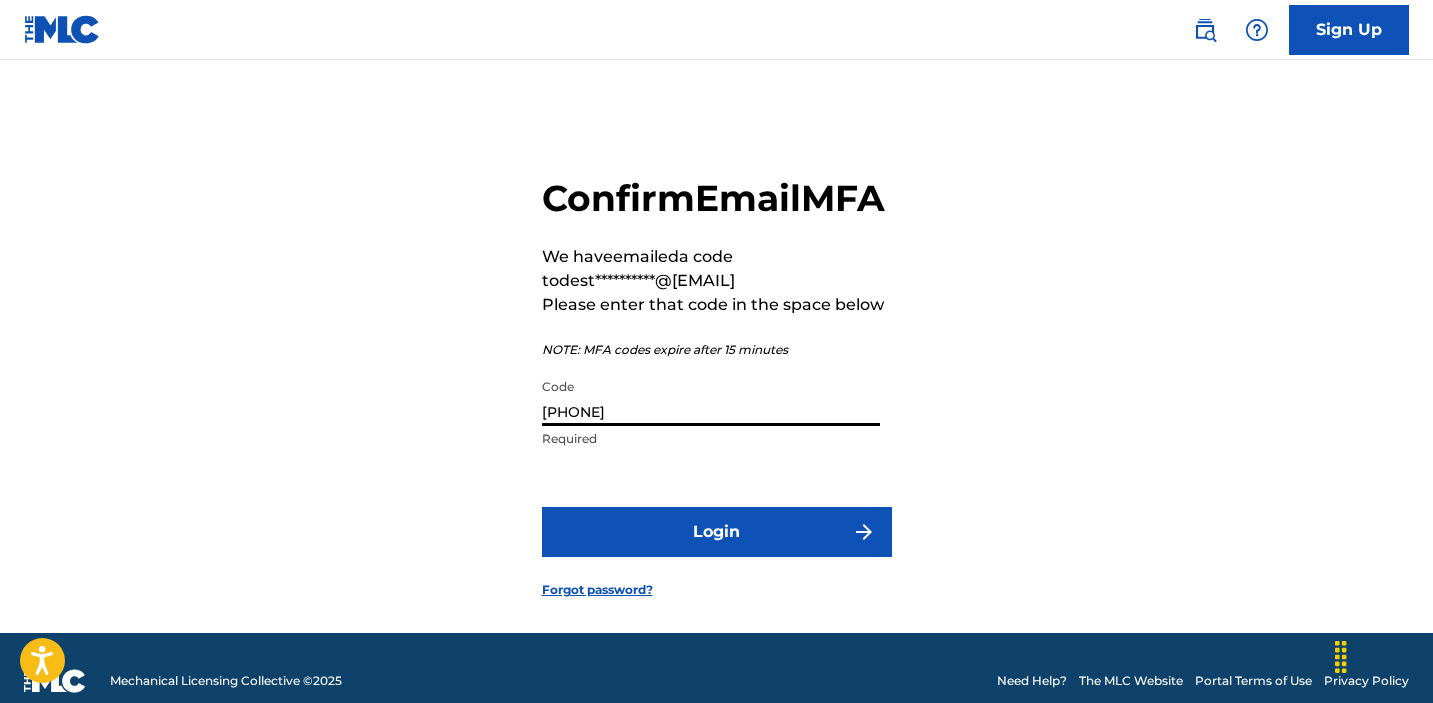 type on "[PHONE]" 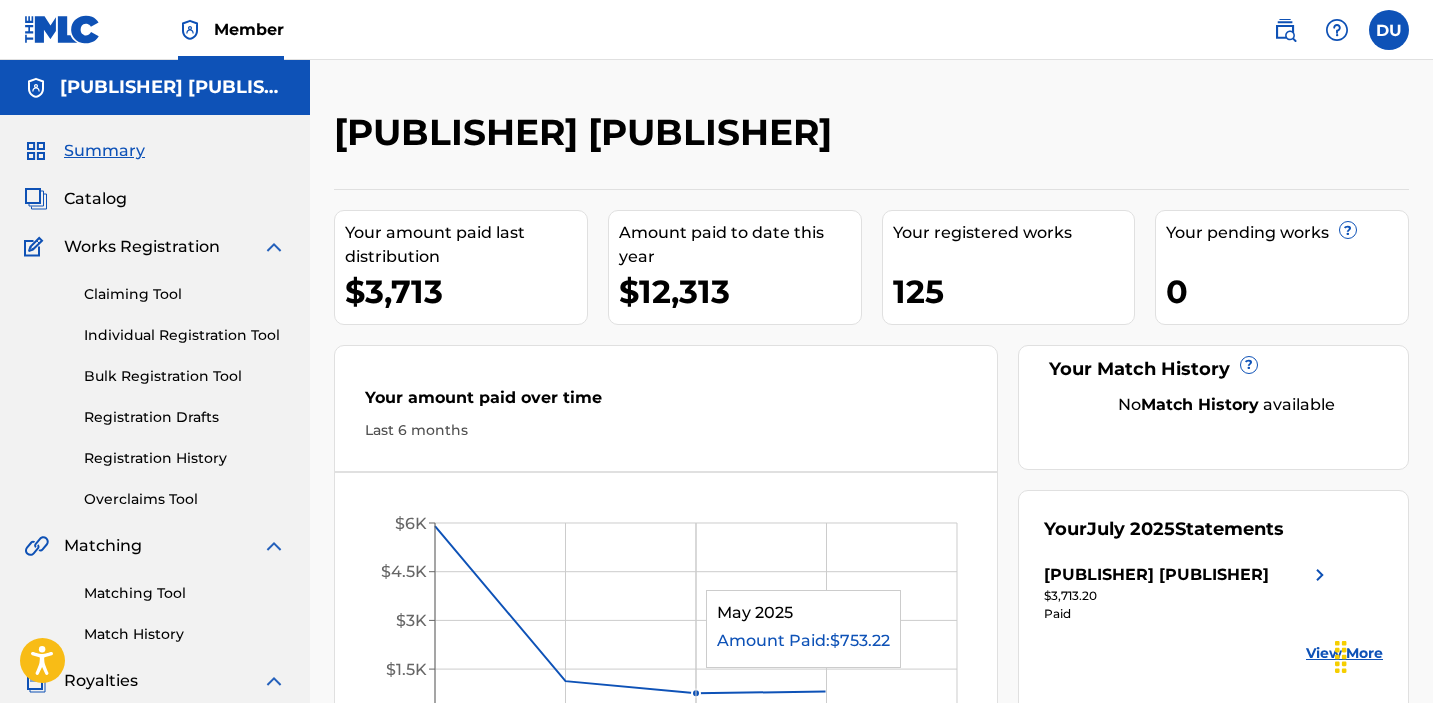 scroll, scrollTop: 0, scrollLeft: 0, axis: both 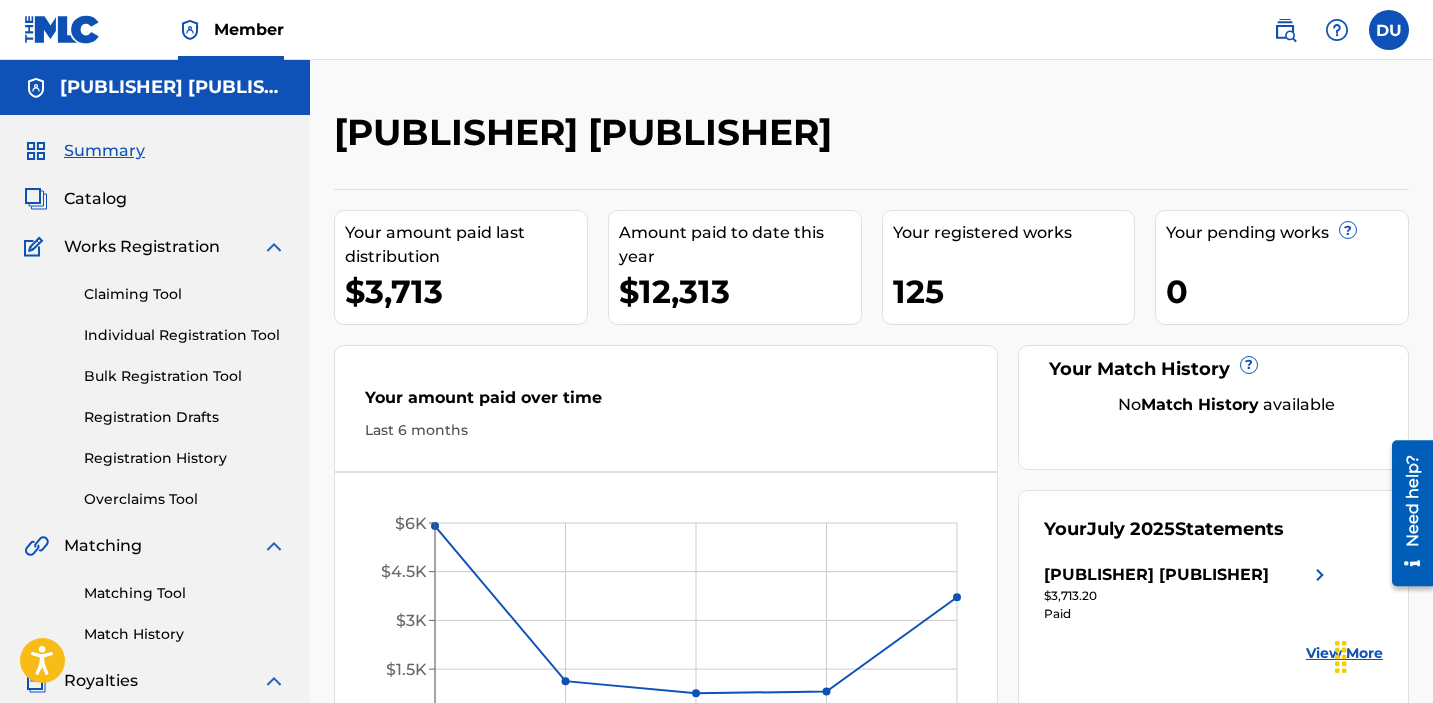click on "Claiming Tool" at bounding box center [185, 294] 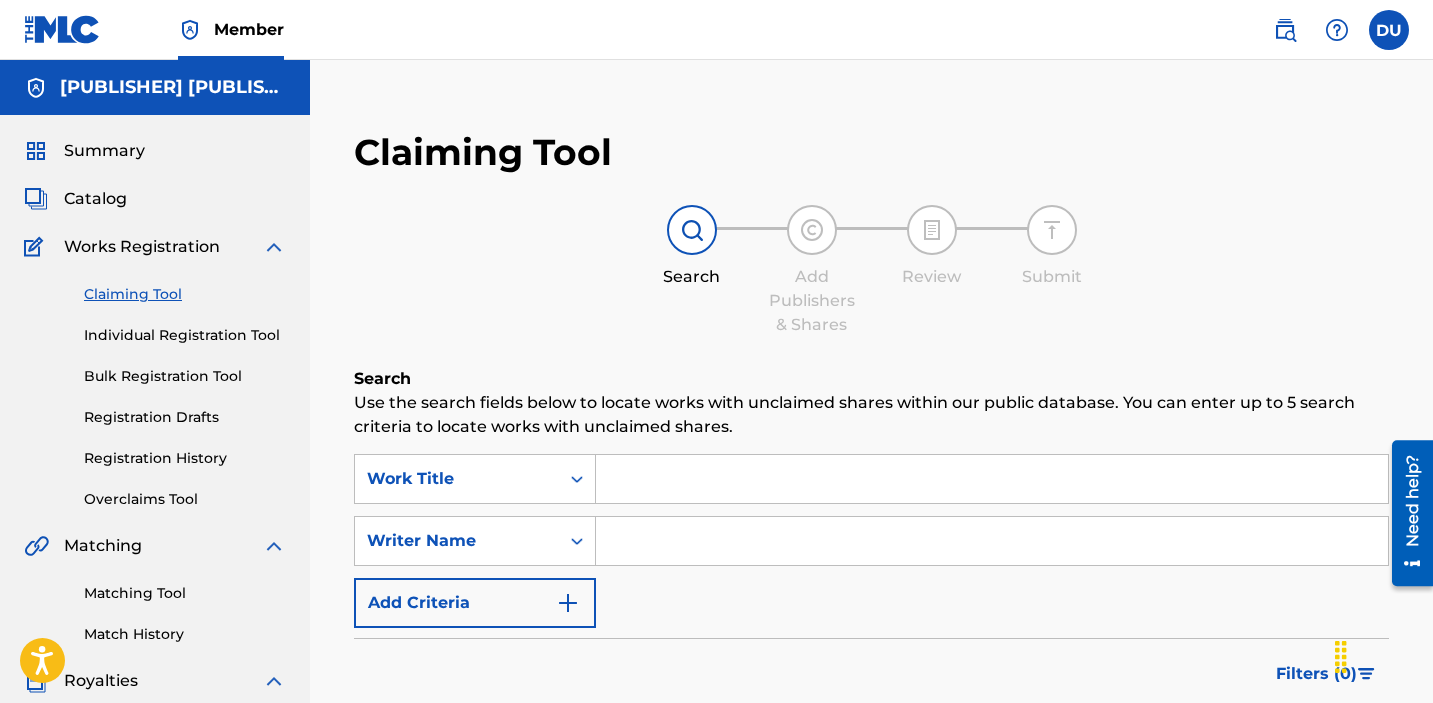 click at bounding box center (992, 479) 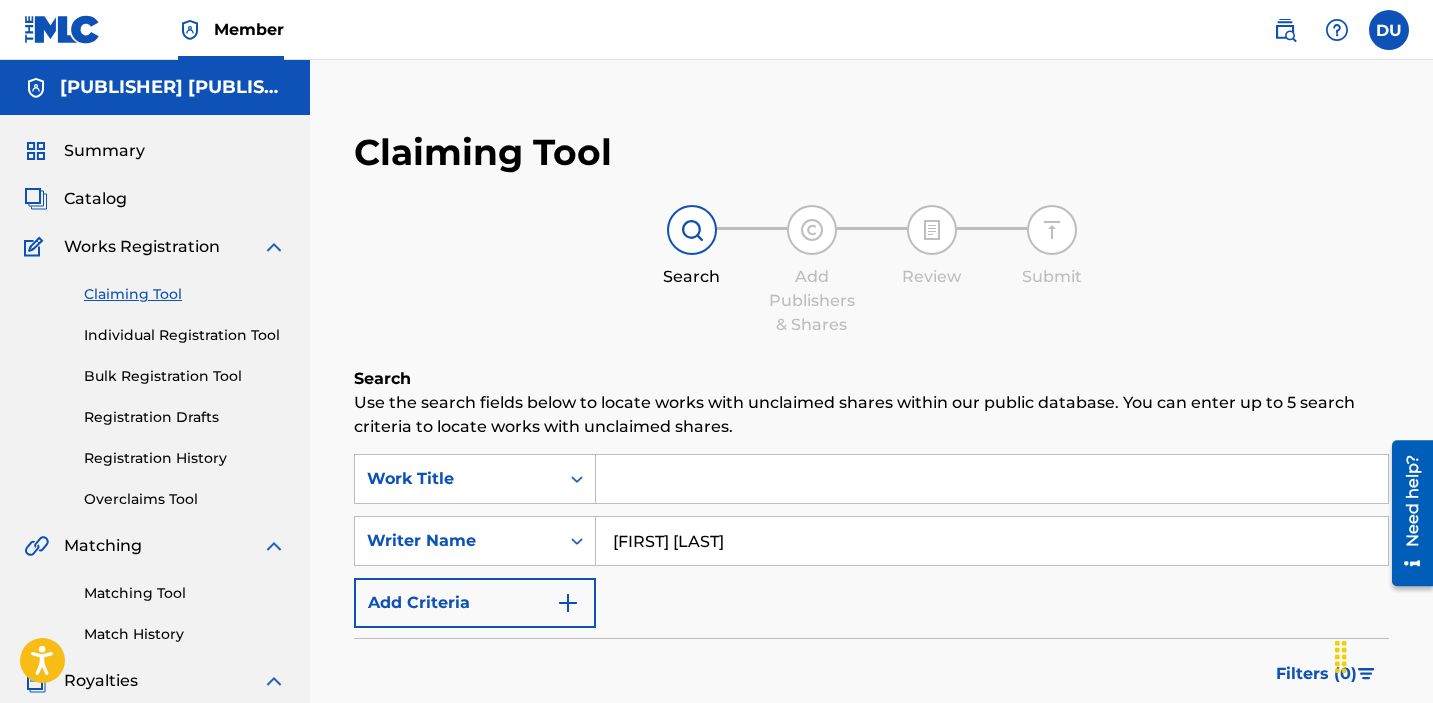 click on "Search" at bounding box center (1314, 755) 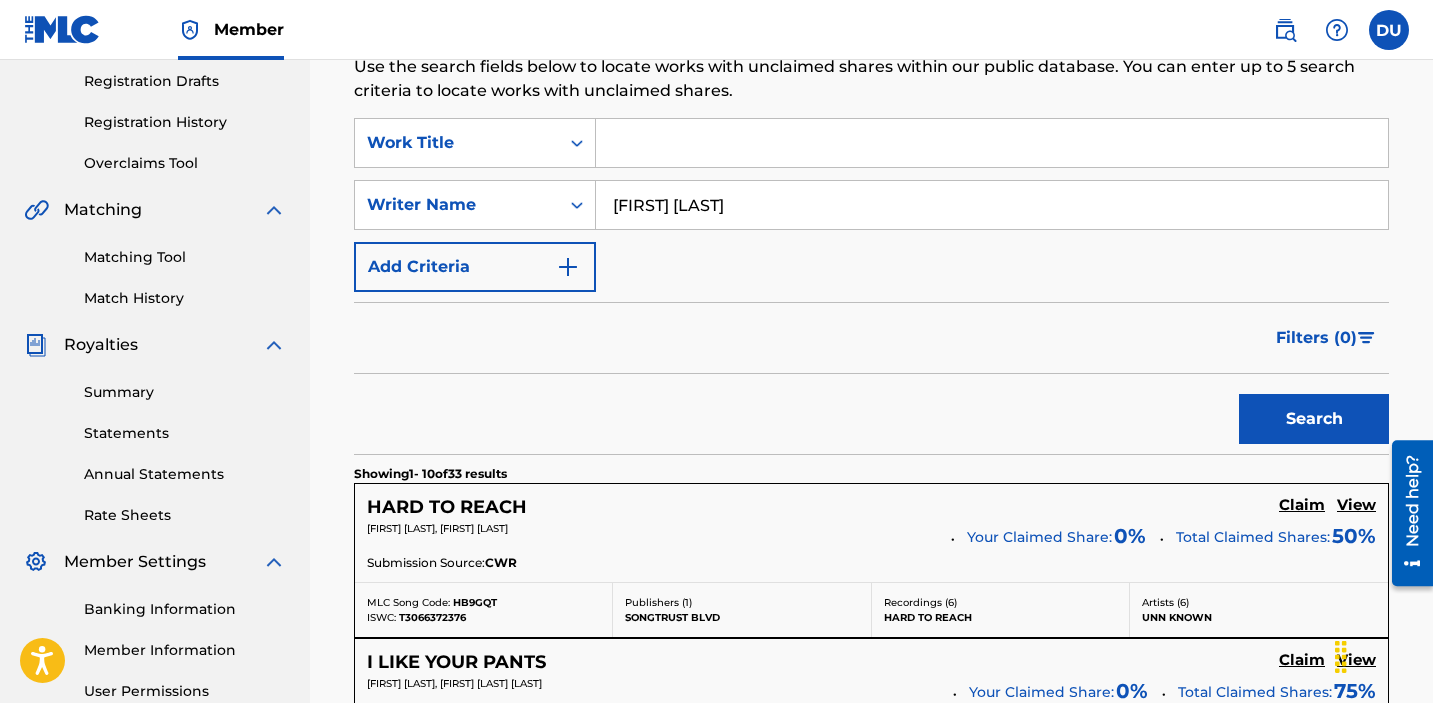 scroll, scrollTop: 225, scrollLeft: 0, axis: vertical 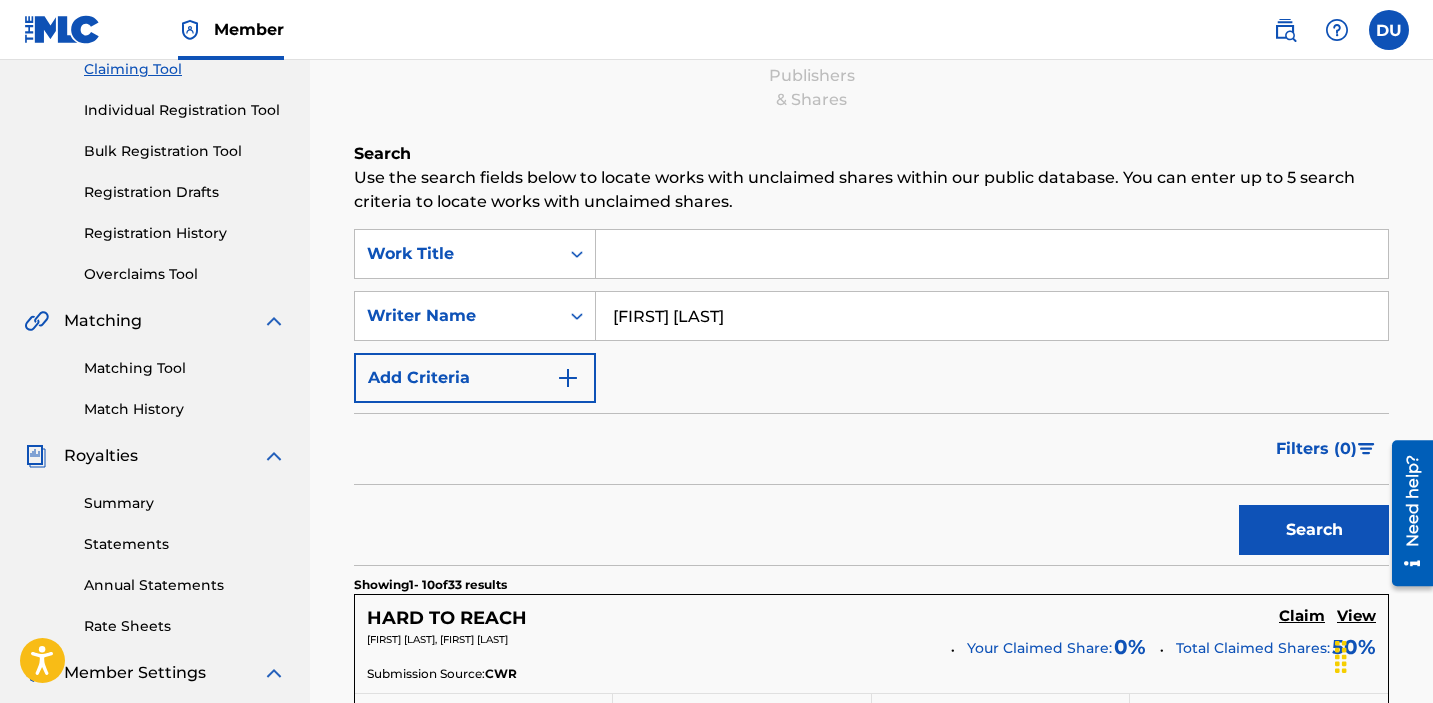 click at bounding box center [992, 254] 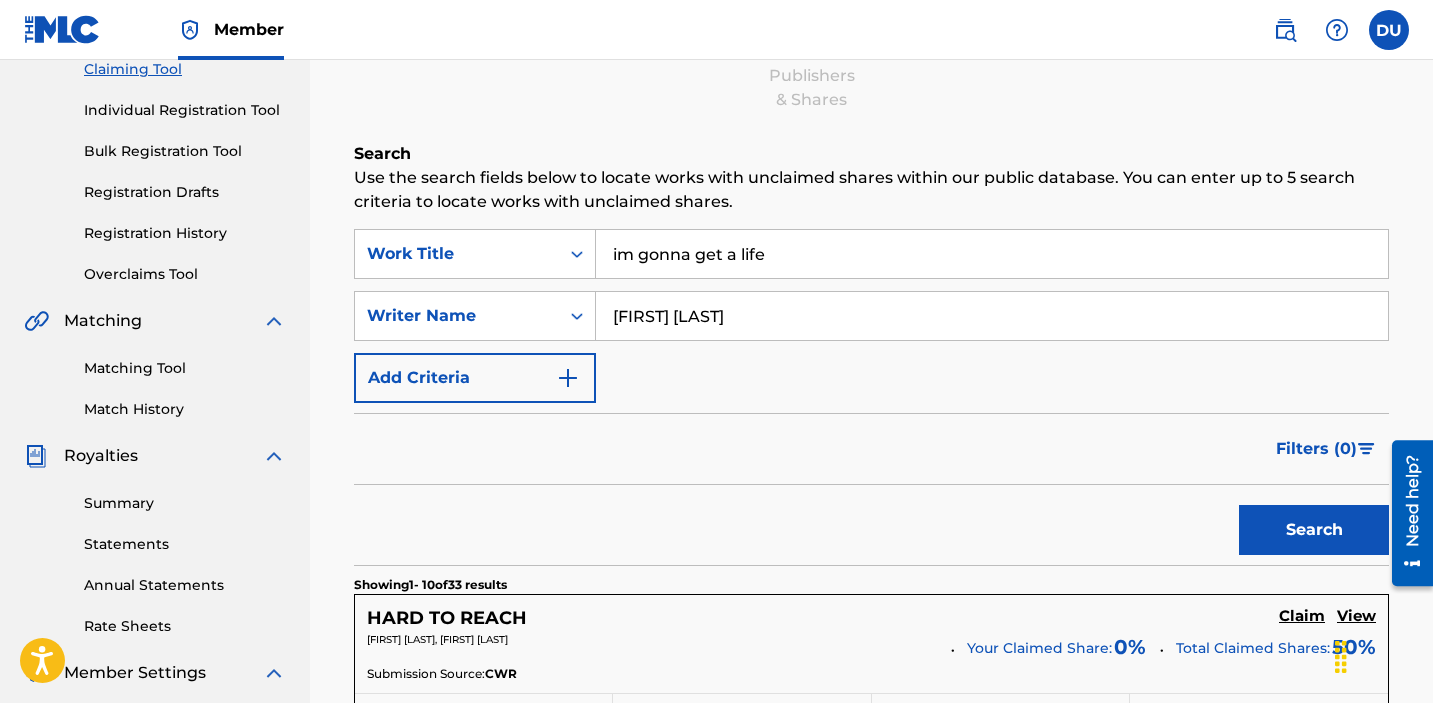 click on "im gonna get a life" at bounding box center [992, 254] 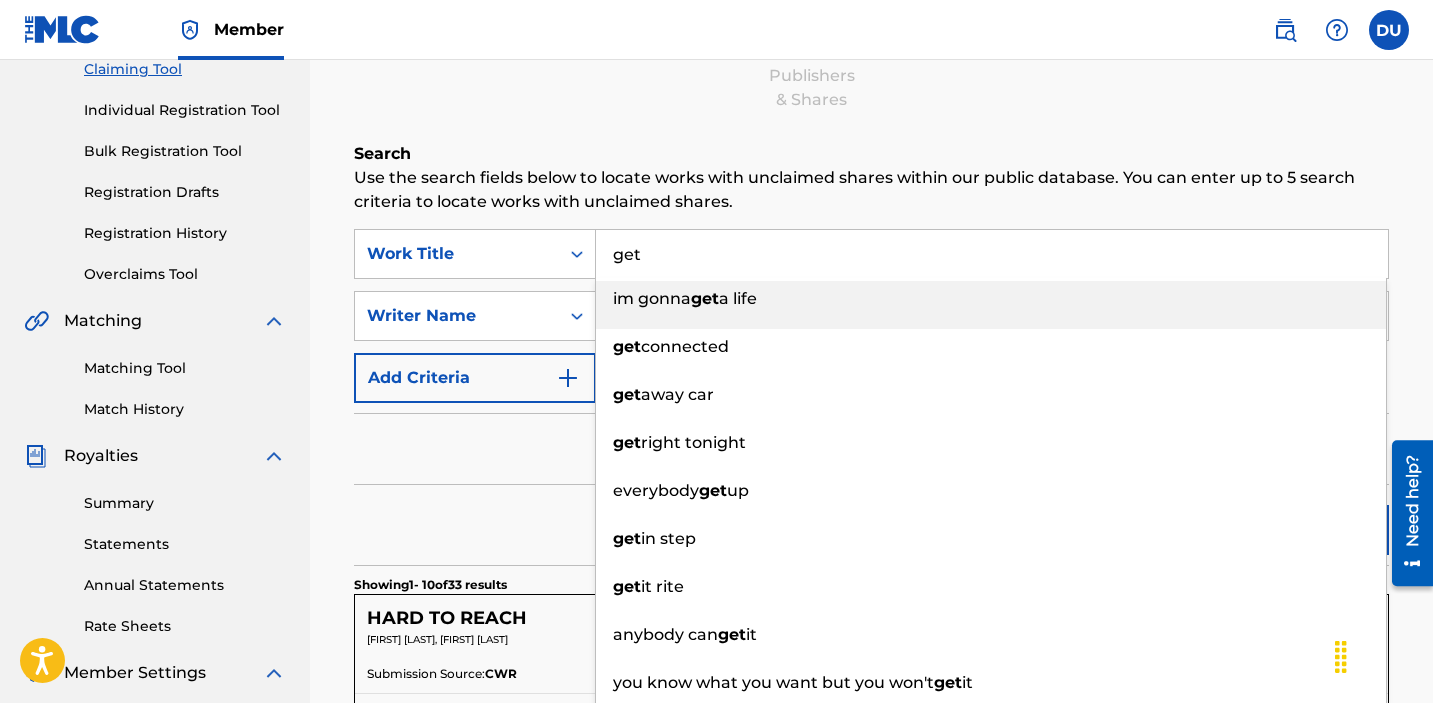 type on "get" 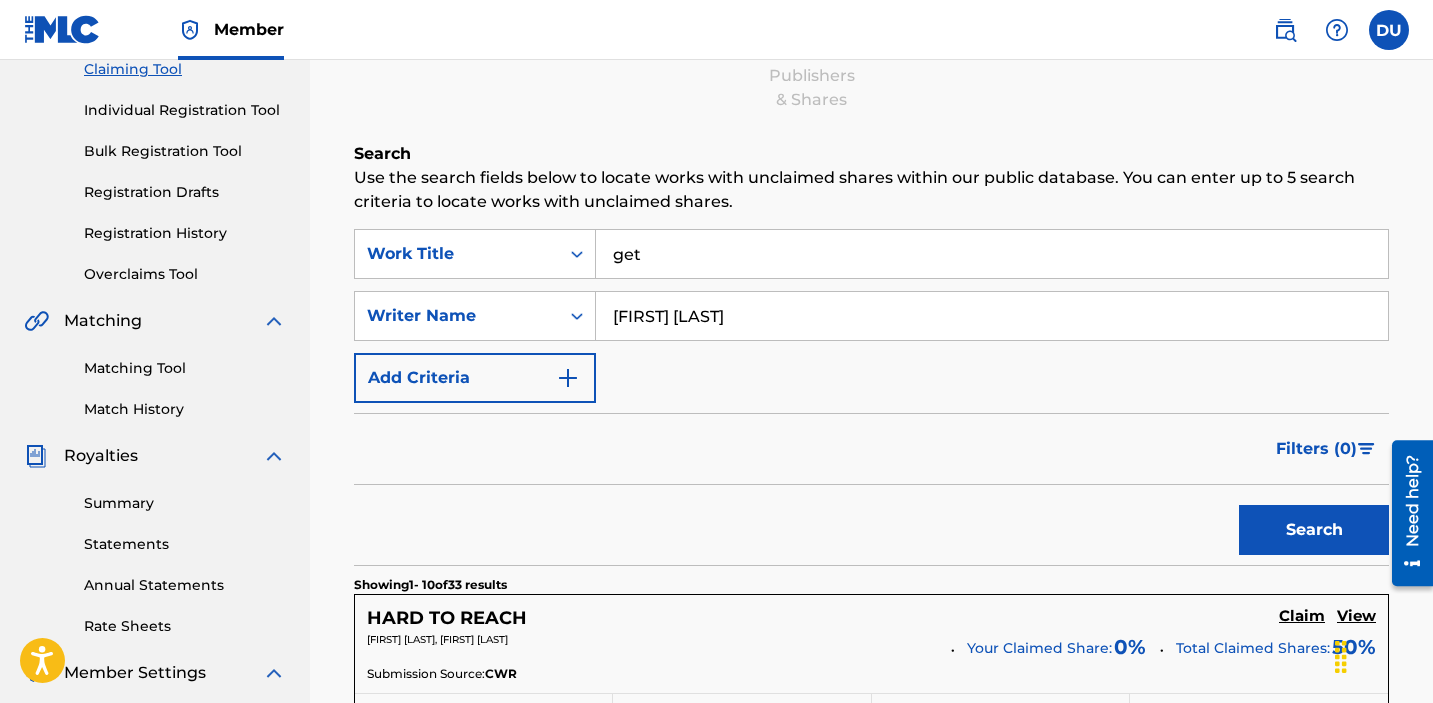 click on "Use the search fields below to locate works with unclaimed shares within our public database. You can enter up
to 5 search criteria to locate works with unclaimed shares." at bounding box center [871, 190] 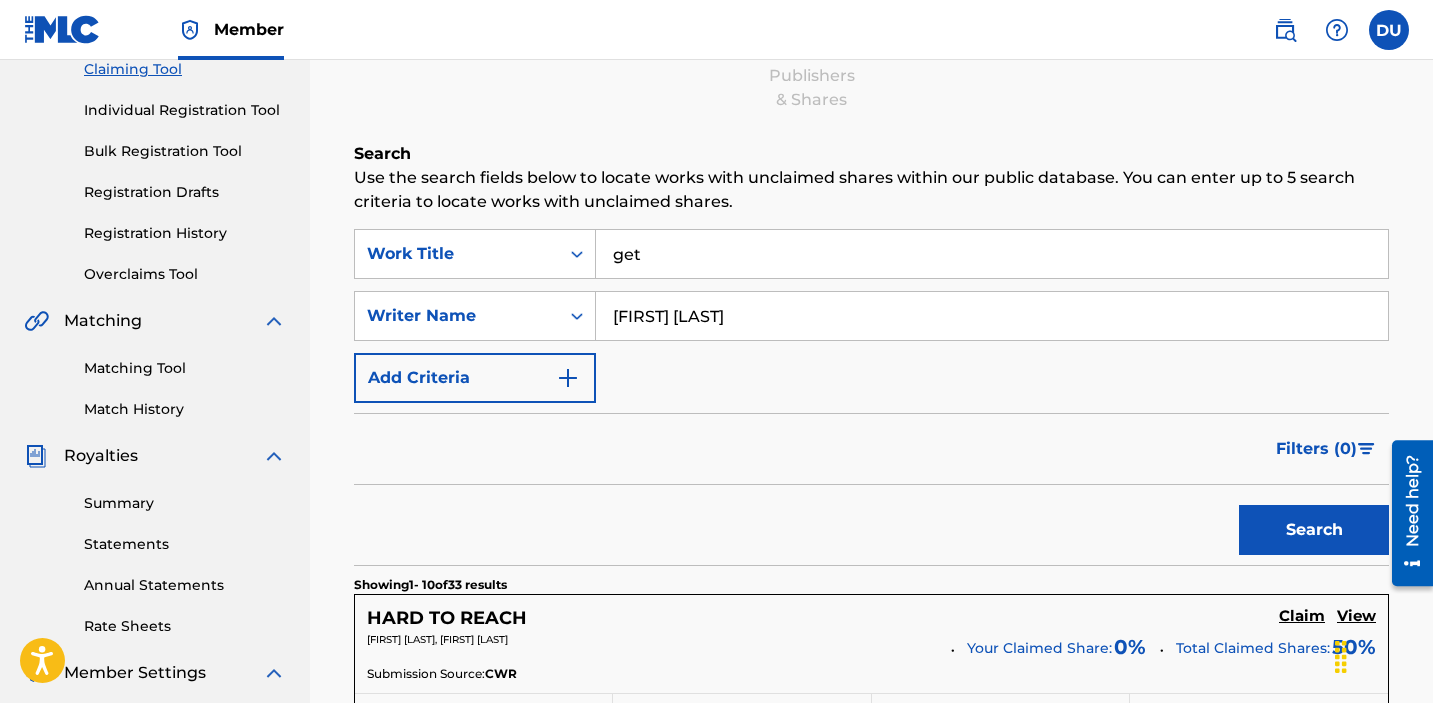 click on "Search" at bounding box center [1314, 530] 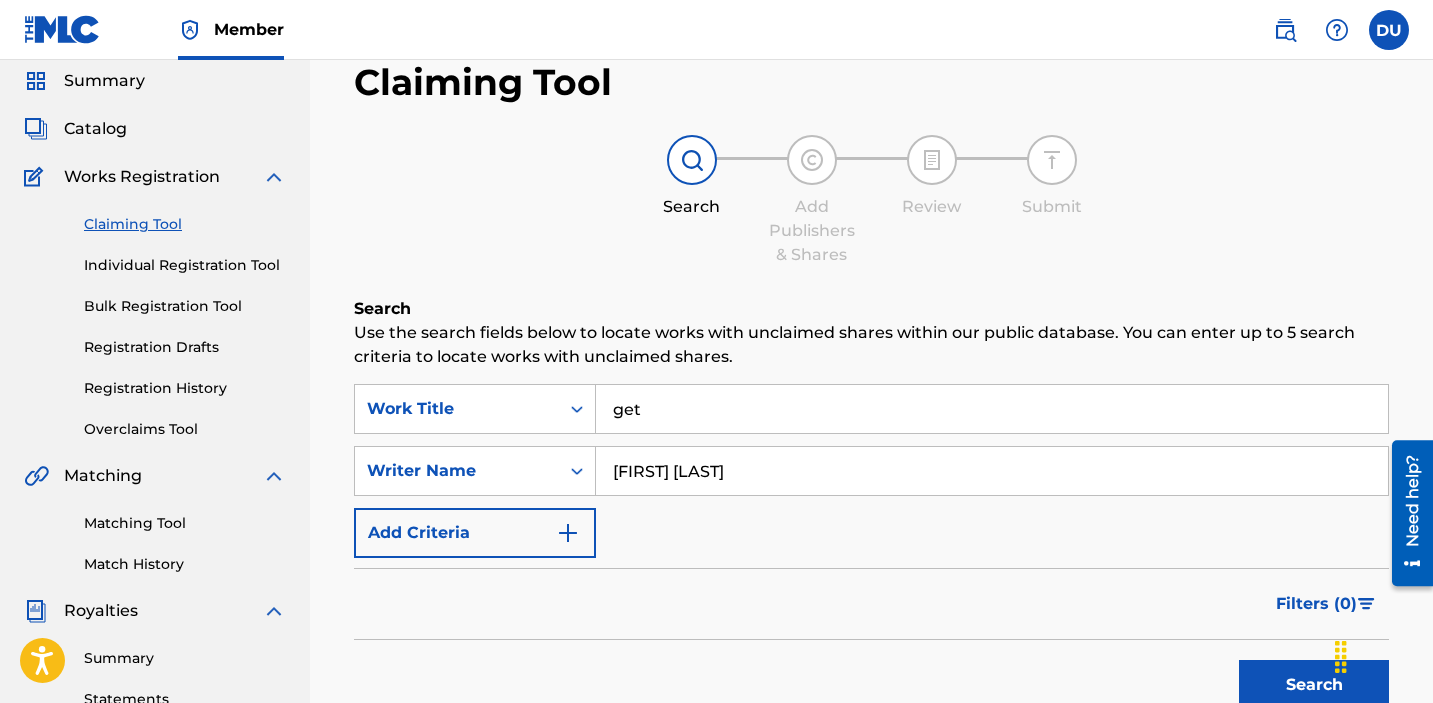 scroll, scrollTop: 85, scrollLeft: 0, axis: vertical 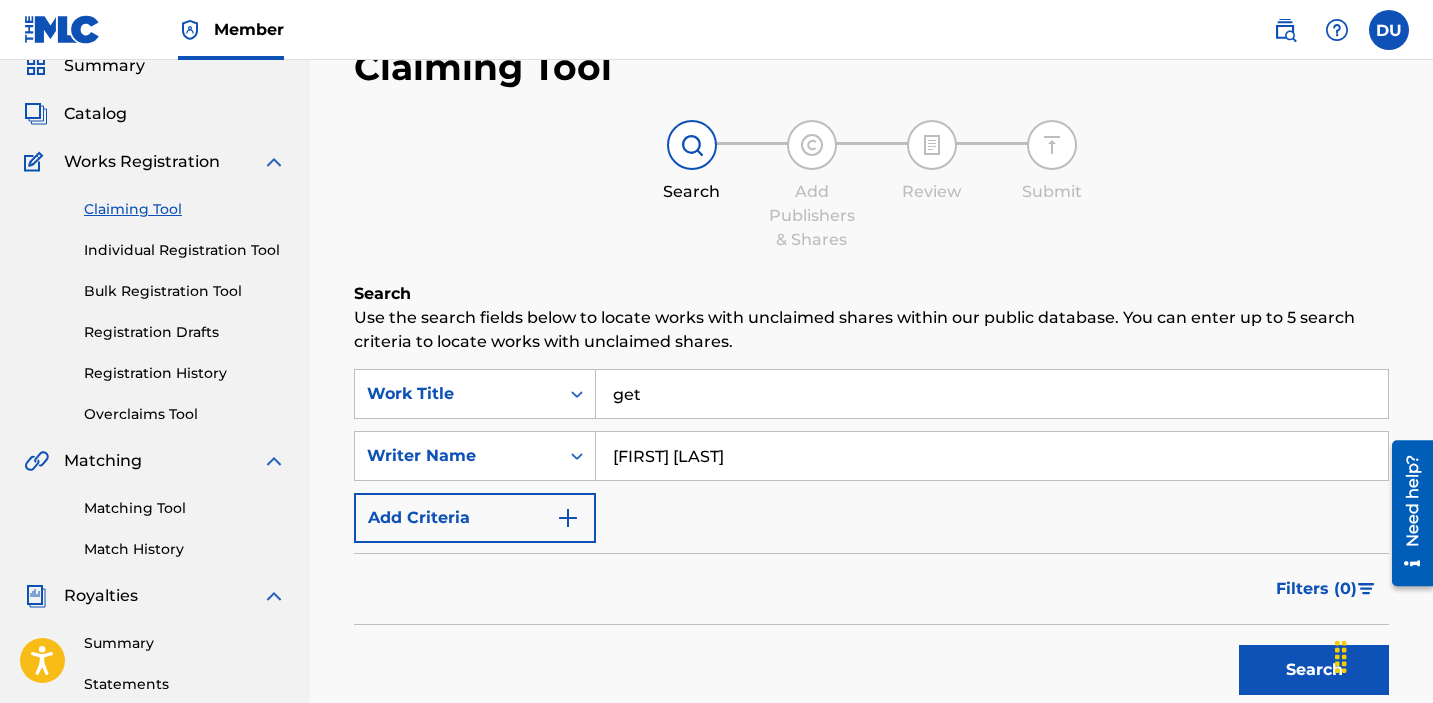 click on "Add Criteria" at bounding box center [475, 518] 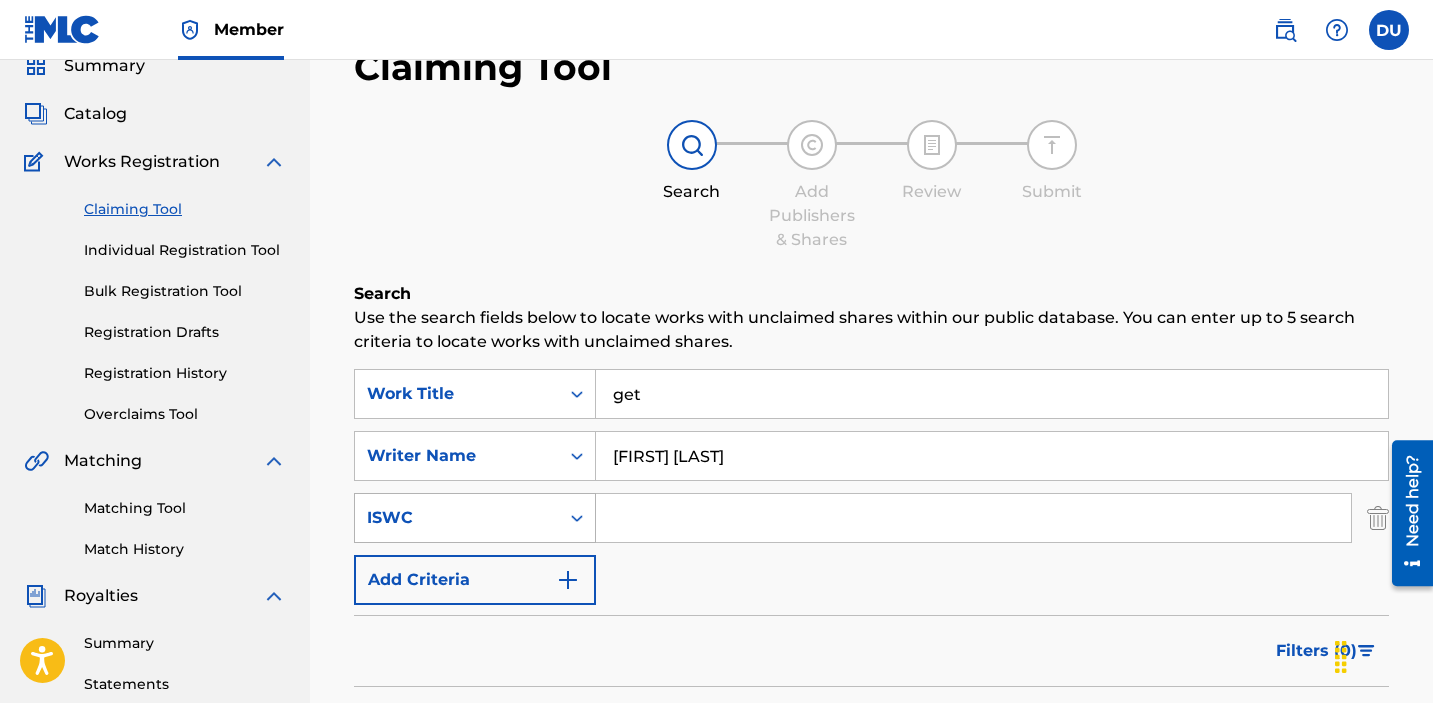 click 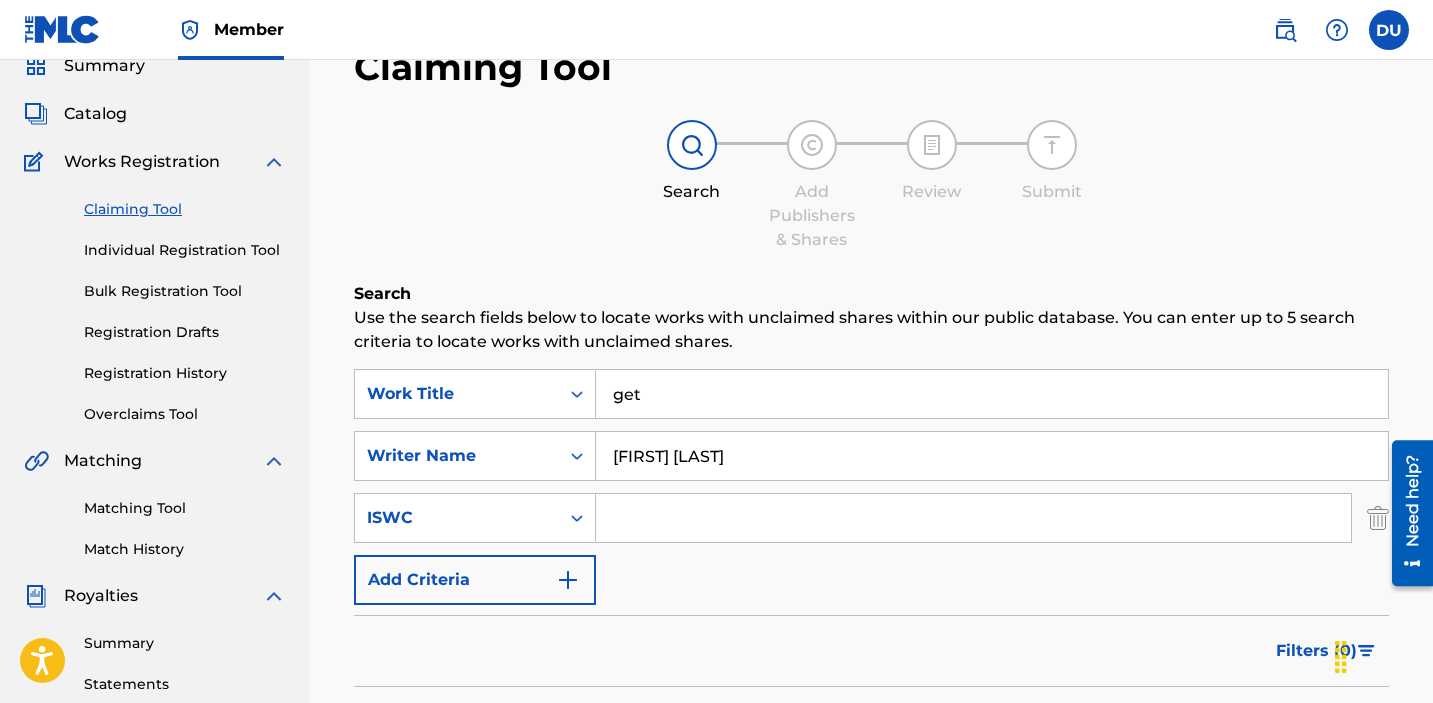 click on "[FIRST] [LAST]" at bounding box center (992, 456) 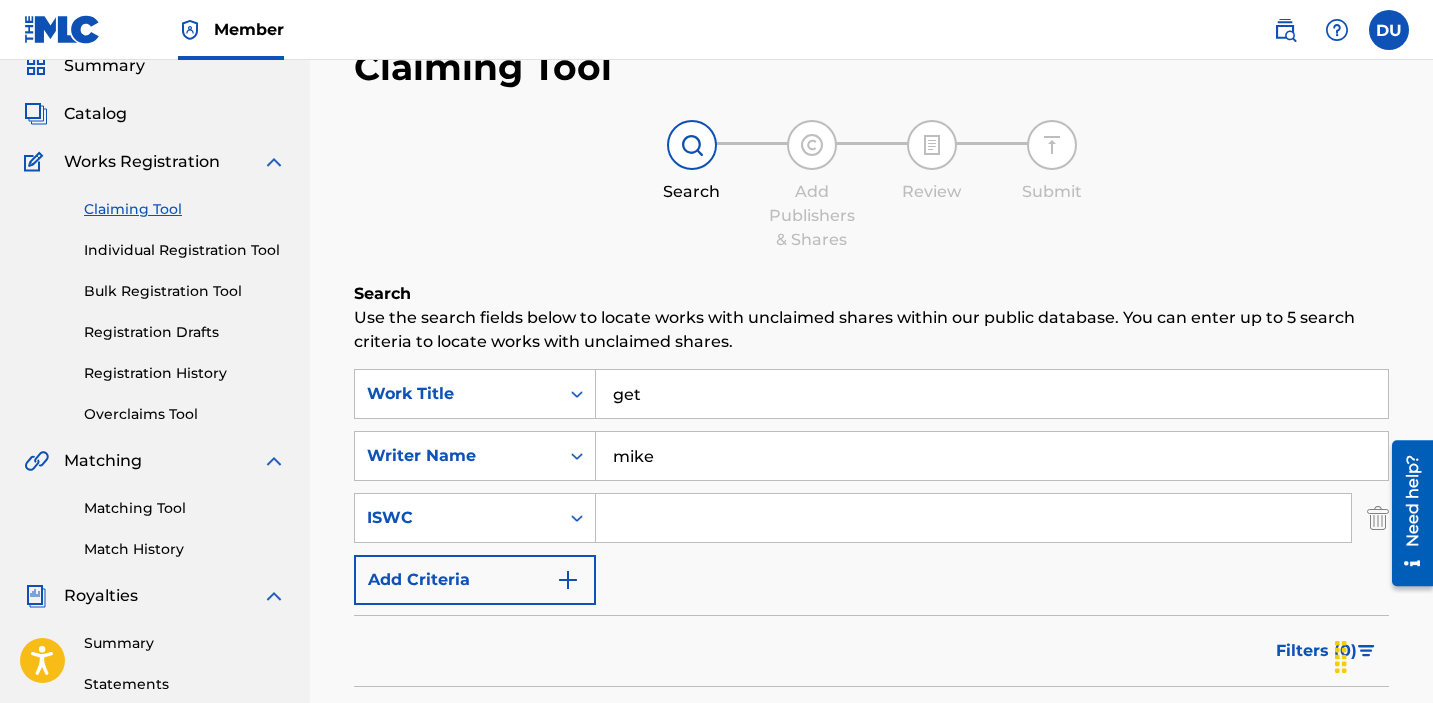 type on "[FIRST] [LAST]" 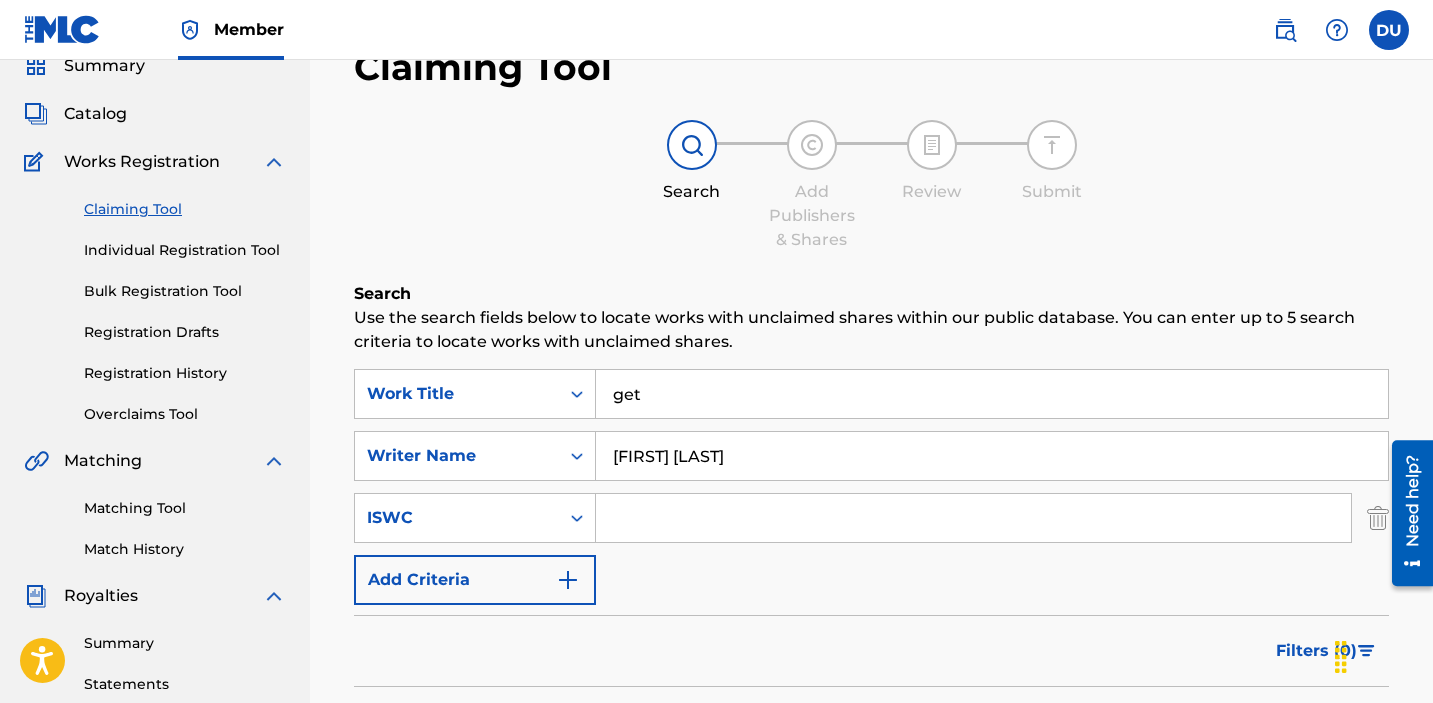 click on "Search" at bounding box center (1314, 732) 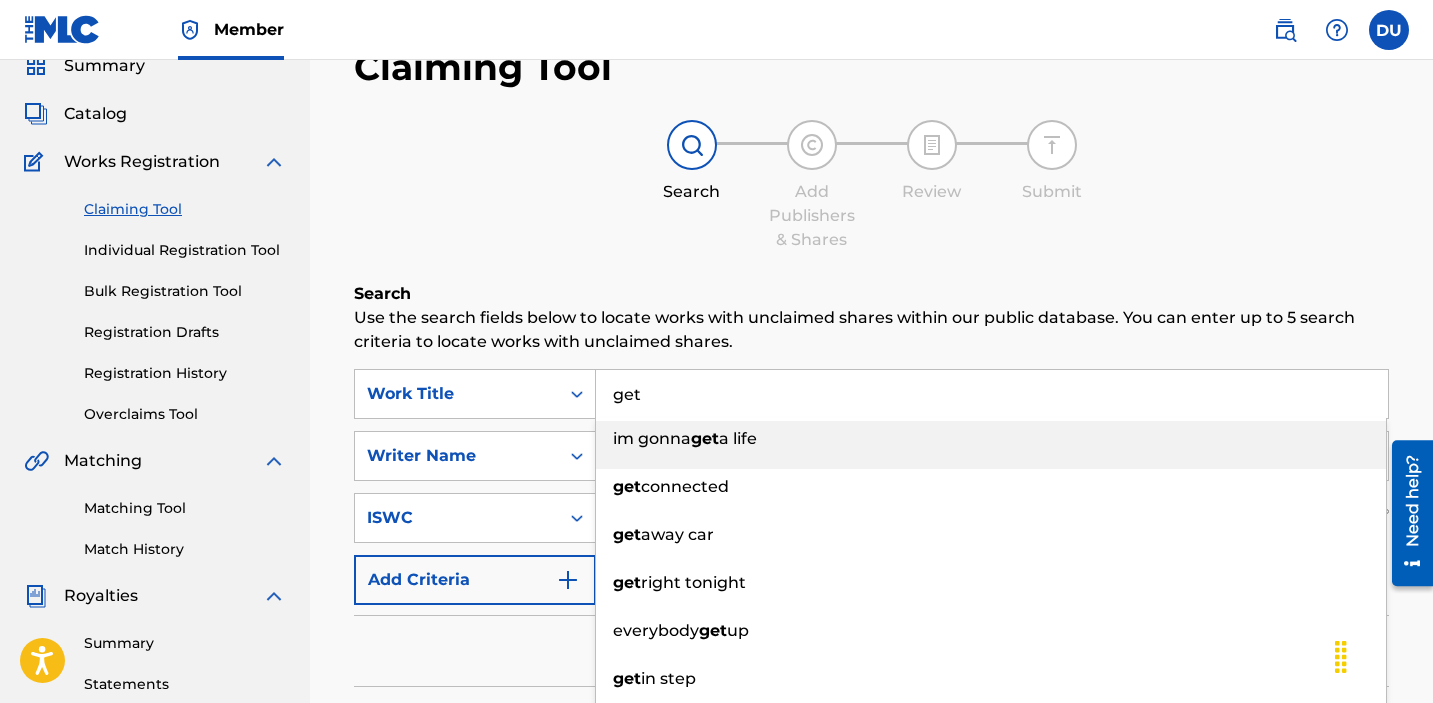 click on "get" at bounding box center (992, 394) 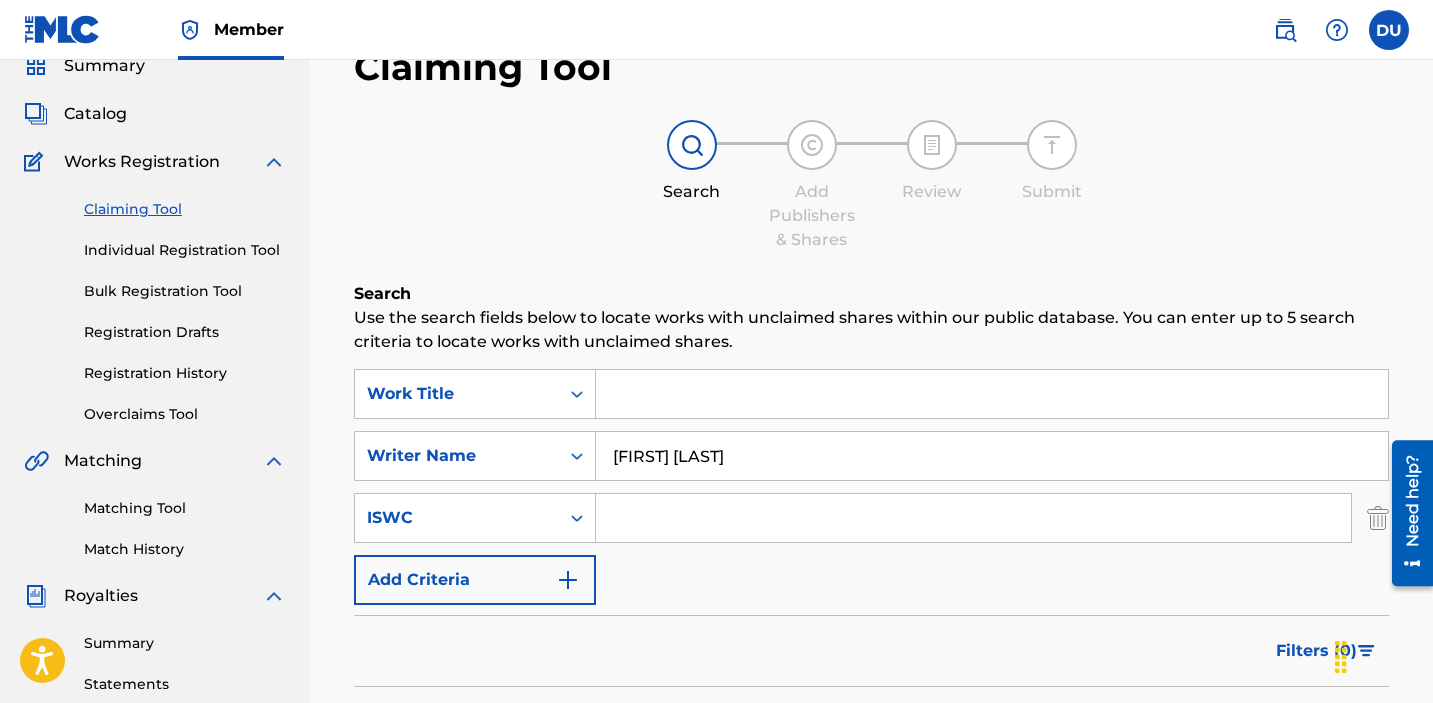 type 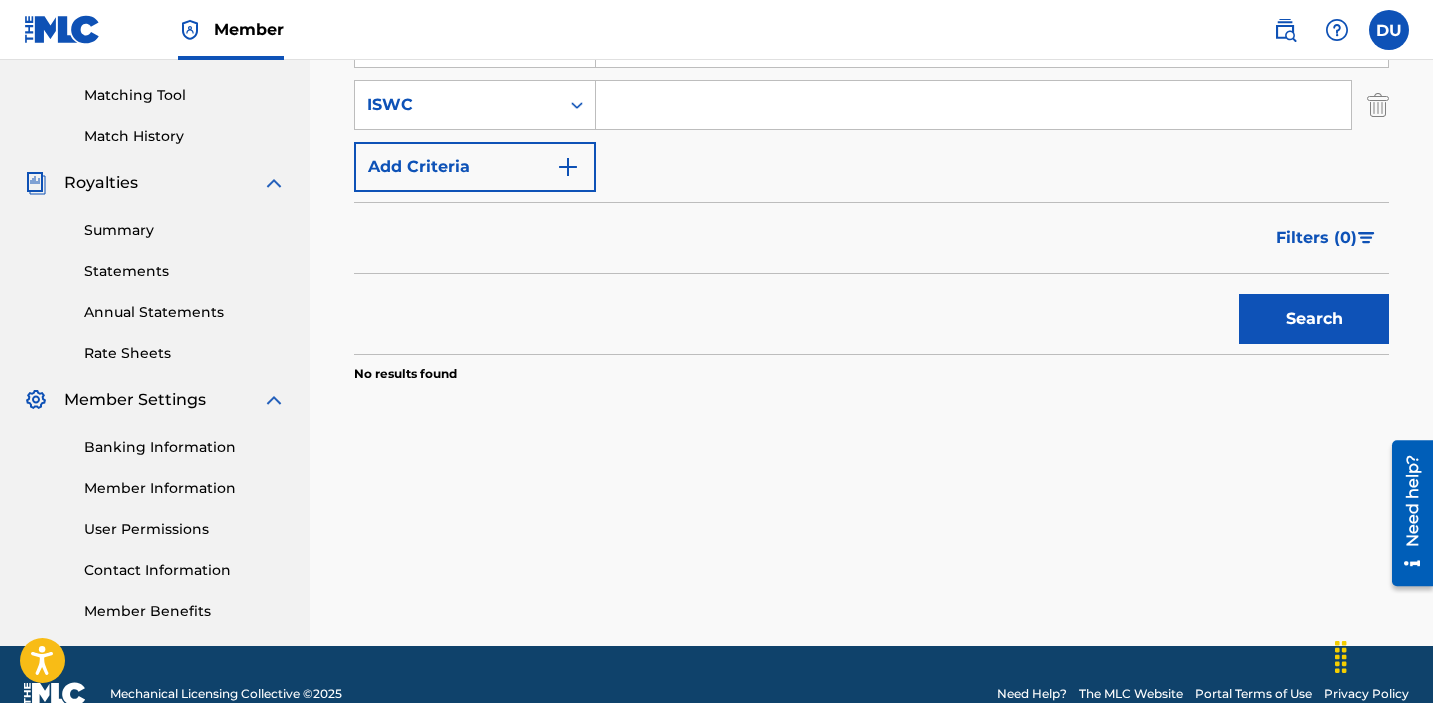 scroll, scrollTop: 511, scrollLeft: 0, axis: vertical 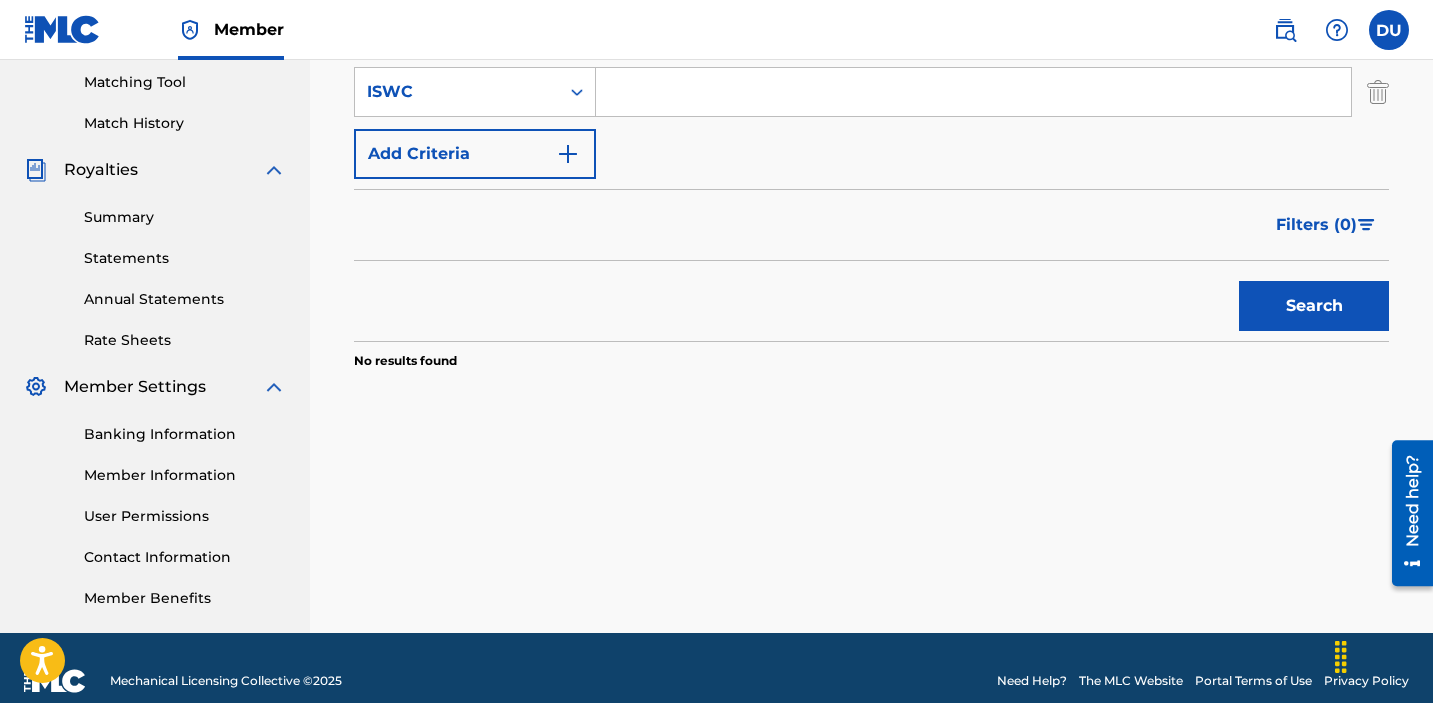 click on "Search" at bounding box center [1314, 306] 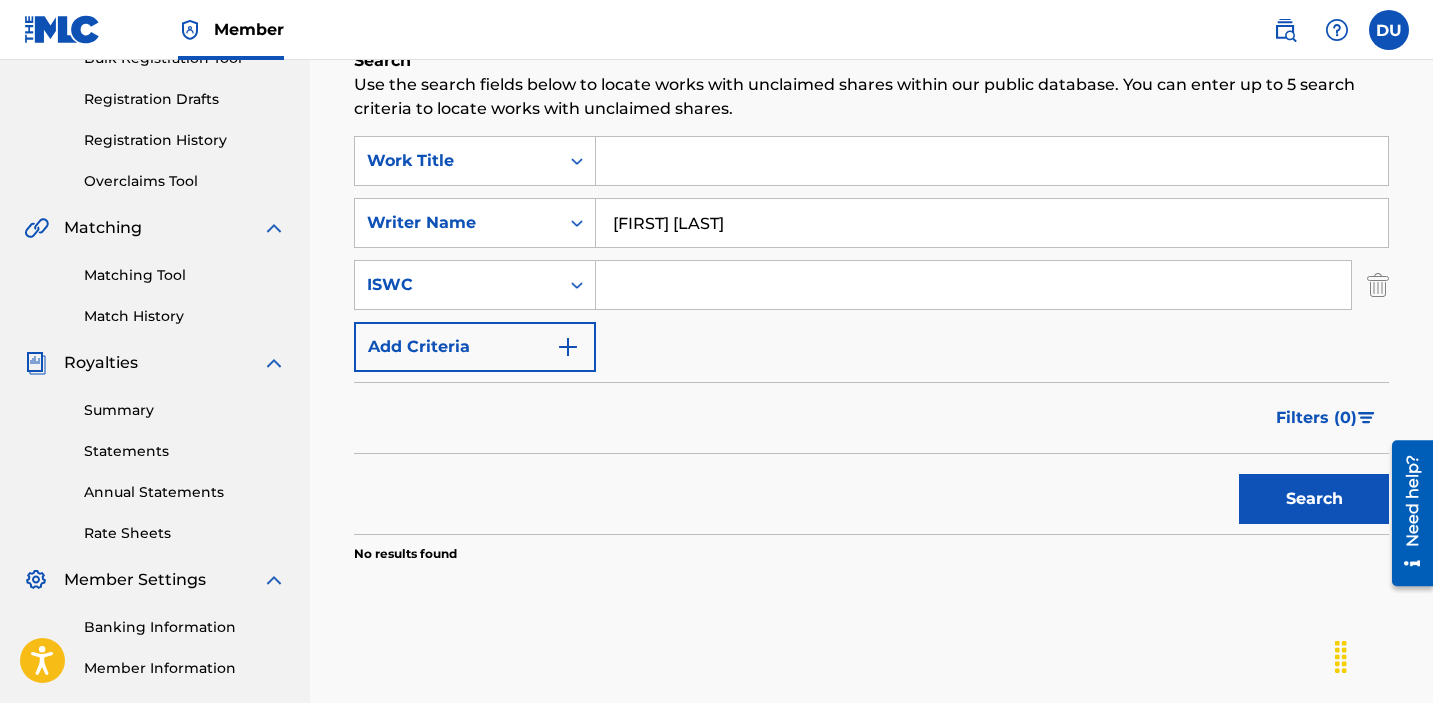 scroll, scrollTop: 17, scrollLeft: 0, axis: vertical 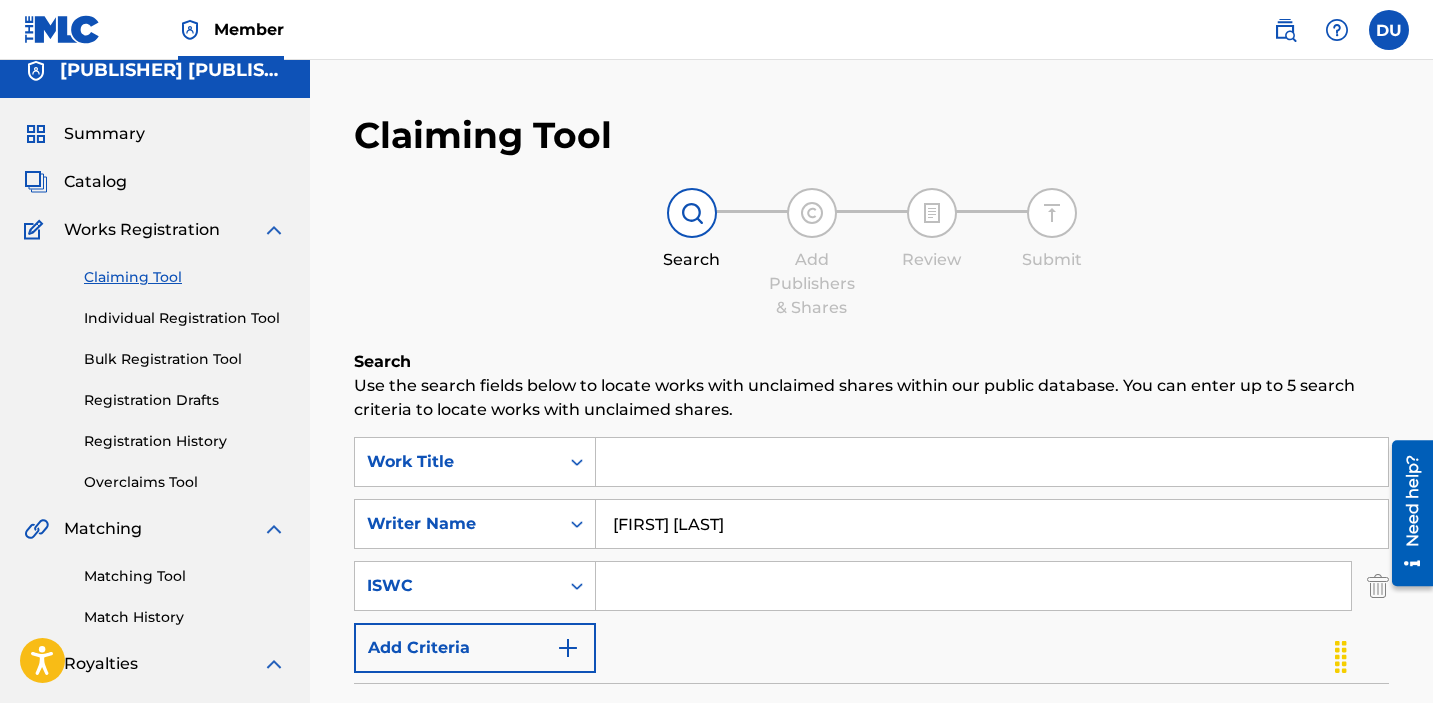 click on "[FIRST] [LAST]" at bounding box center (992, 524) 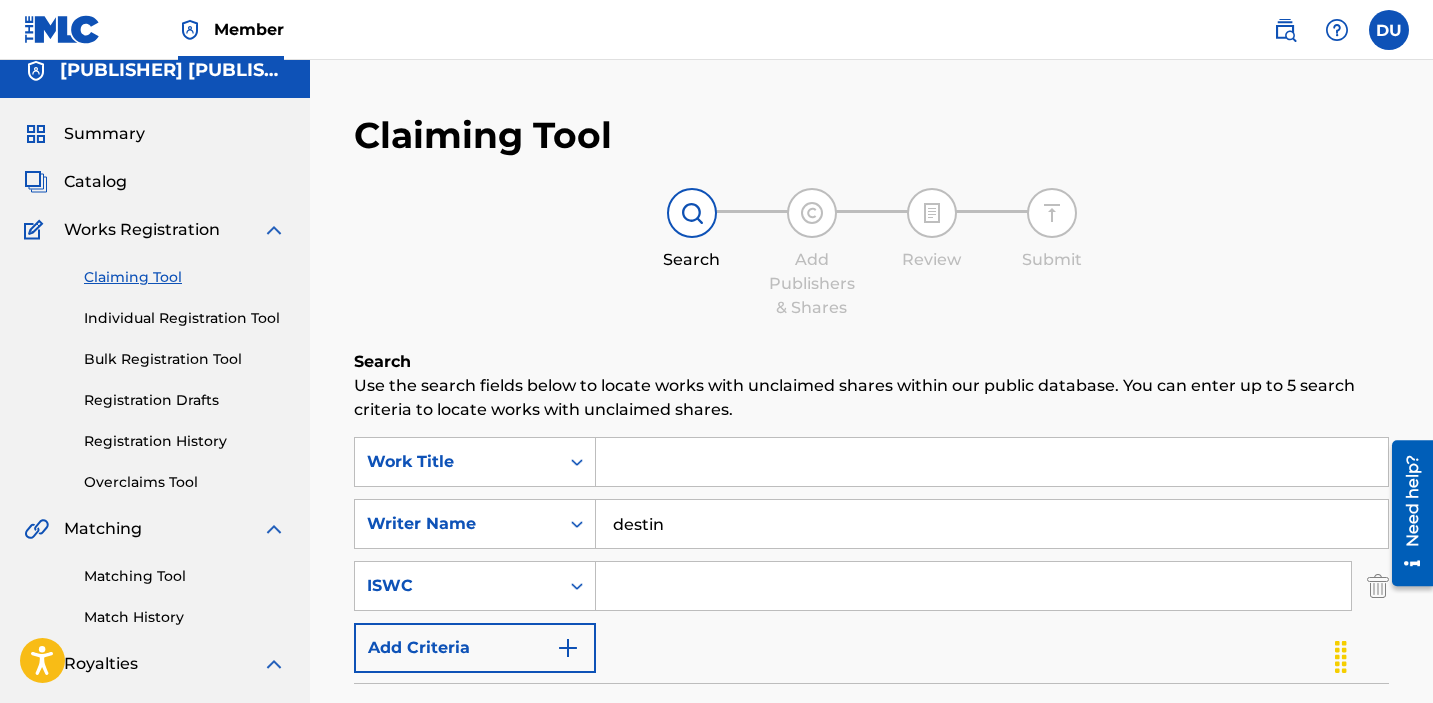 type on "[FIRST] [LAST]" 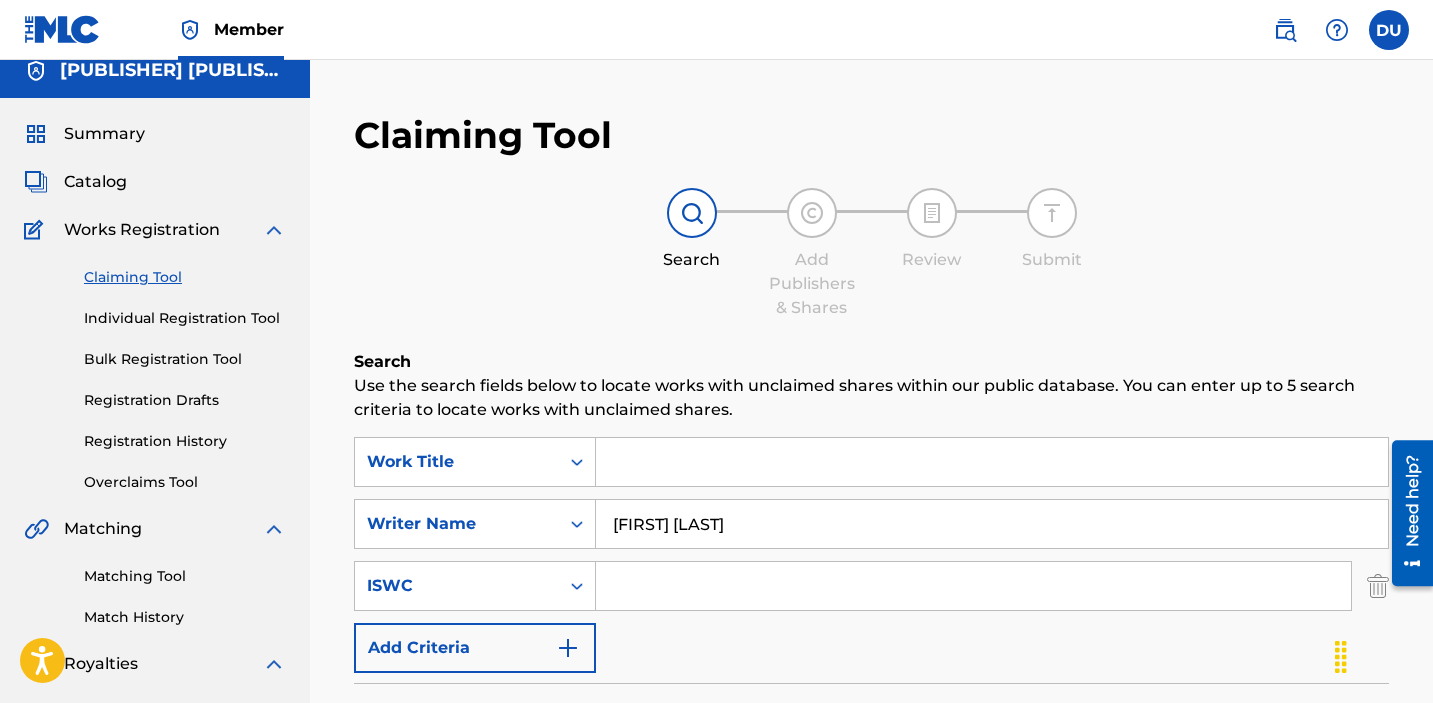 click at bounding box center [992, 462] 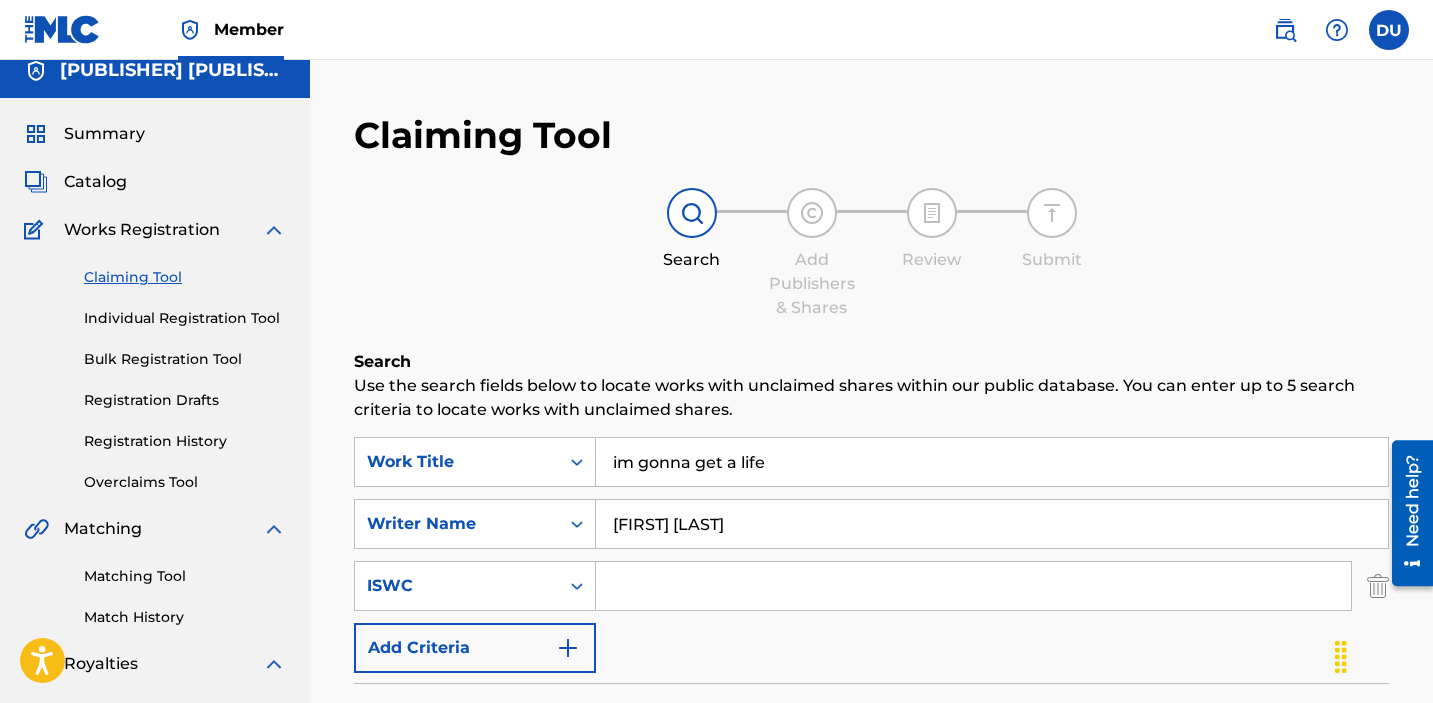 click on "im gonna get a life" at bounding box center [992, 462] 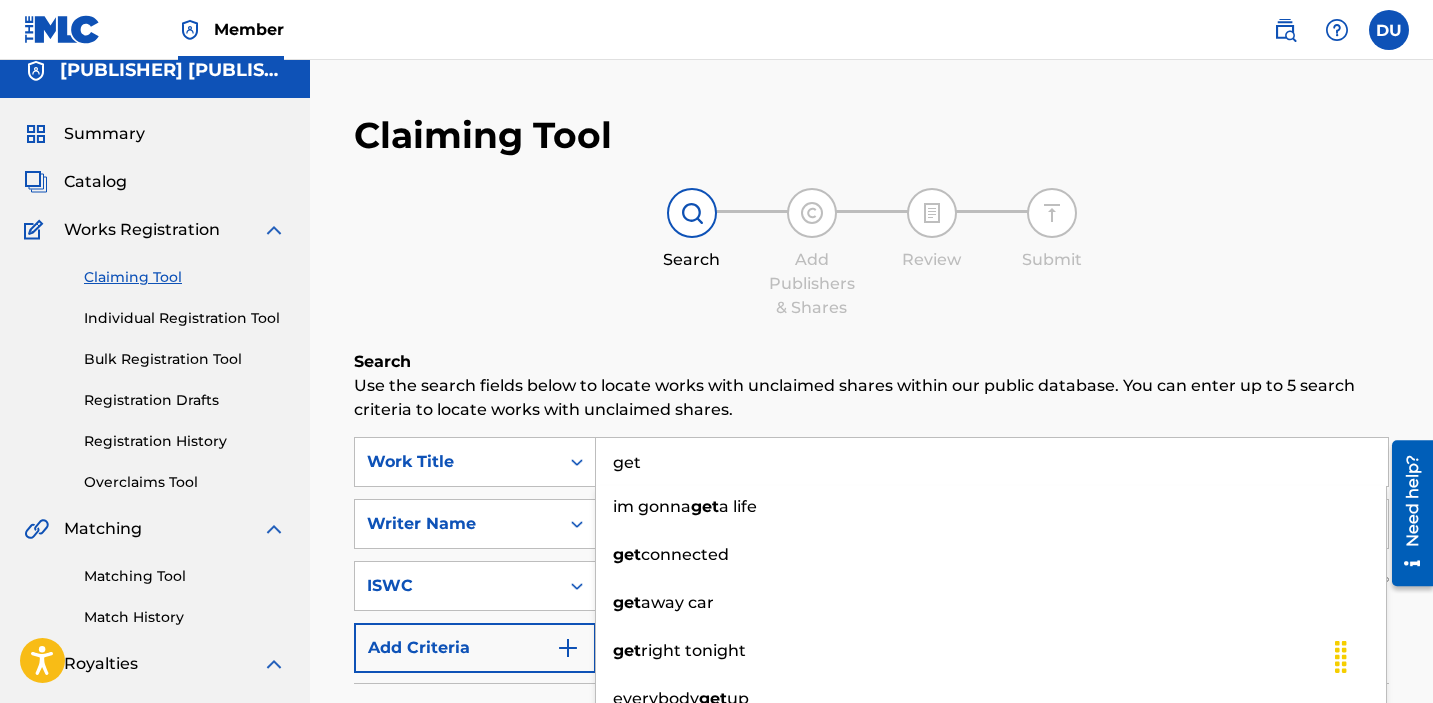 type on "get" 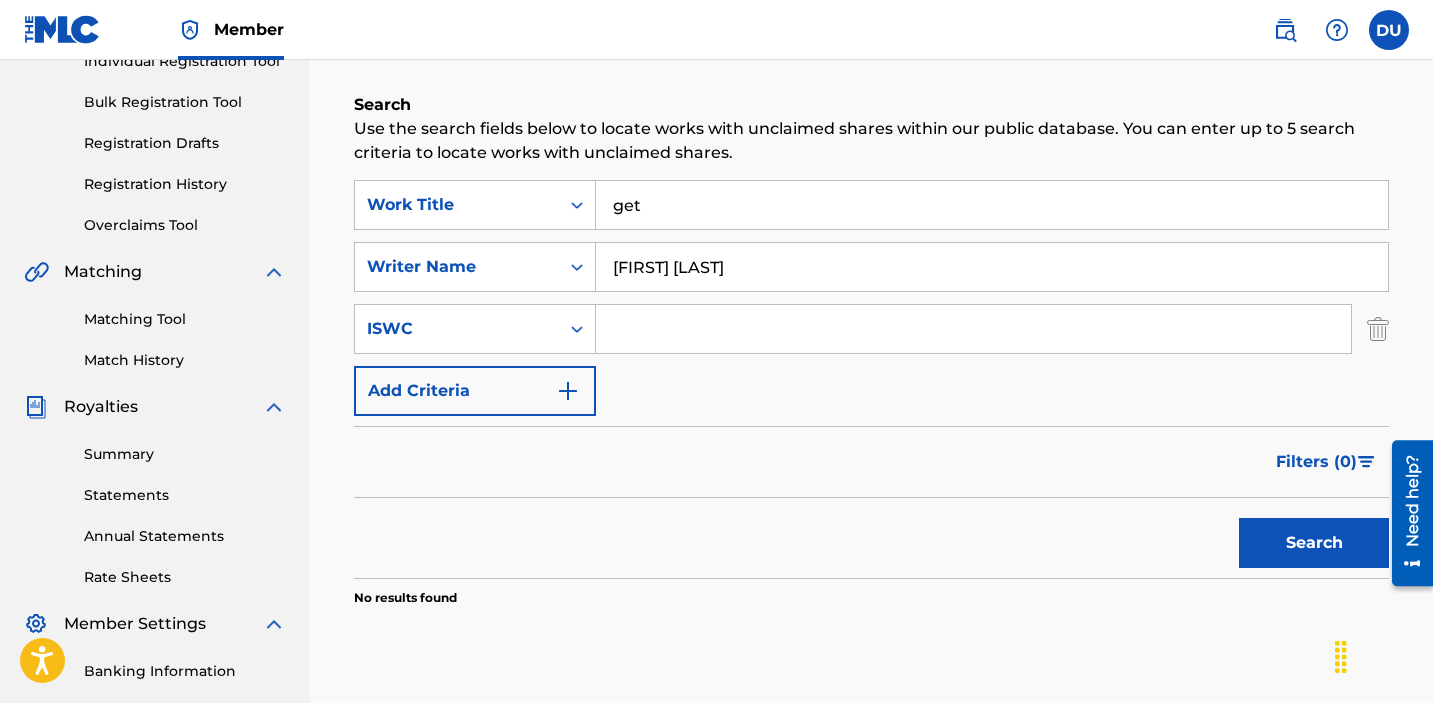 scroll, scrollTop: 537, scrollLeft: 0, axis: vertical 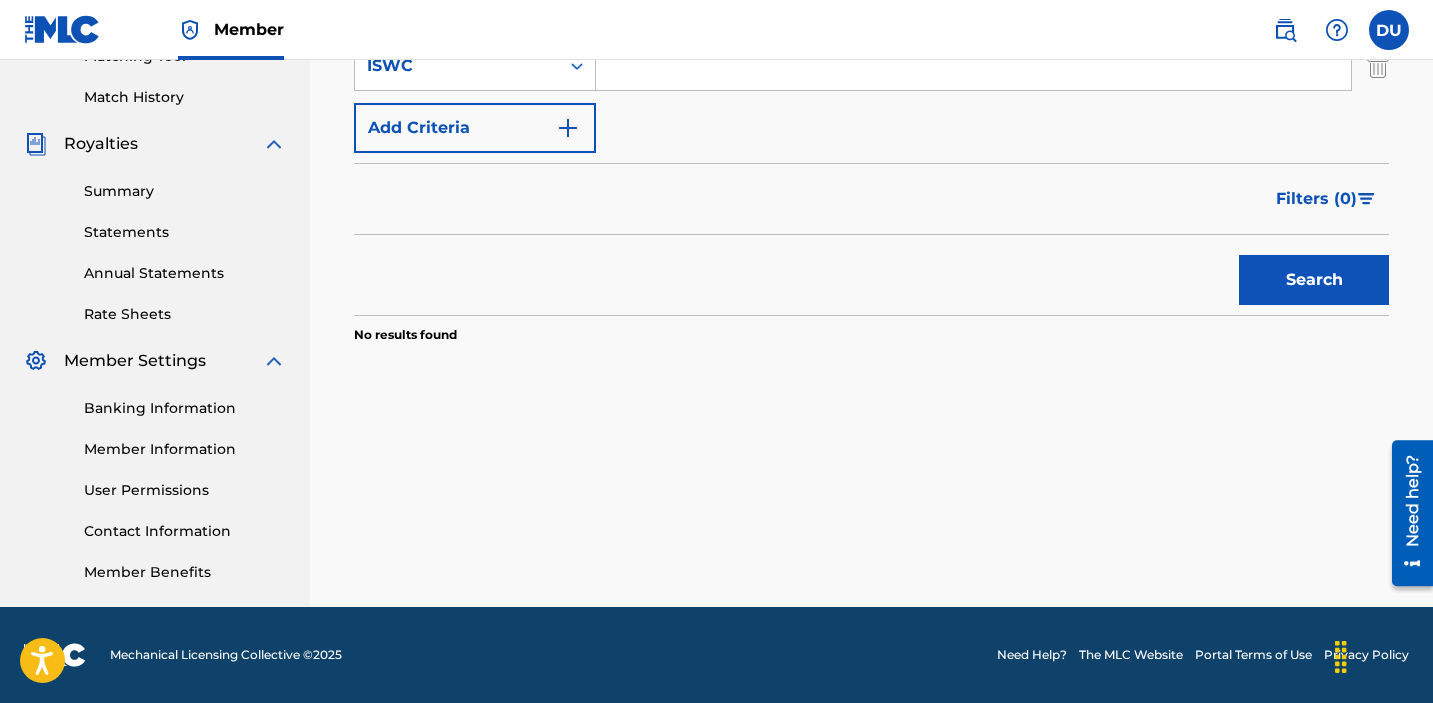 click on "Search" at bounding box center (1314, 280) 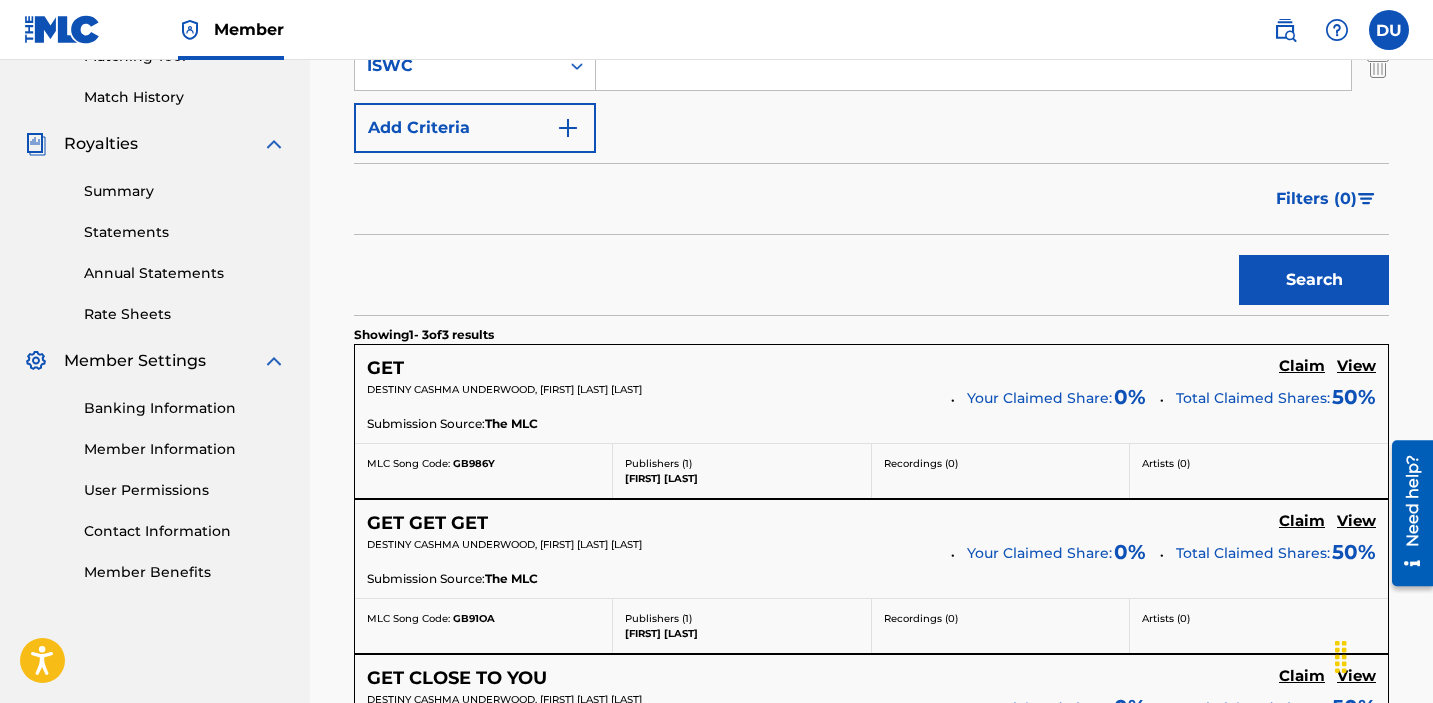 click on "Claim" at bounding box center [1302, 366] 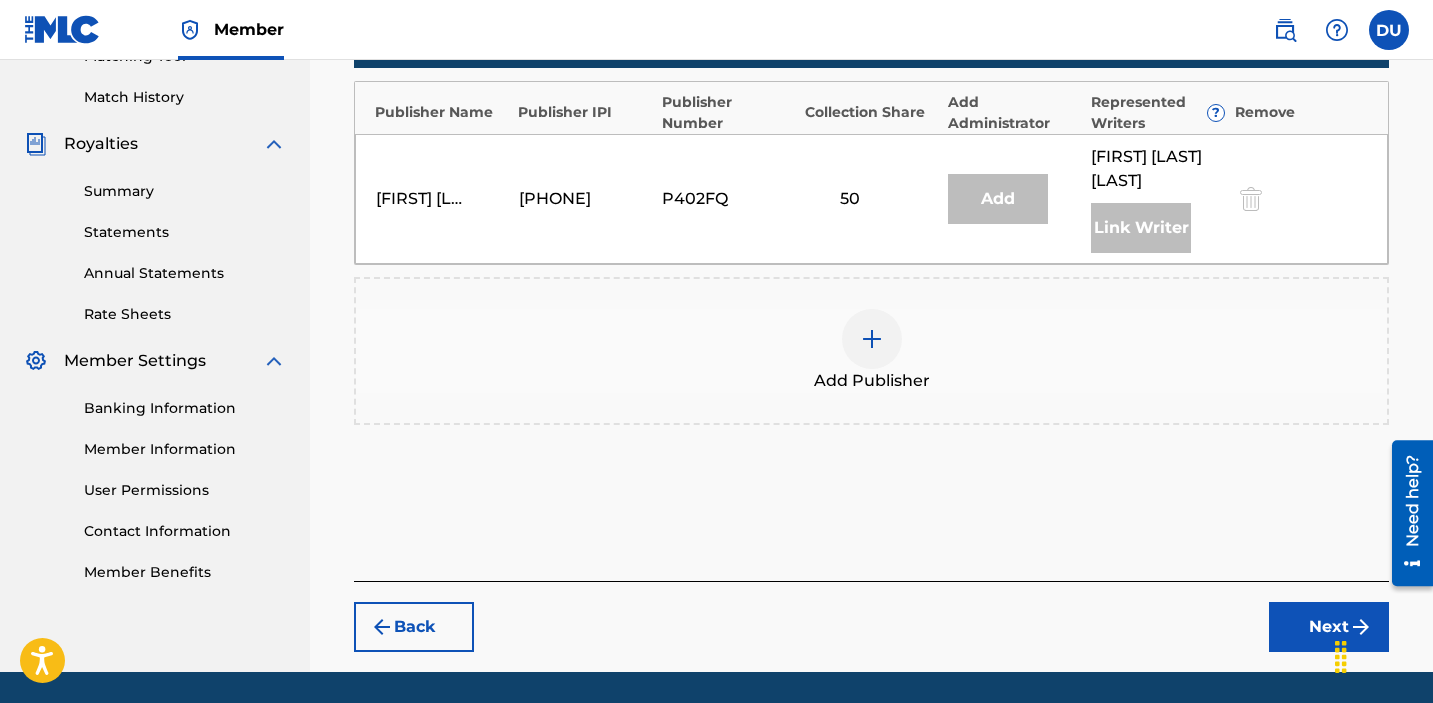 click at bounding box center (872, 339) 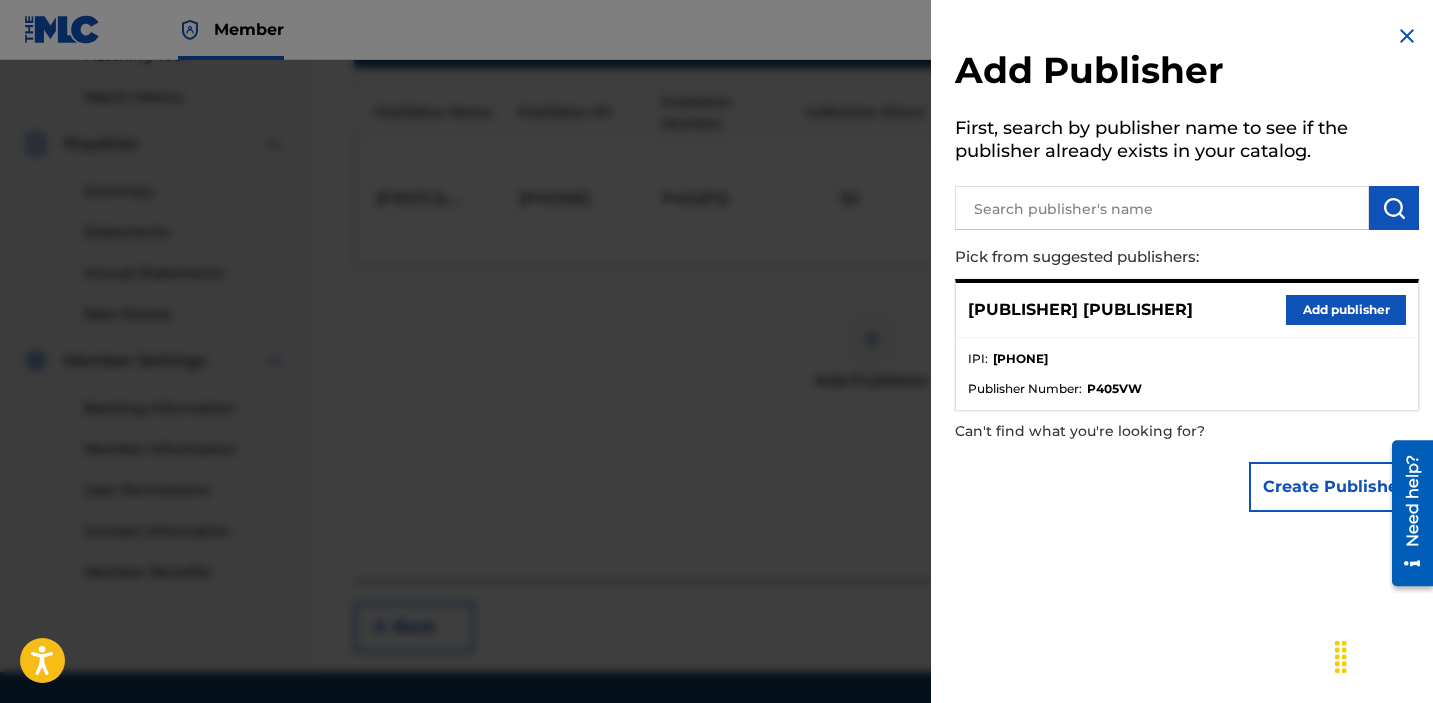 click on "Add publisher" at bounding box center [1346, 310] 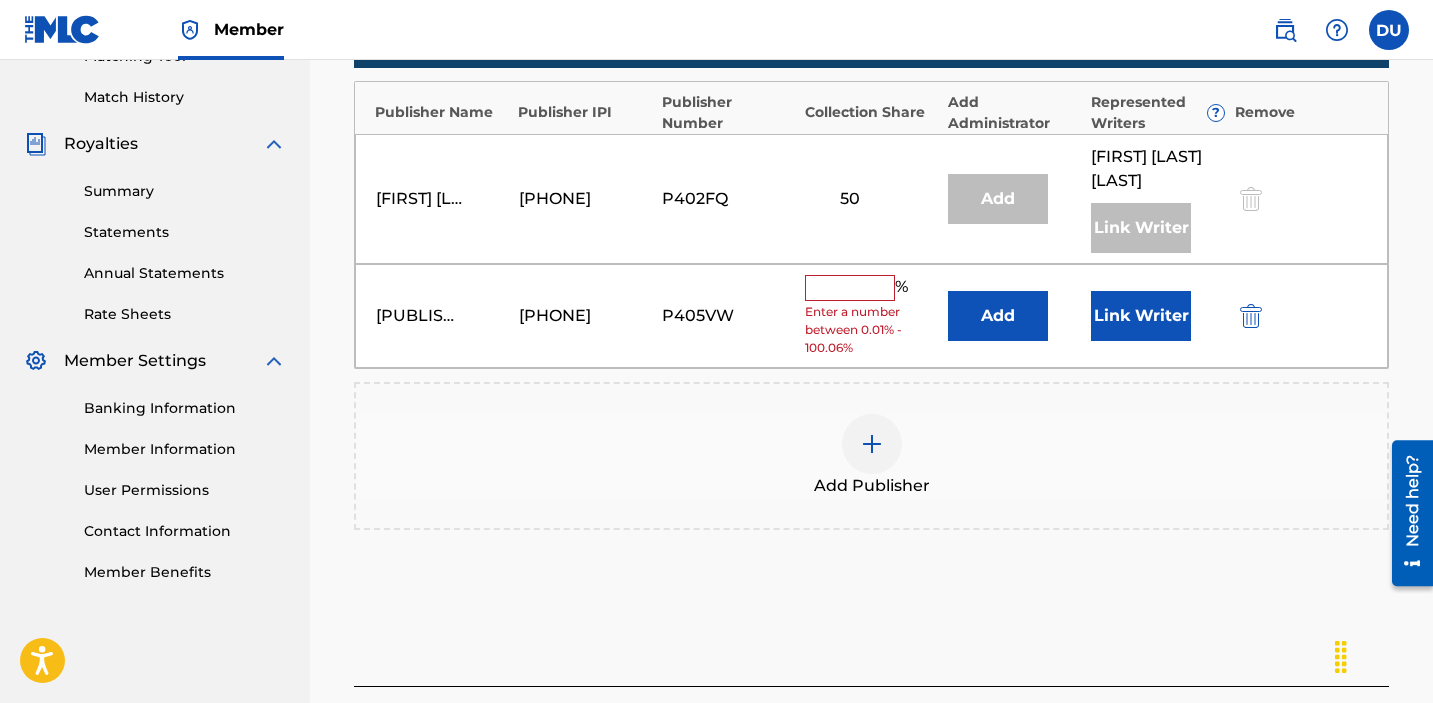 click at bounding box center (850, 288) 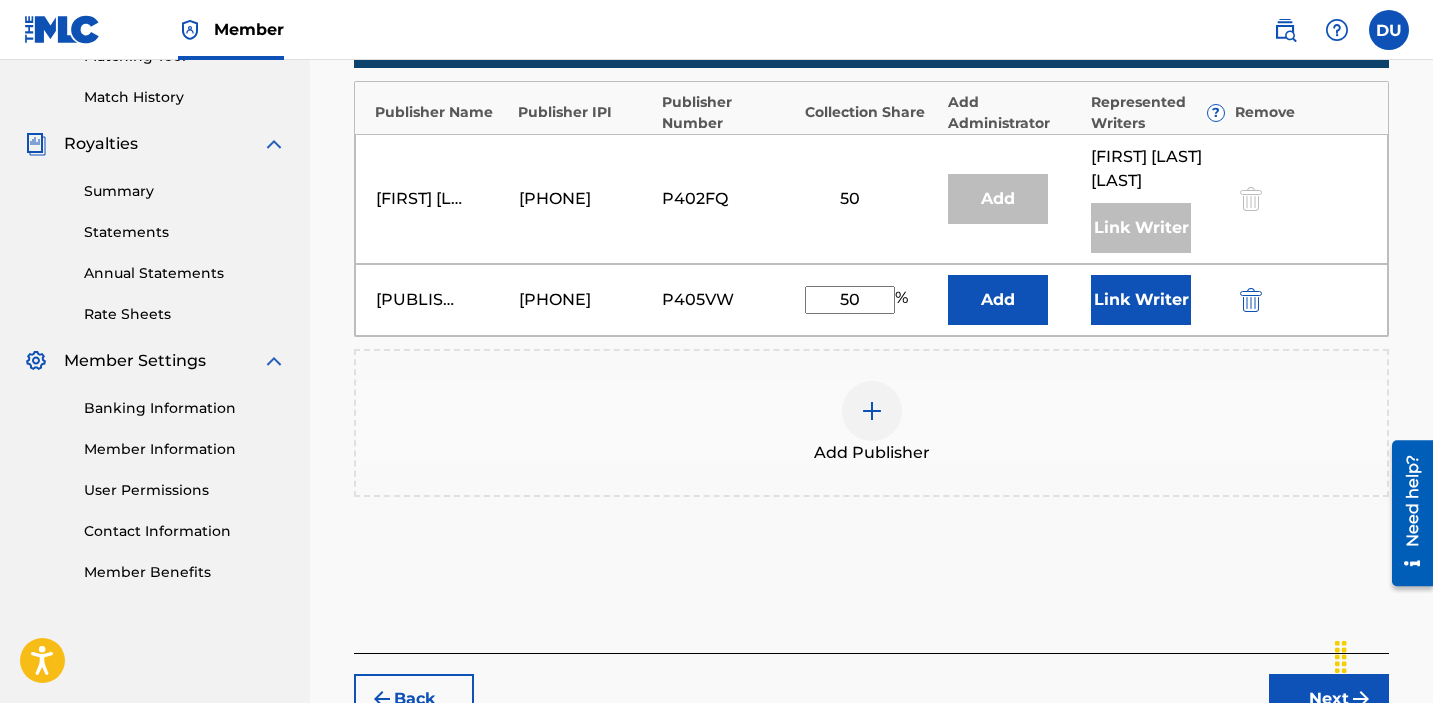 type on "50" 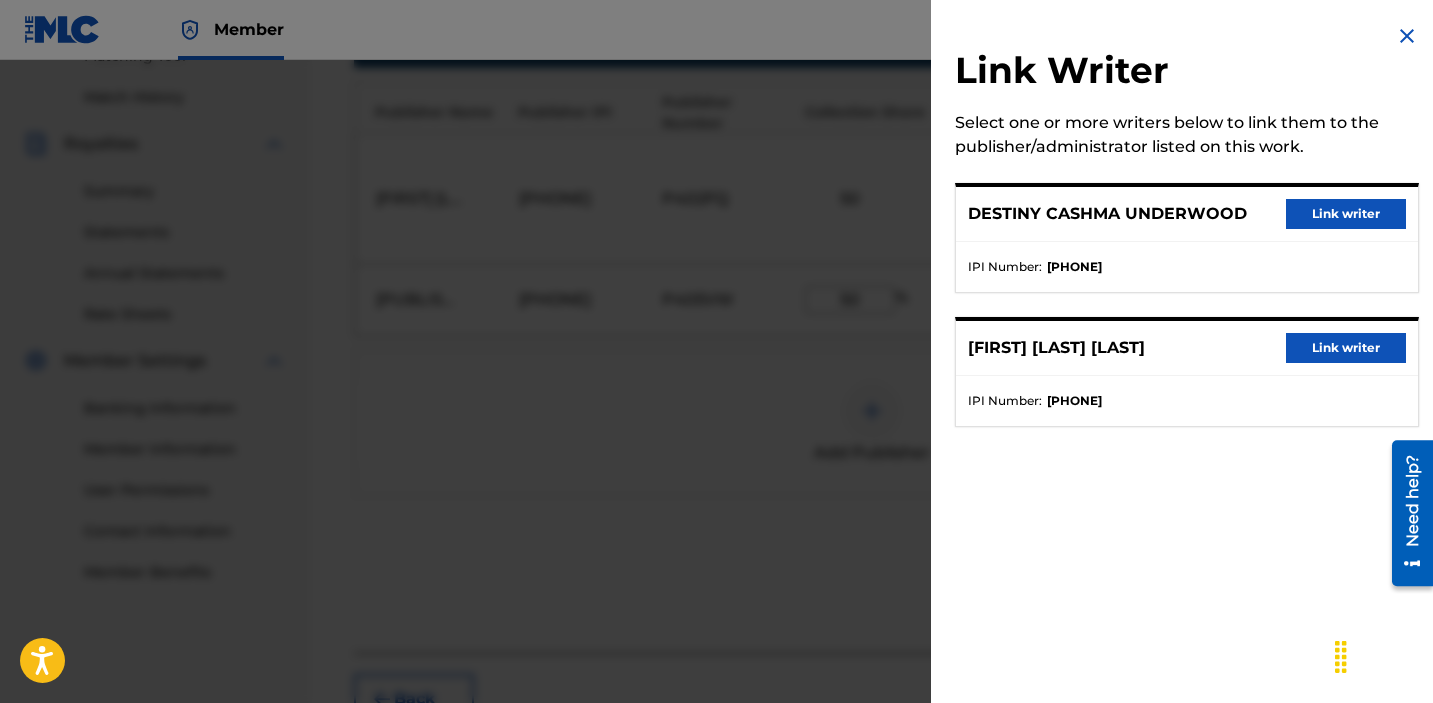 click on "Link writer" at bounding box center (1346, 214) 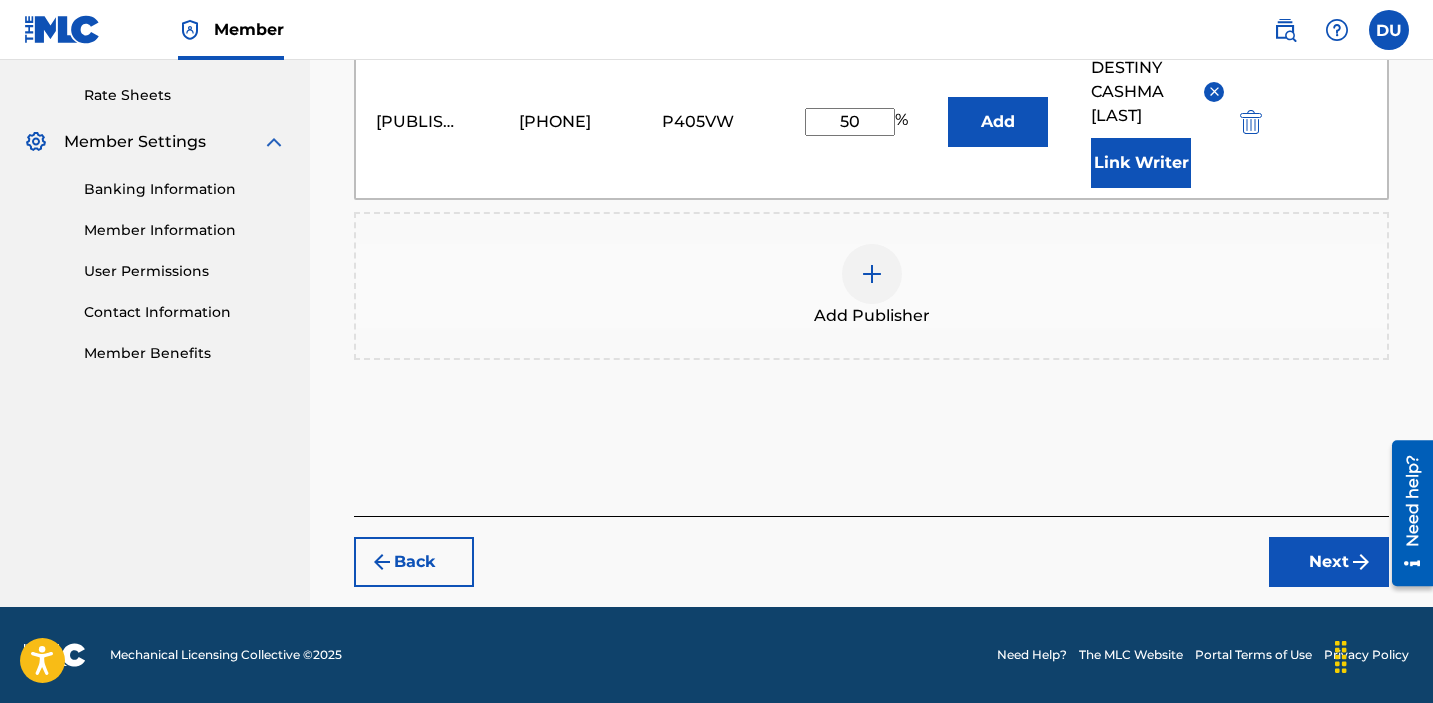 scroll, scrollTop: 780, scrollLeft: 0, axis: vertical 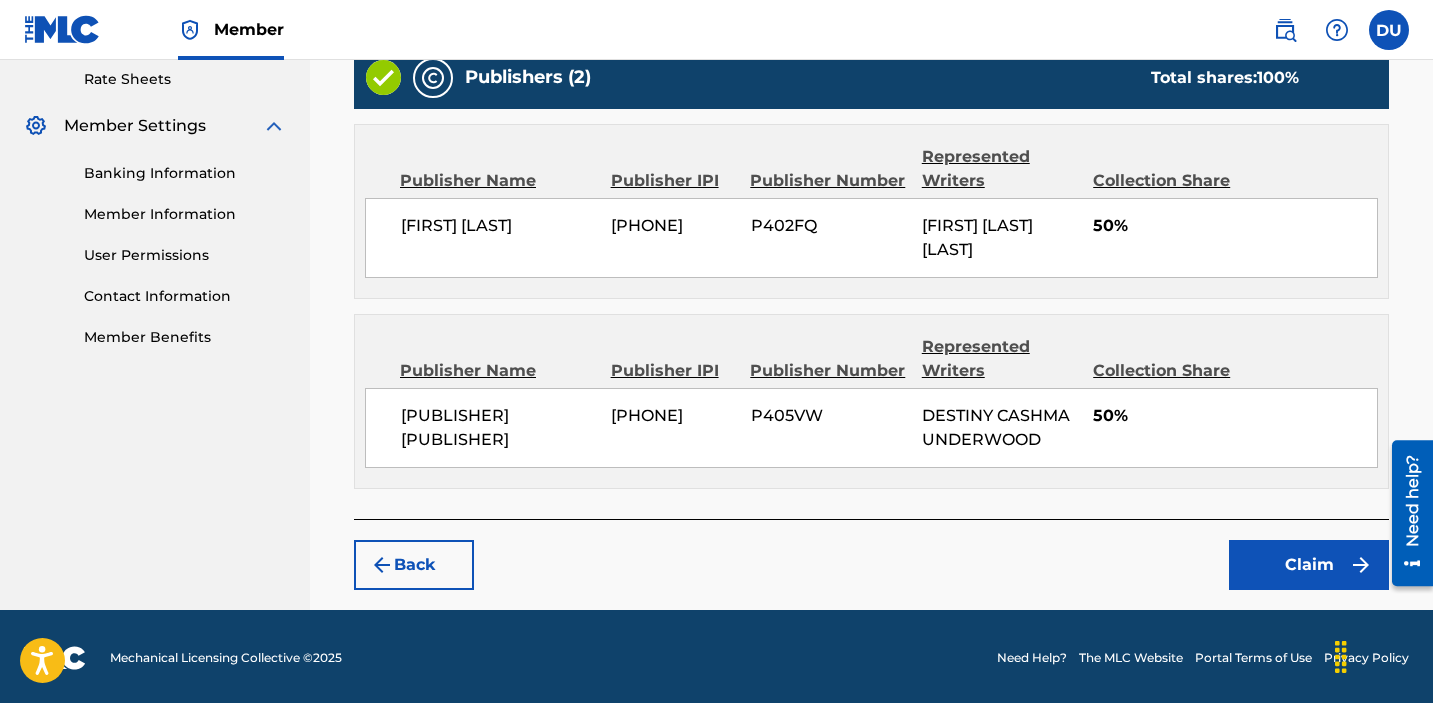 click on "Claim" at bounding box center (1309, 565) 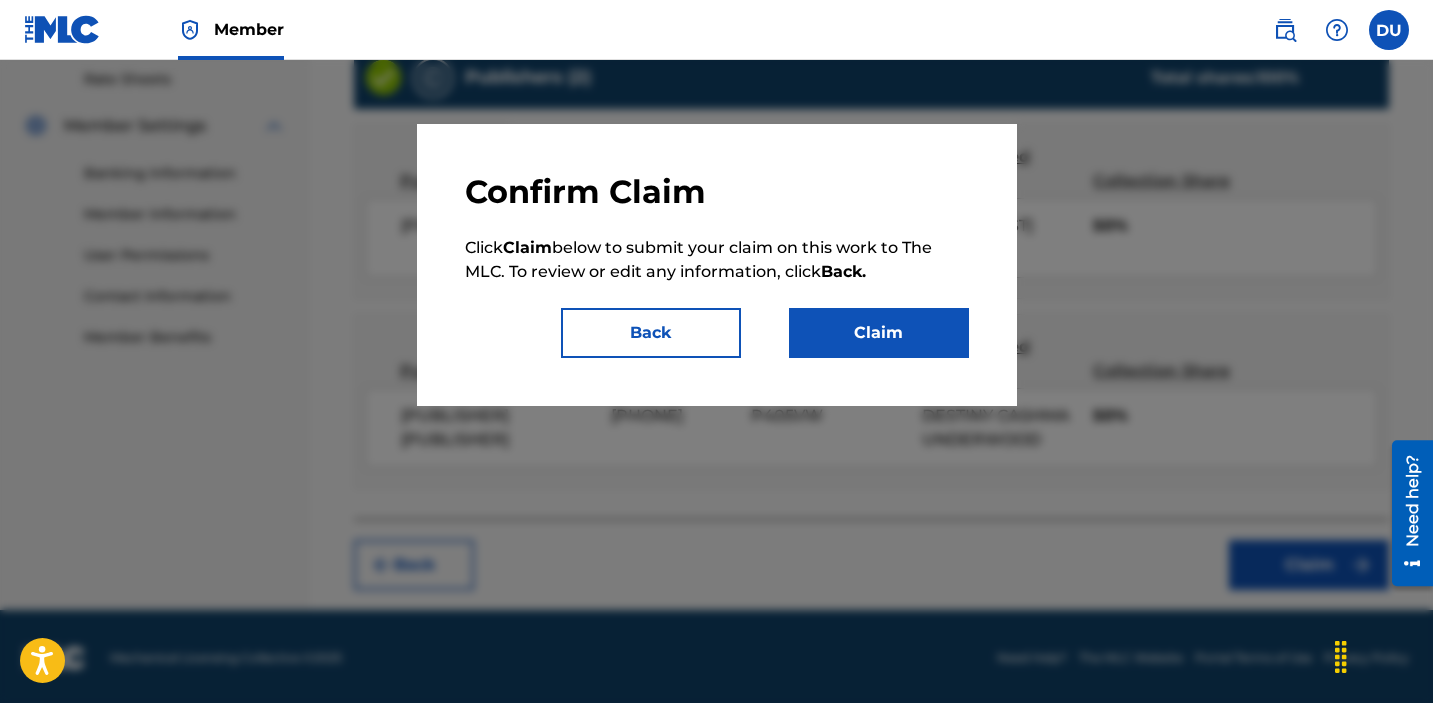 click on "Claim" at bounding box center (879, 333) 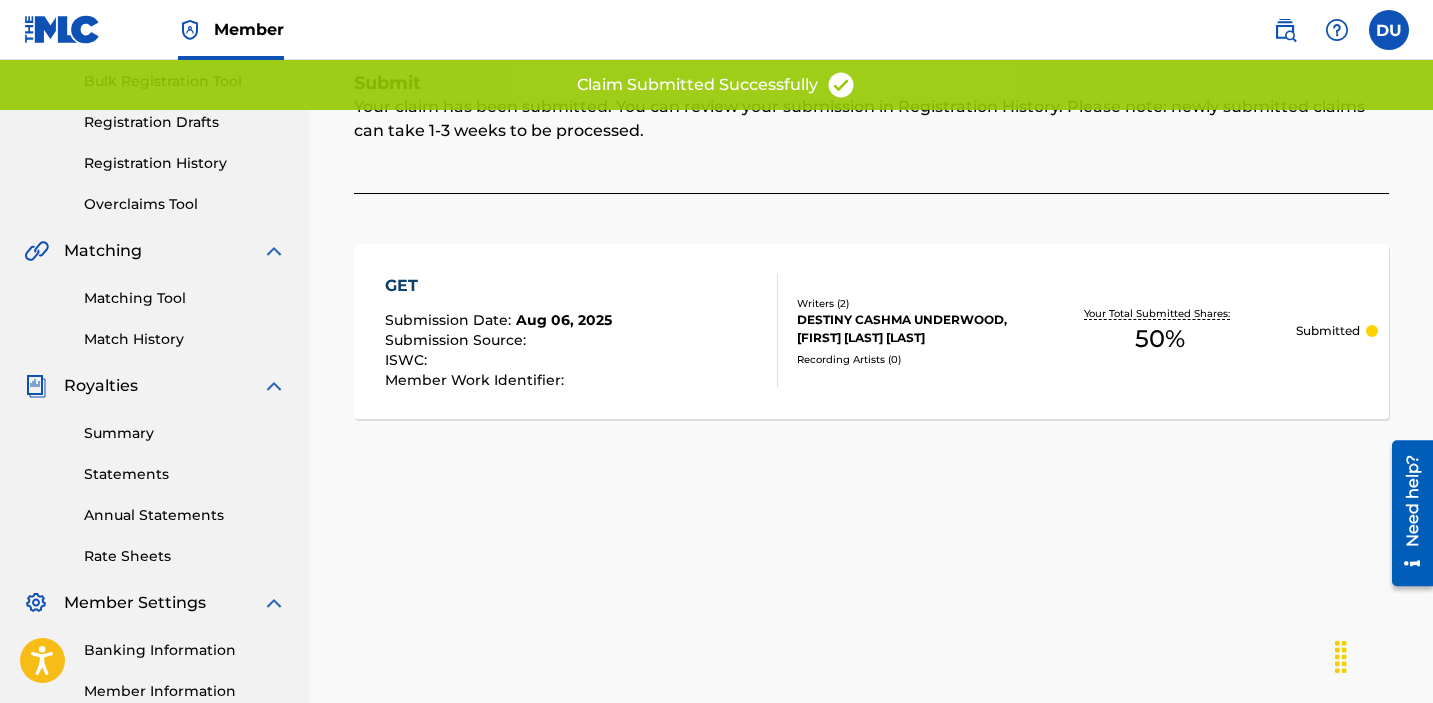 scroll, scrollTop: 0, scrollLeft: 0, axis: both 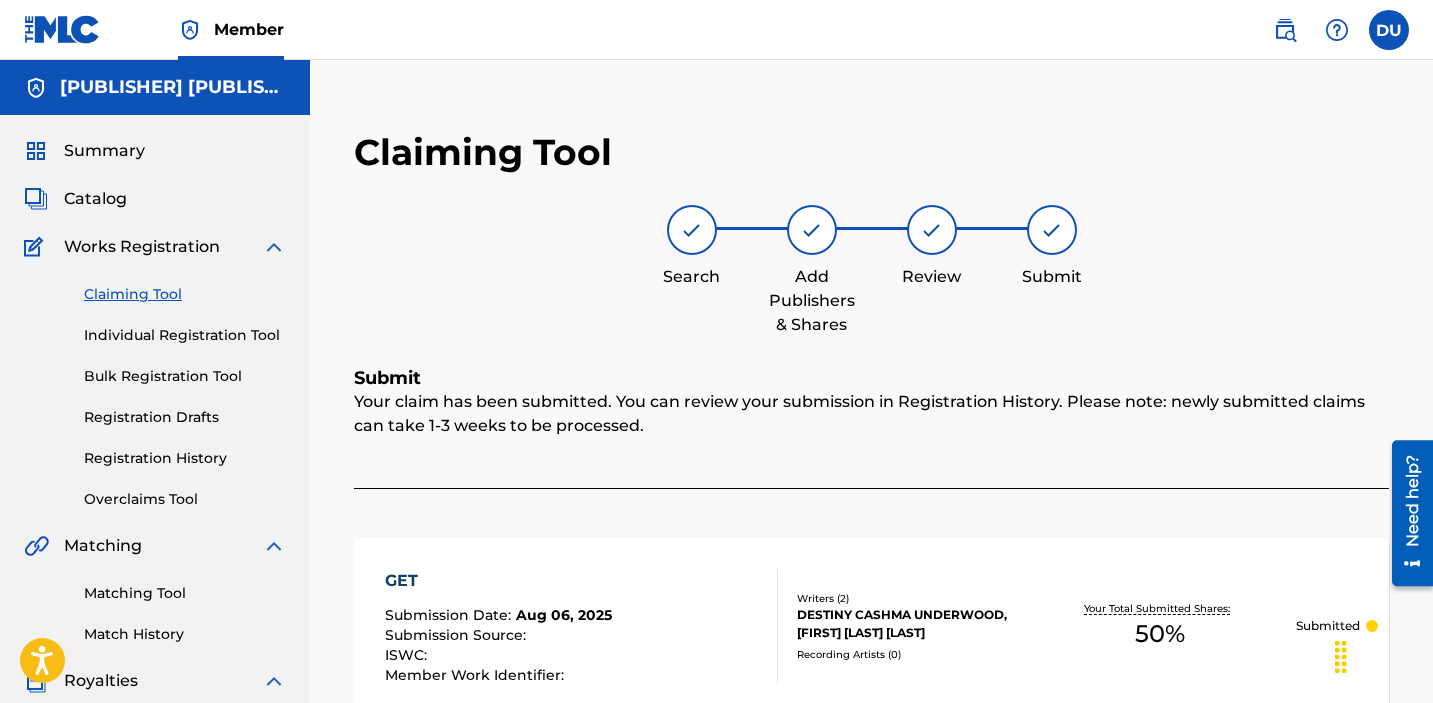 click at bounding box center (692, 230) 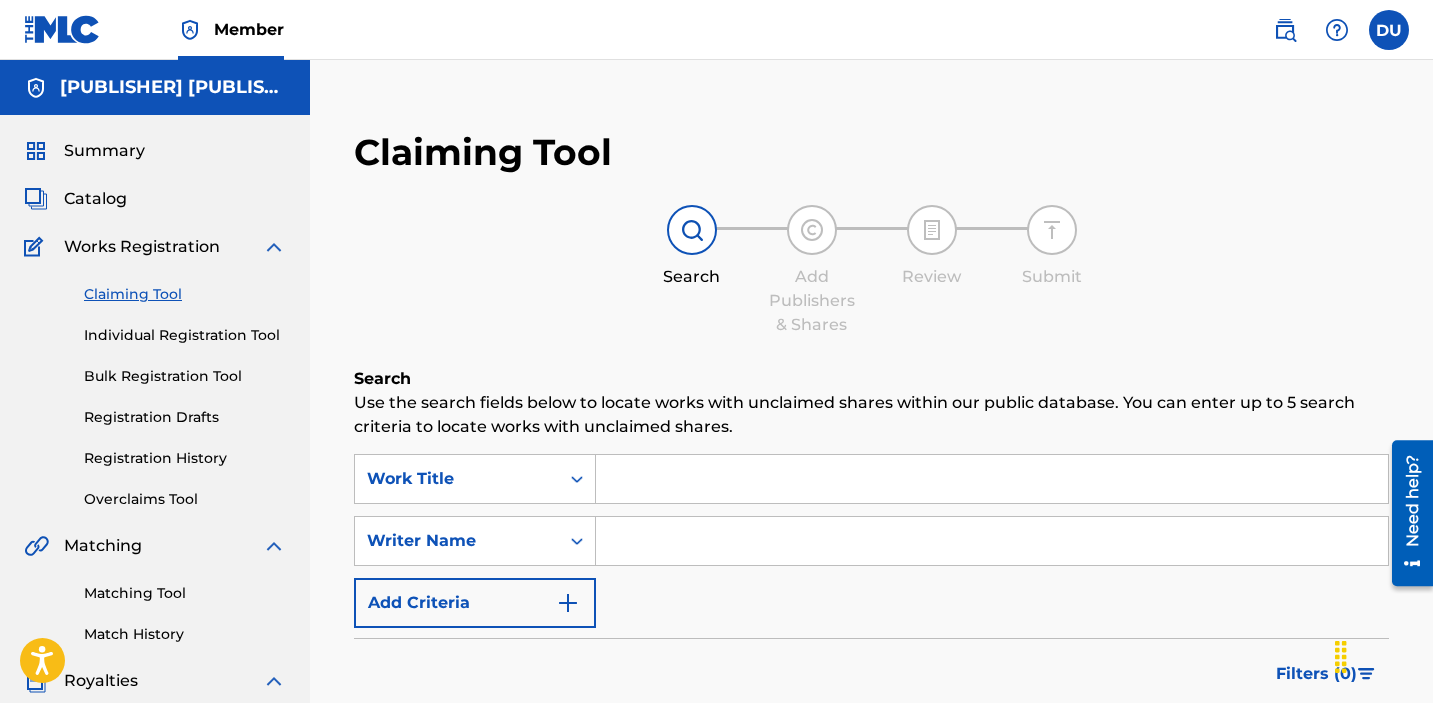 click at bounding box center (992, 541) 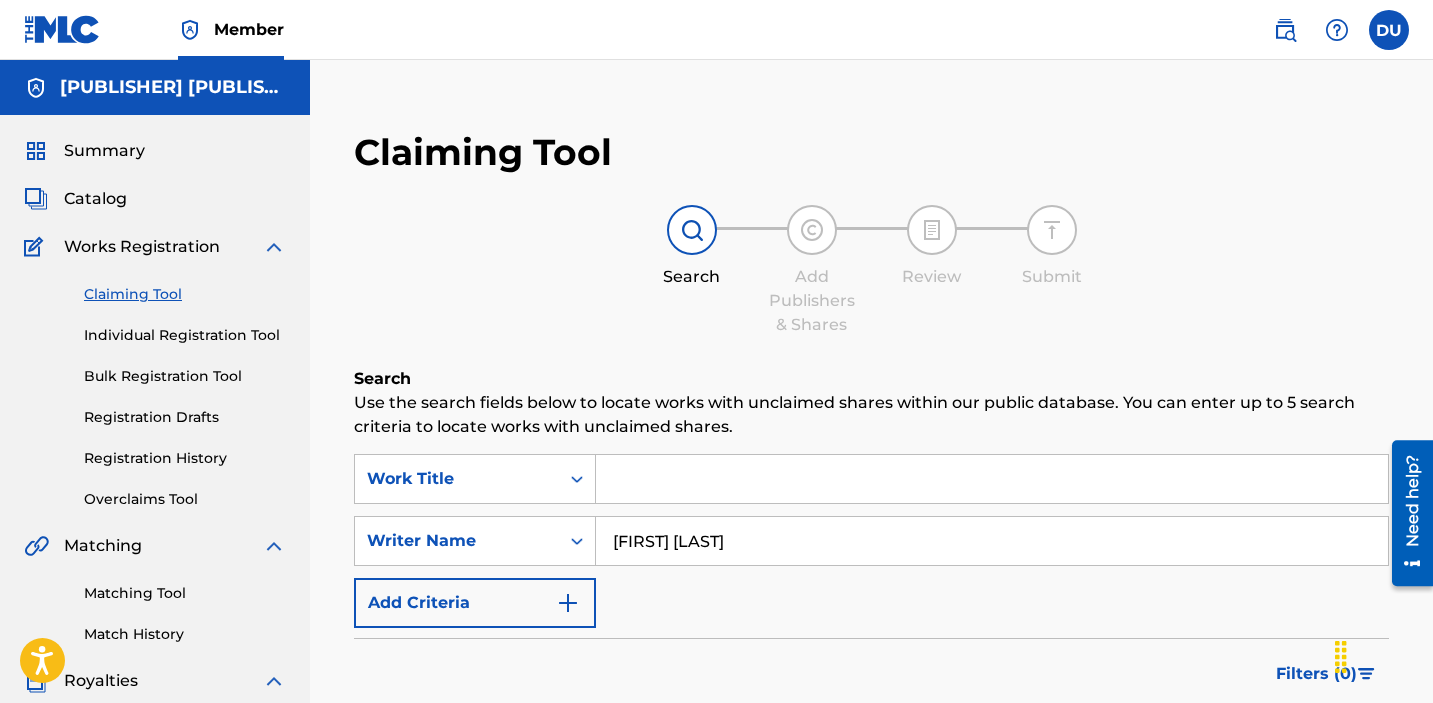 scroll, scrollTop: 257, scrollLeft: 0, axis: vertical 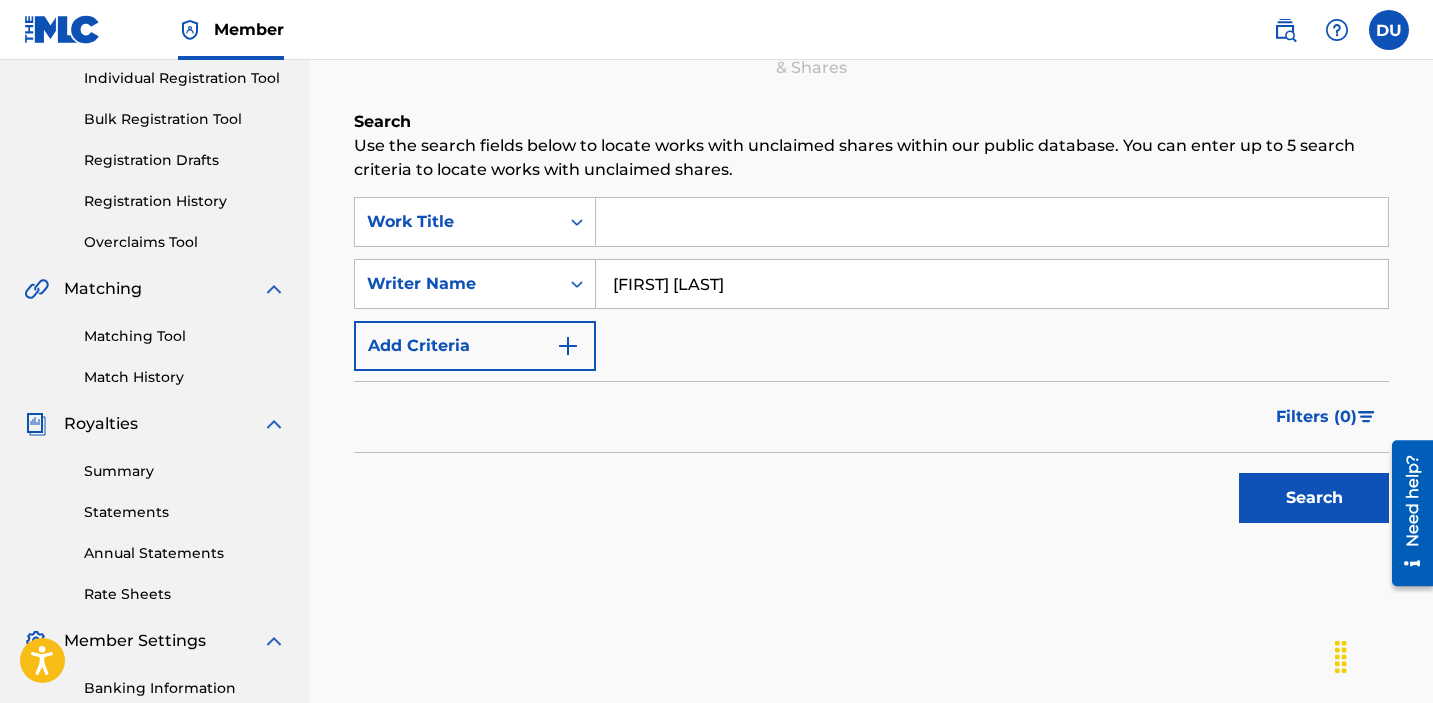 click on "Search" at bounding box center [1314, 498] 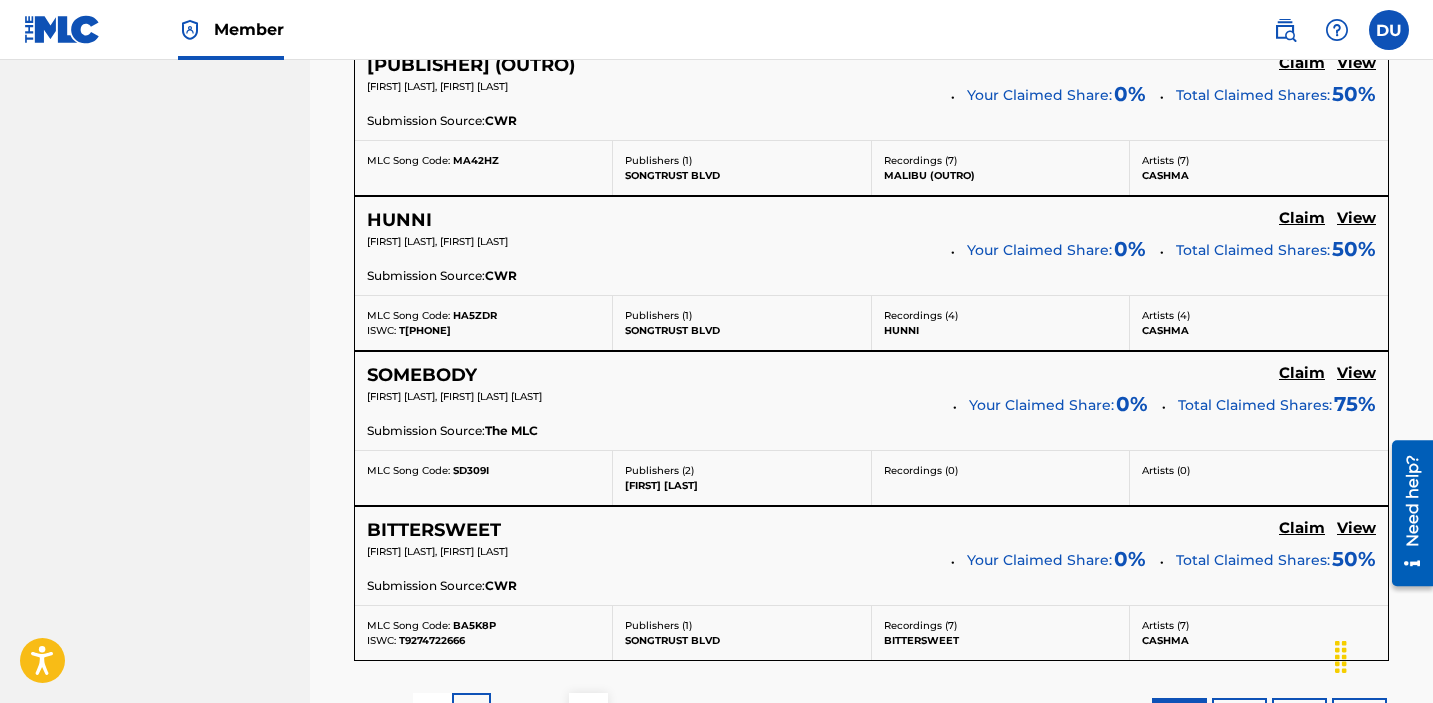 scroll, scrollTop: 1985, scrollLeft: 0, axis: vertical 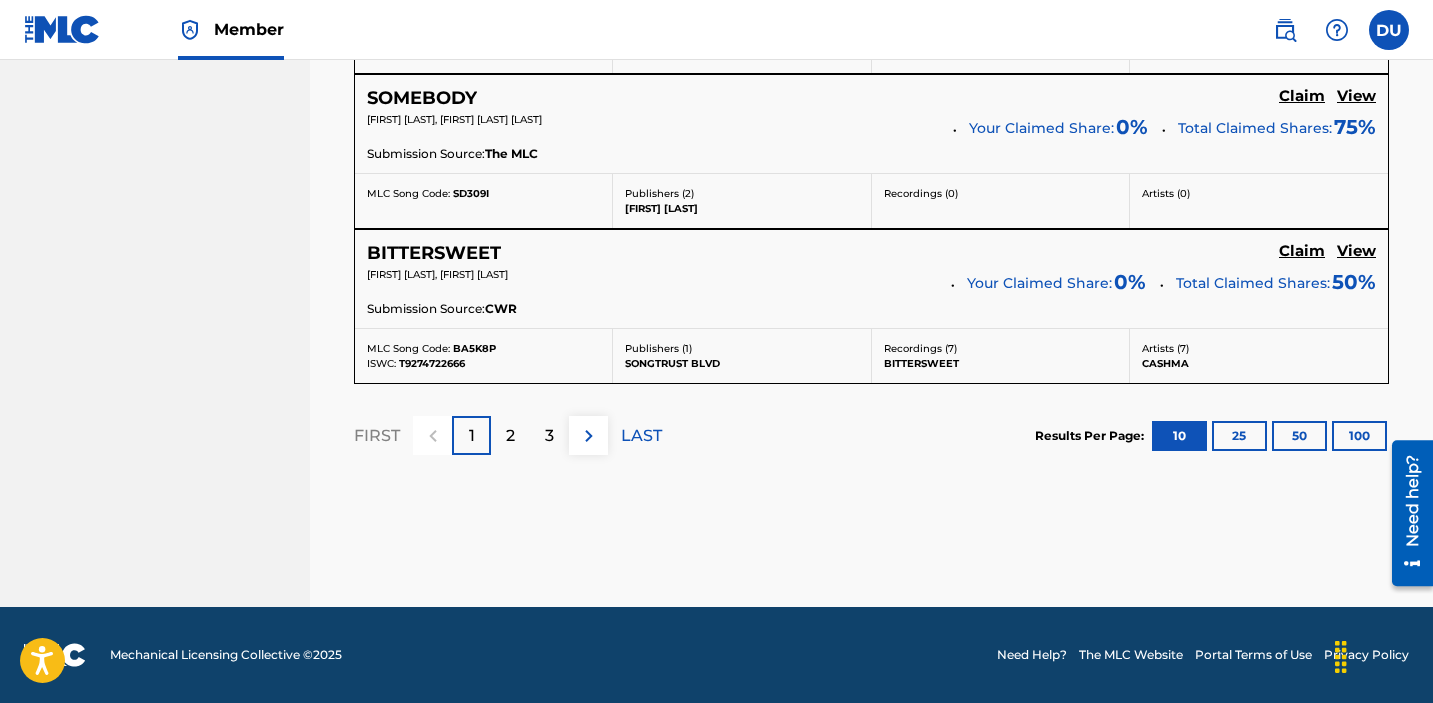 click on "Claim" at bounding box center [1302, -1144] 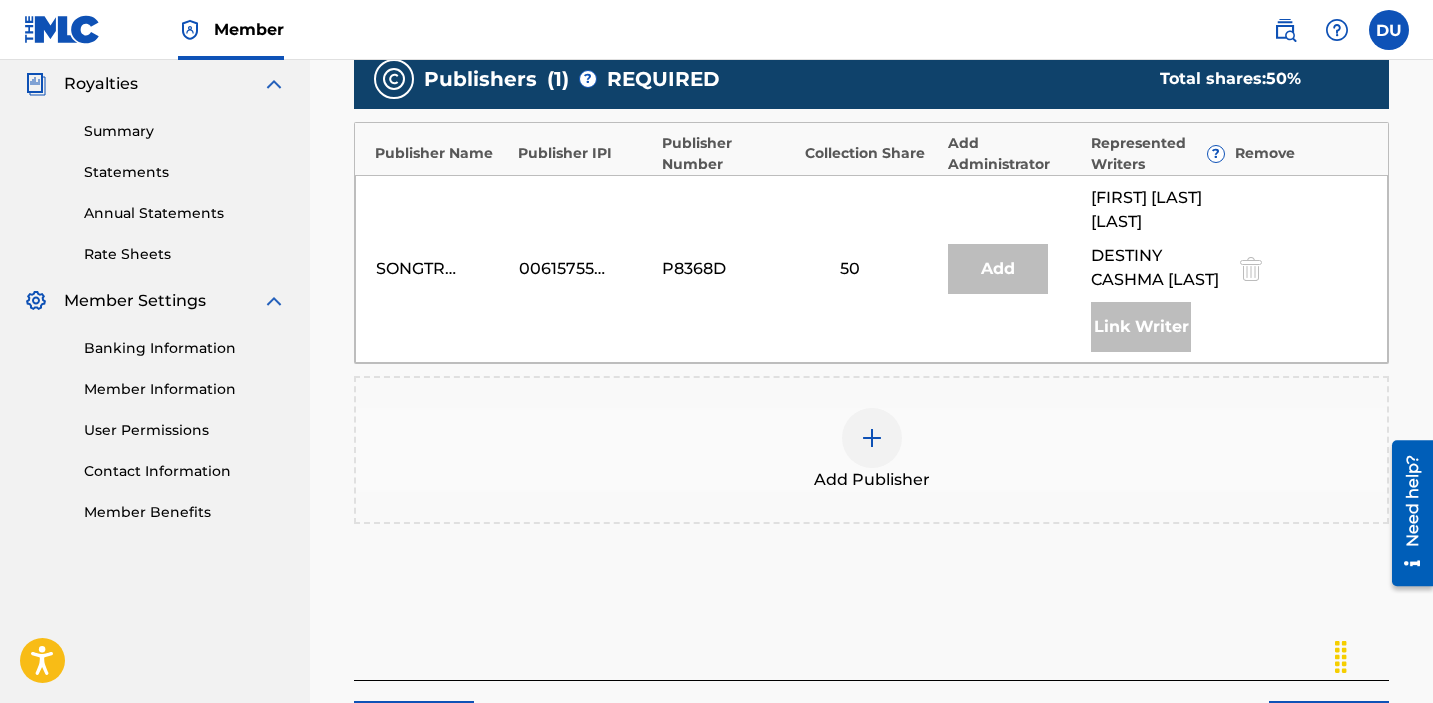 scroll, scrollTop: 573, scrollLeft: 0, axis: vertical 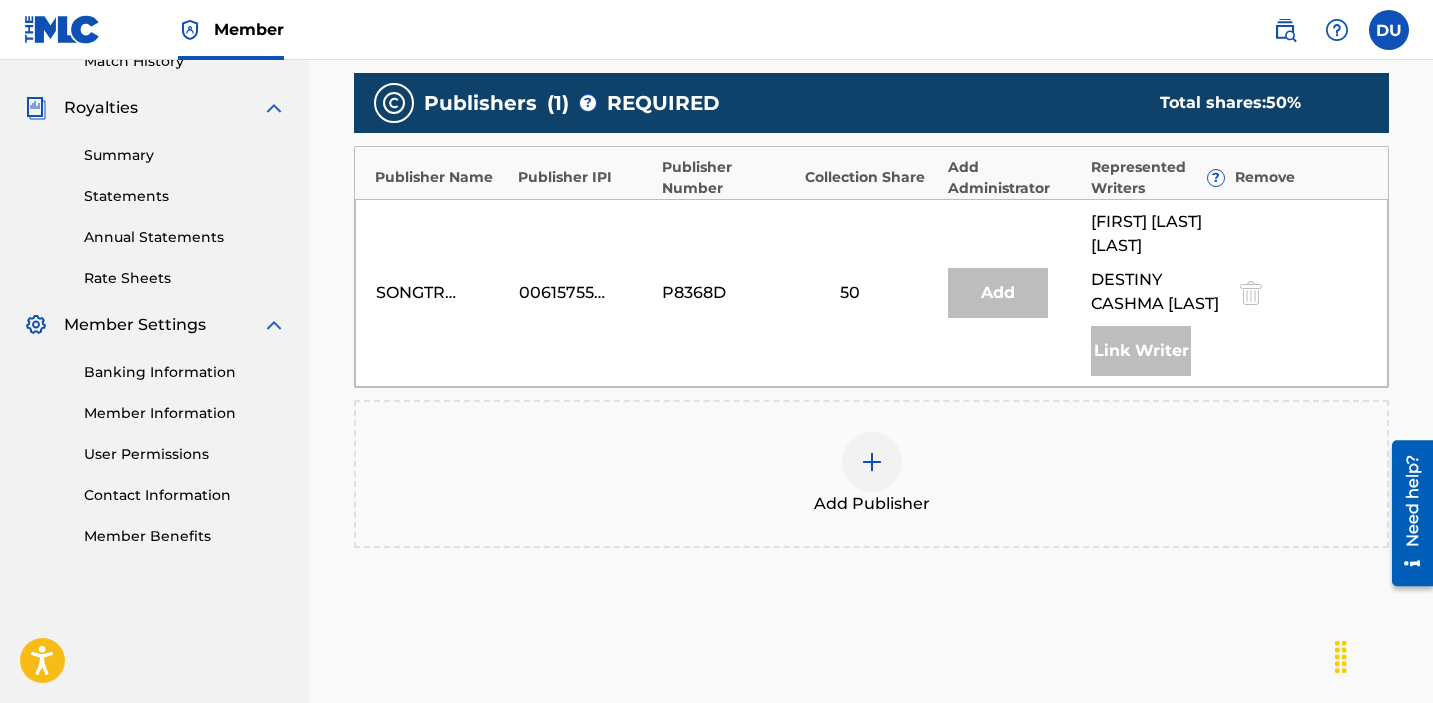 click at bounding box center [872, 462] 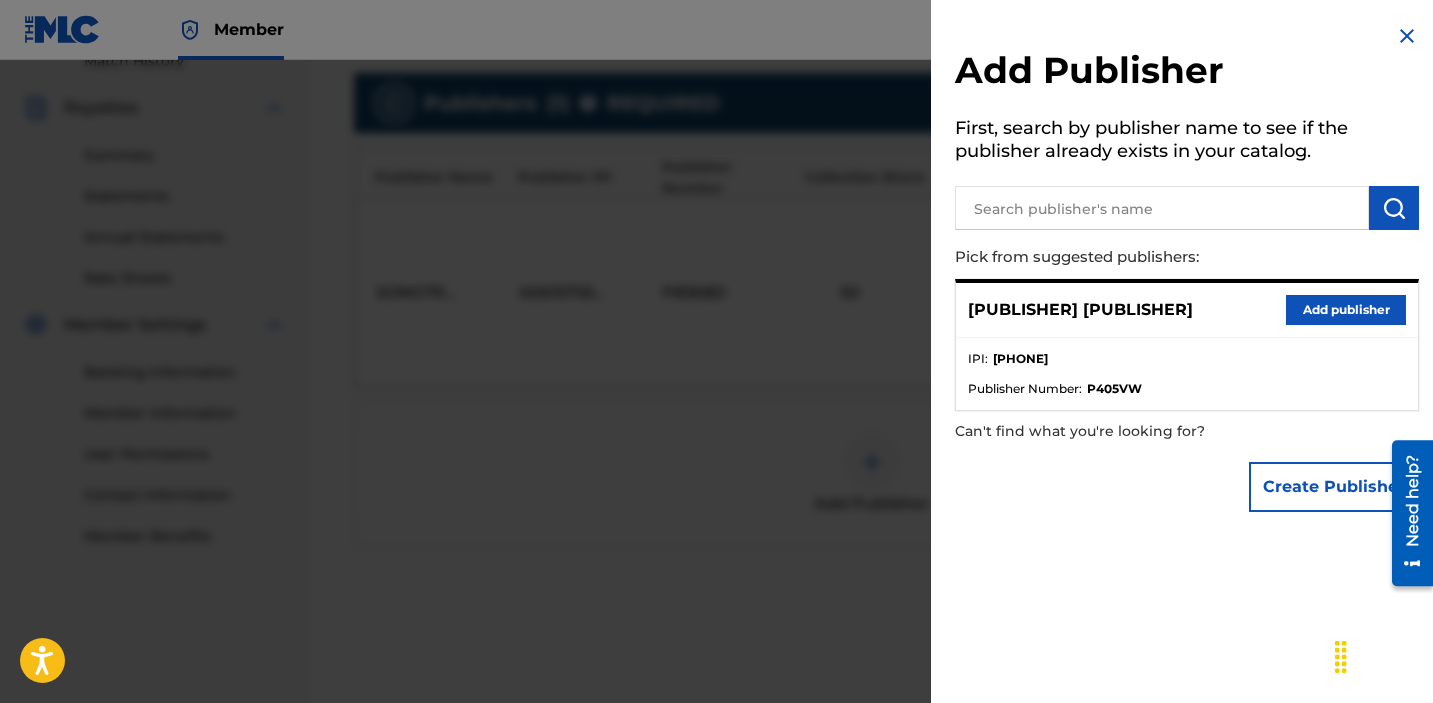 click on "Add publisher" at bounding box center (1346, 310) 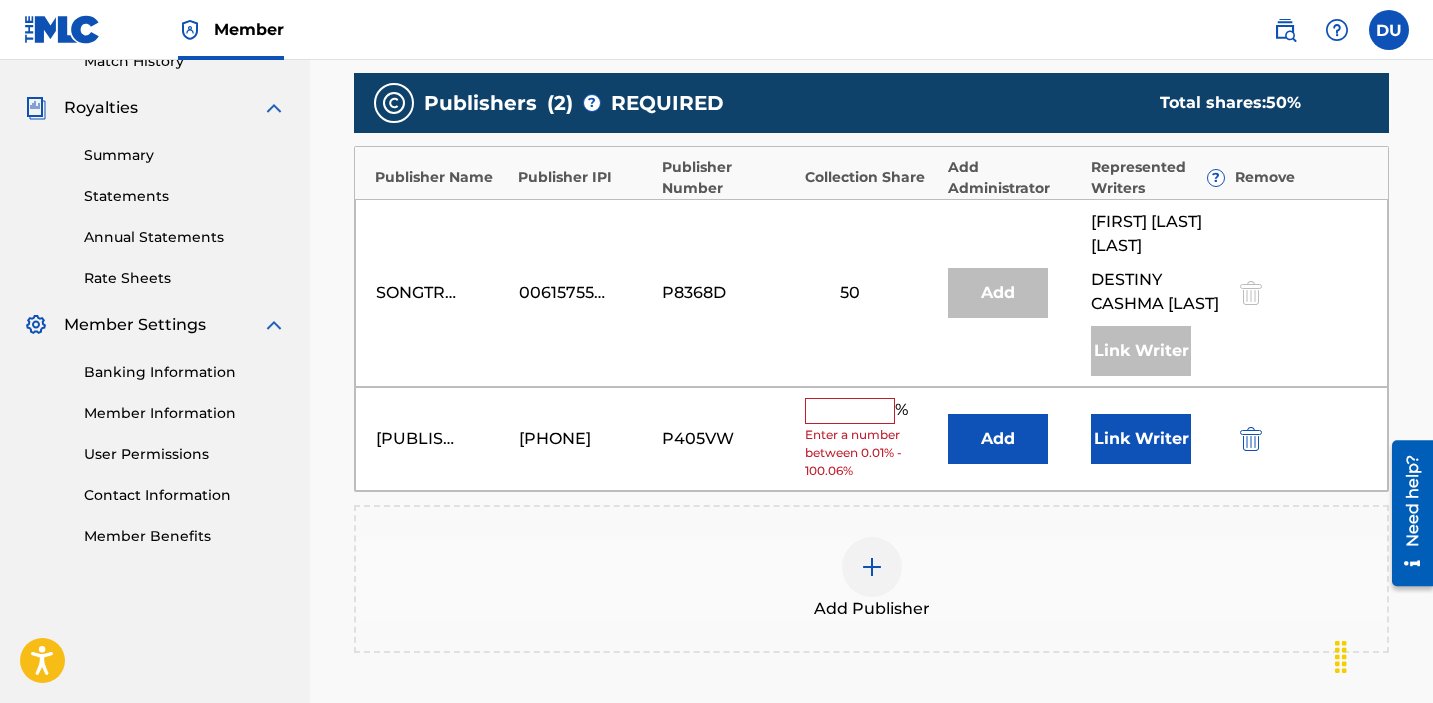 click at bounding box center [850, 411] 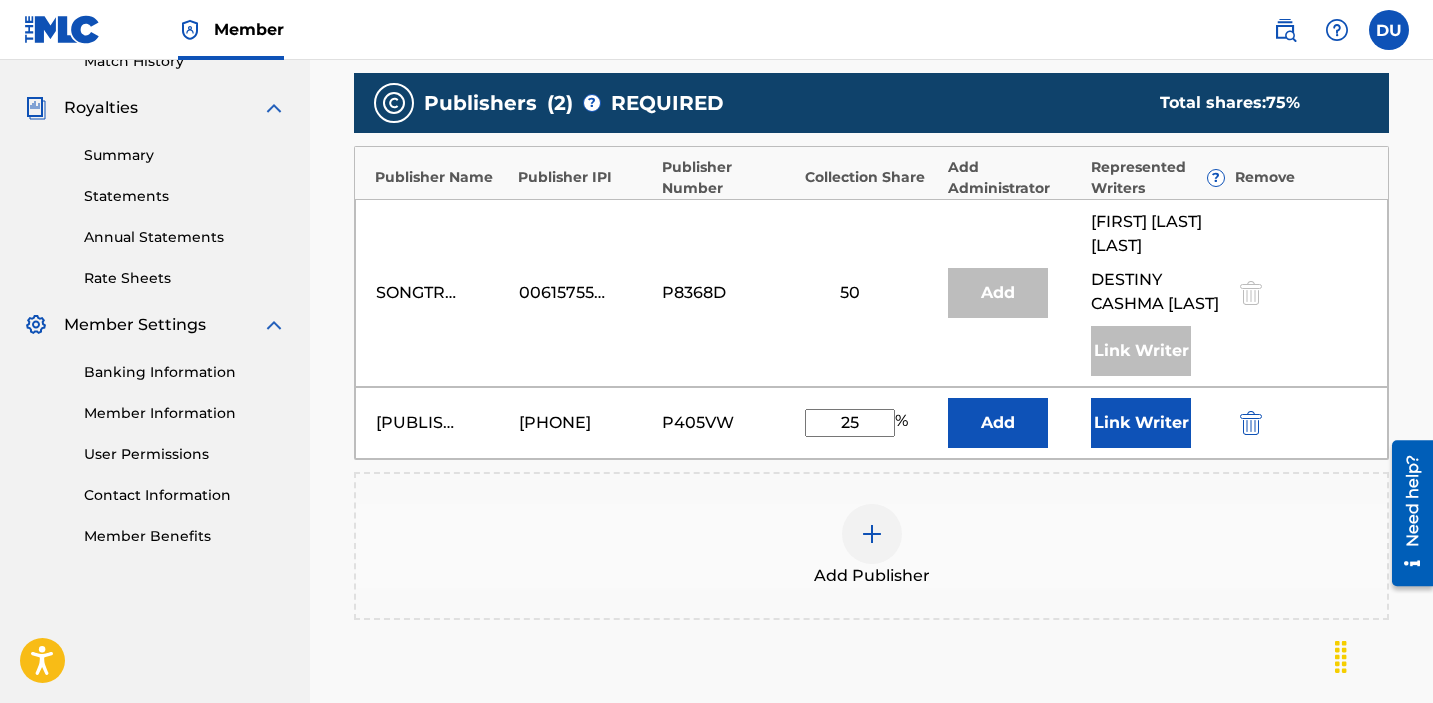 type on "25" 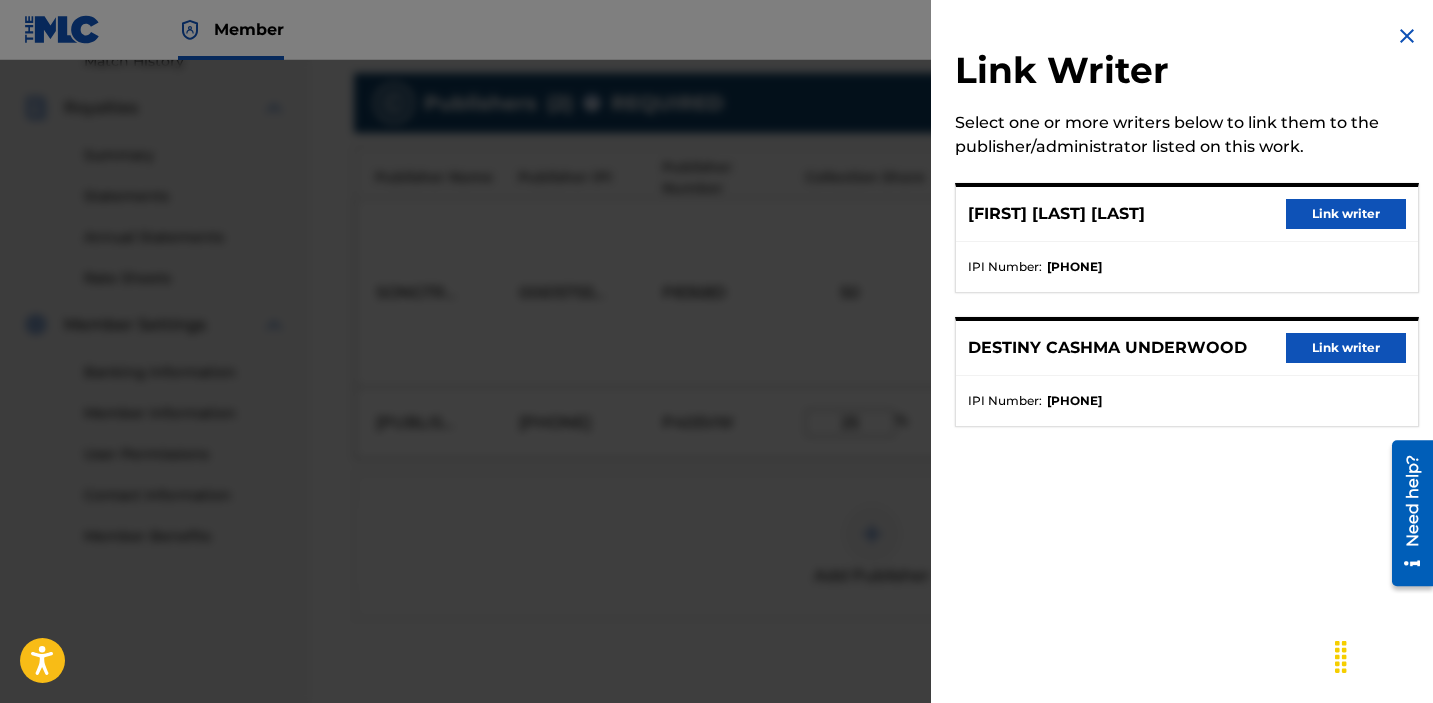 click on "Link writer" at bounding box center (1346, 348) 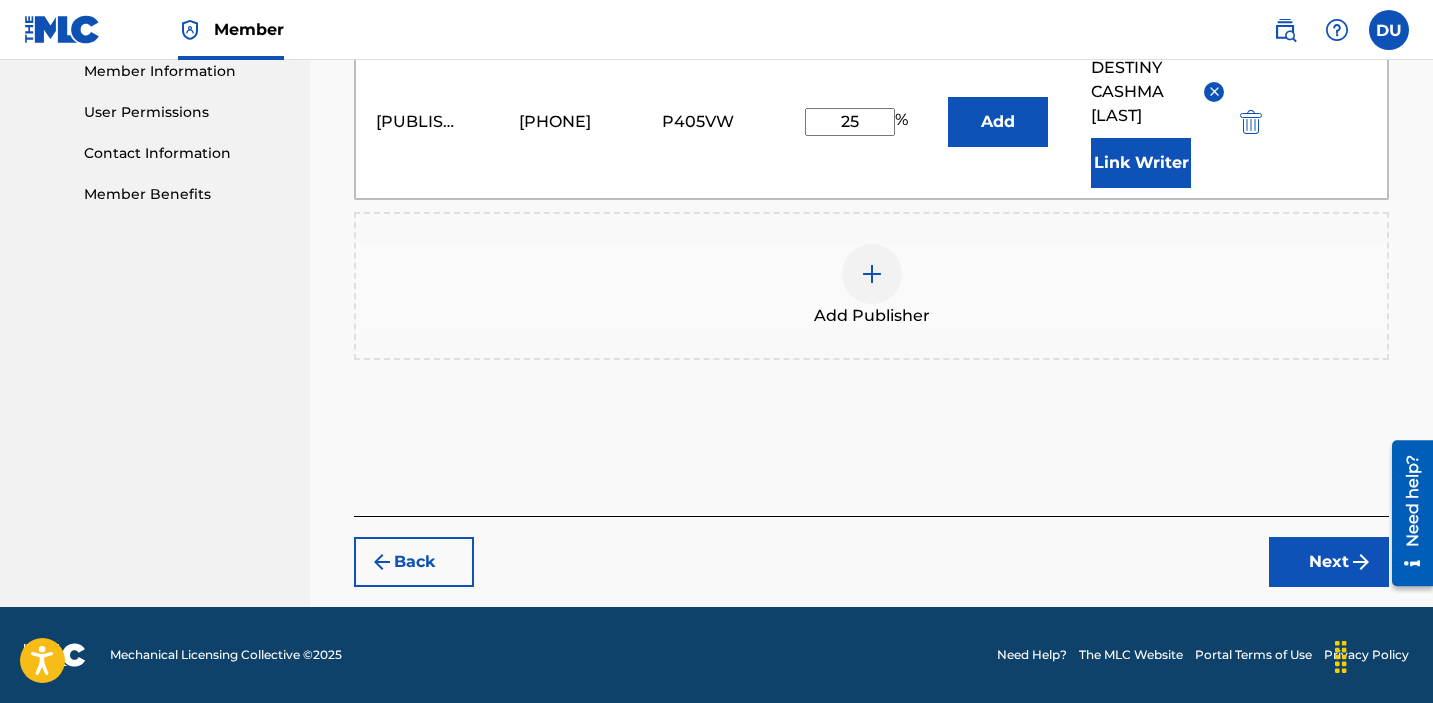 click on "Next" at bounding box center [1329, 562] 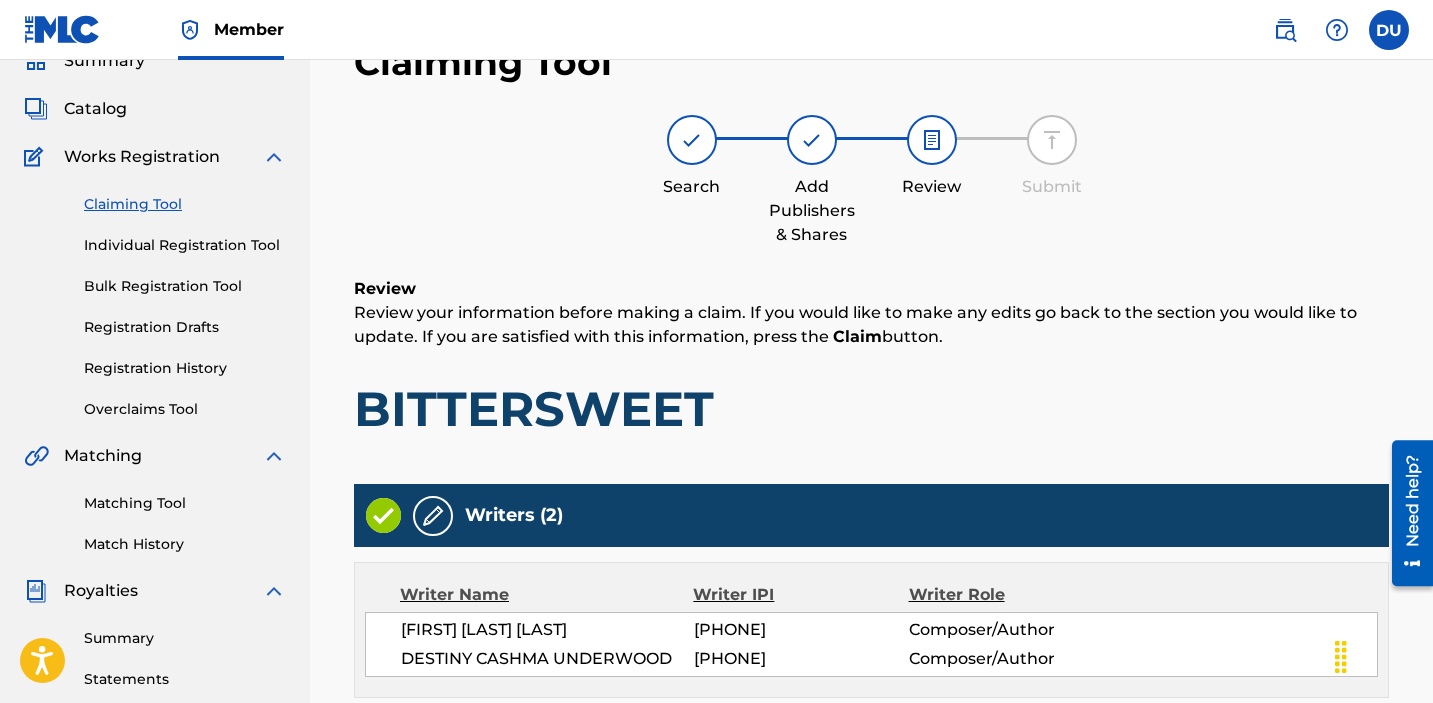 scroll, scrollTop: 820, scrollLeft: 0, axis: vertical 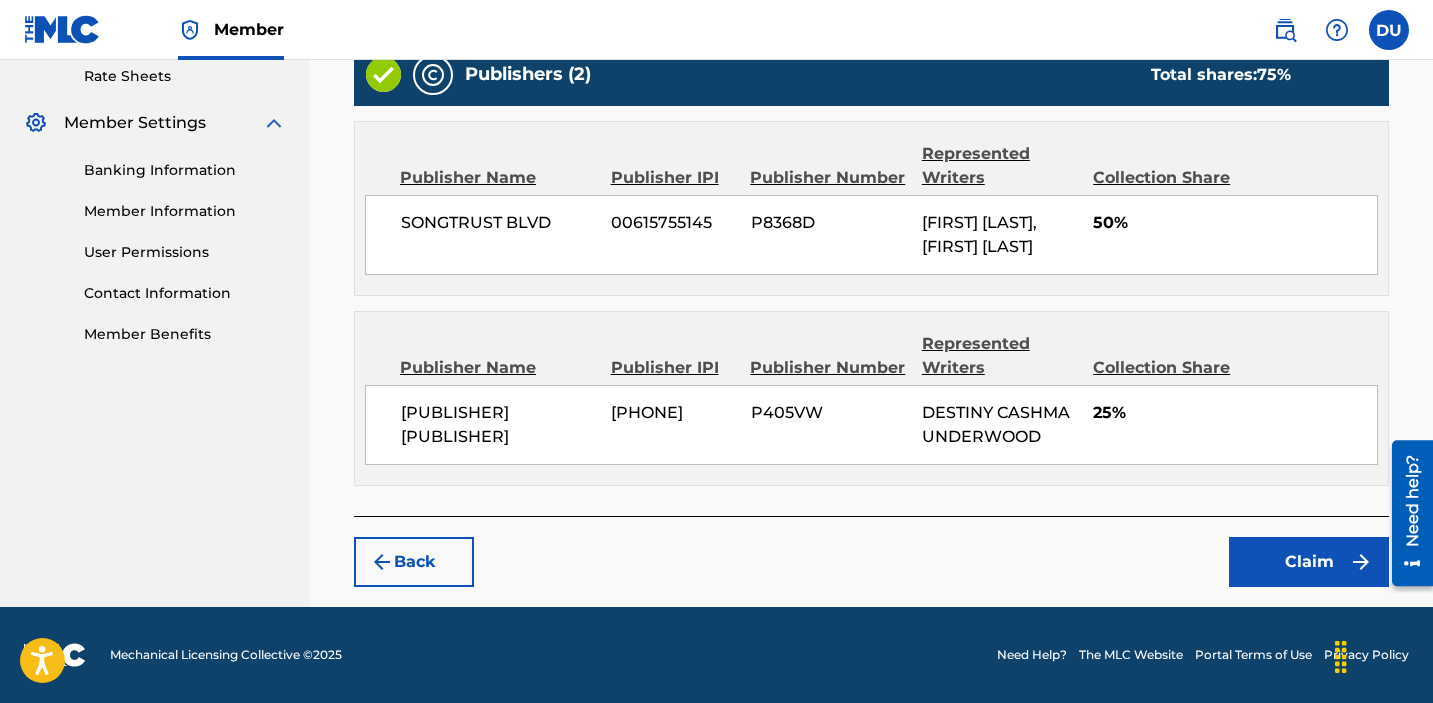 click on "Claim" at bounding box center [1309, 562] 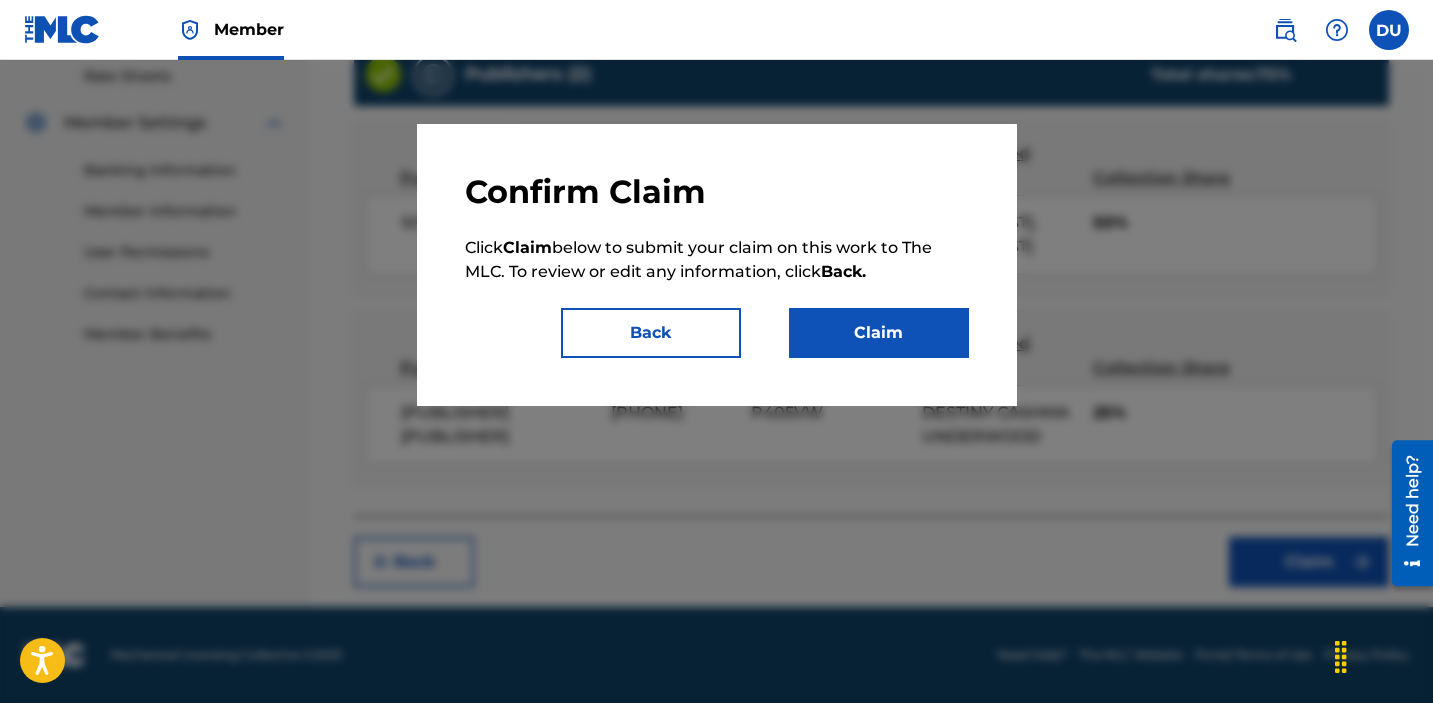 click on "Claim" at bounding box center (879, 333) 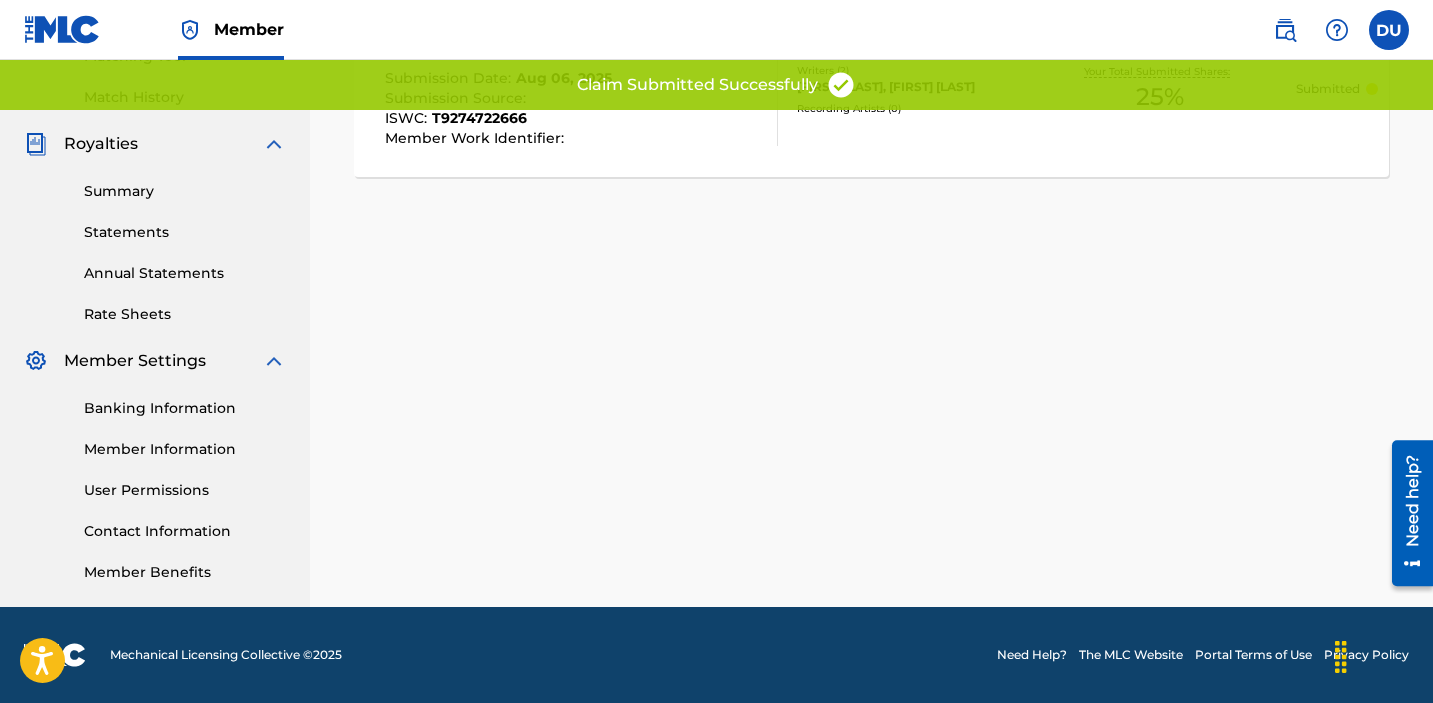 scroll, scrollTop: 0, scrollLeft: 0, axis: both 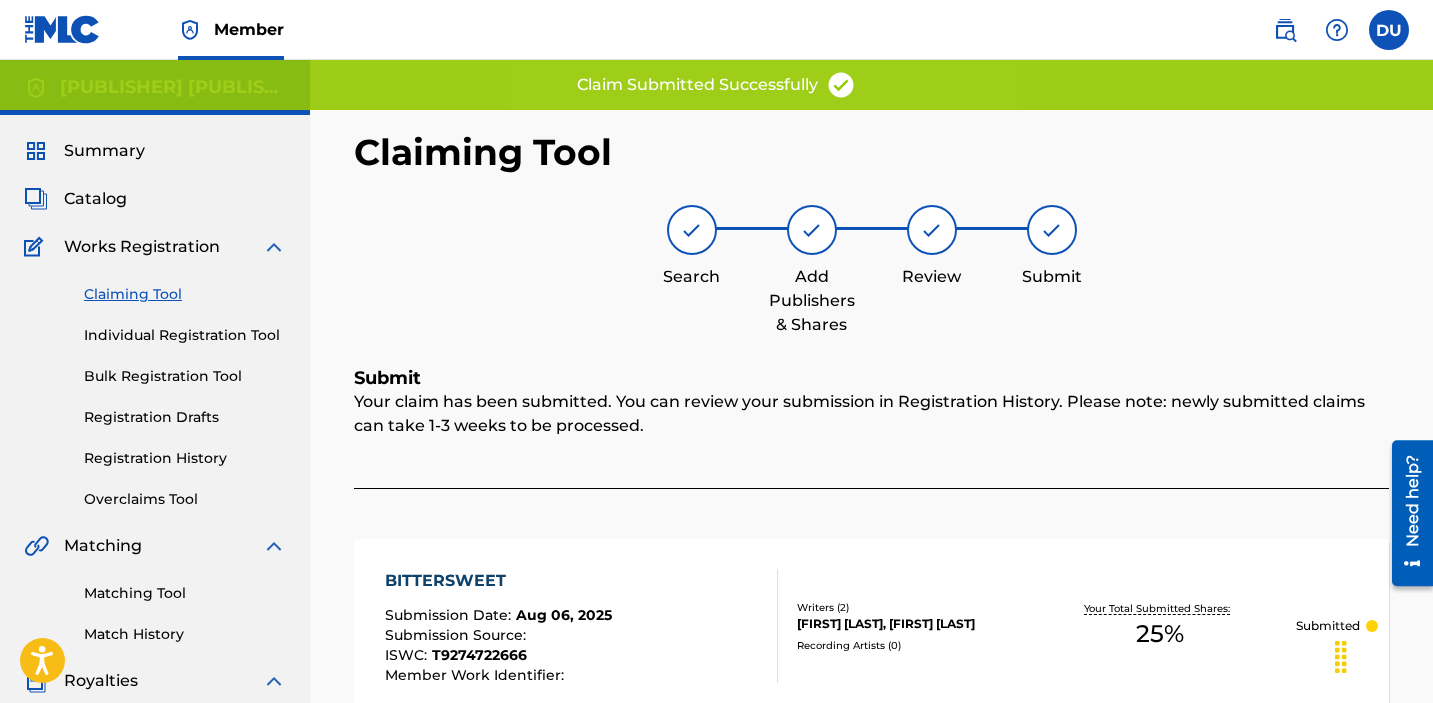 click on "Claiming Tool" at bounding box center [185, 294] 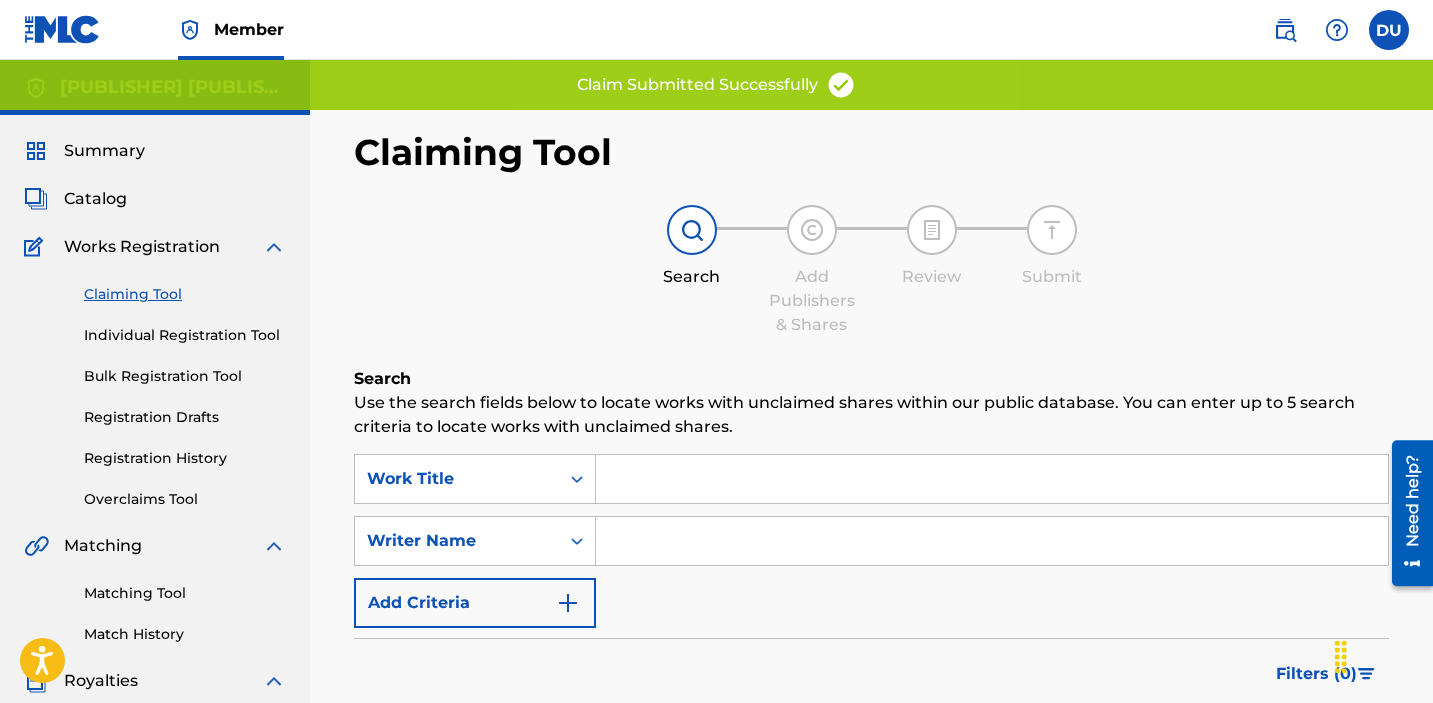click at bounding box center [992, 479] 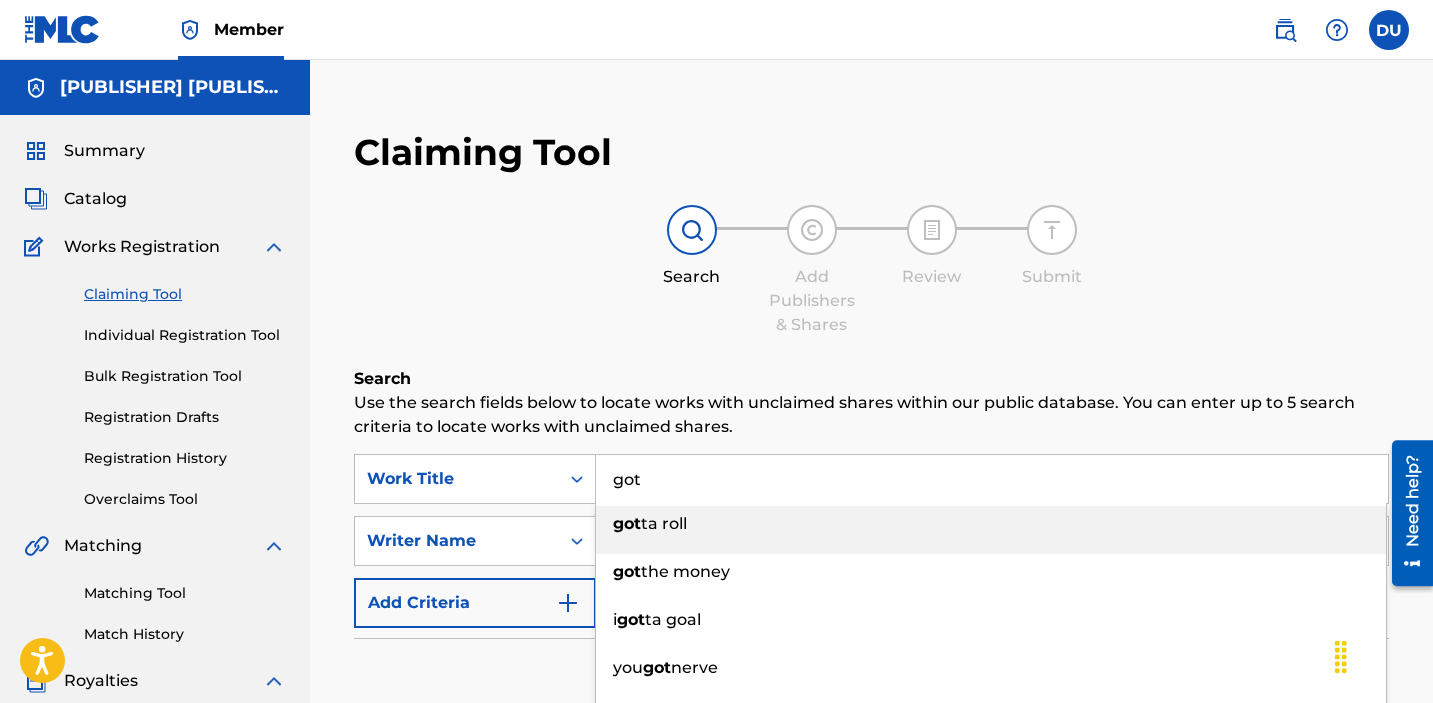 type on "got" 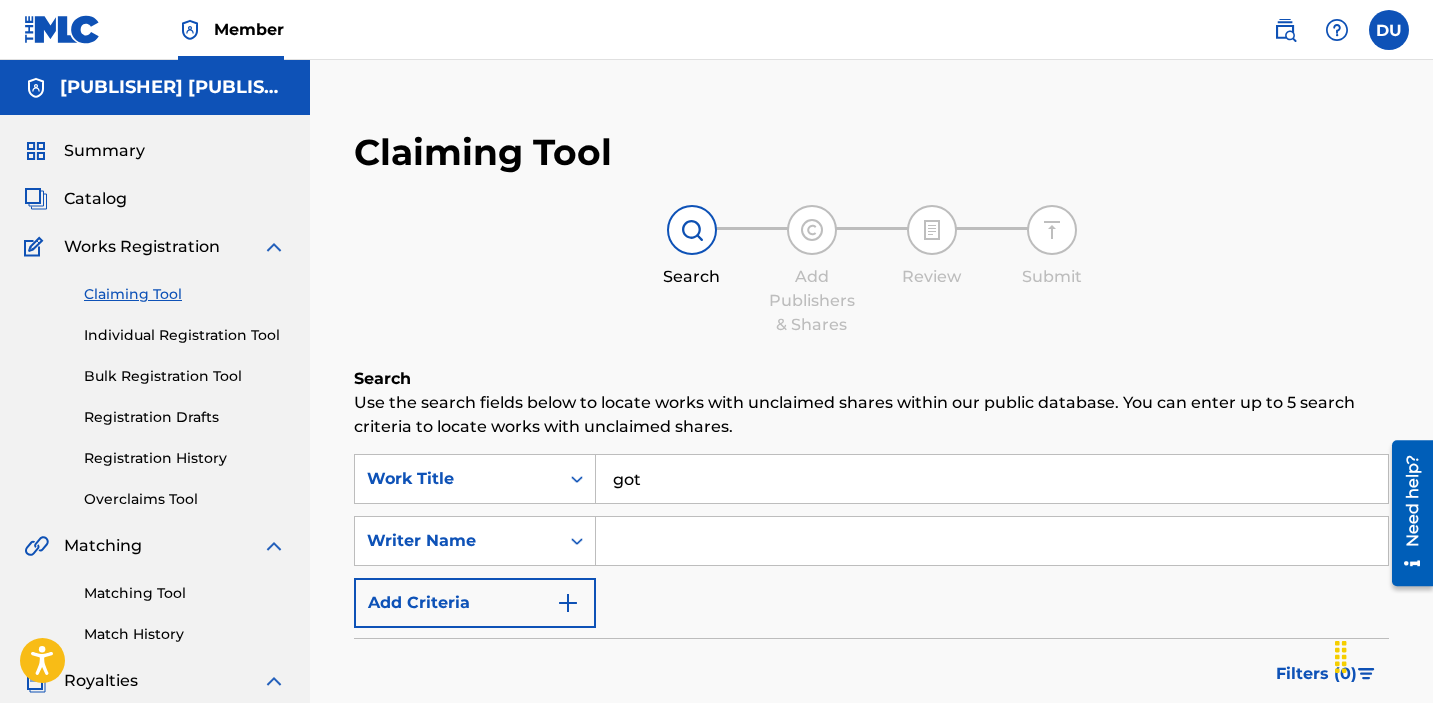 click at bounding box center [992, 541] 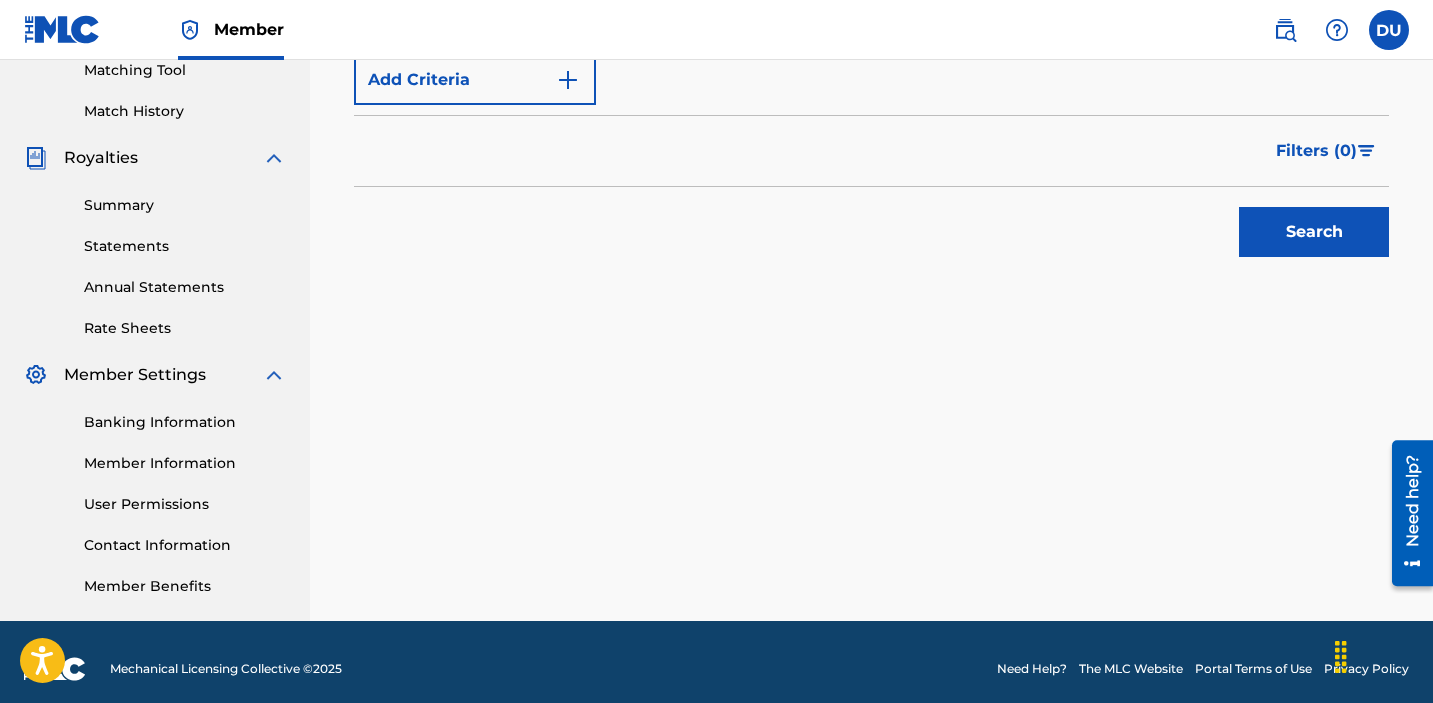 scroll, scrollTop: 537, scrollLeft: 0, axis: vertical 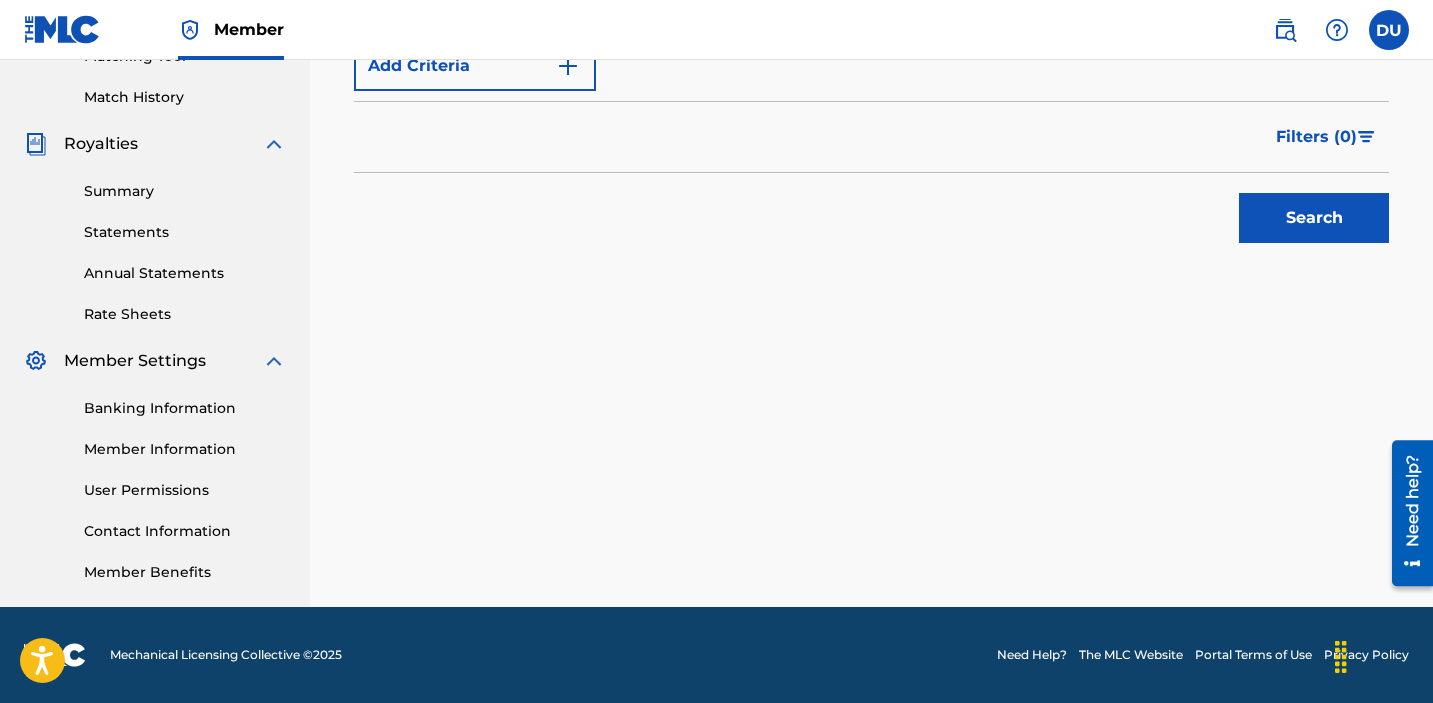 click on "Search" at bounding box center (1314, 218) 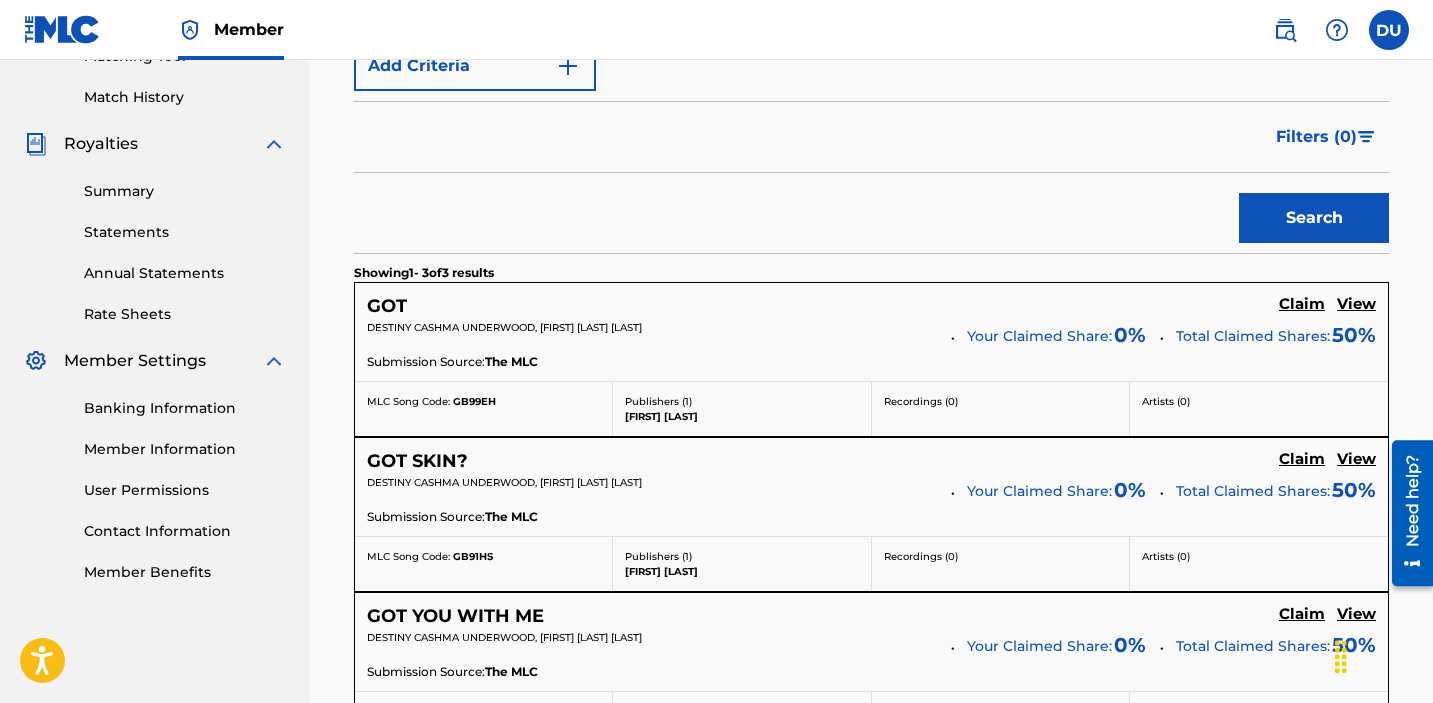 scroll, scrollTop: 530, scrollLeft: 0, axis: vertical 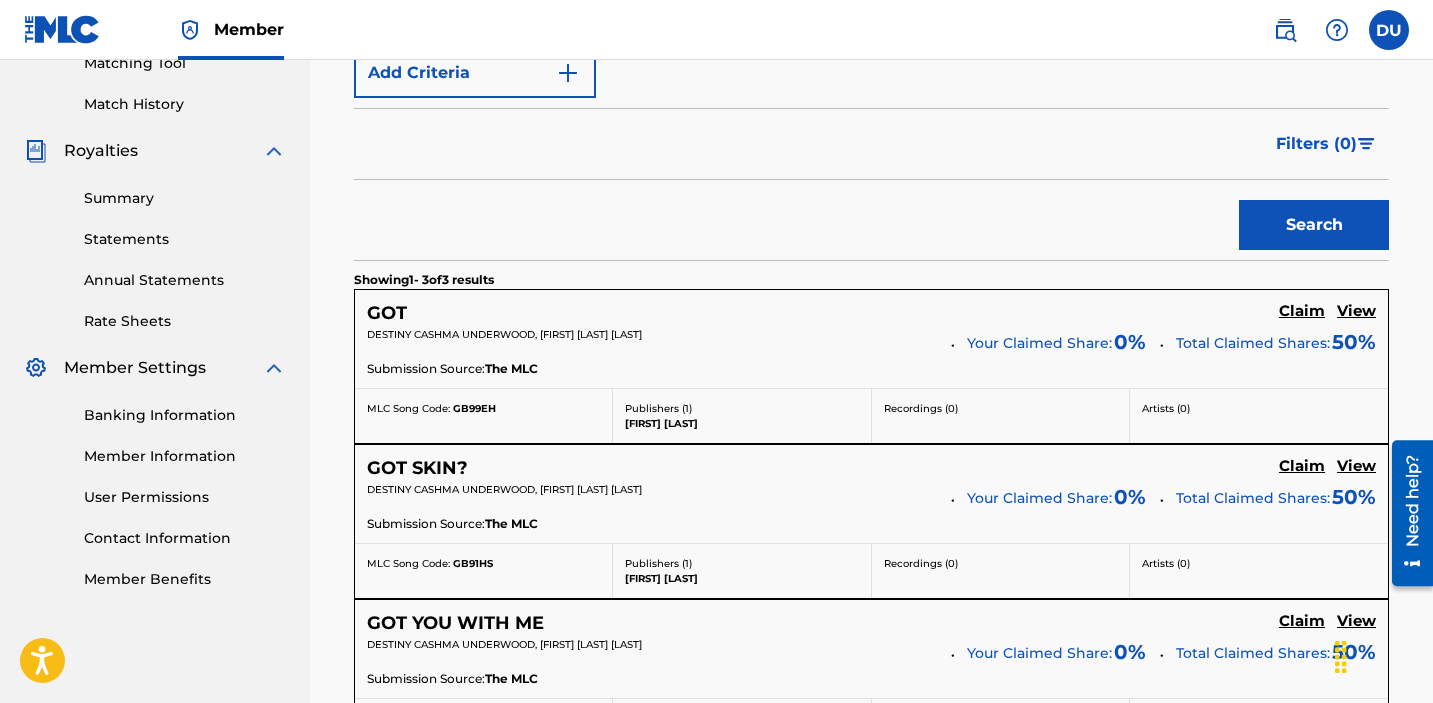 click on "Claim" at bounding box center (1302, 311) 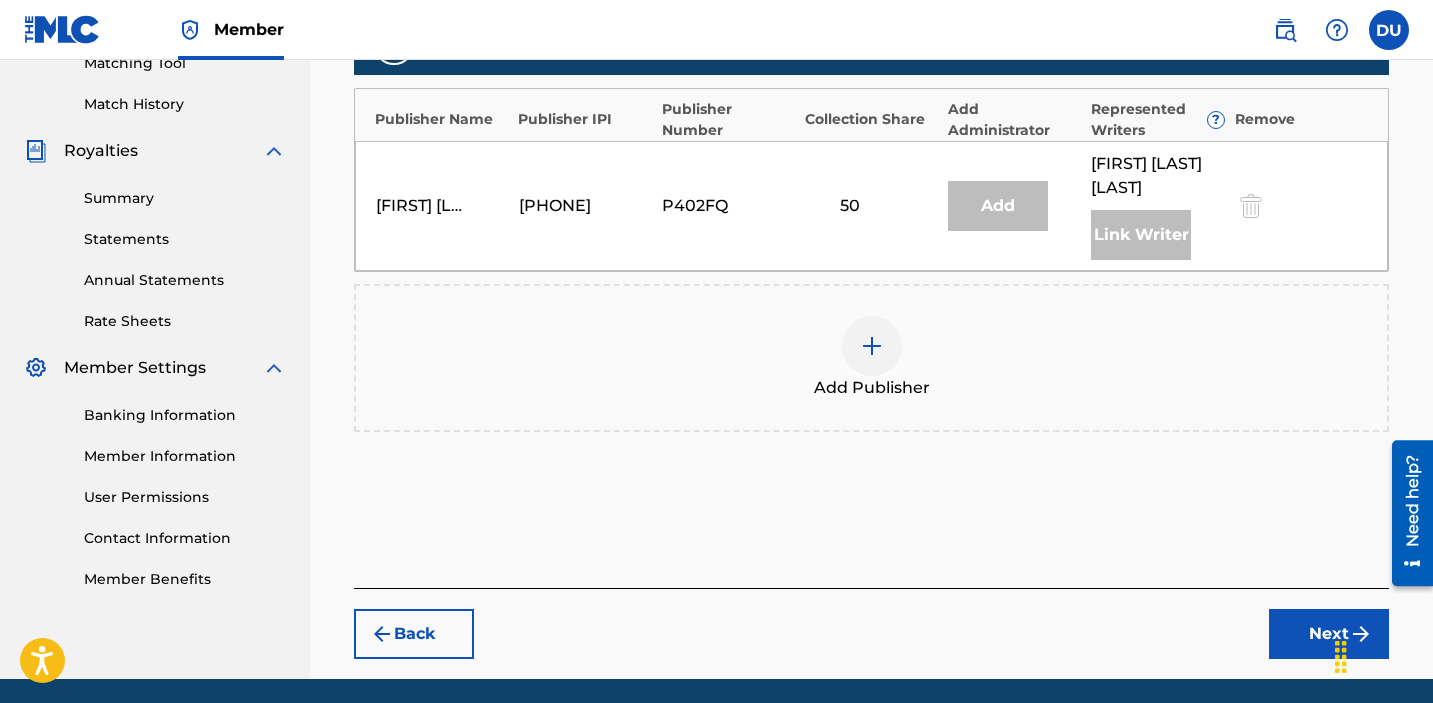 click at bounding box center (872, 346) 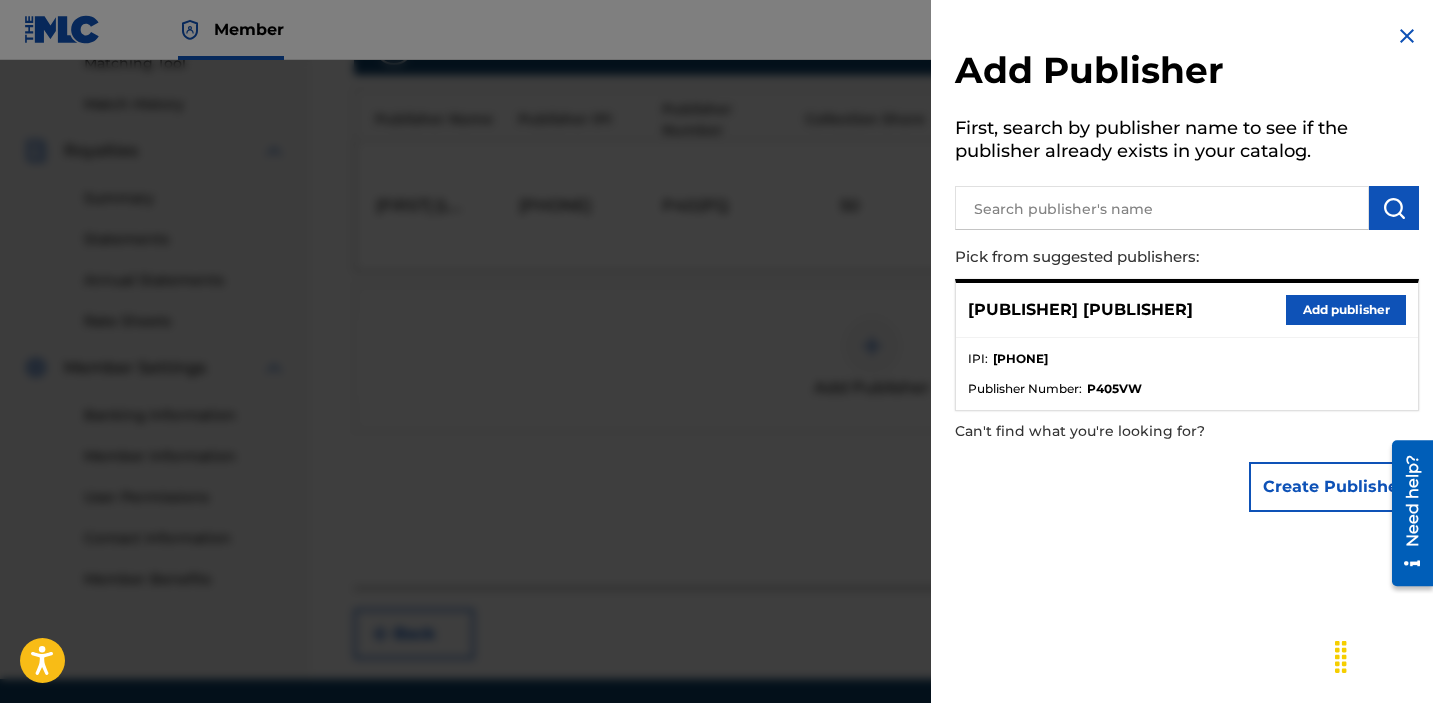 click on "Add publisher" at bounding box center (1346, 310) 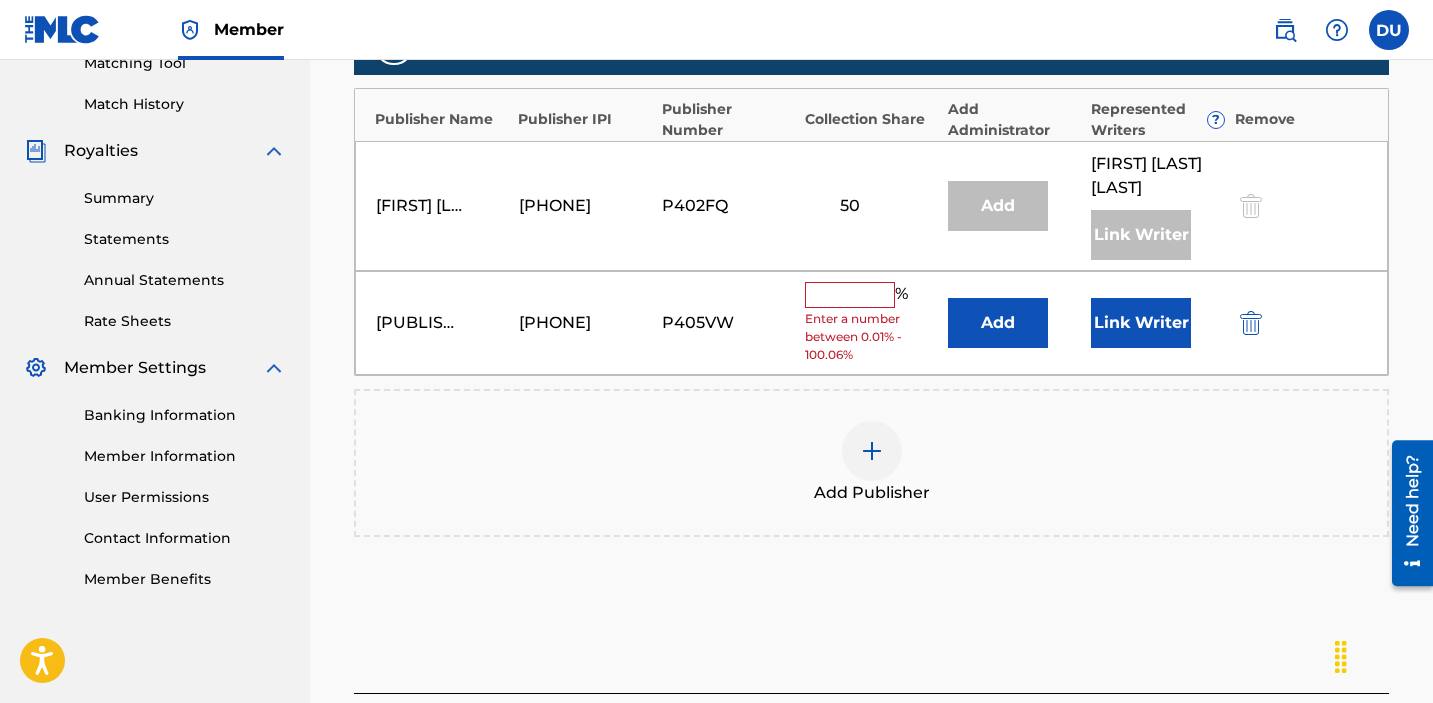 click at bounding box center [850, 295] 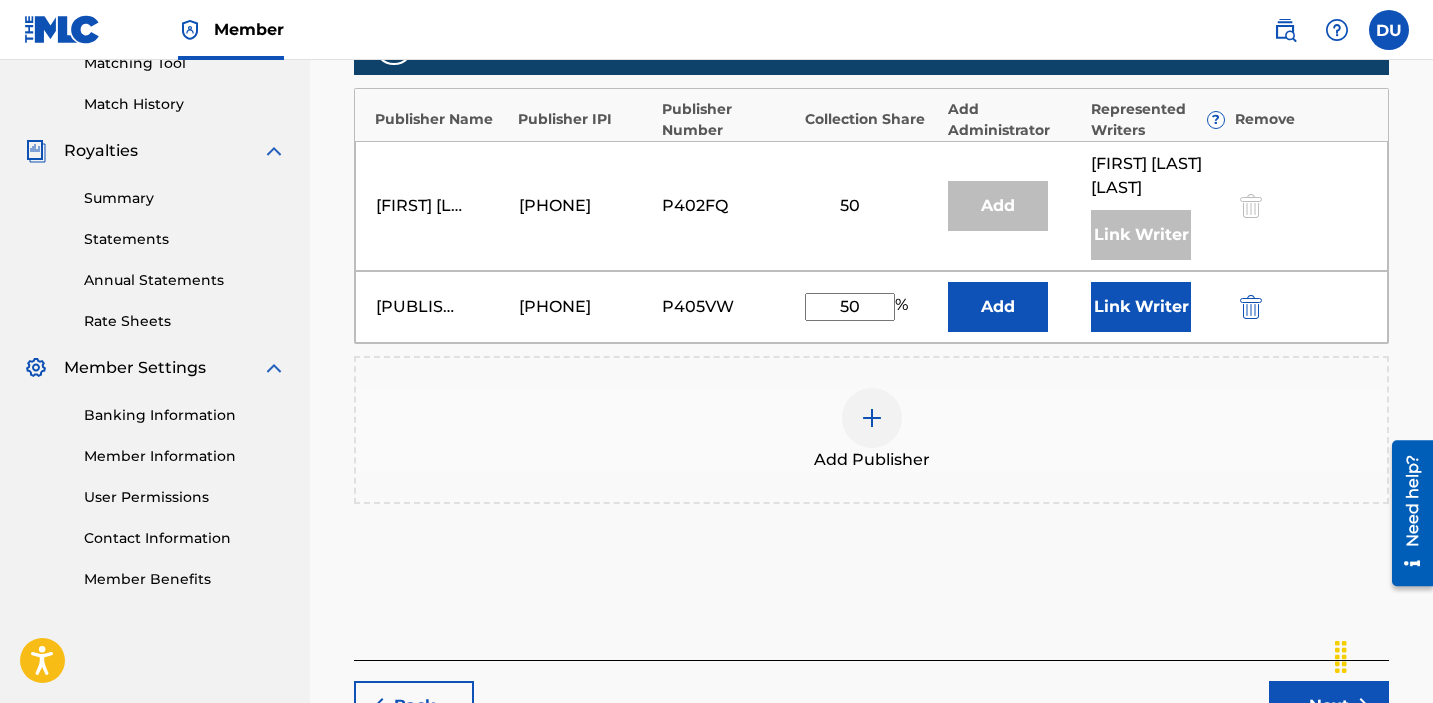 type on "50" 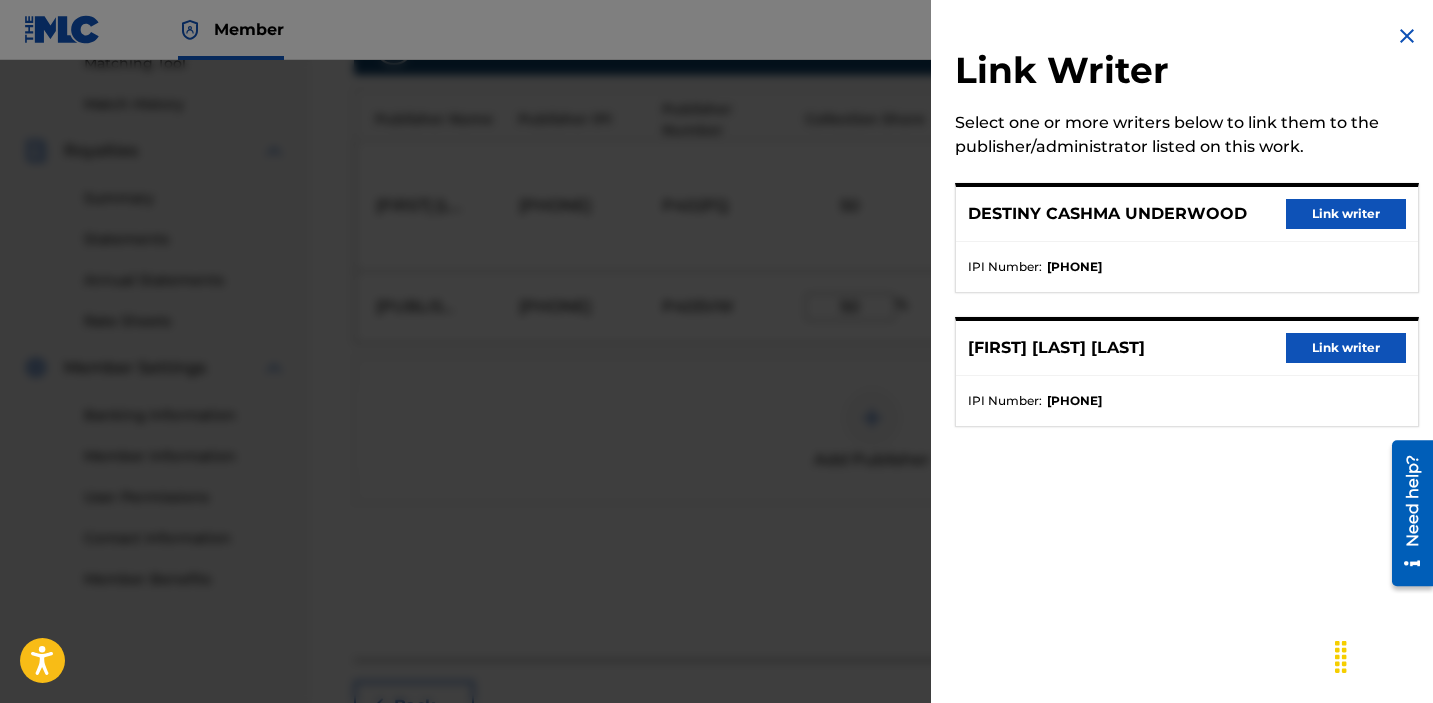 click on "Link writer" at bounding box center [1346, 214] 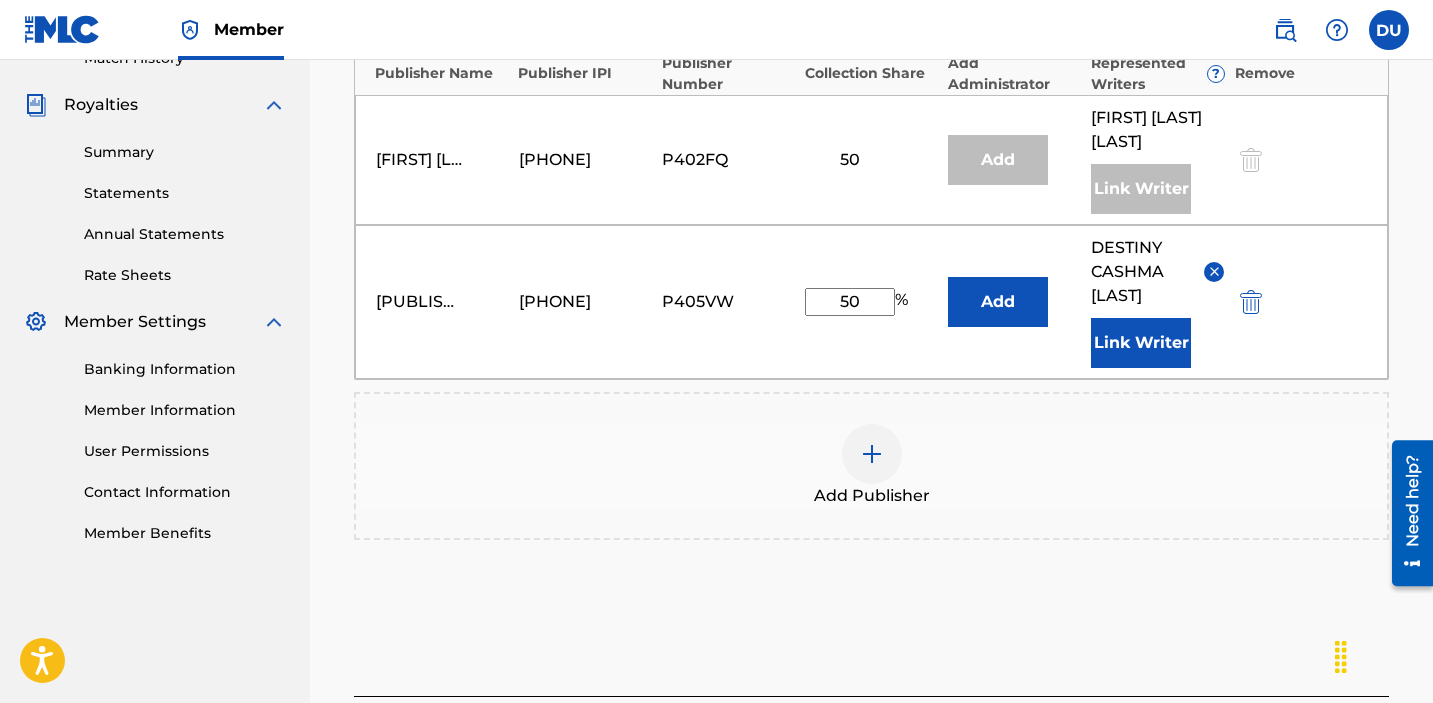scroll, scrollTop: 780, scrollLeft: 0, axis: vertical 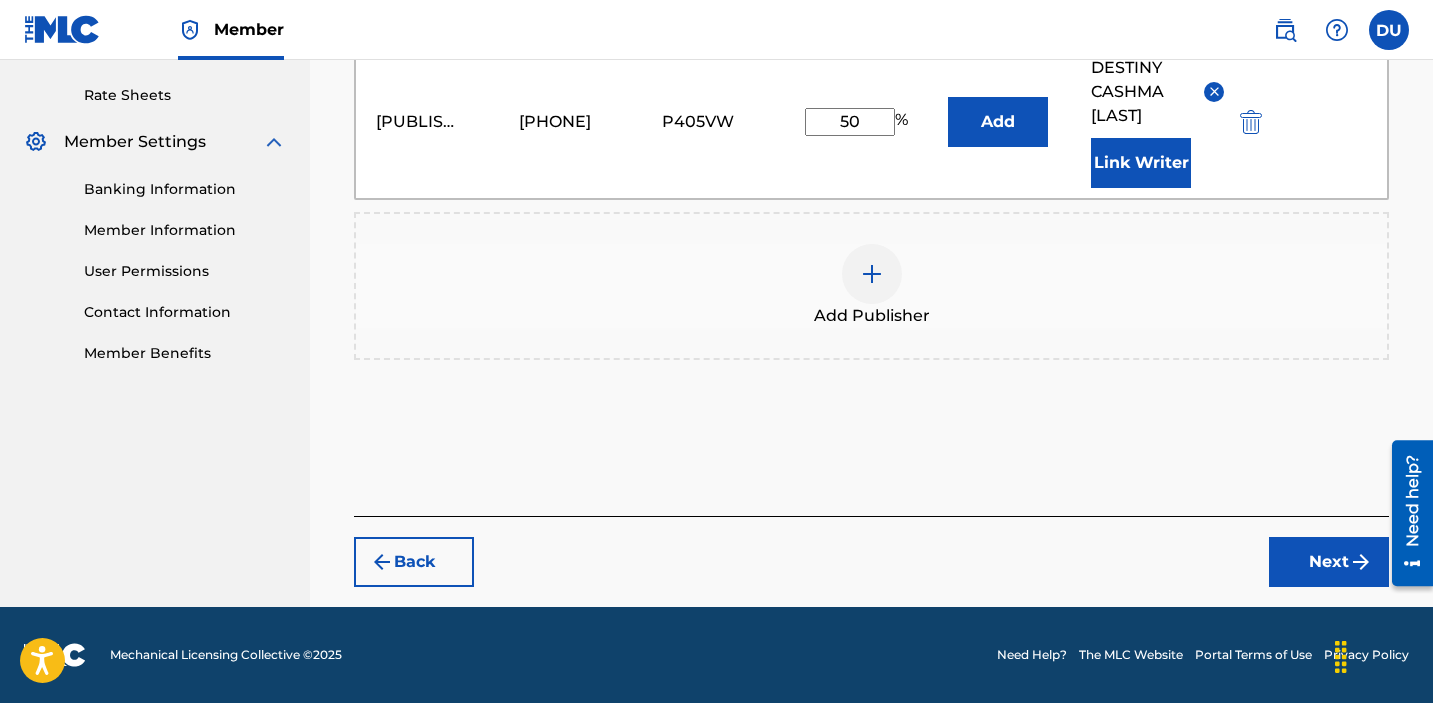 click on "Next" at bounding box center [1329, 562] 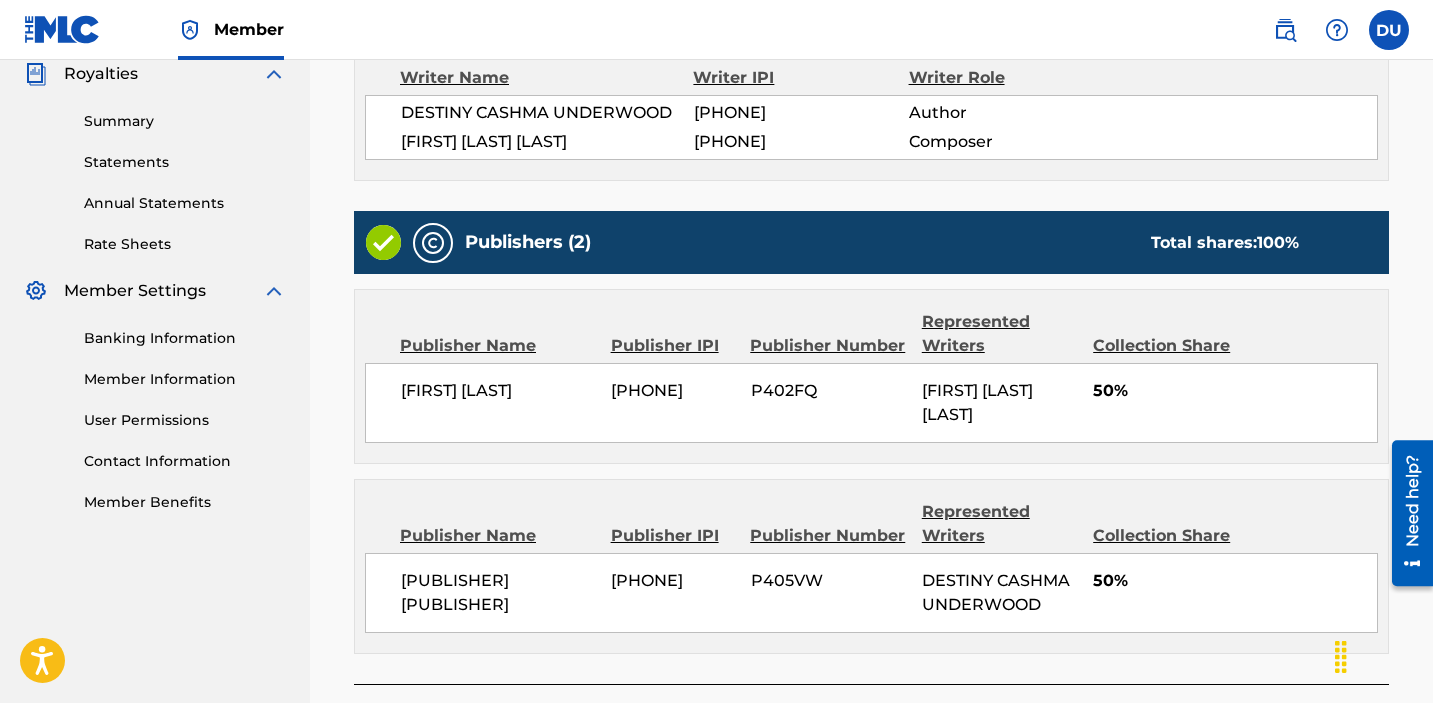 scroll, scrollTop: 772, scrollLeft: 0, axis: vertical 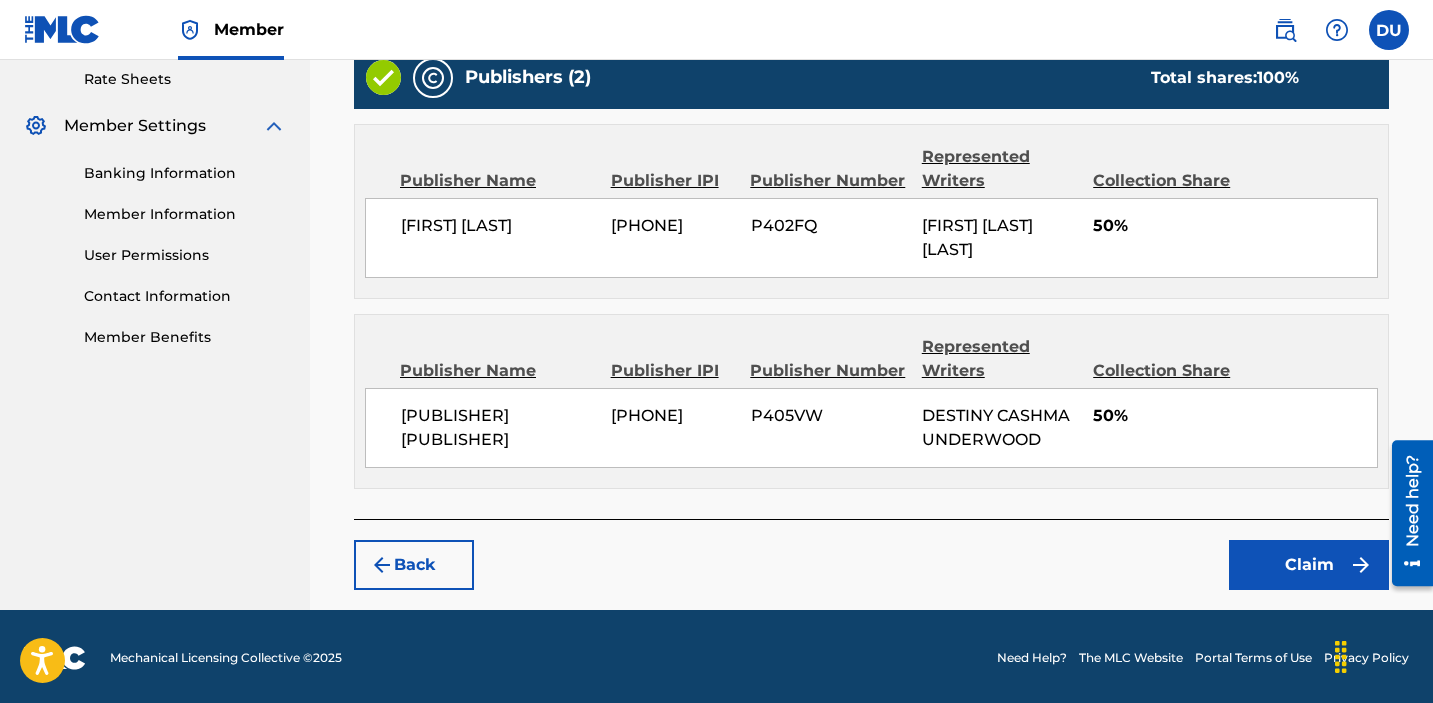 click on "Claim" at bounding box center (1309, 565) 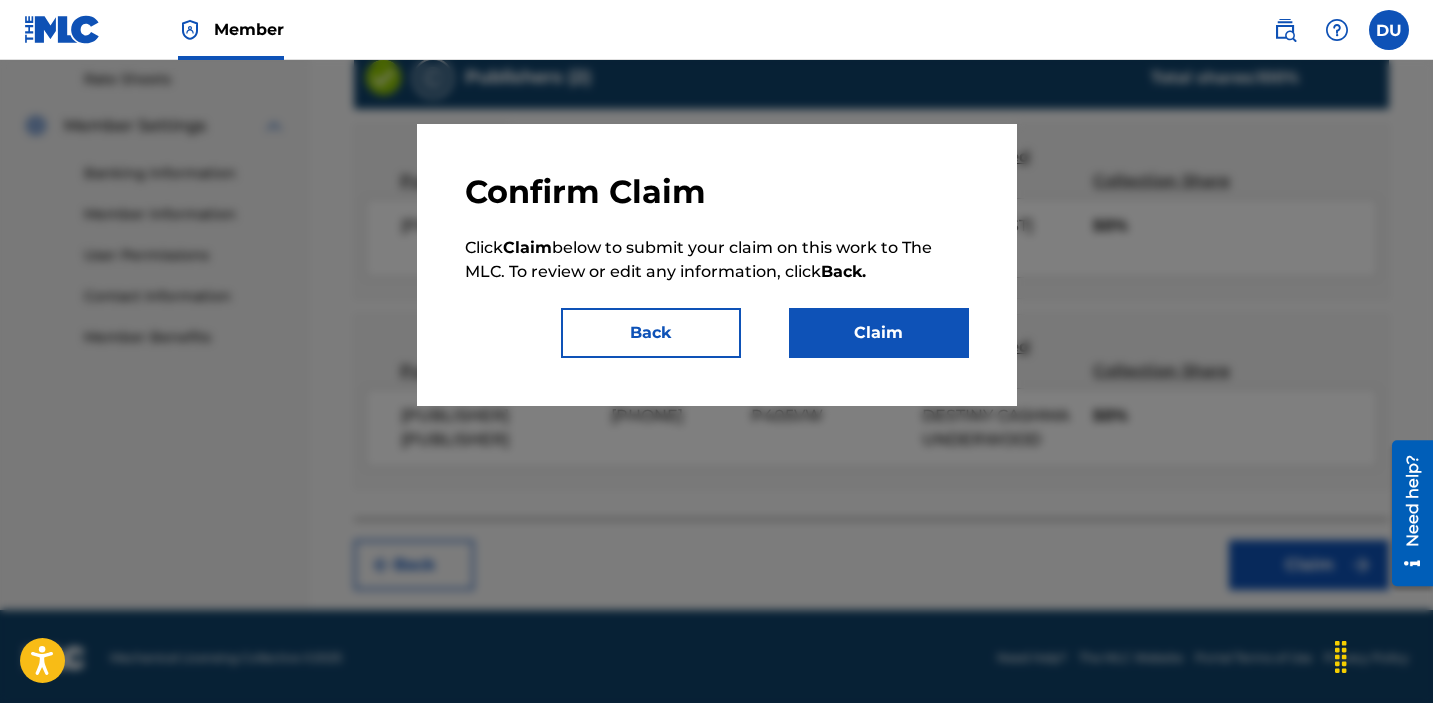 click on "Claim" at bounding box center [879, 333] 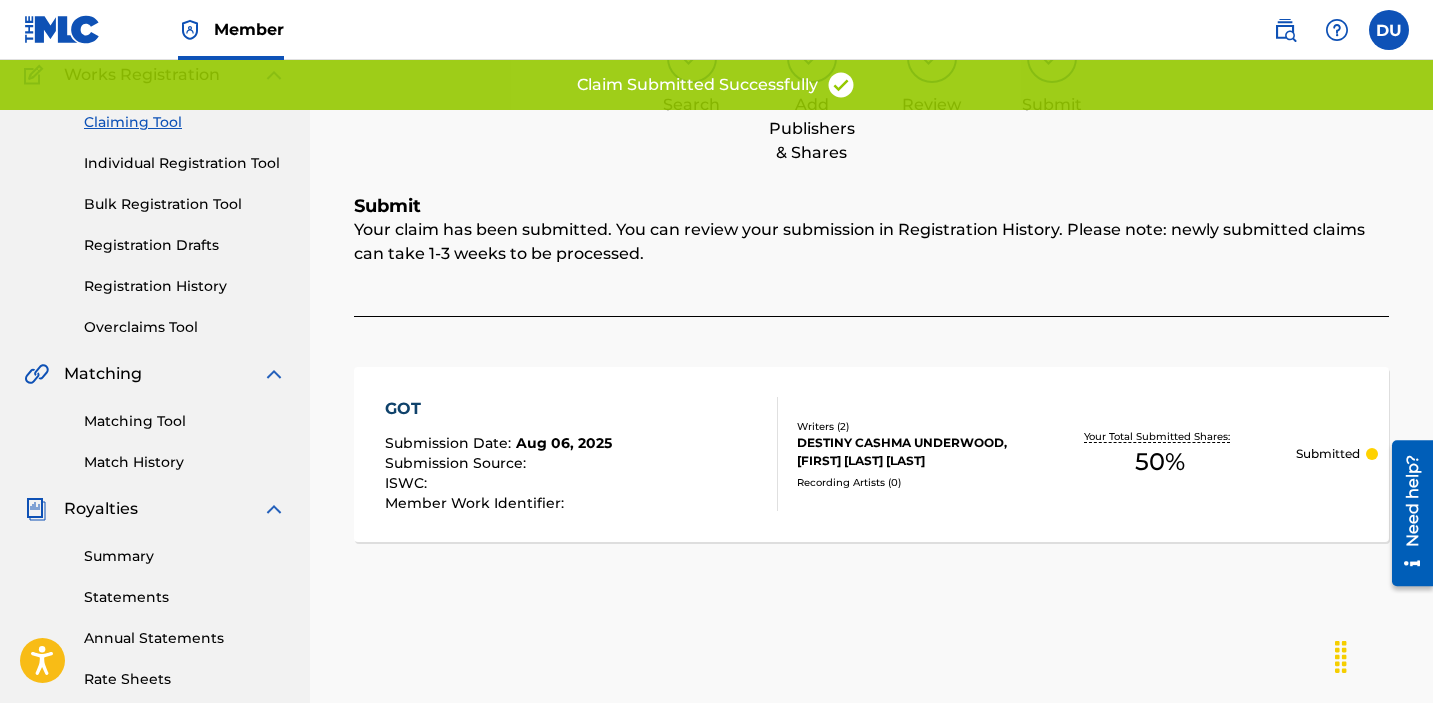 scroll, scrollTop: 0, scrollLeft: 0, axis: both 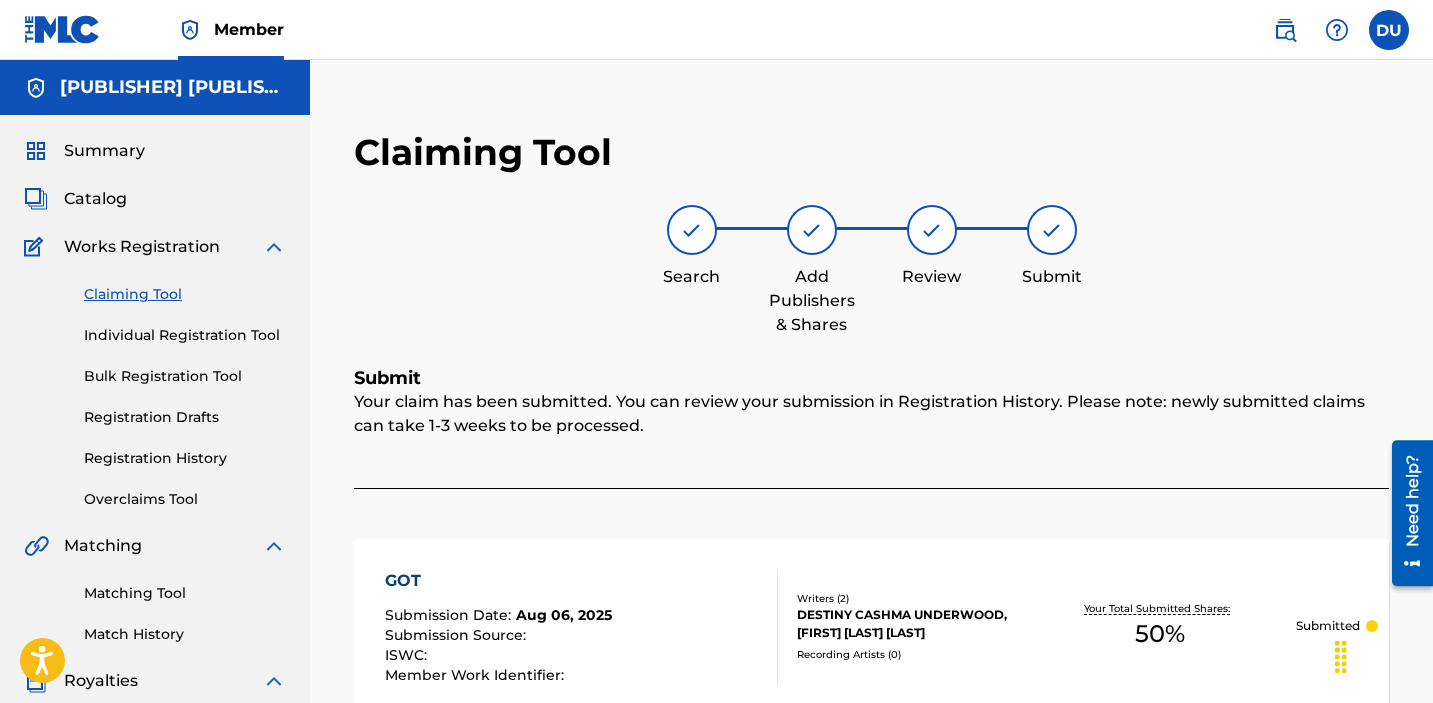 click on "Claiming Tool" at bounding box center [185, 294] 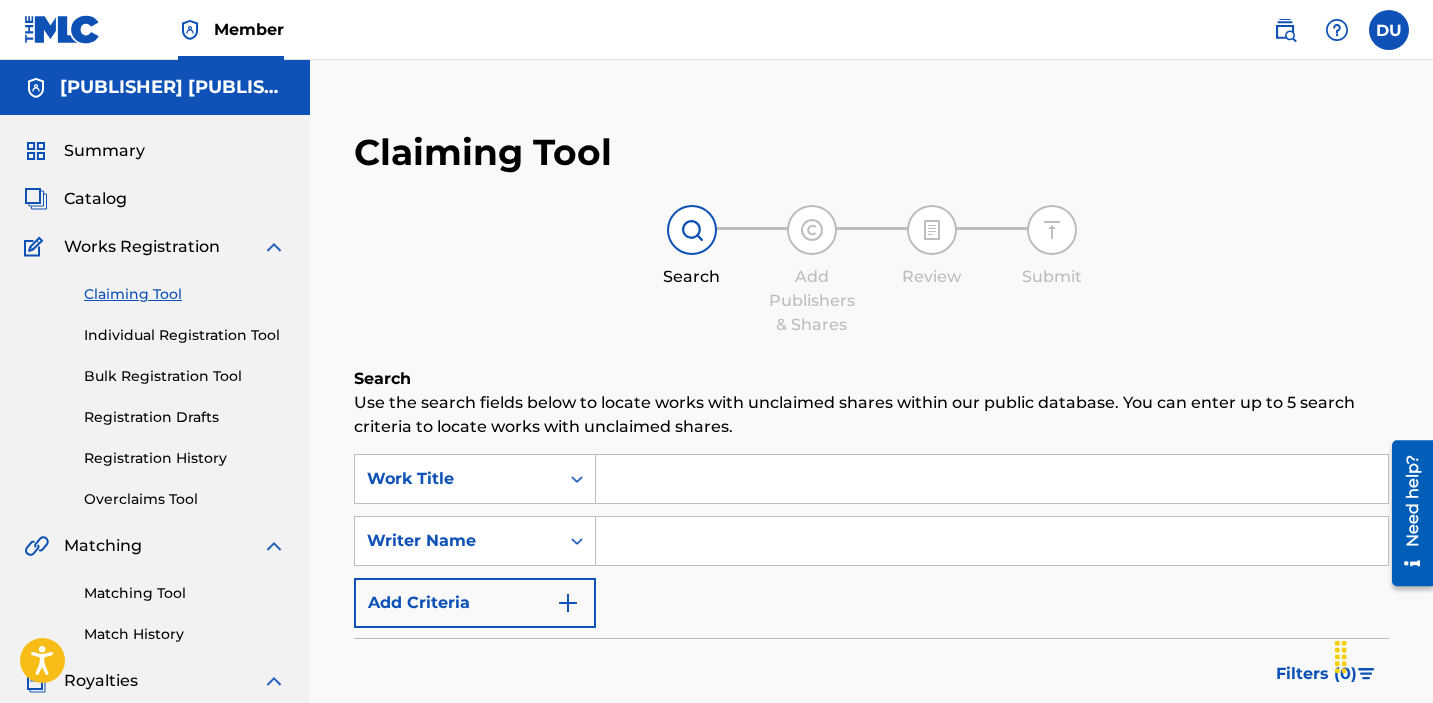 click at bounding box center [992, 479] 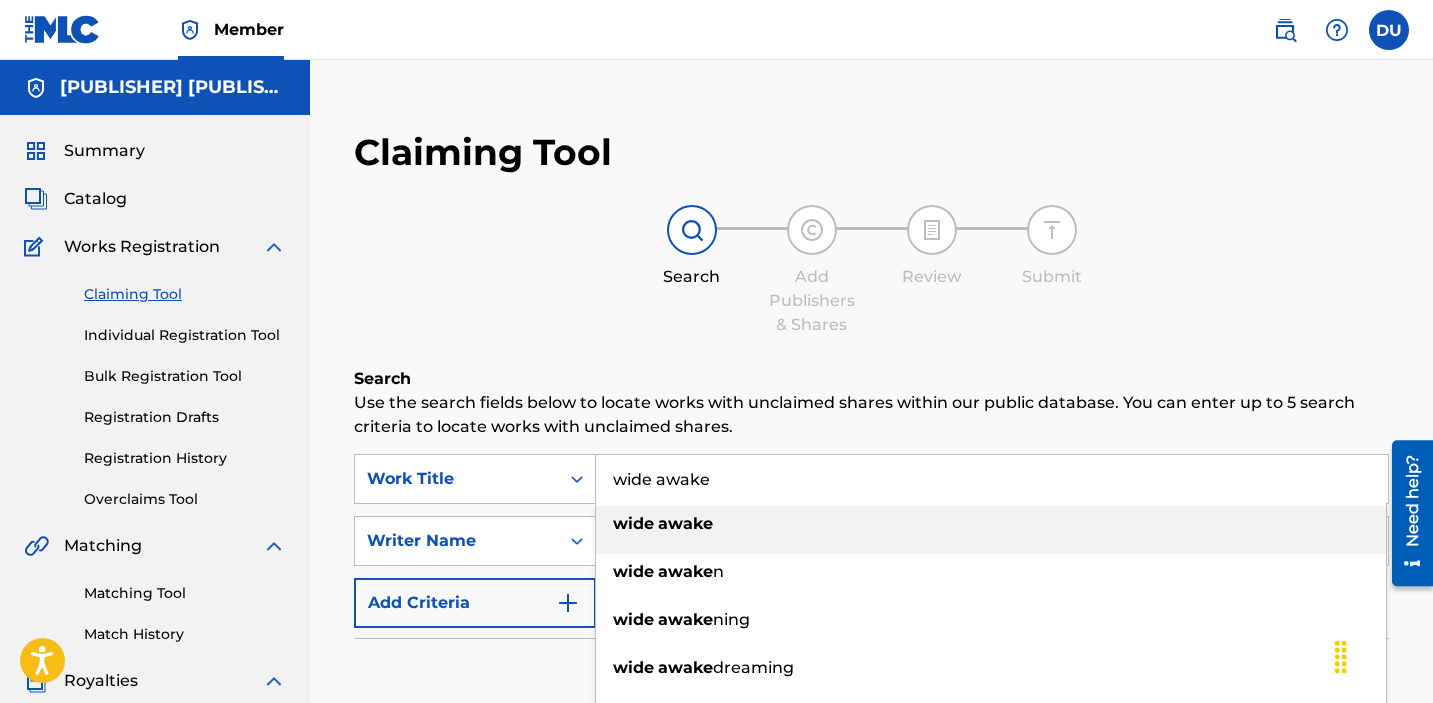 type on "wide awake" 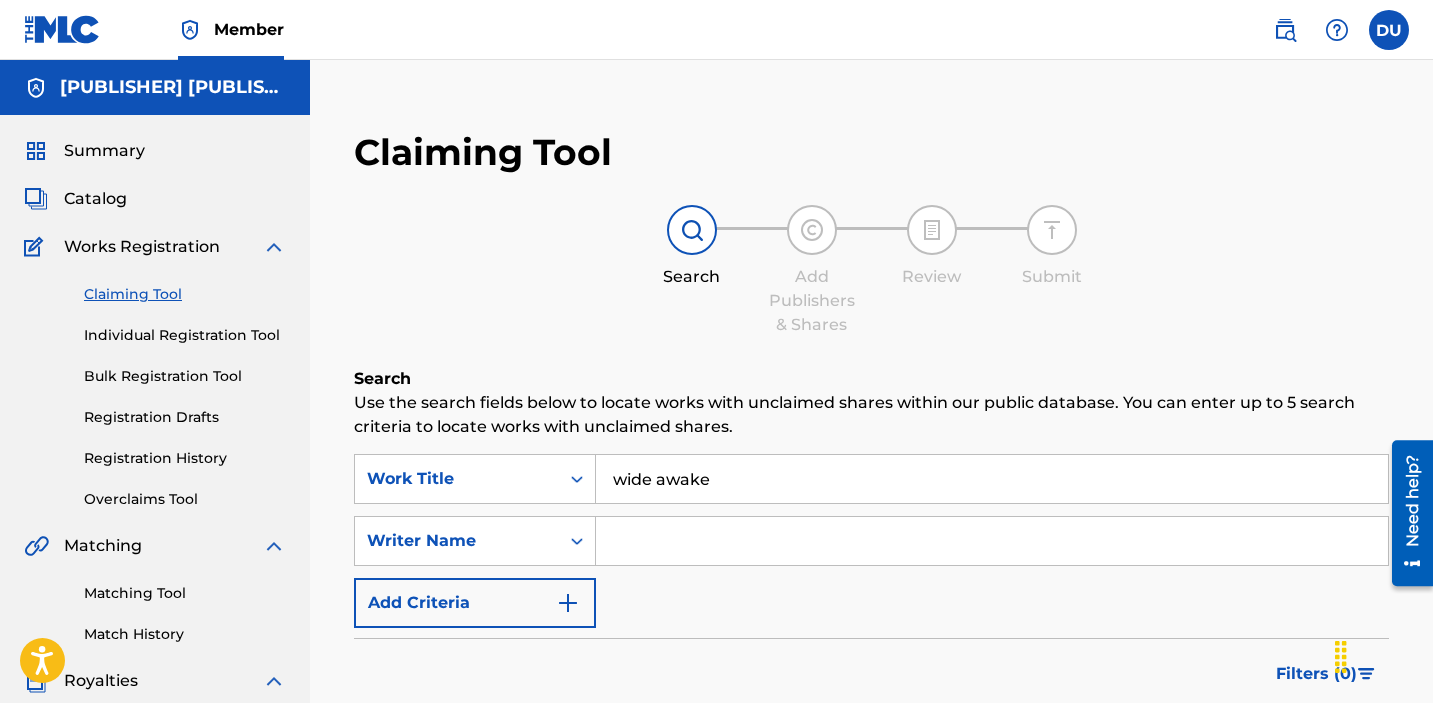 click on "Search" at bounding box center [871, 379] 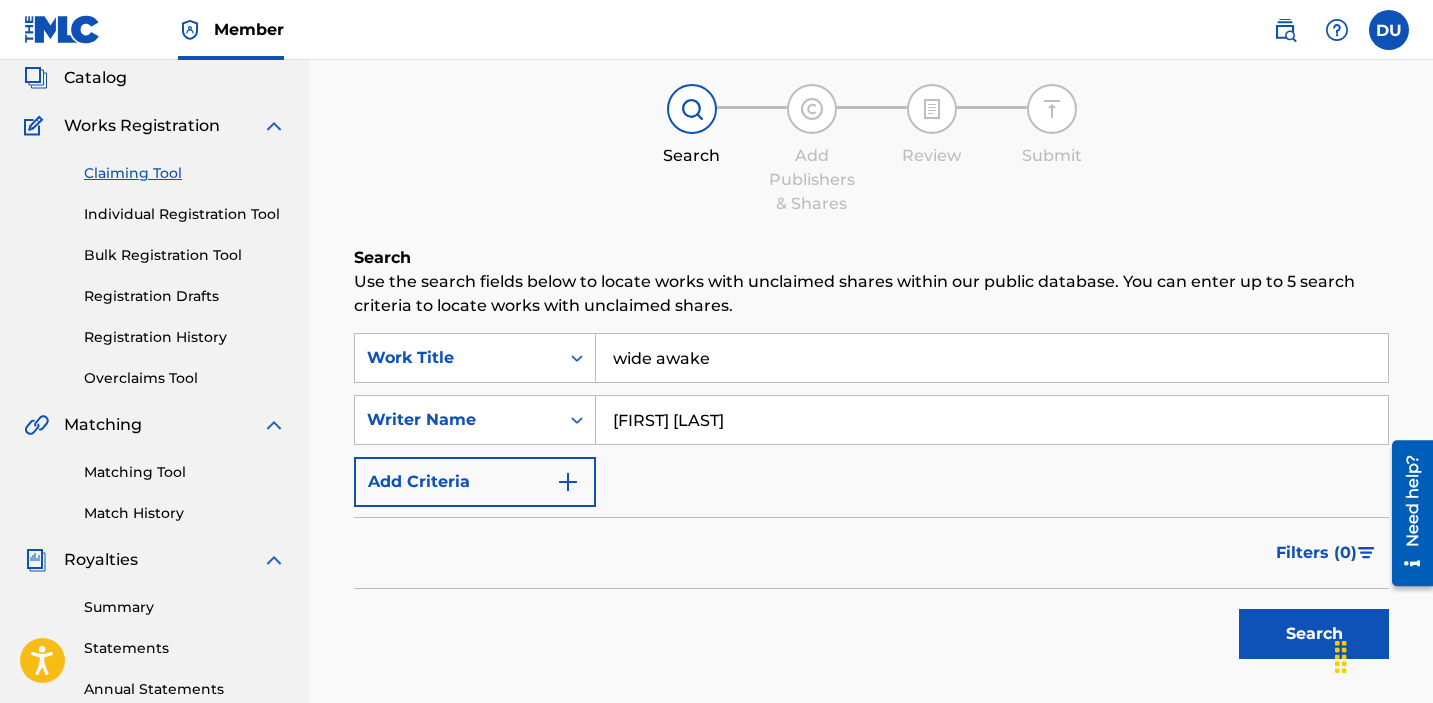 scroll, scrollTop: 365, scrollLeft: 0, axis: vertical 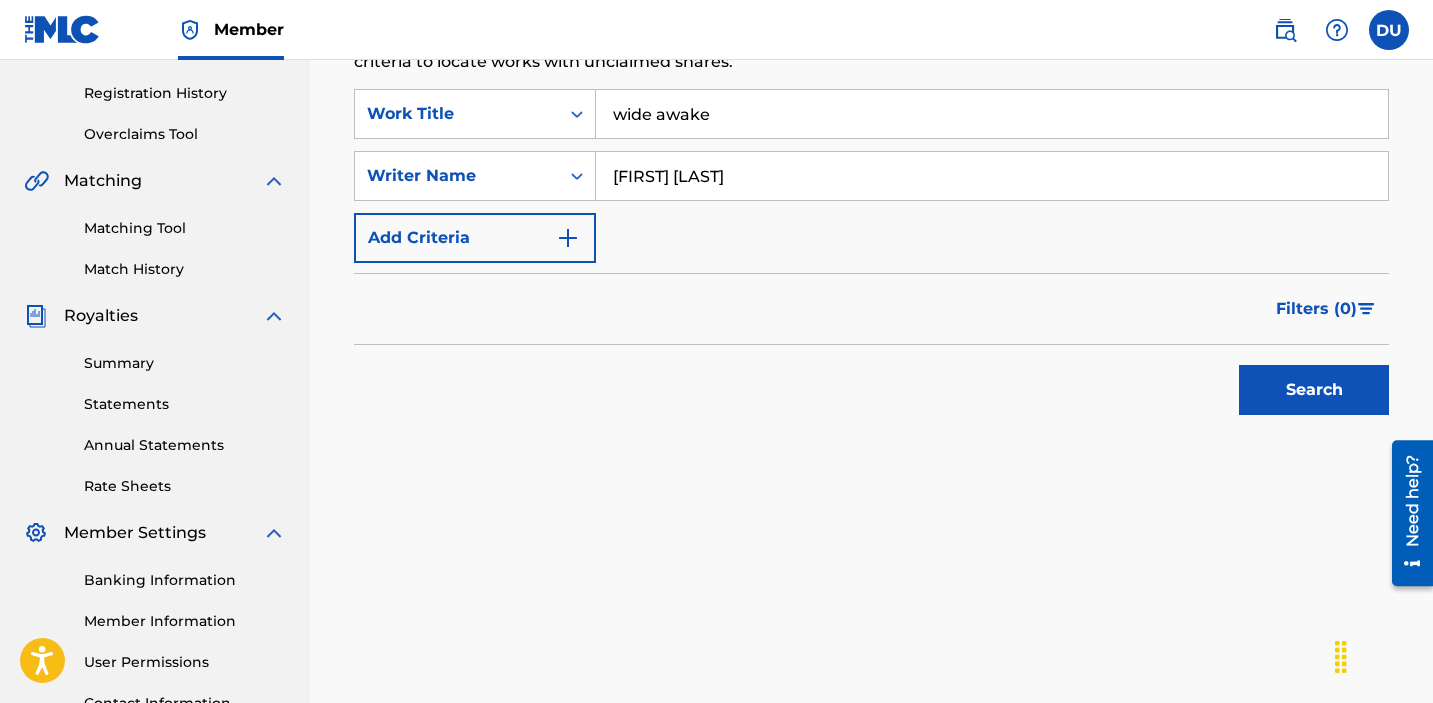 click on "Search" at bounding box center (1314, 390) 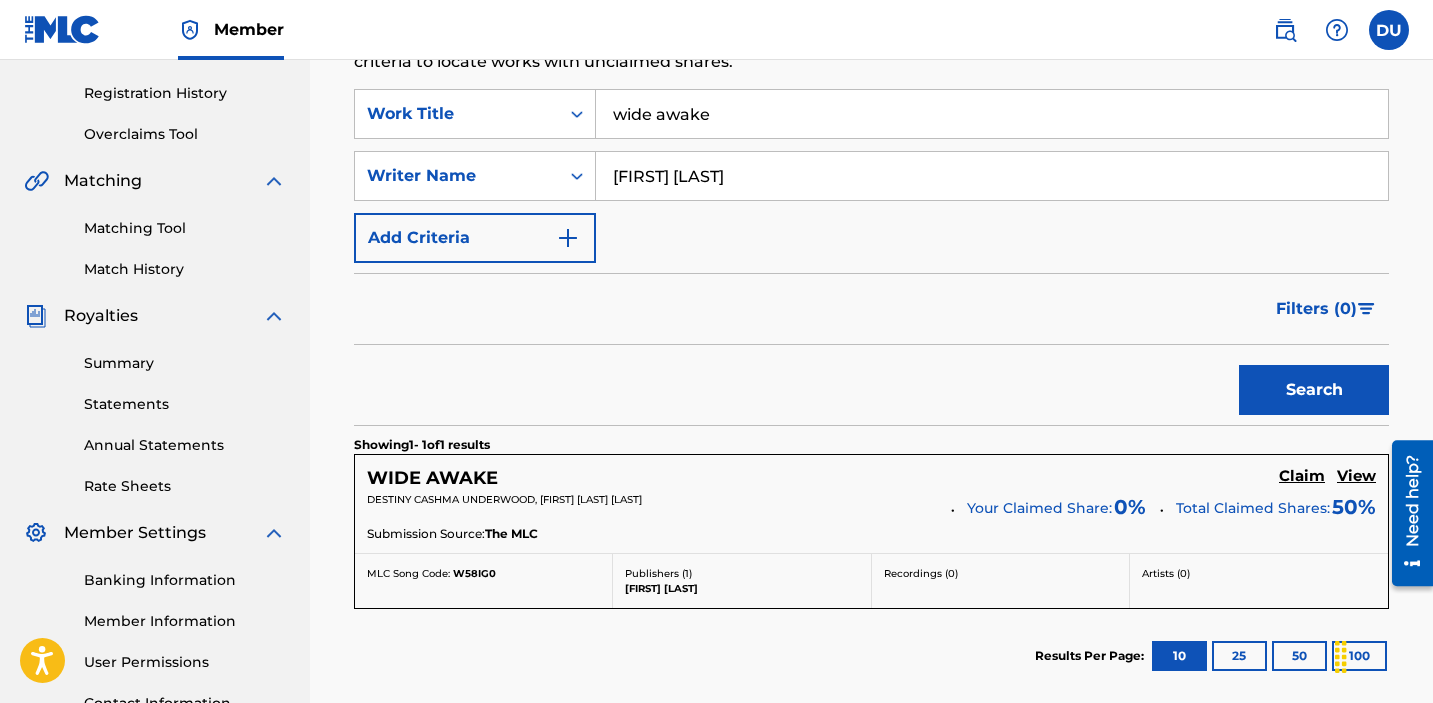 click on "Claim" at bounding box center (1302, 478) 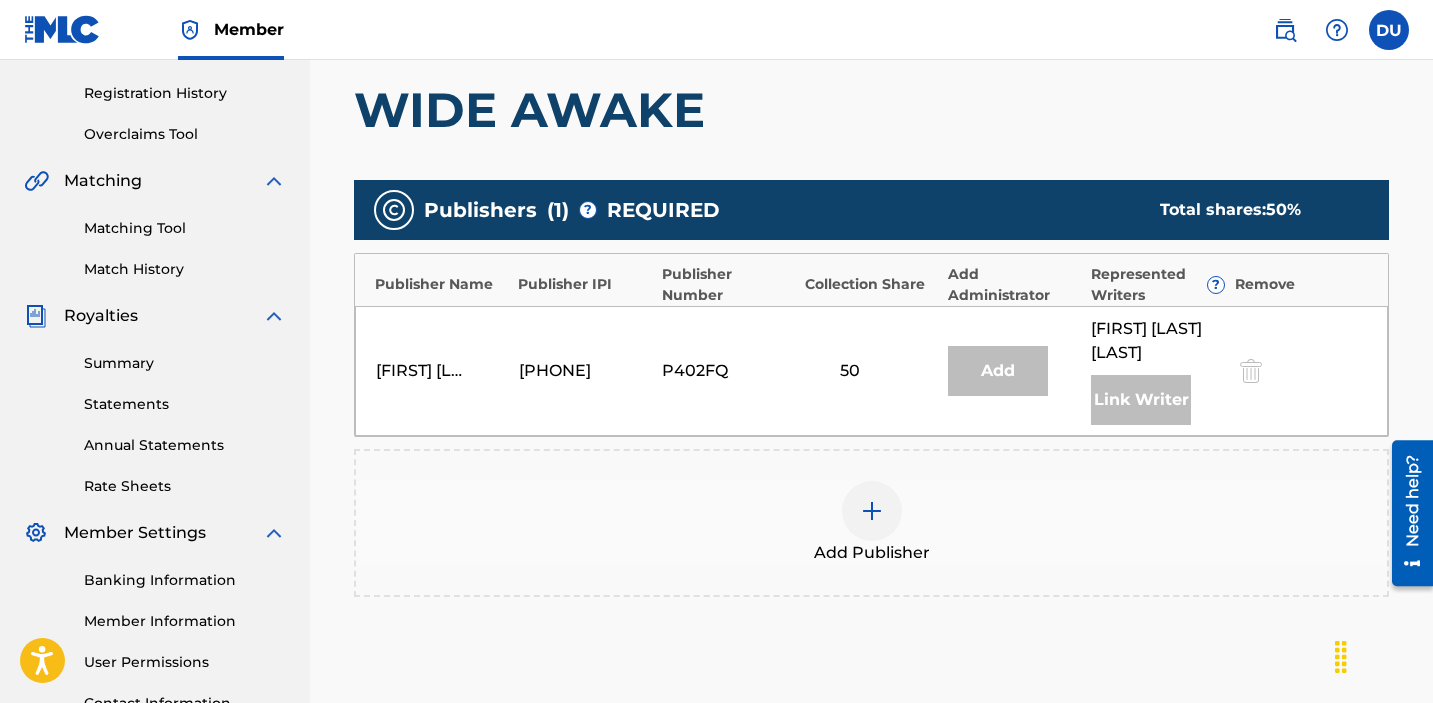 click at bounding box center [872, 511] 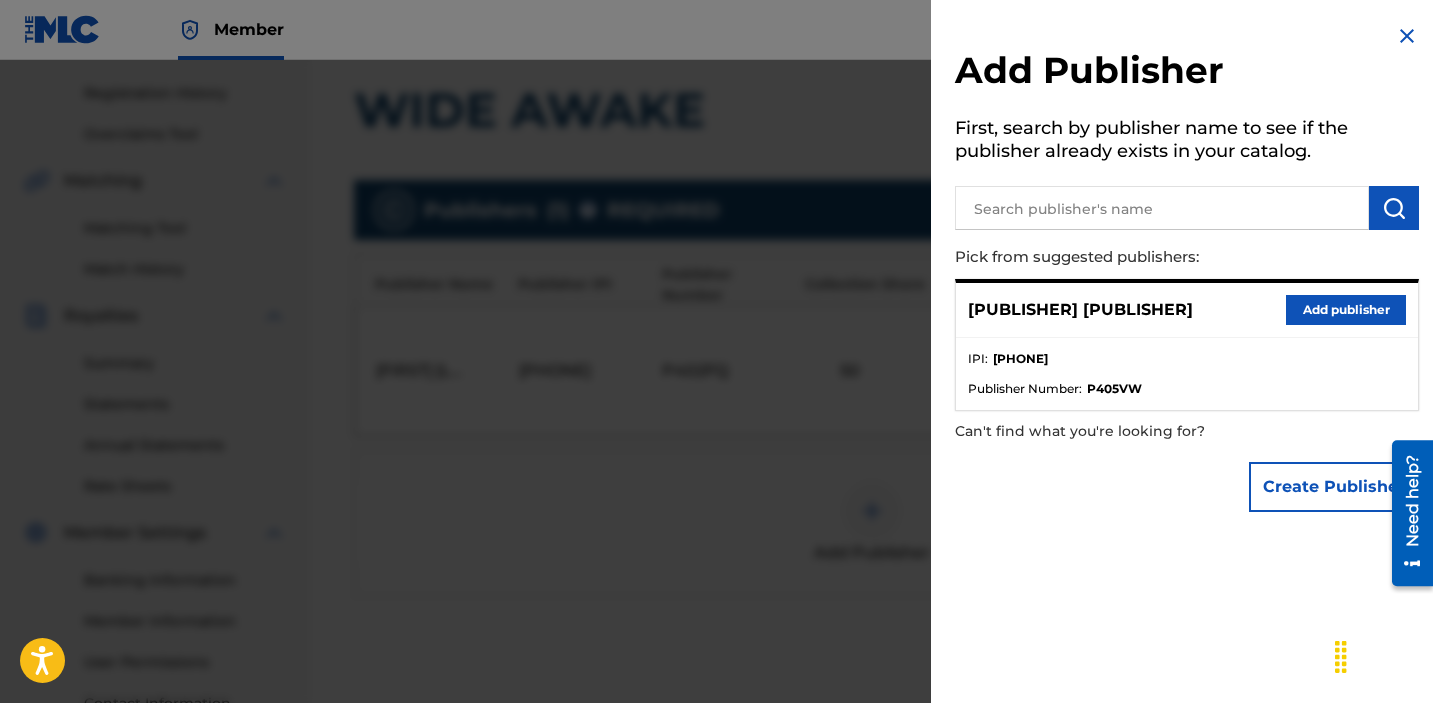 click on "Add publisher" at bounding box center [1346, 310] 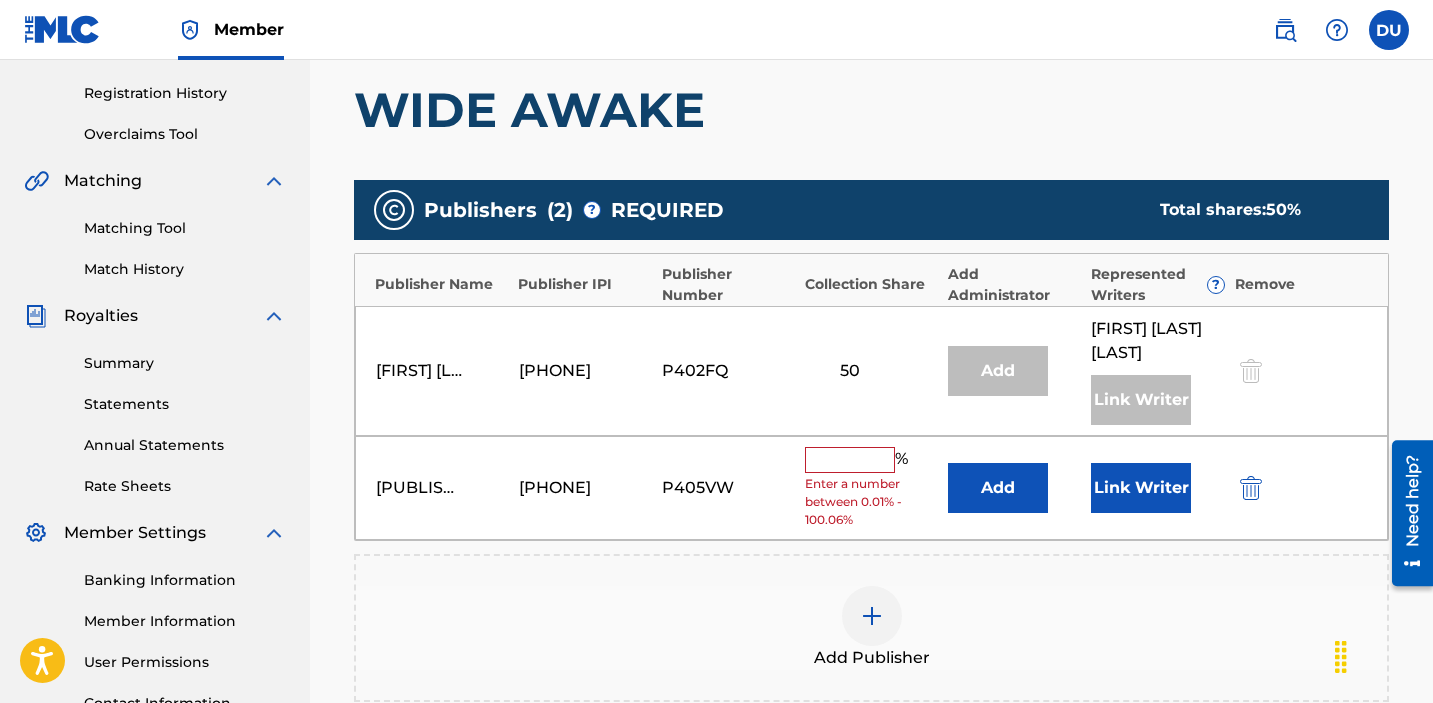 click at bounding box center [850, 460] 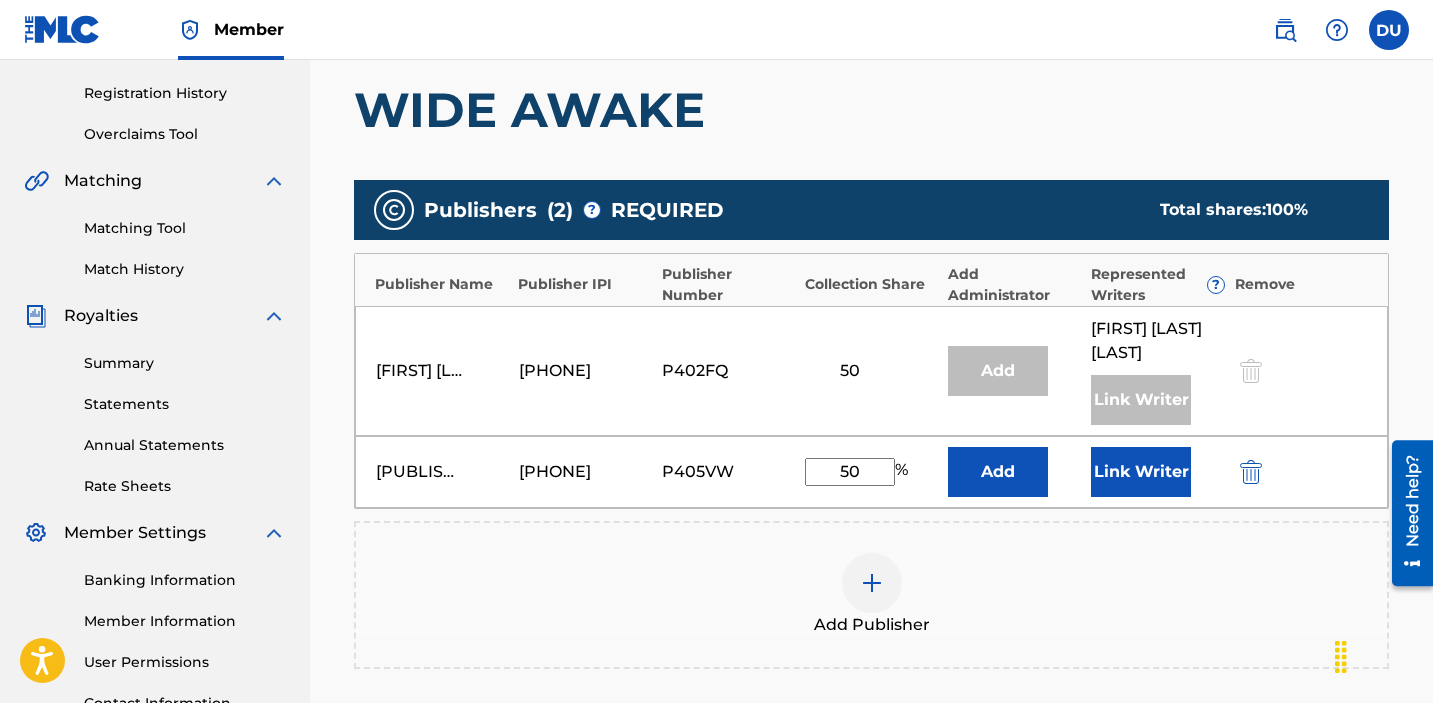 type on "50" 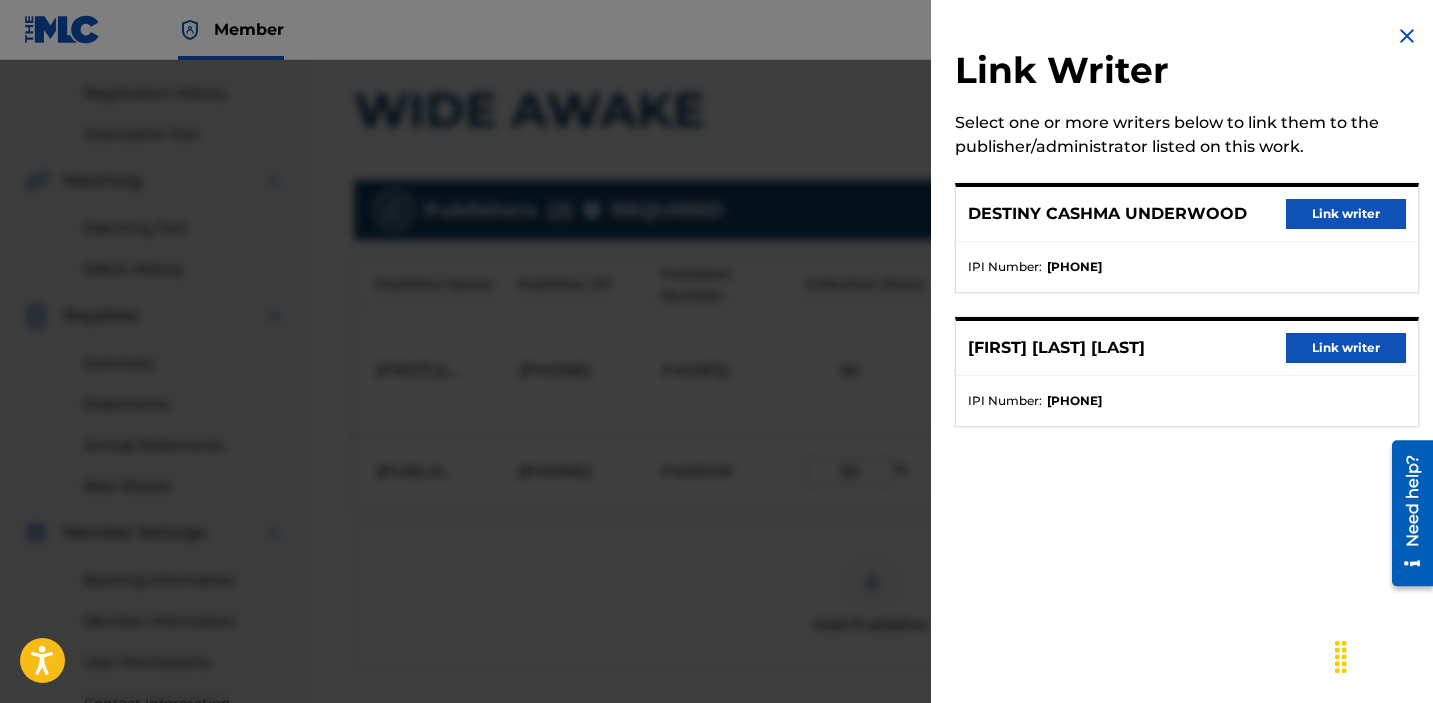 click on "Link writer" at bounding box center (1346, 214) 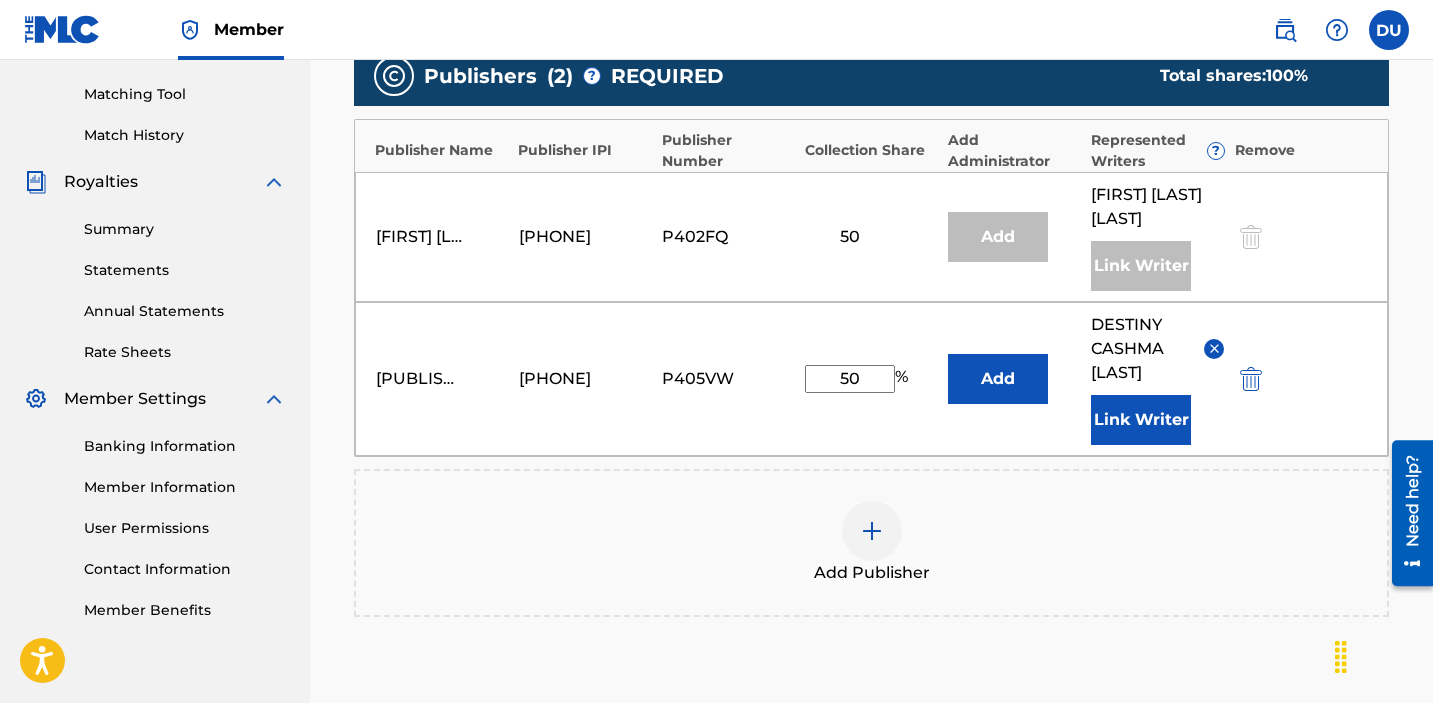 scroll, scrollTop: 699, scrollLeft: 0, axis: vertical 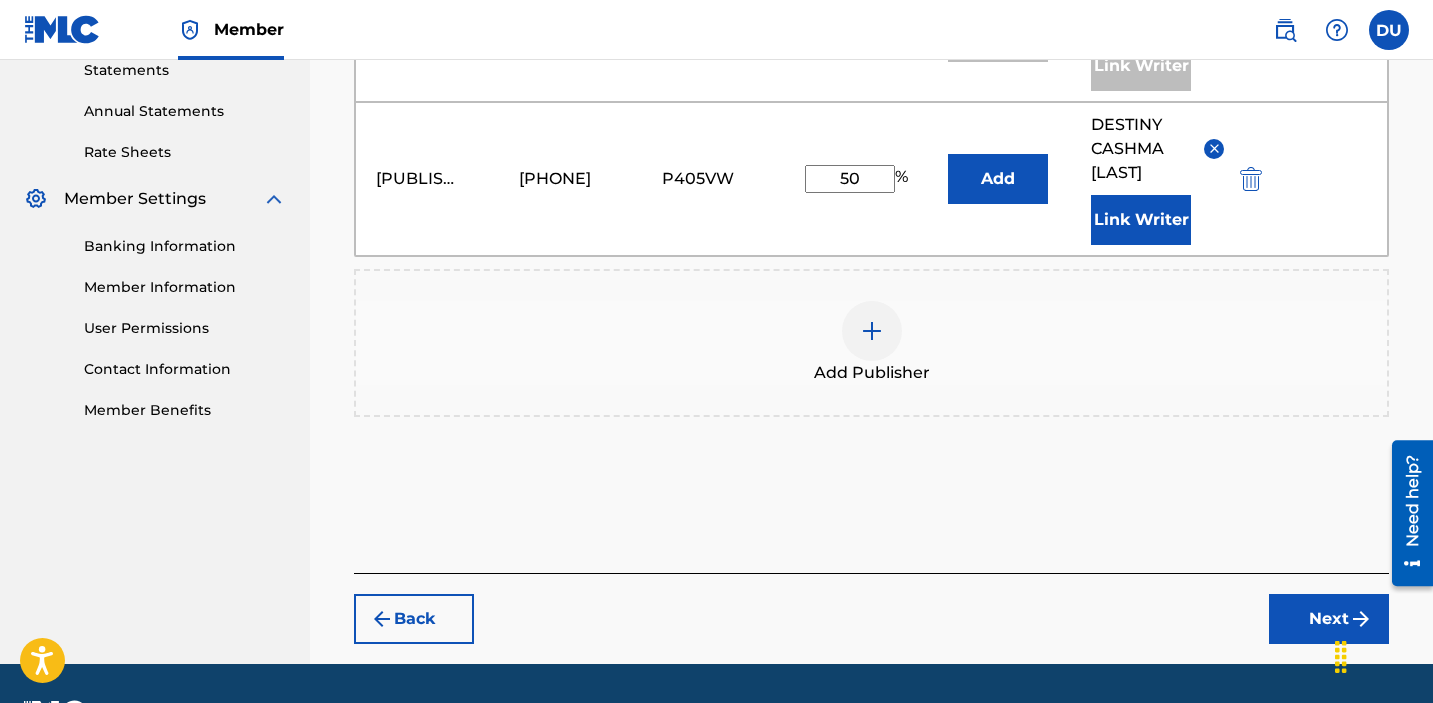 click on "Next" at bounding box center (1329, 619) 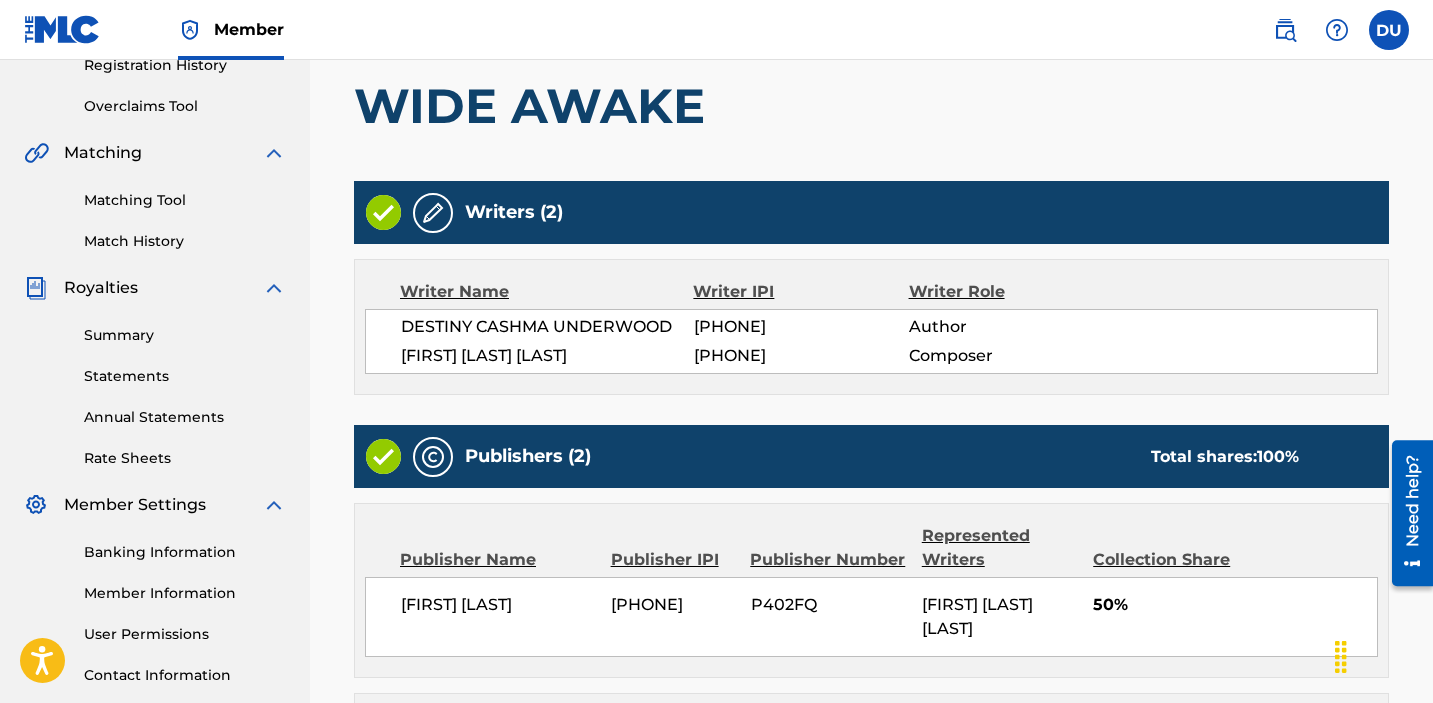scroll, scrollTop: 772, scrollLeft: 0, axis: vertical 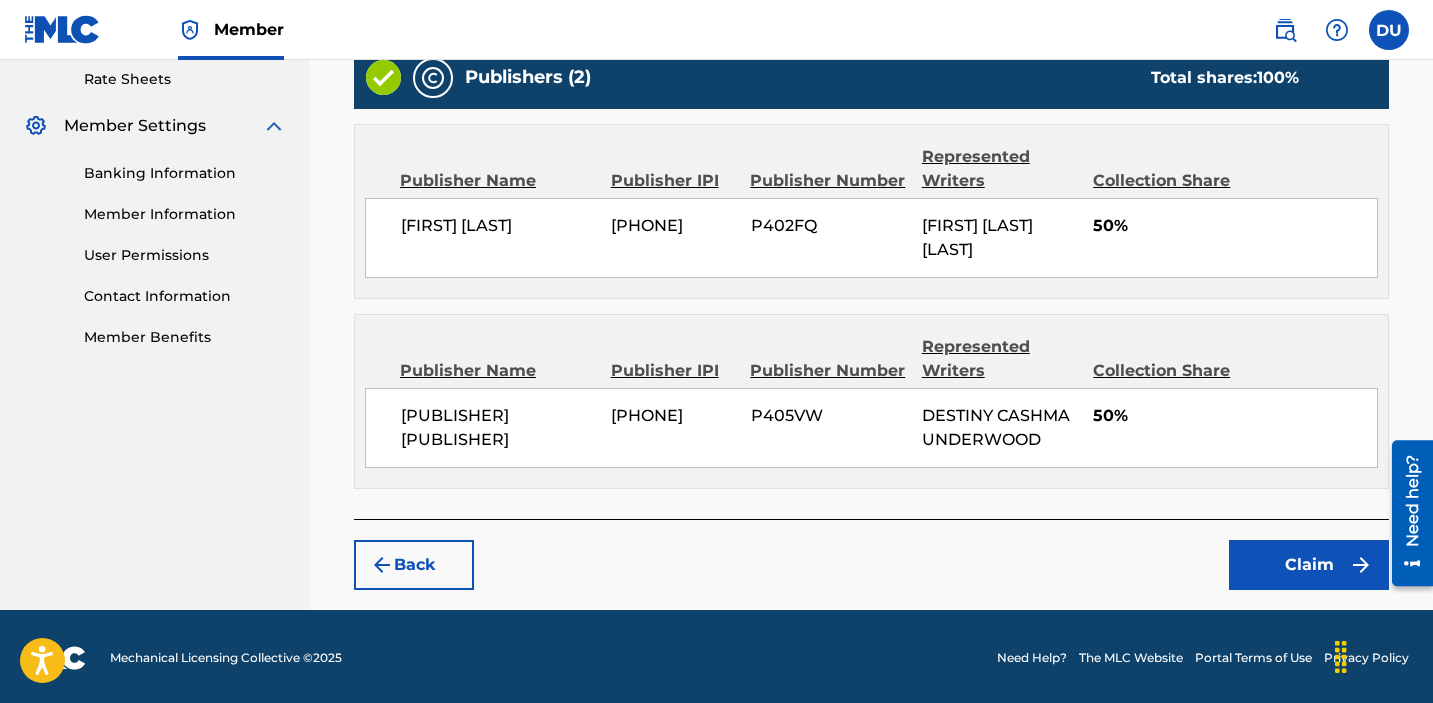 click on "Claim" at bounding box center (1309, 565) 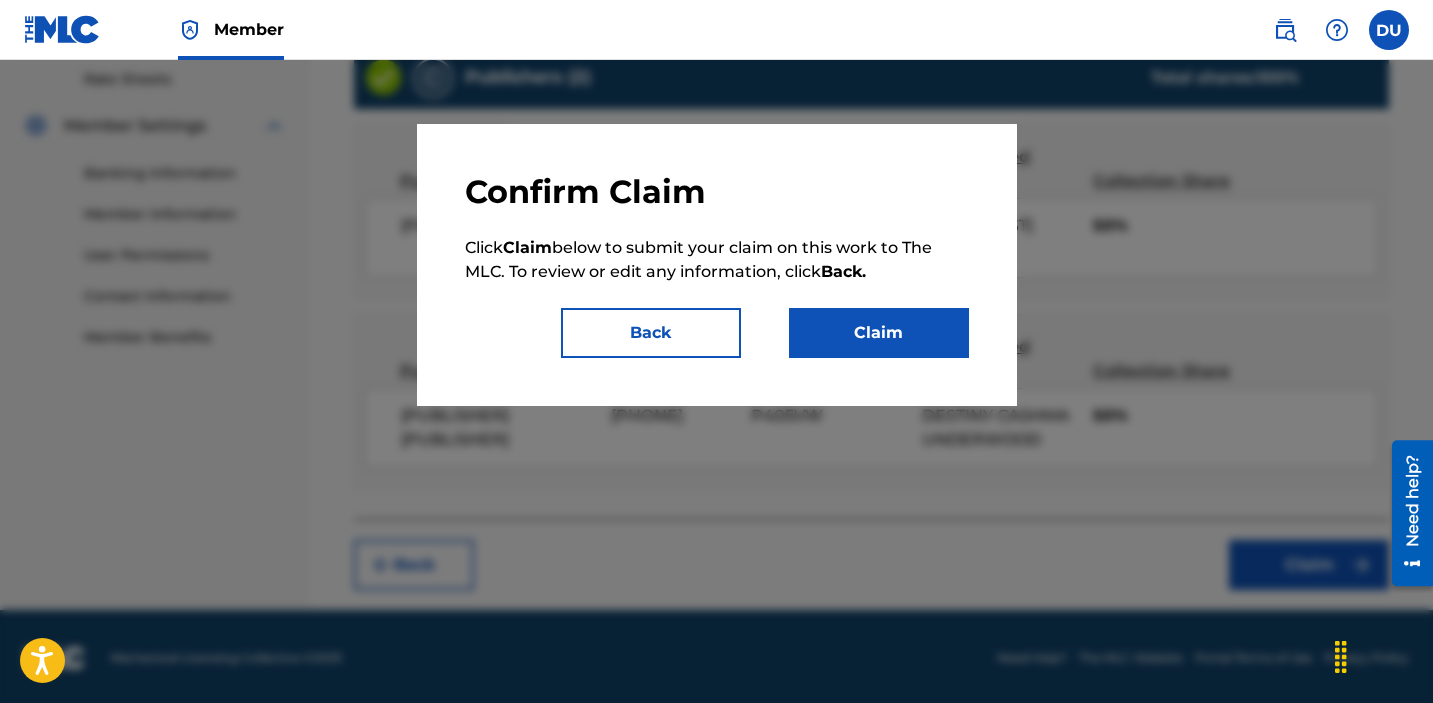 click on "Claim" at bounding box center [879, 333] 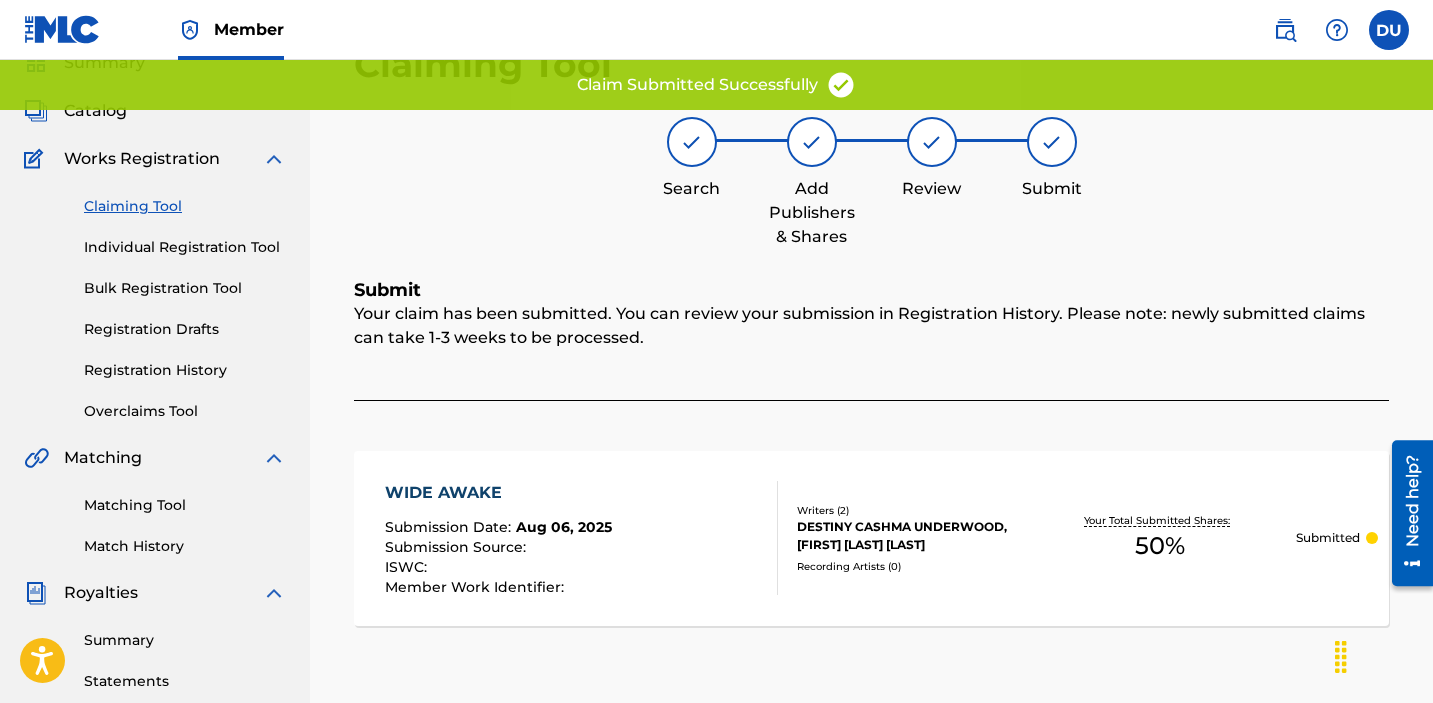 scroll, scrollTop: 87, scrollLeft: 0, axis: vertical 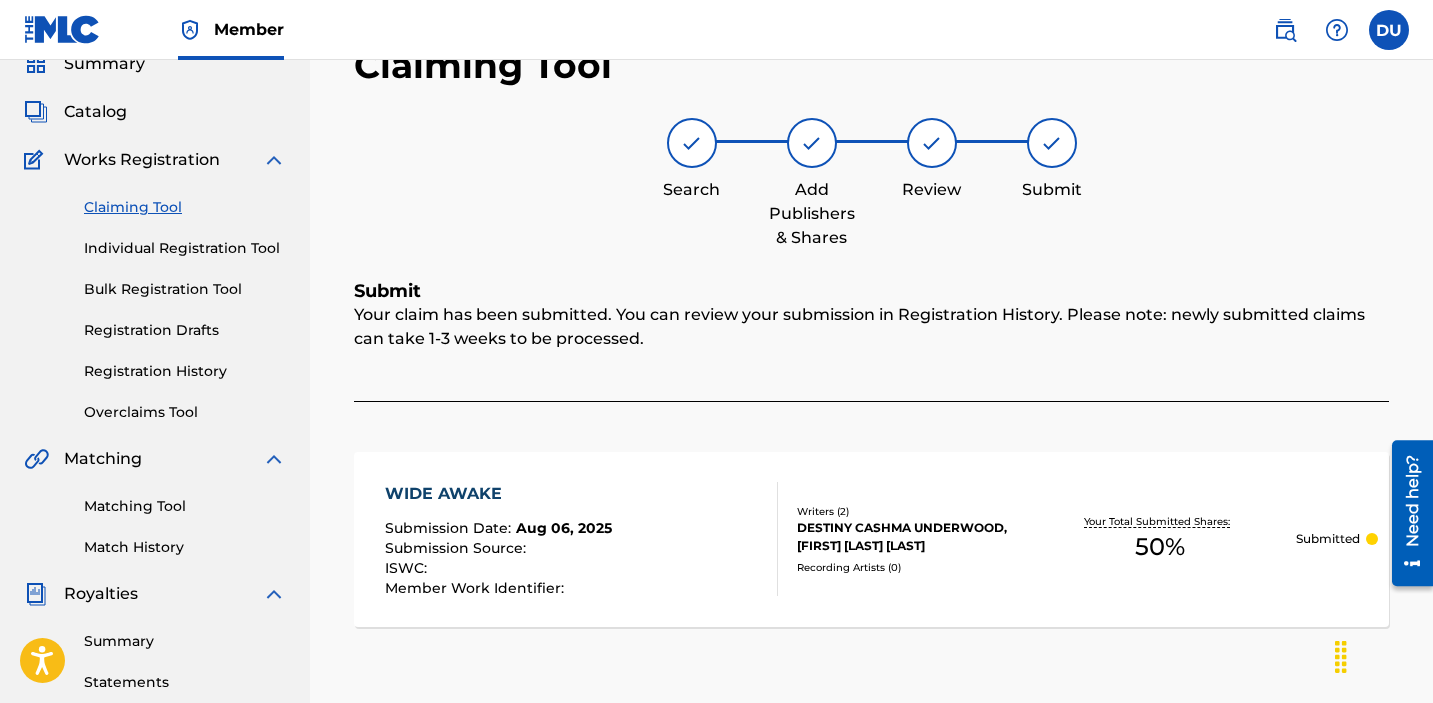 click on "Claiming Tool" at bounding box center [185, 207] 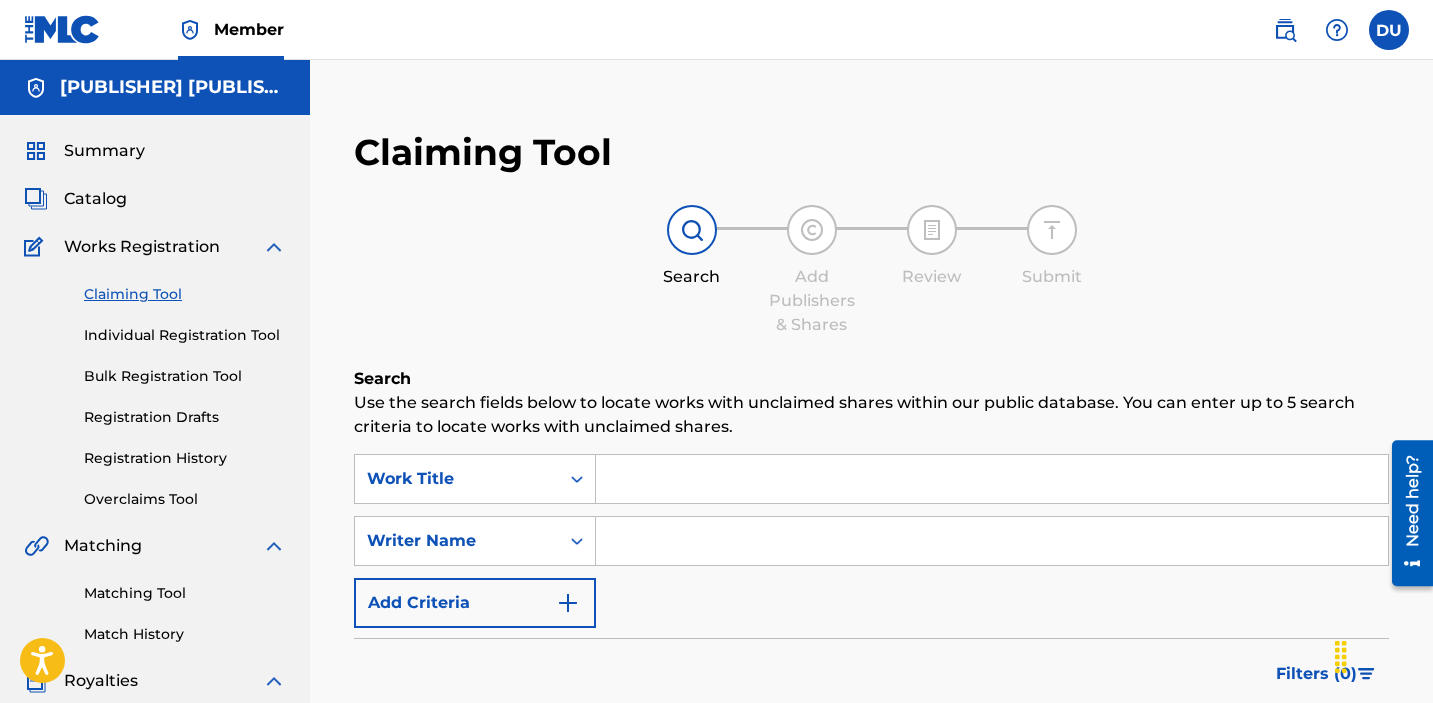 click at bounding box center (992, 479) 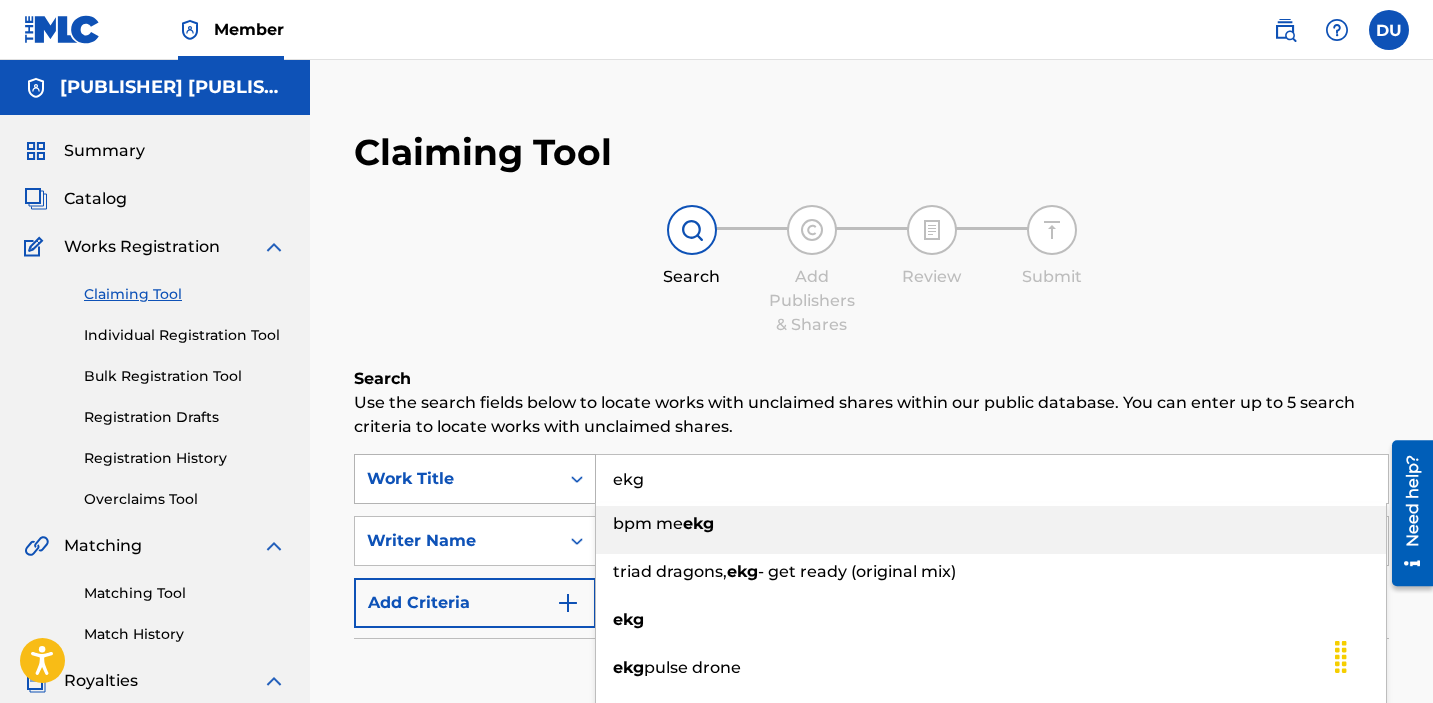 type on "ekg" 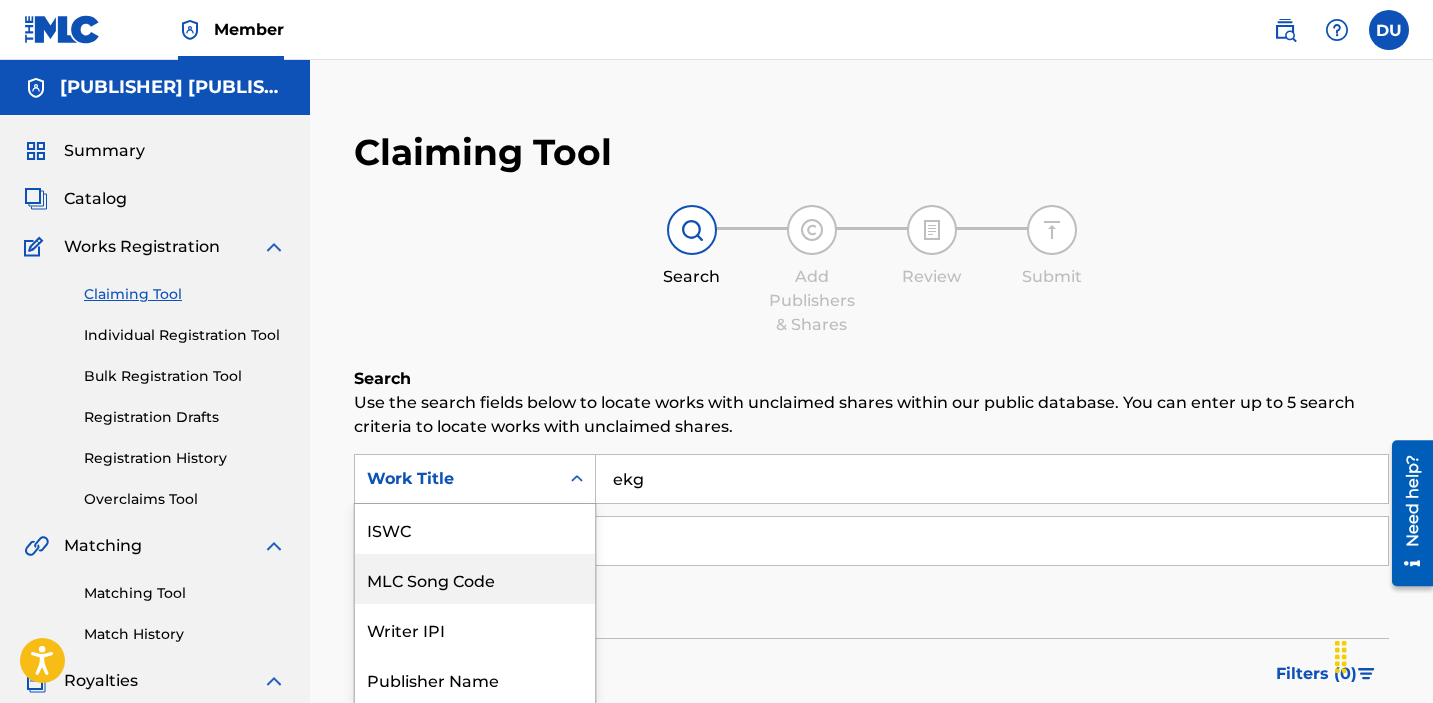 click on "MLC Song Code, 2 of 7. 7 results available. Use Up and Down to choose options, press Enter to select the currently focused option, press Escape to exit the menu, press Tab to select the option and exit the menu. Work Title ISWC MLC Song Code Writer IPI Publisher Name Publisher IPI MLC Publisher Number Work Title" at bounding box center [475, 479] 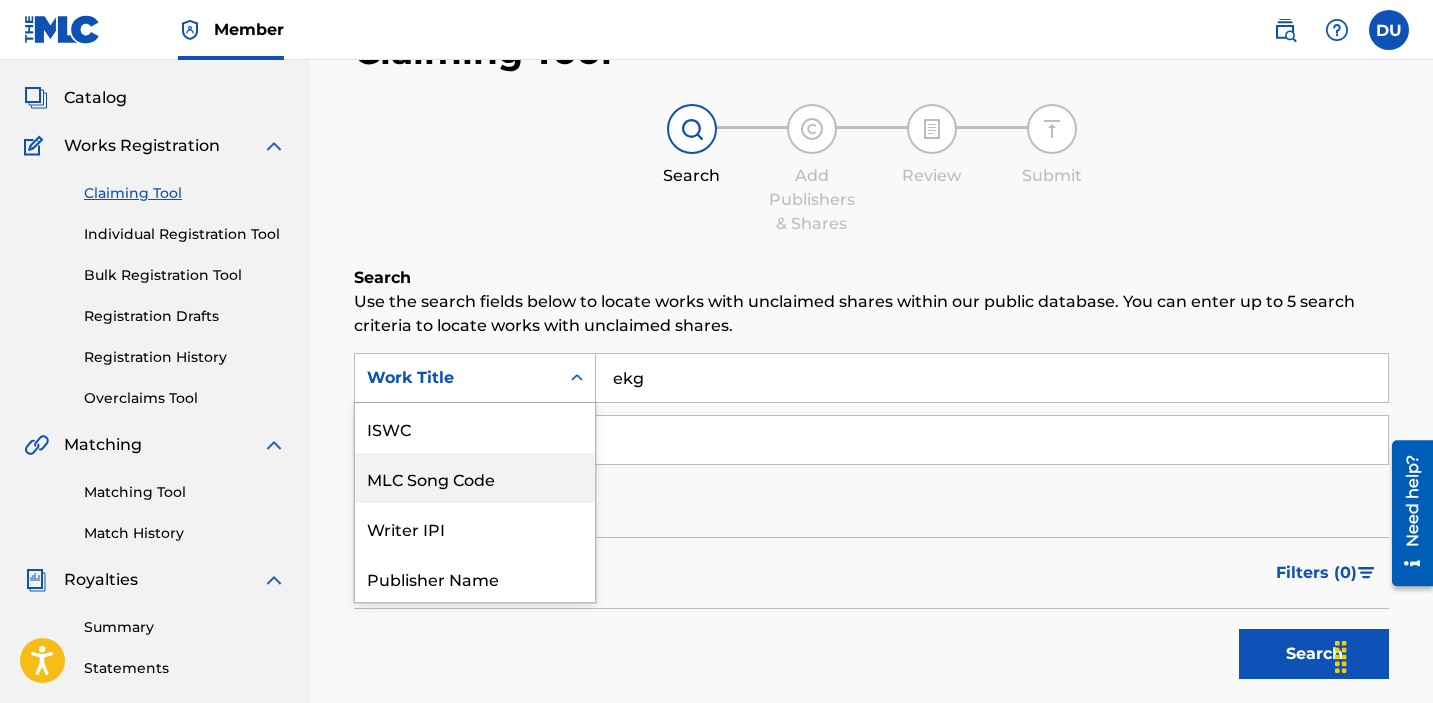 scroll, scrollTop: 50, scrollLeft: 0, axis: vertical 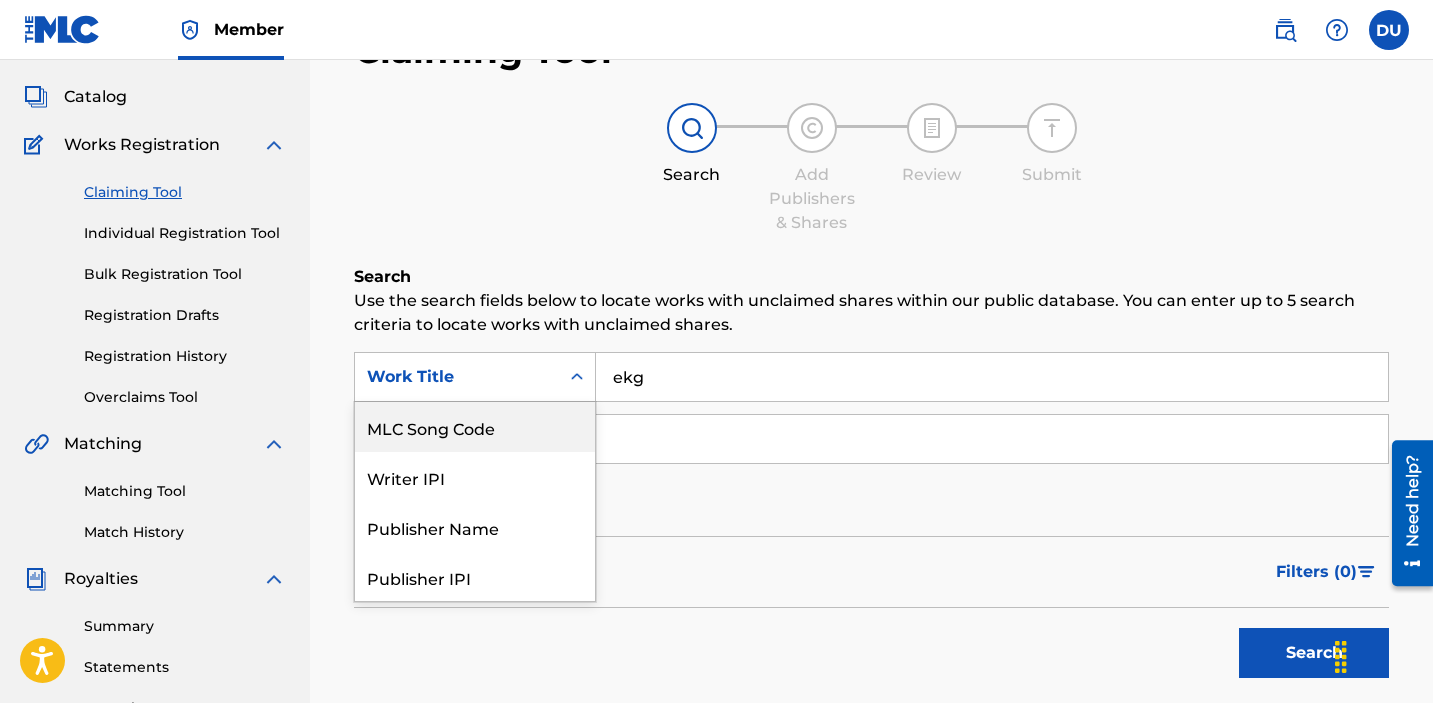 click at bounding box center (992, 439) 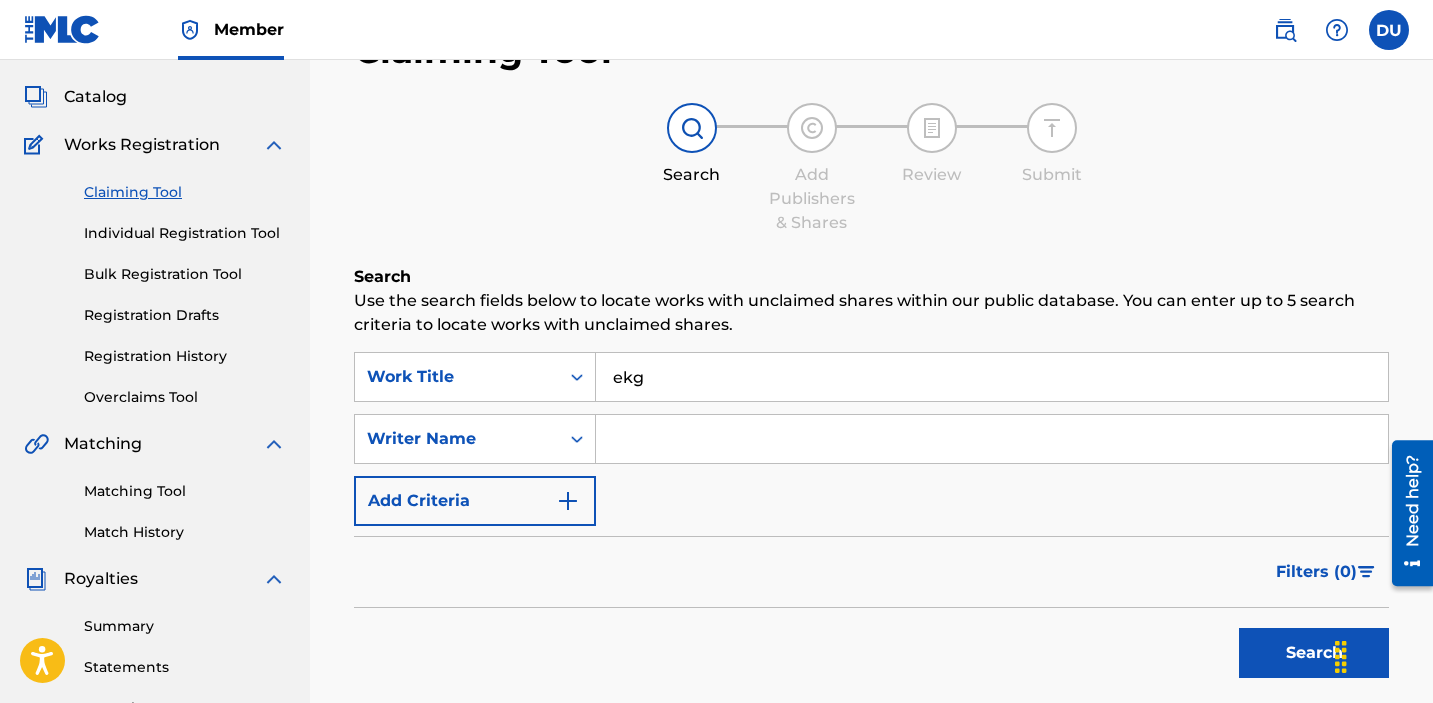 type on "[FIRST] [LAST]" 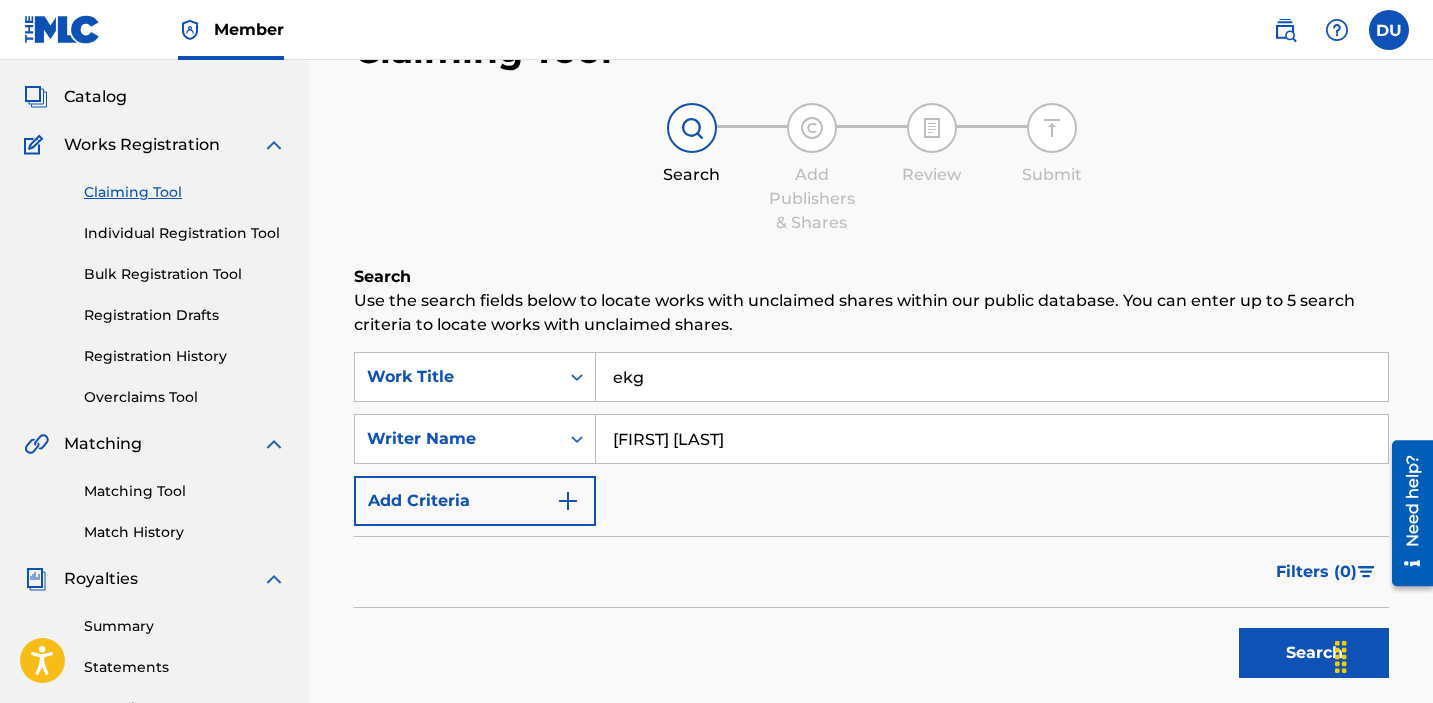 click on "Search" at bounding box center [1314, 653] 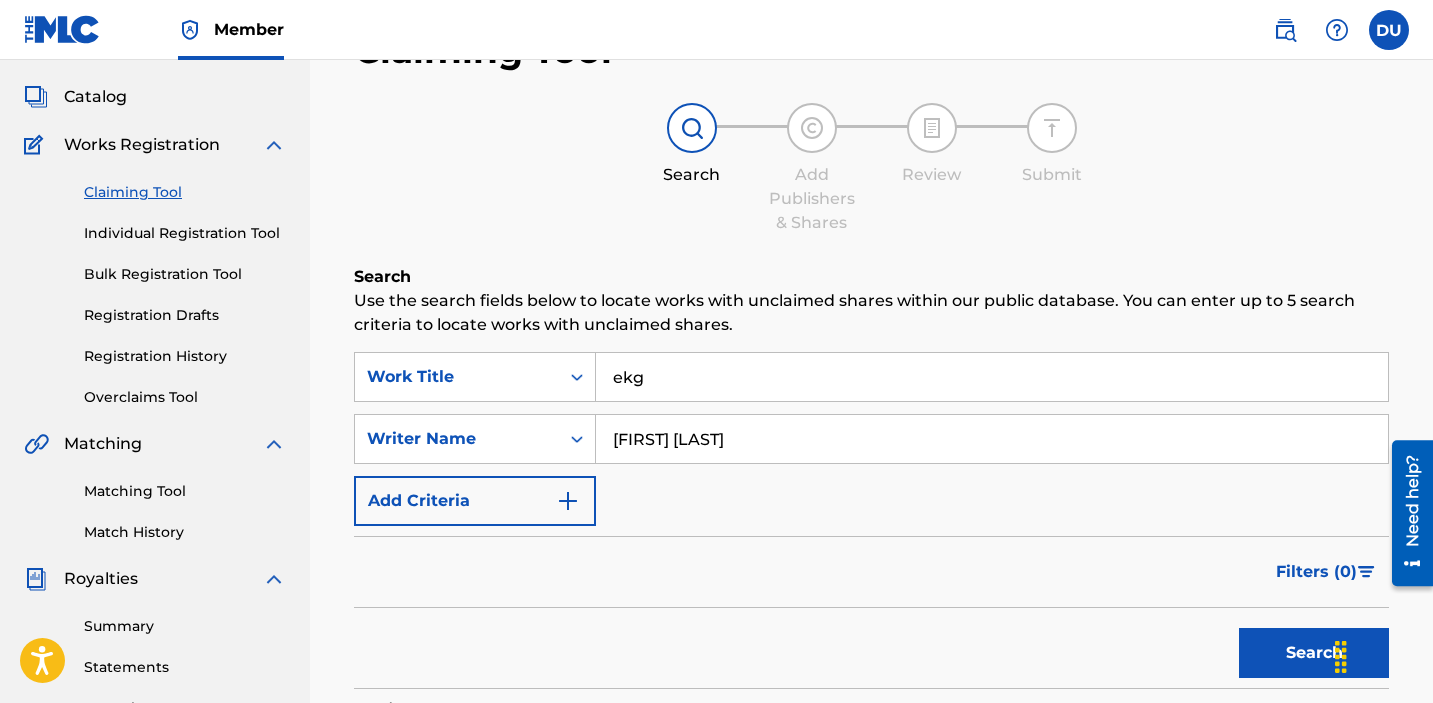 scroll, scrollTop: 581, scrollLeft: 0, axis: vertical 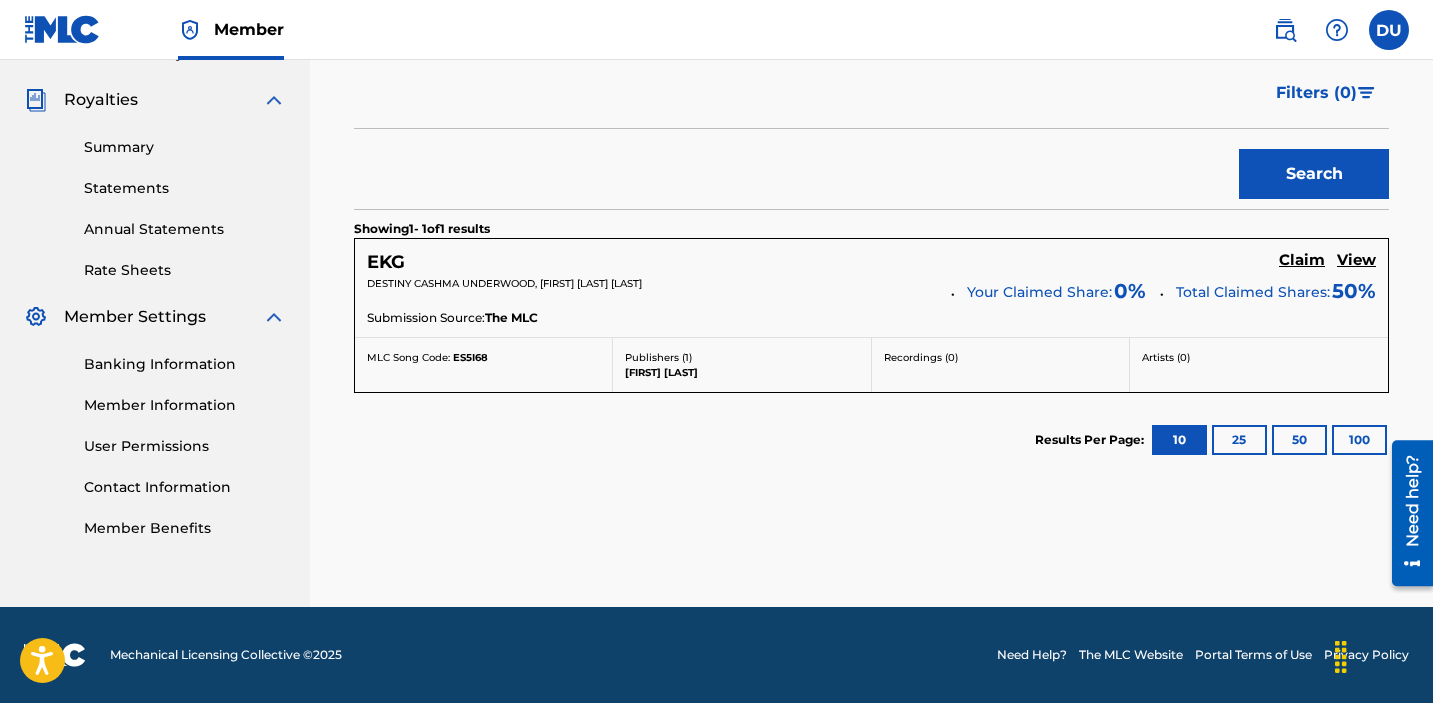 click on "Claim" at bounding box center [1302, 260] 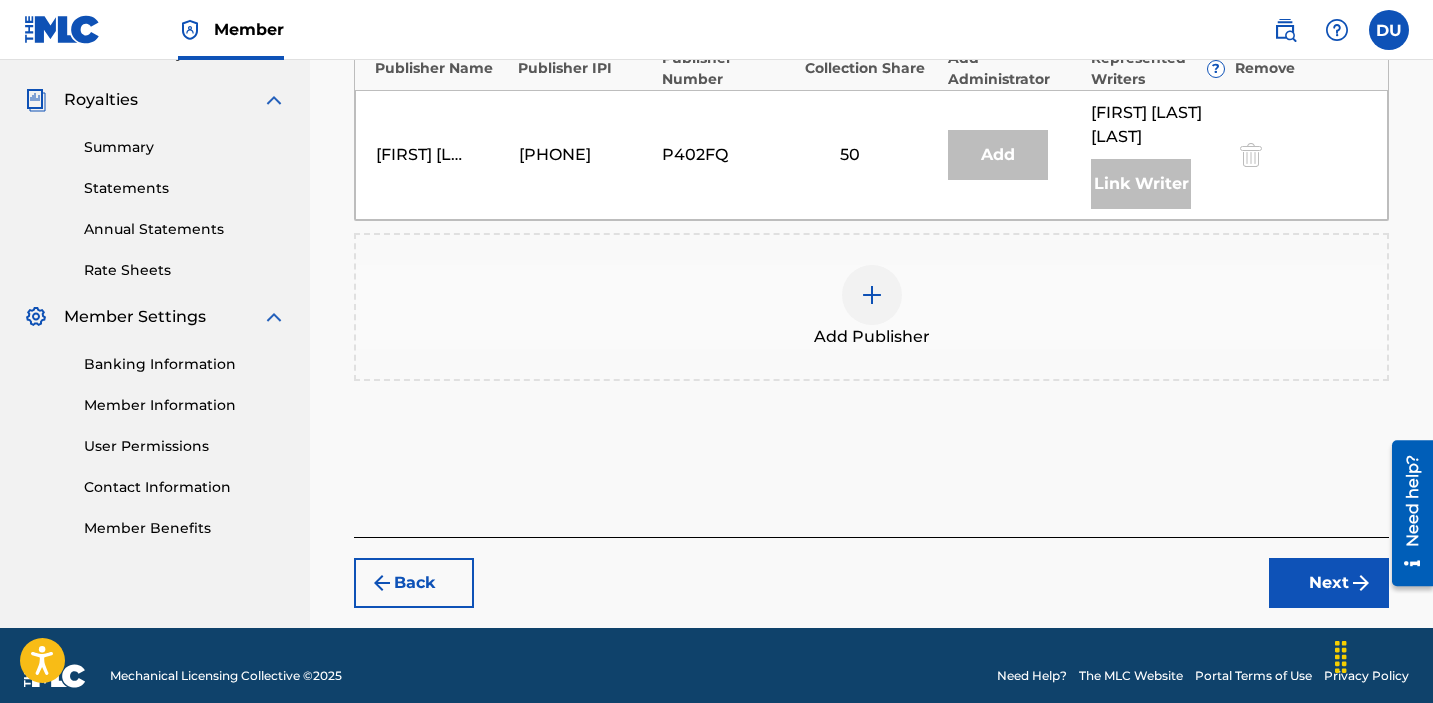 click at bounding box center [872, 295] 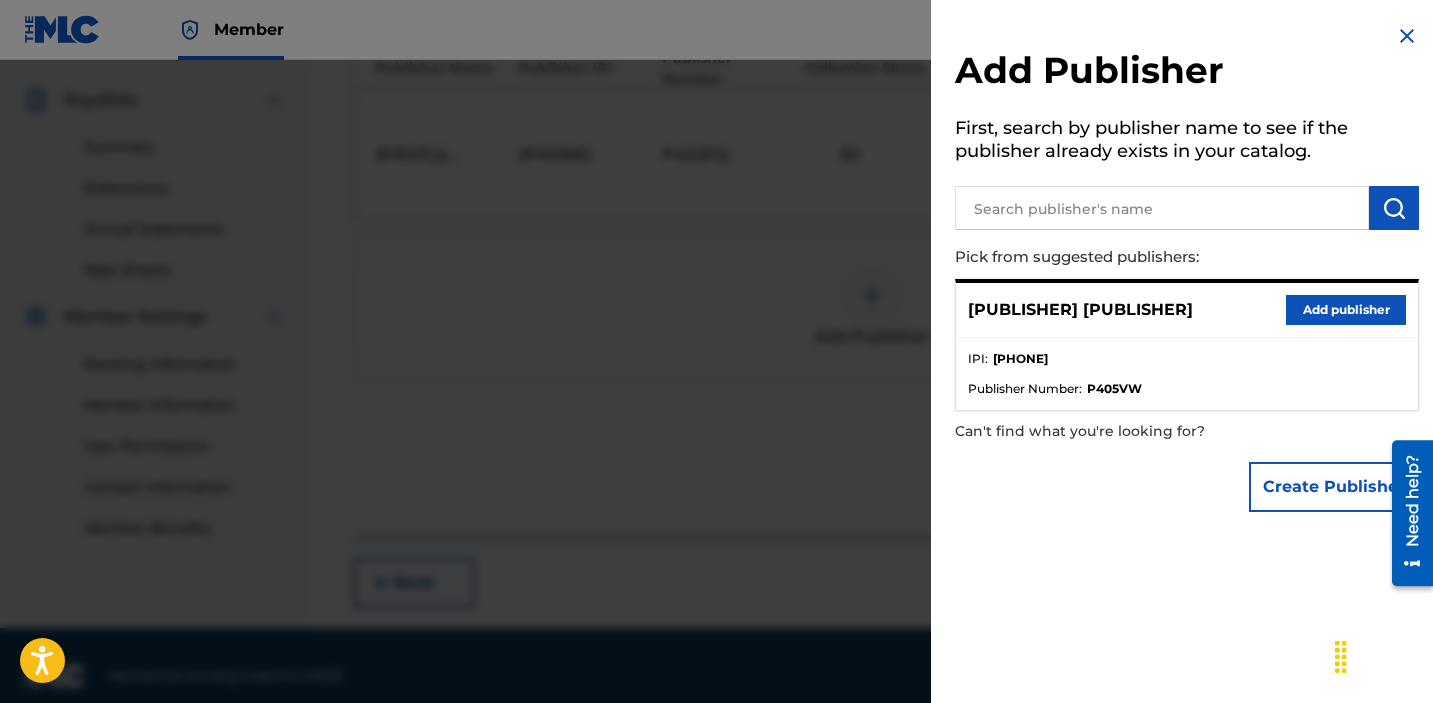 click on "Add publisher" at bounding box center [1346, 310] 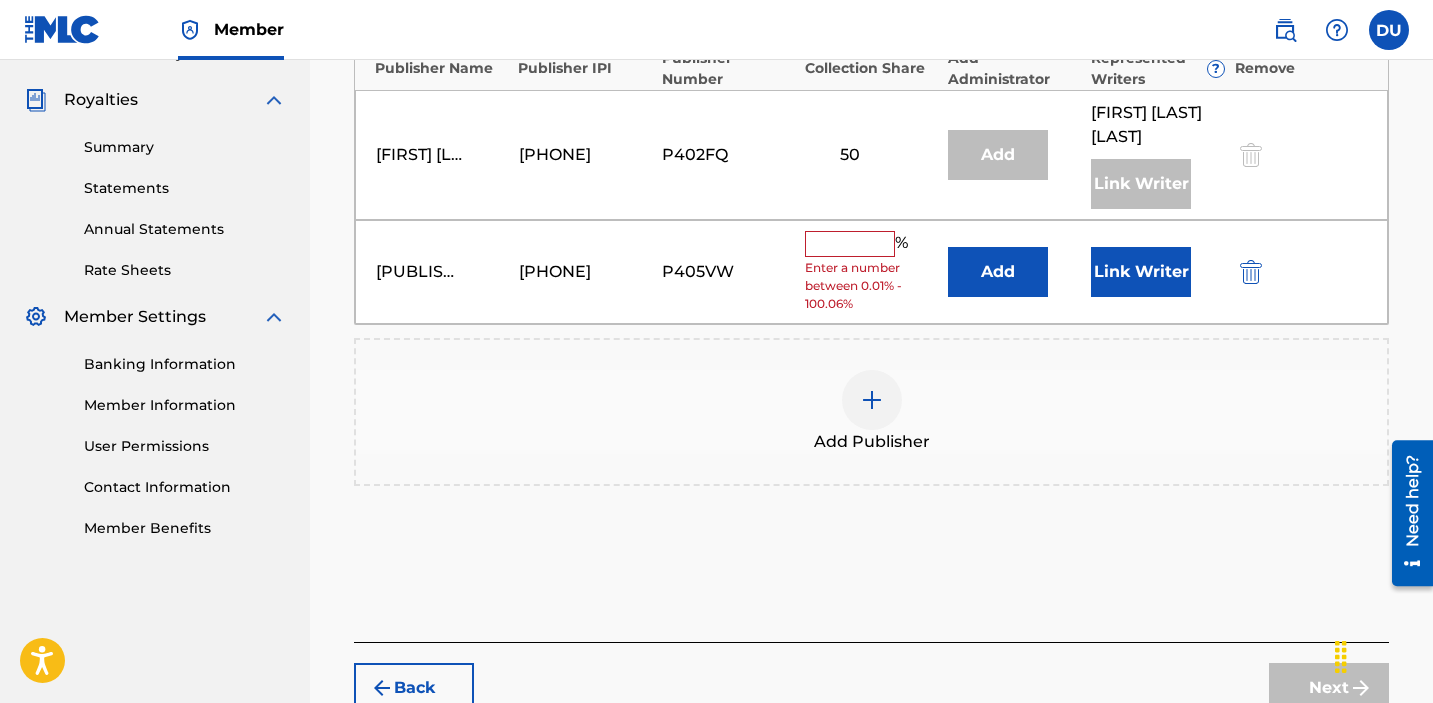 click on "Enter a number between 0.01% - 100.06%" at bounding box center (871, 286) 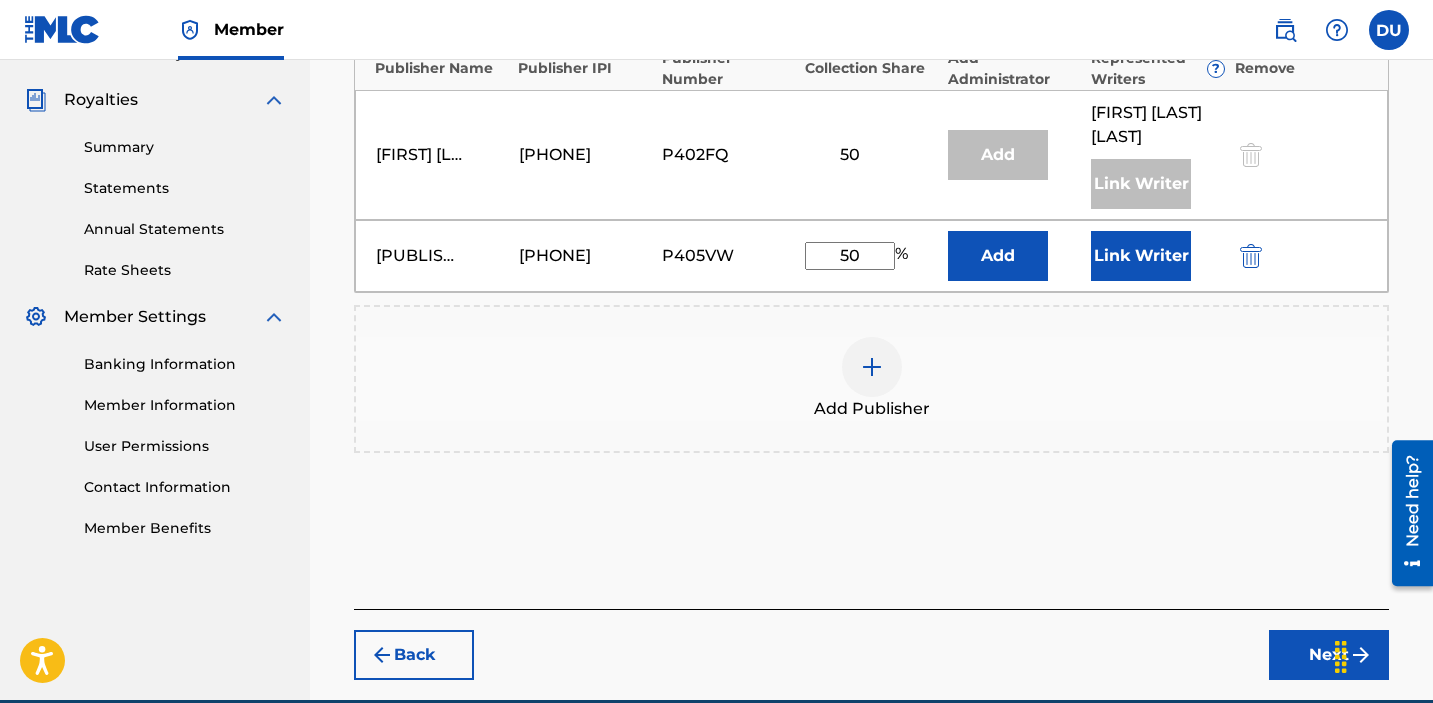 click on "Link Writer" at bounding box center [1141, 256] 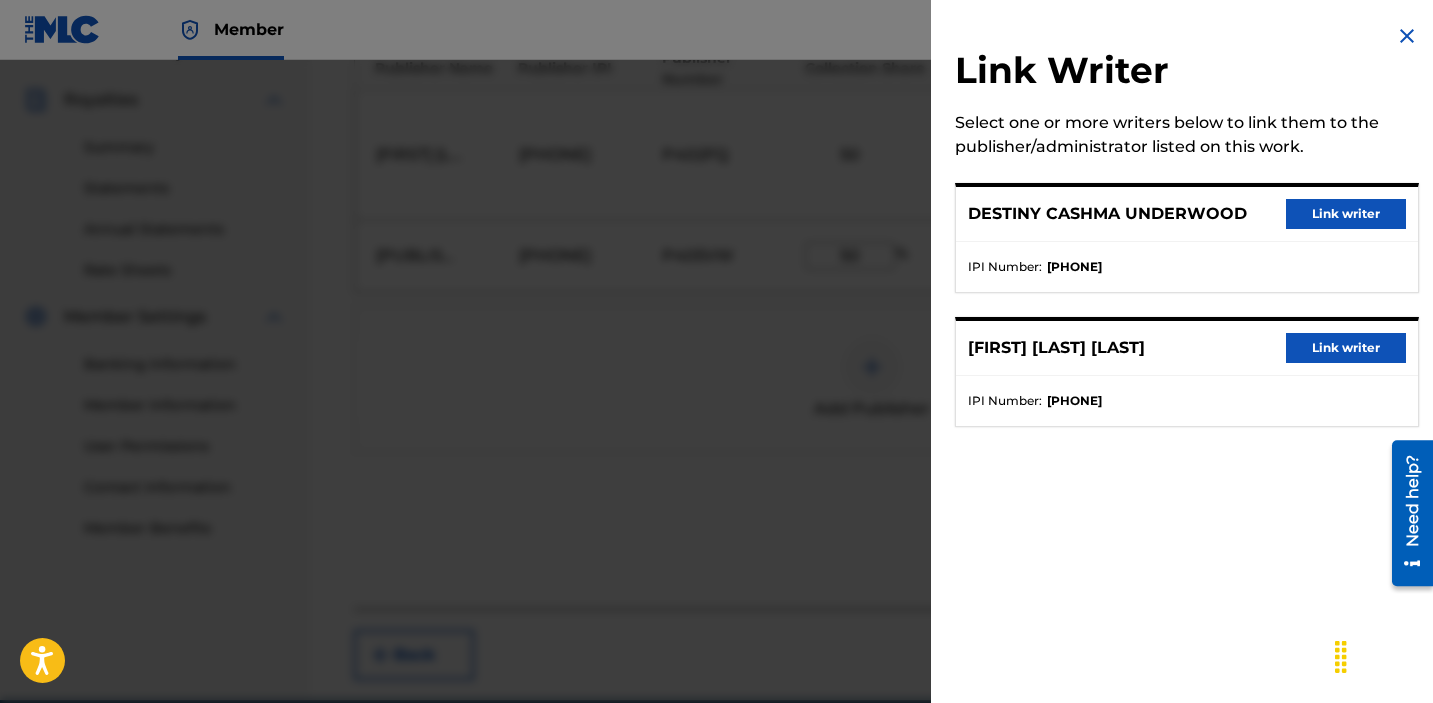 click on "Link writer" at bounding box center (1346, 214) 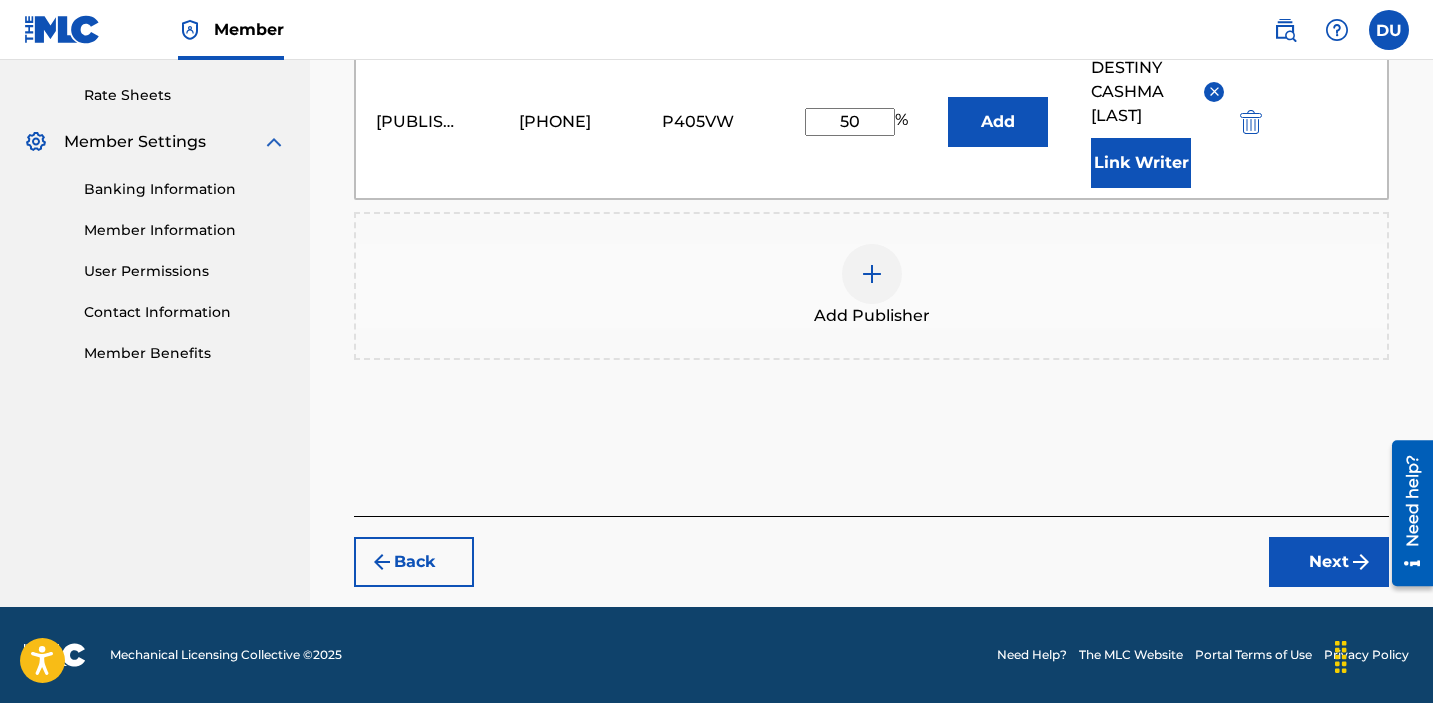 click on "Next" at bounding box center (1329, 562) 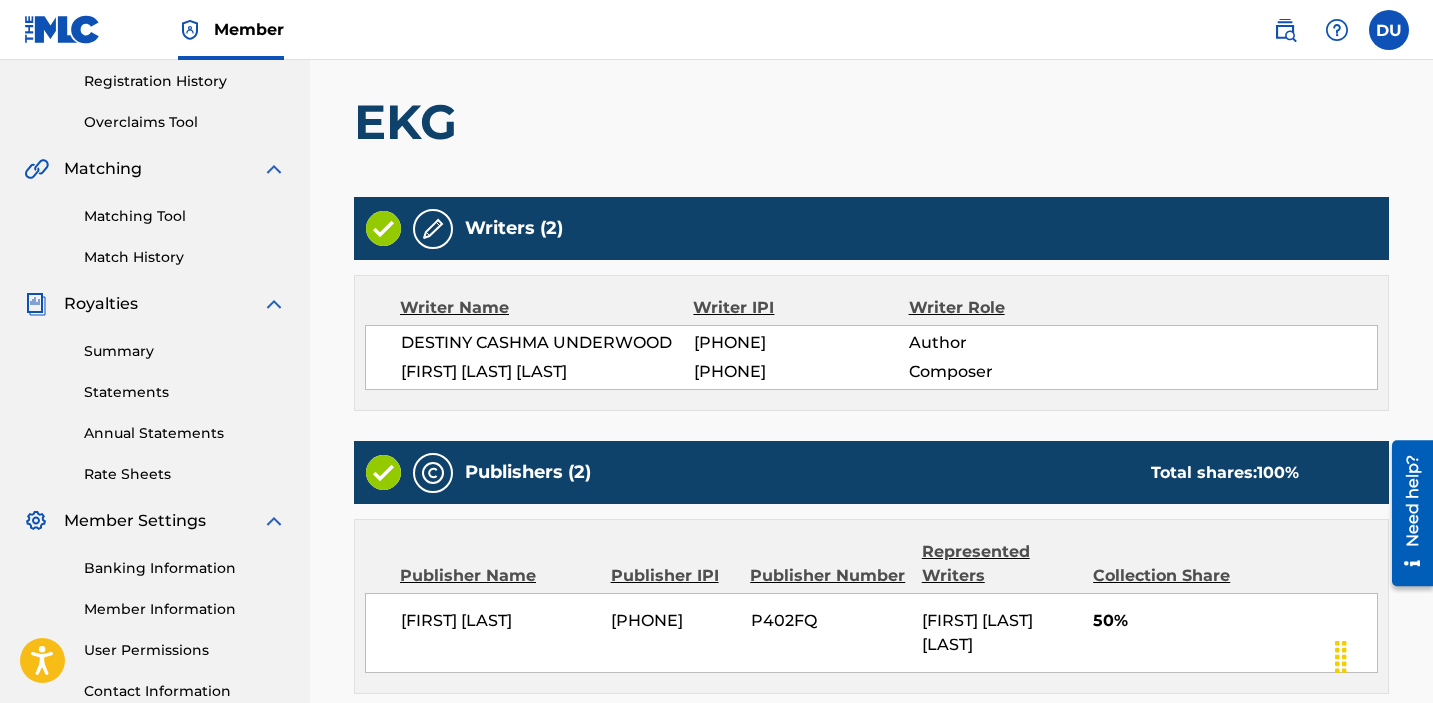 scroll, scrollTop: 772, scrollLeft: 0, axis: vertical 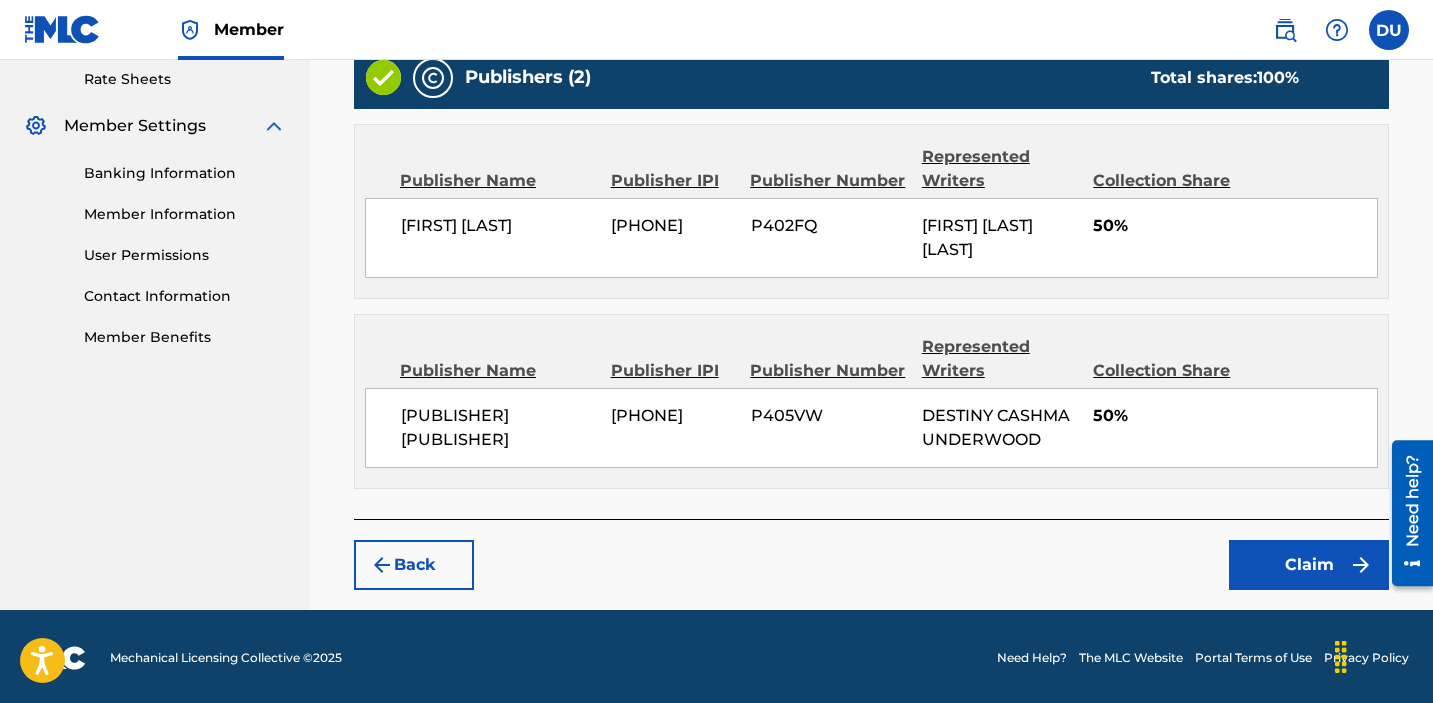 click on "Claim" at bounding box center [1309, 565] 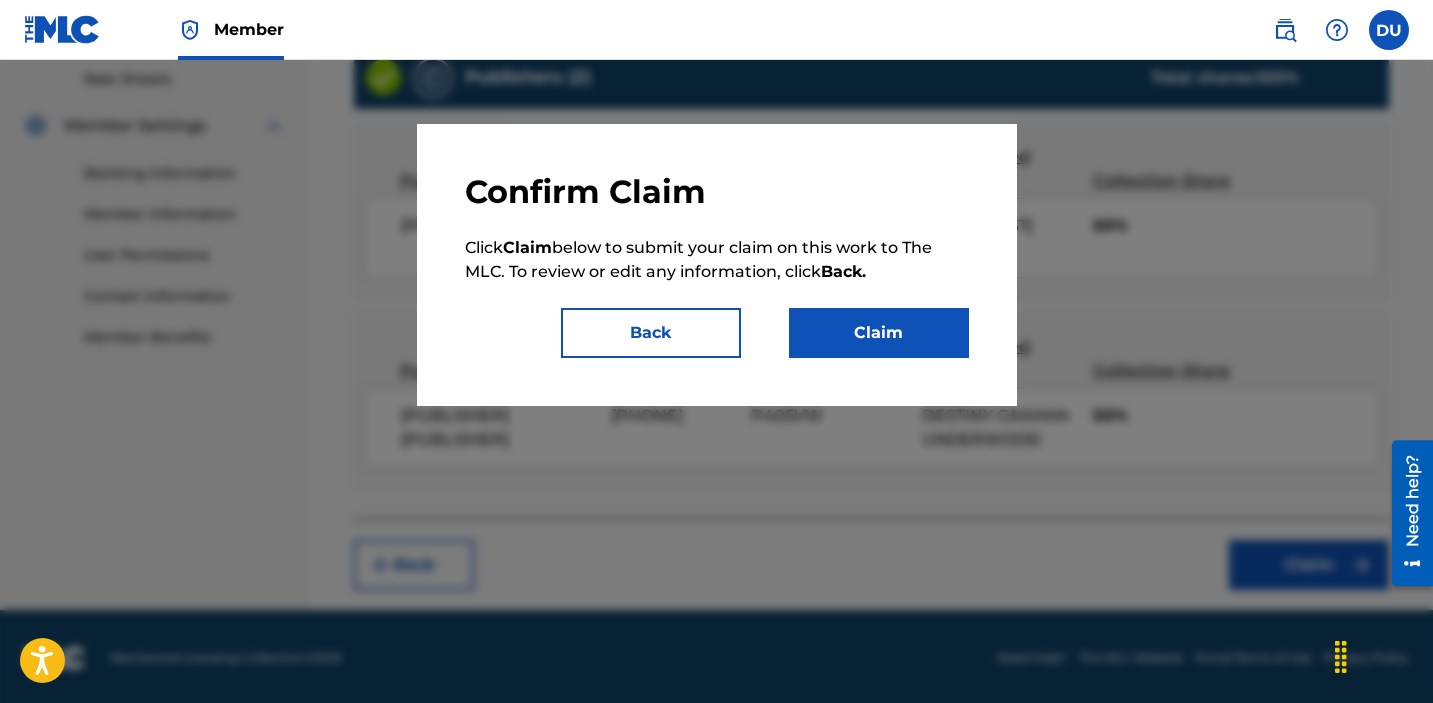 click on "Confirm Claim Click  Claim  below to submit your claim on this work to The MLC. To review or edit any information, click  Back. Back Claim" at bounding box center (717, 265) 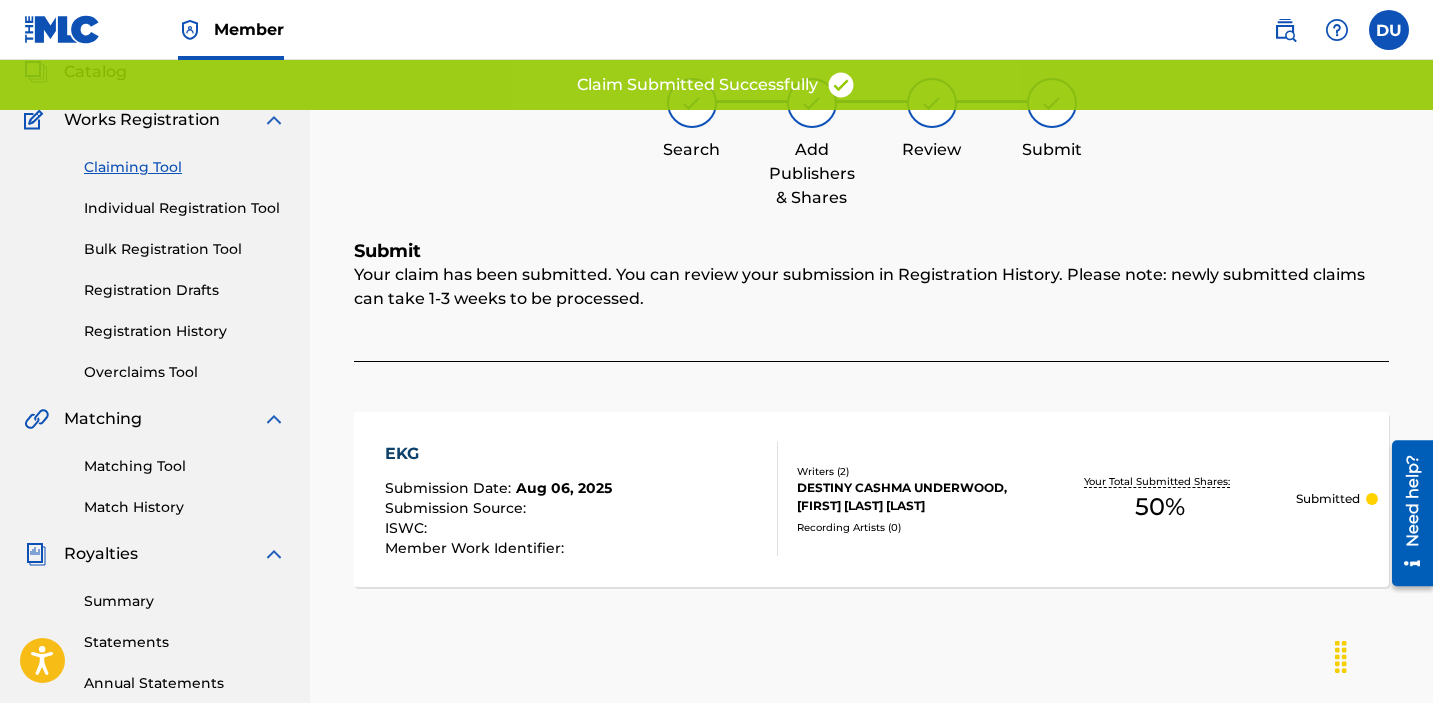 scroll, scrollTop: 23, scrollLeft: 0, axis: vertical 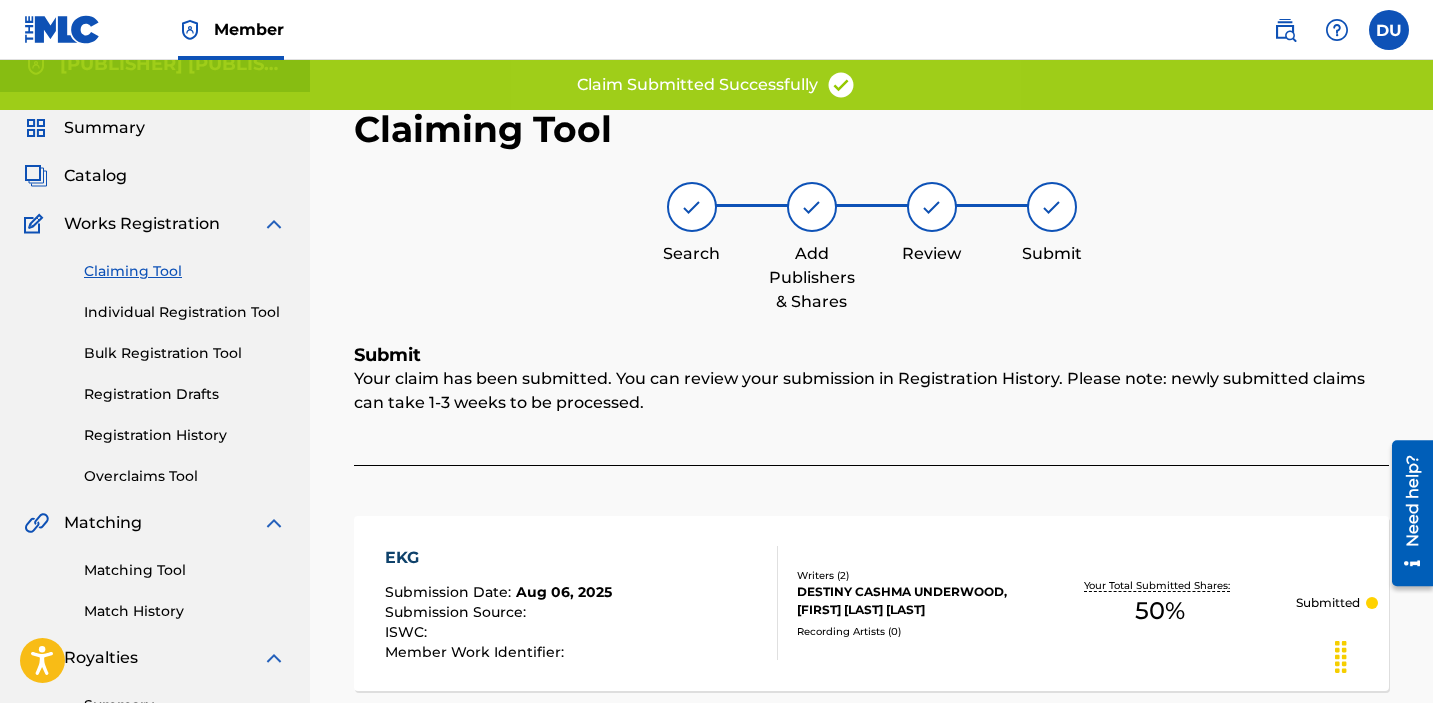 click on "Claiming Tool" at bounding box center (185, 271) 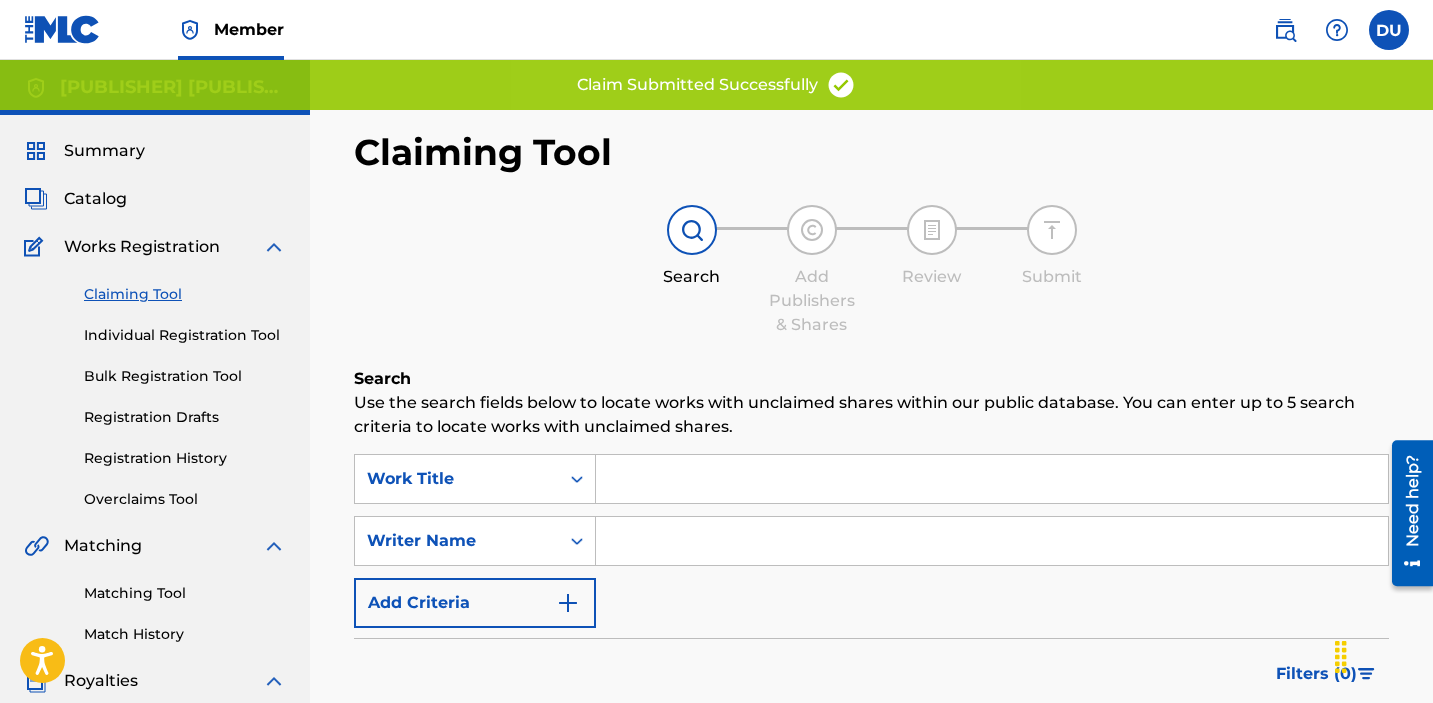 click at bounding box center [992, 541] 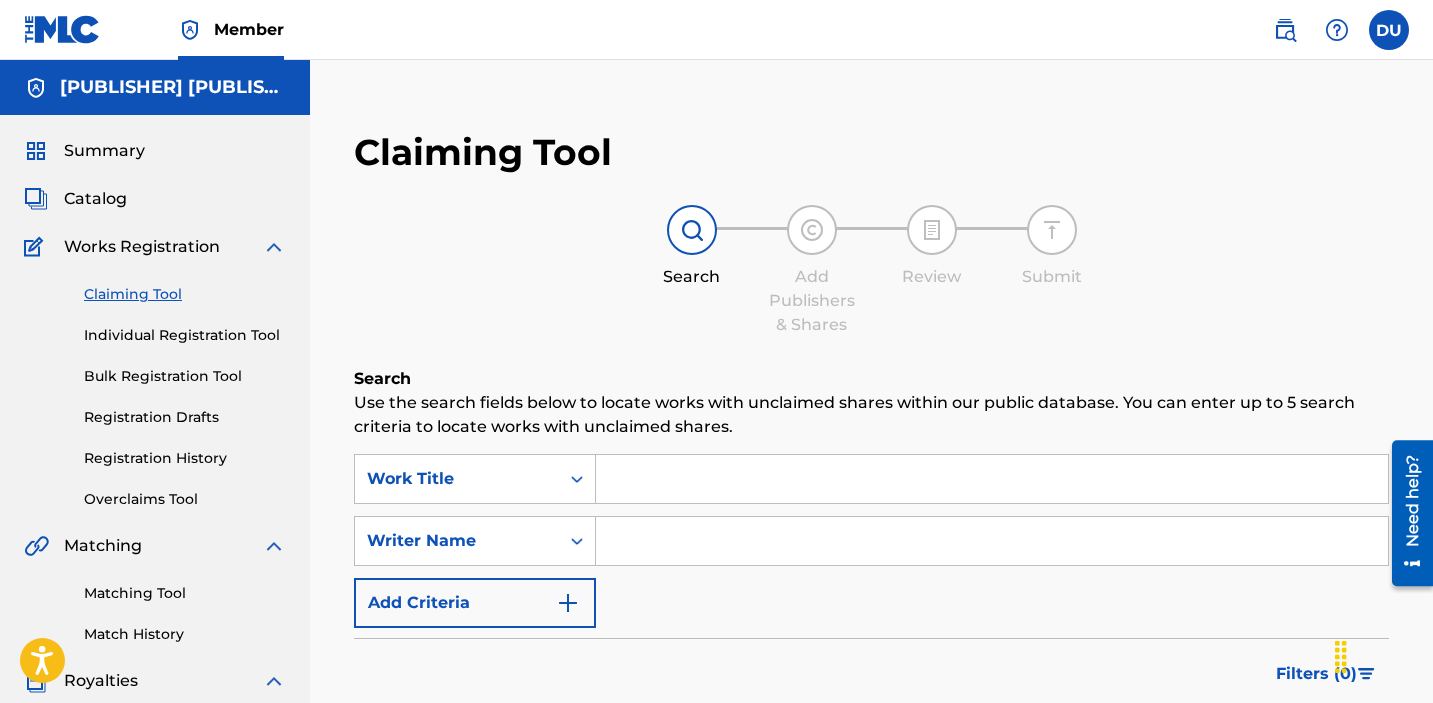 type on "[FIRST] [LAST]" 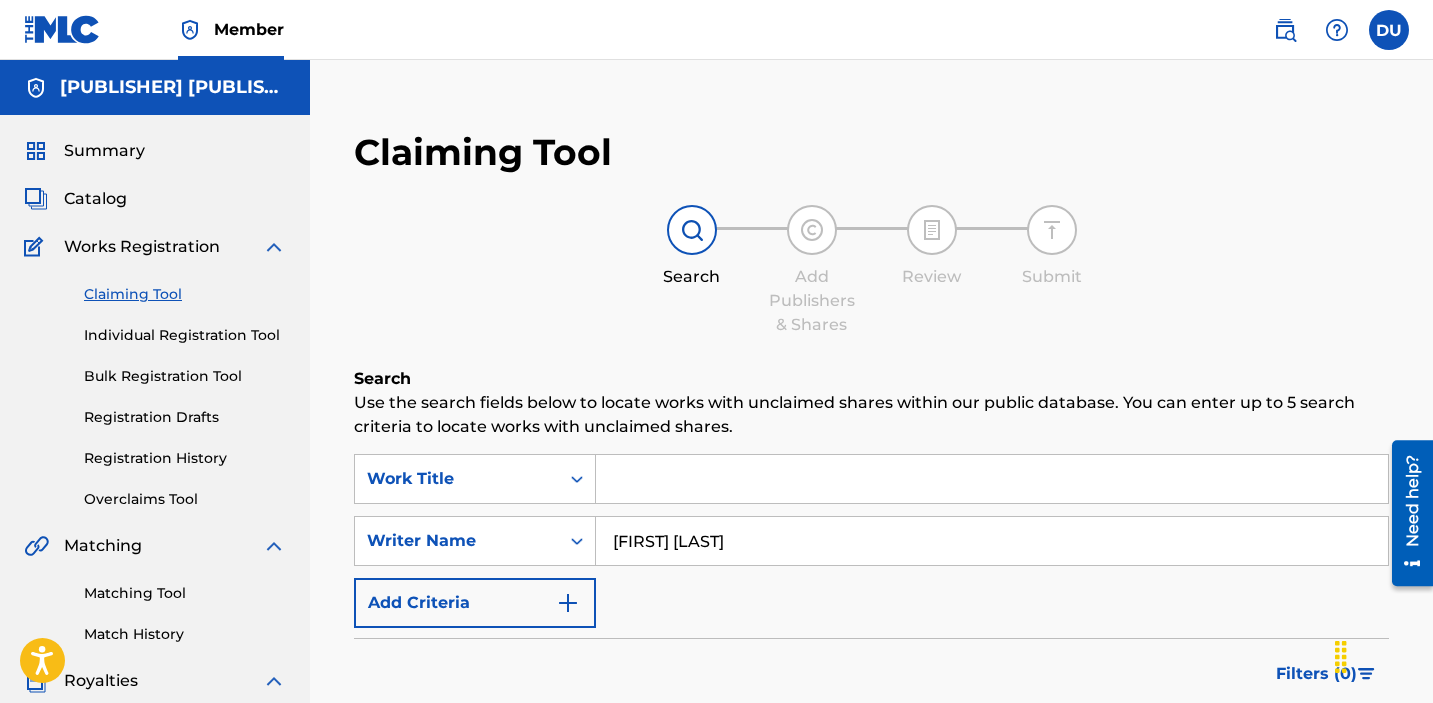 click at bounding box center [992, 479] 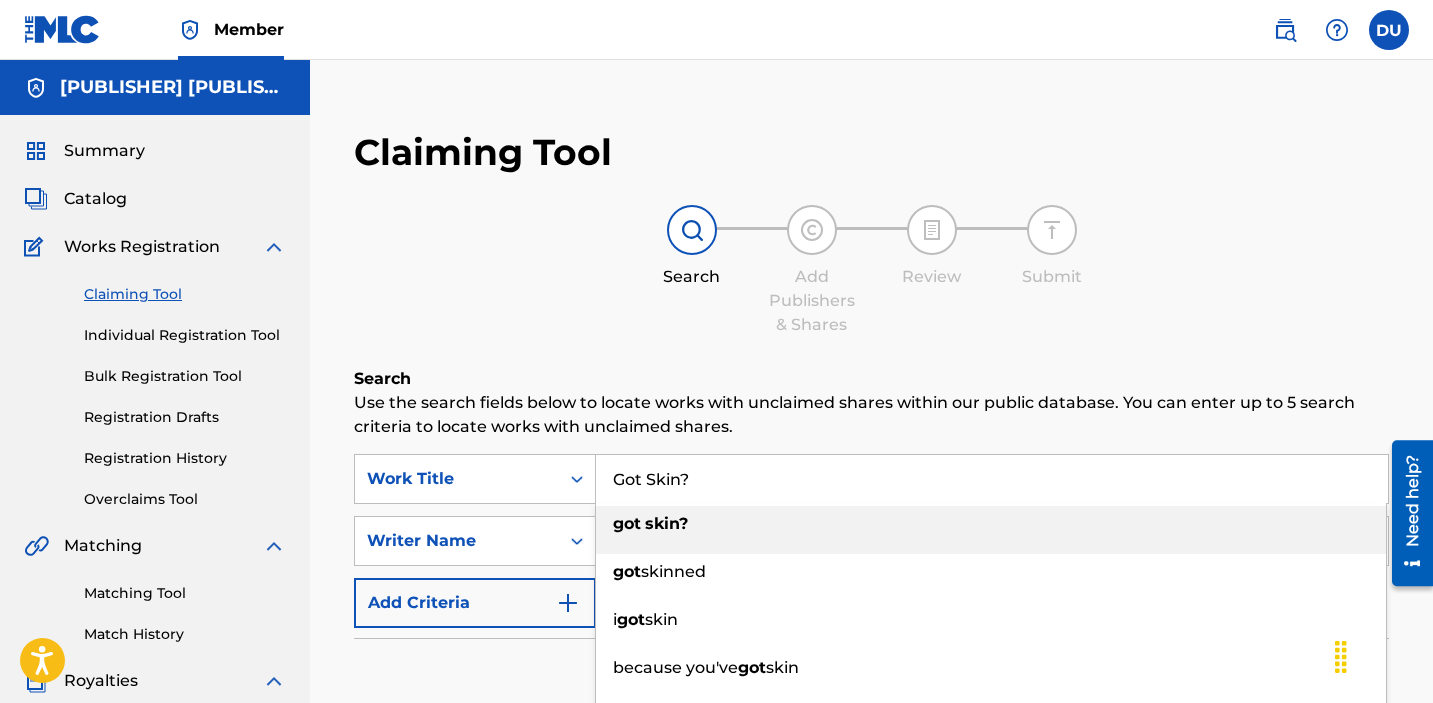 type on "Got Skin?" 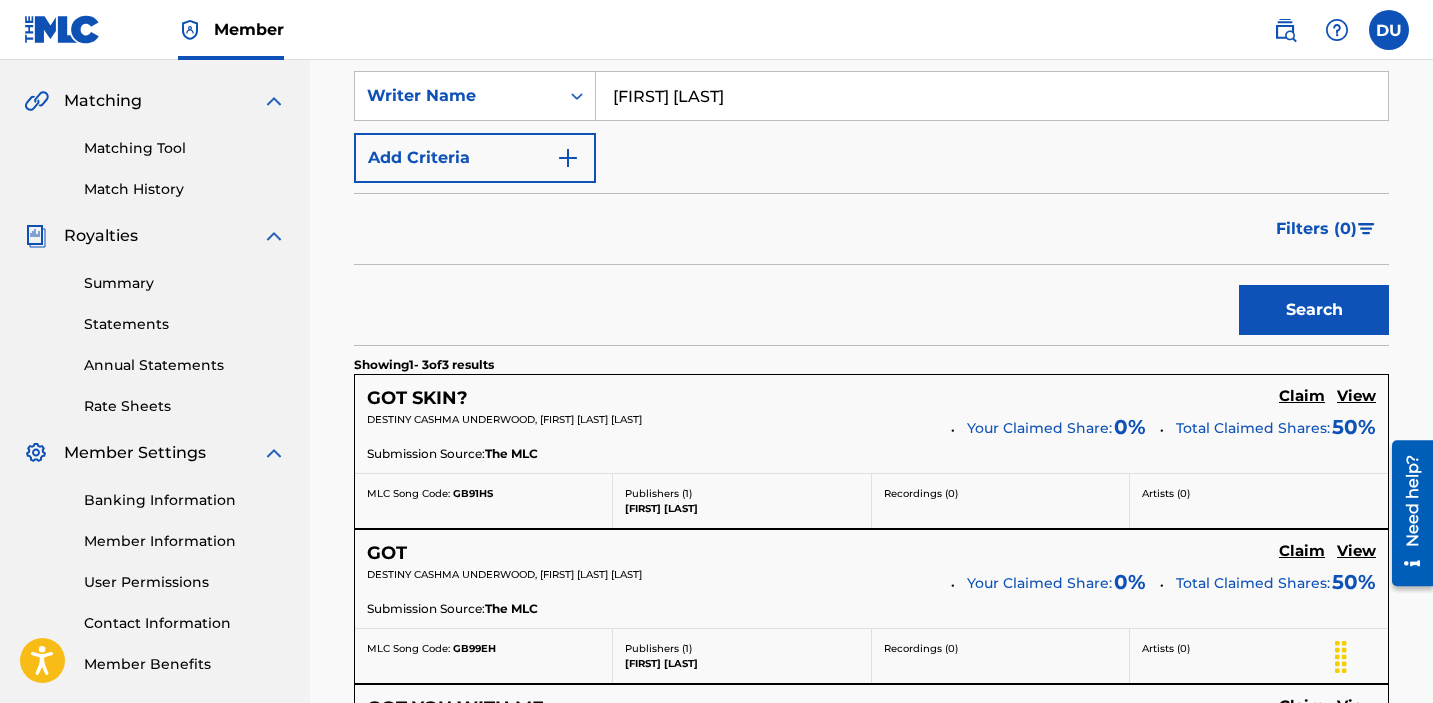 scroll, scrollTop: 468, scrollLeft: 0, axis: vertical 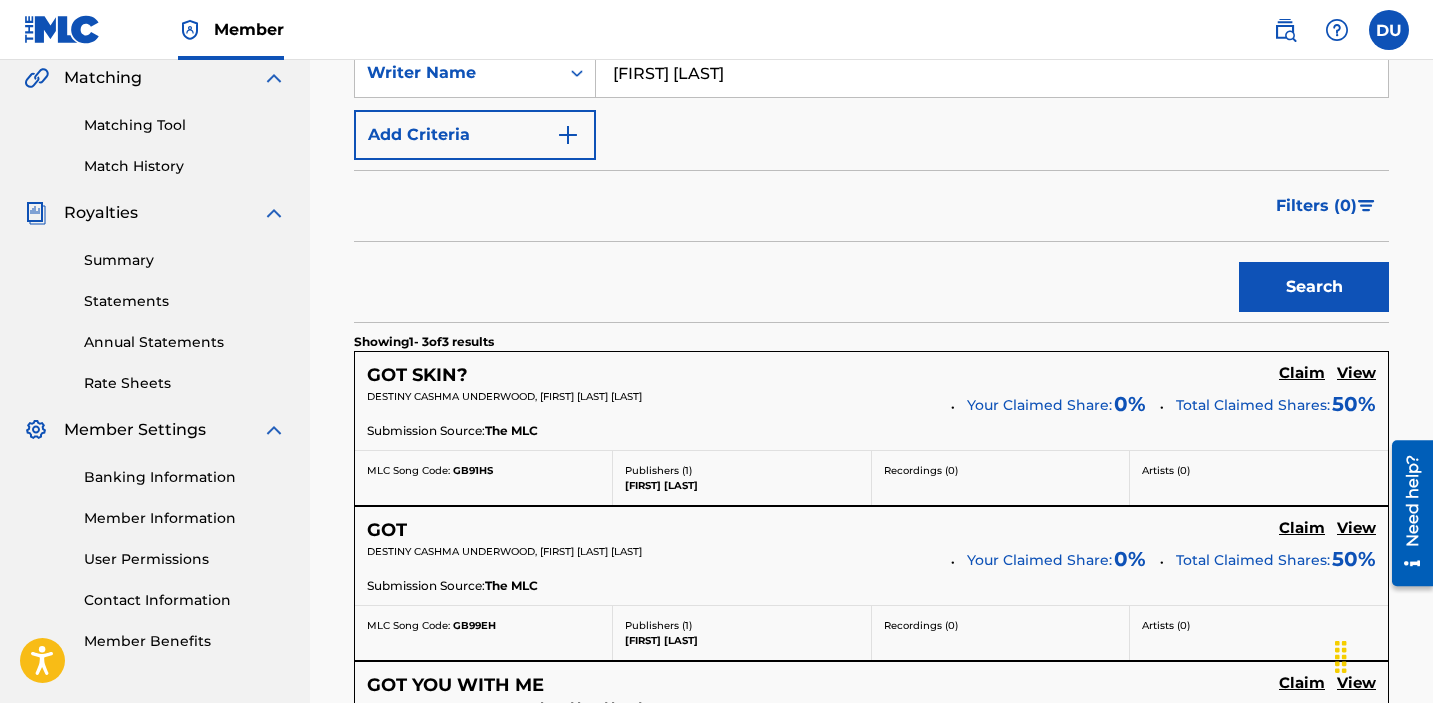 click on "Claim" at bounding box center (1302, 373) 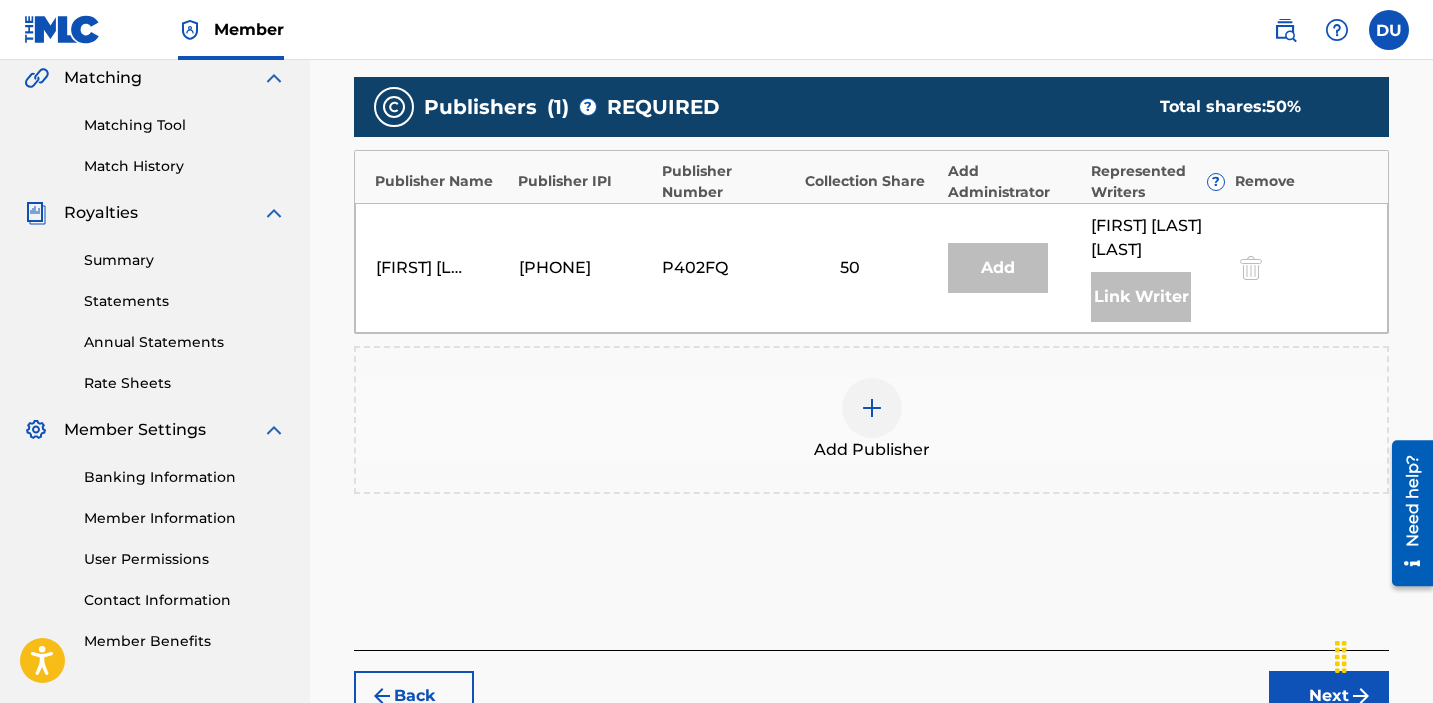 click at bounding box center [872, 408] 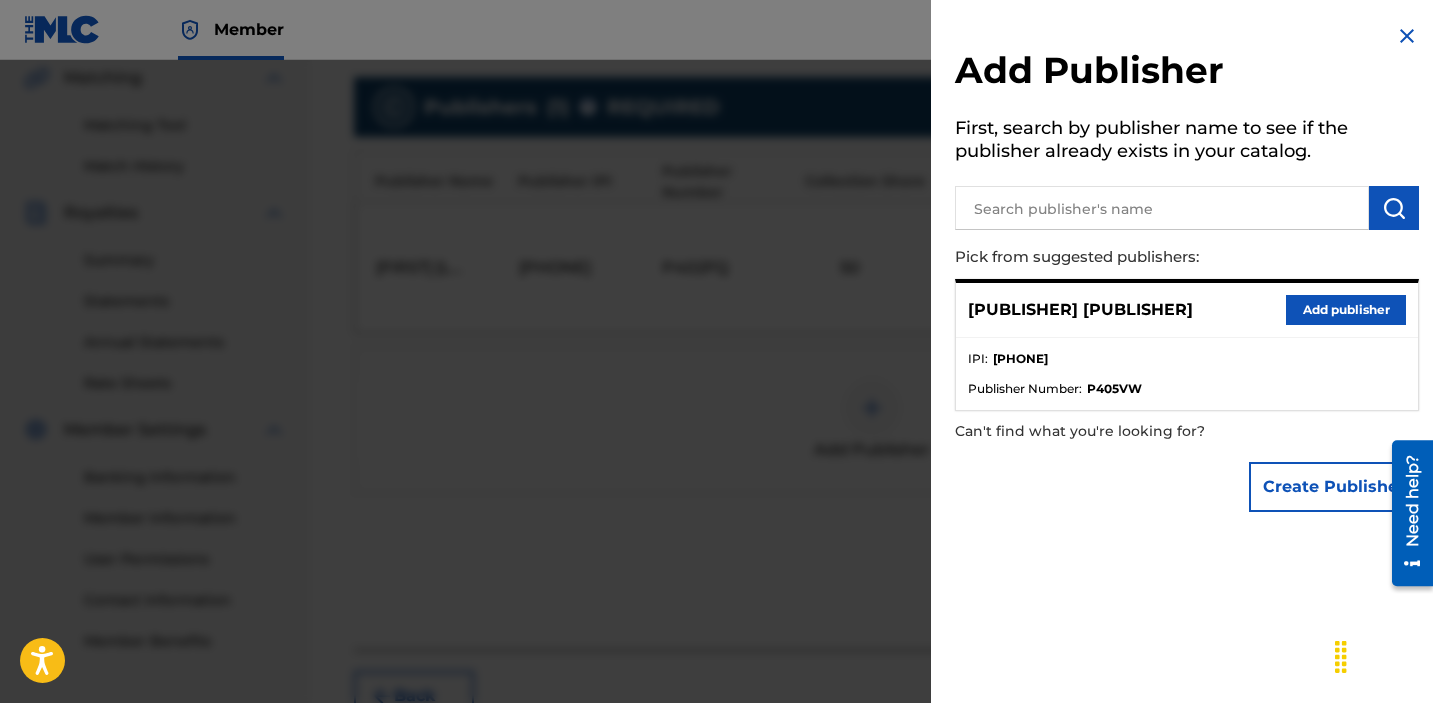 click on "DESTINY CASHMA MUSIC Add publisher" at bounding box center [1187, 310] 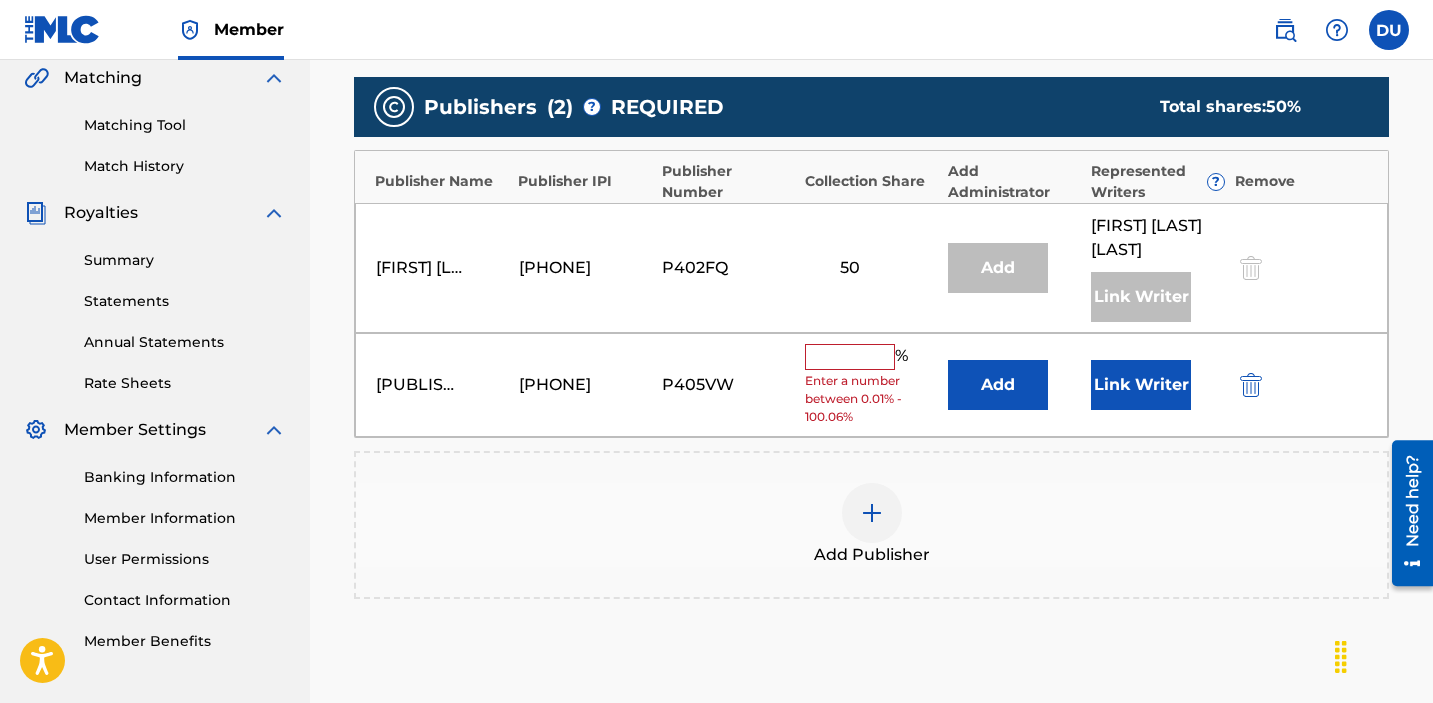 click at bounding box center (850, 357) 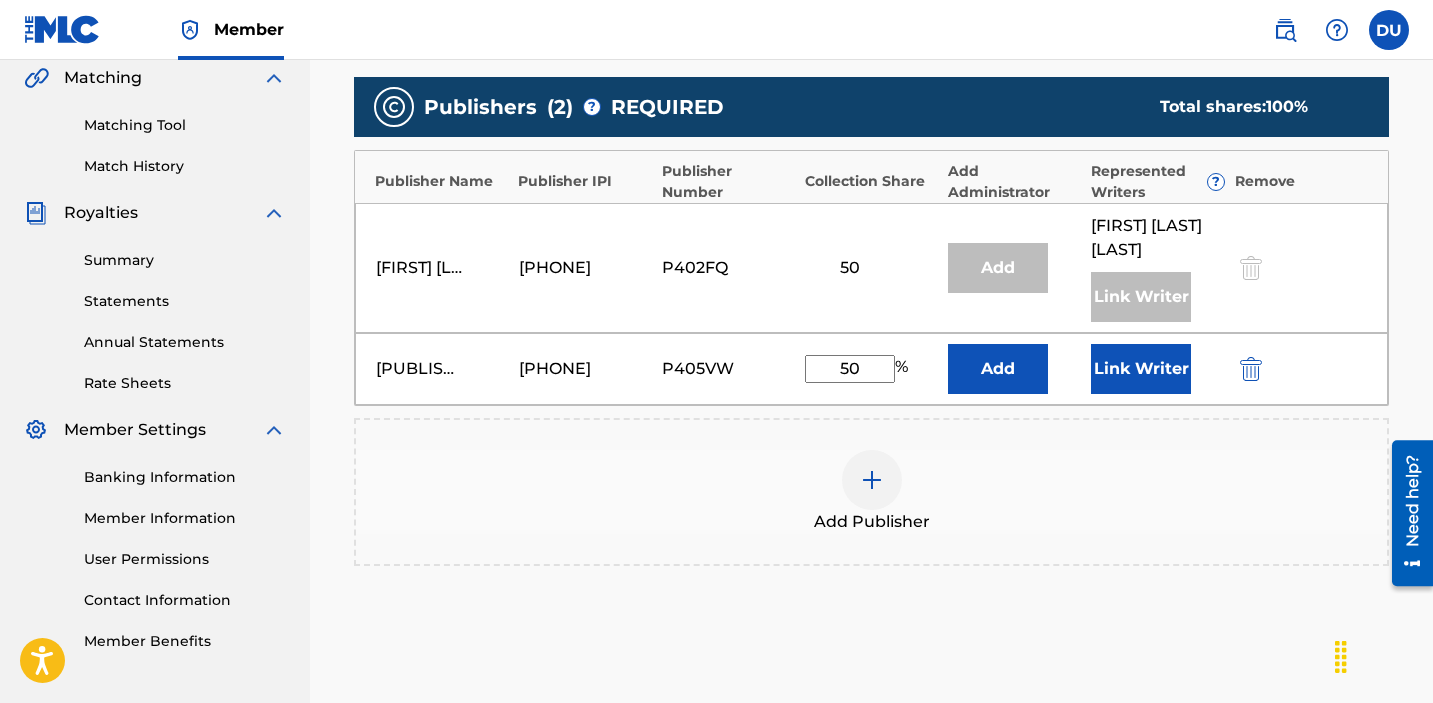 click on "Link Writer" at bounding box center [1141, 369] 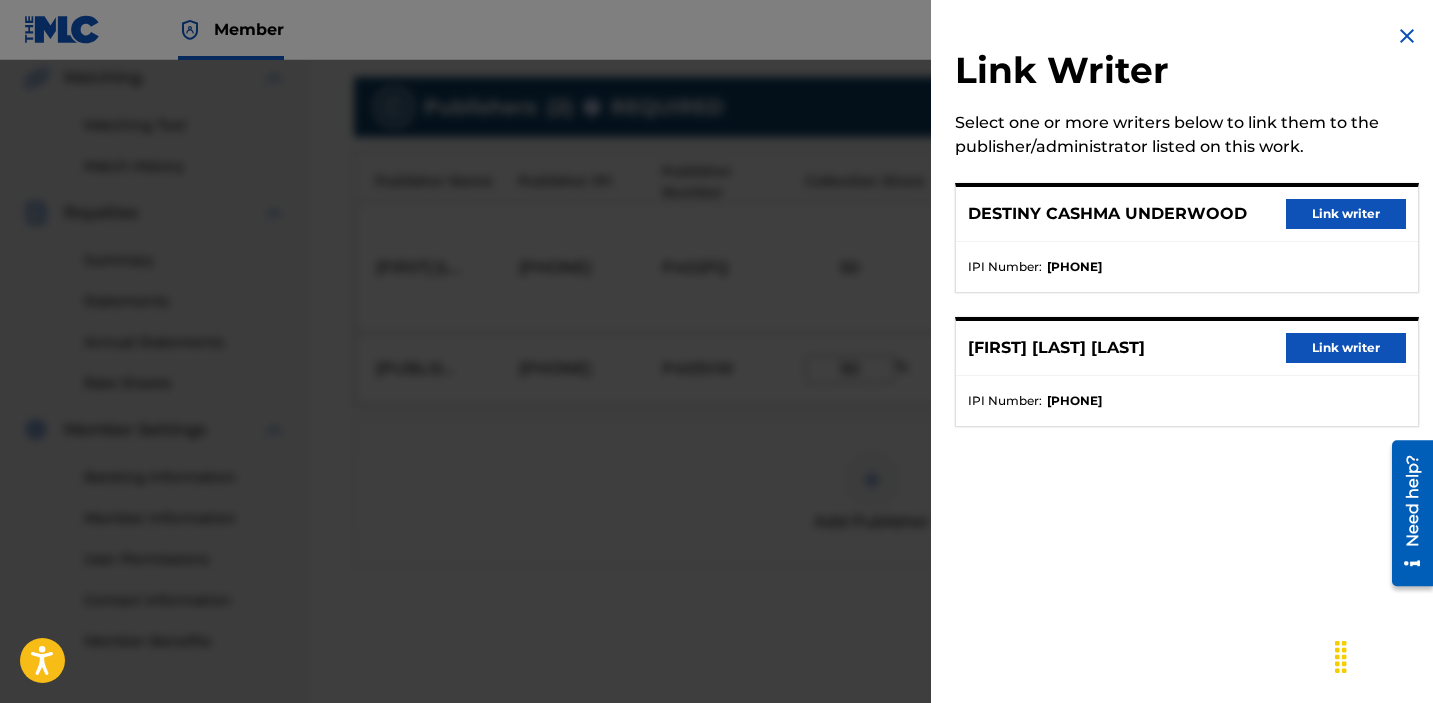 click on "Link writer" at bounding box center [1346, 214] 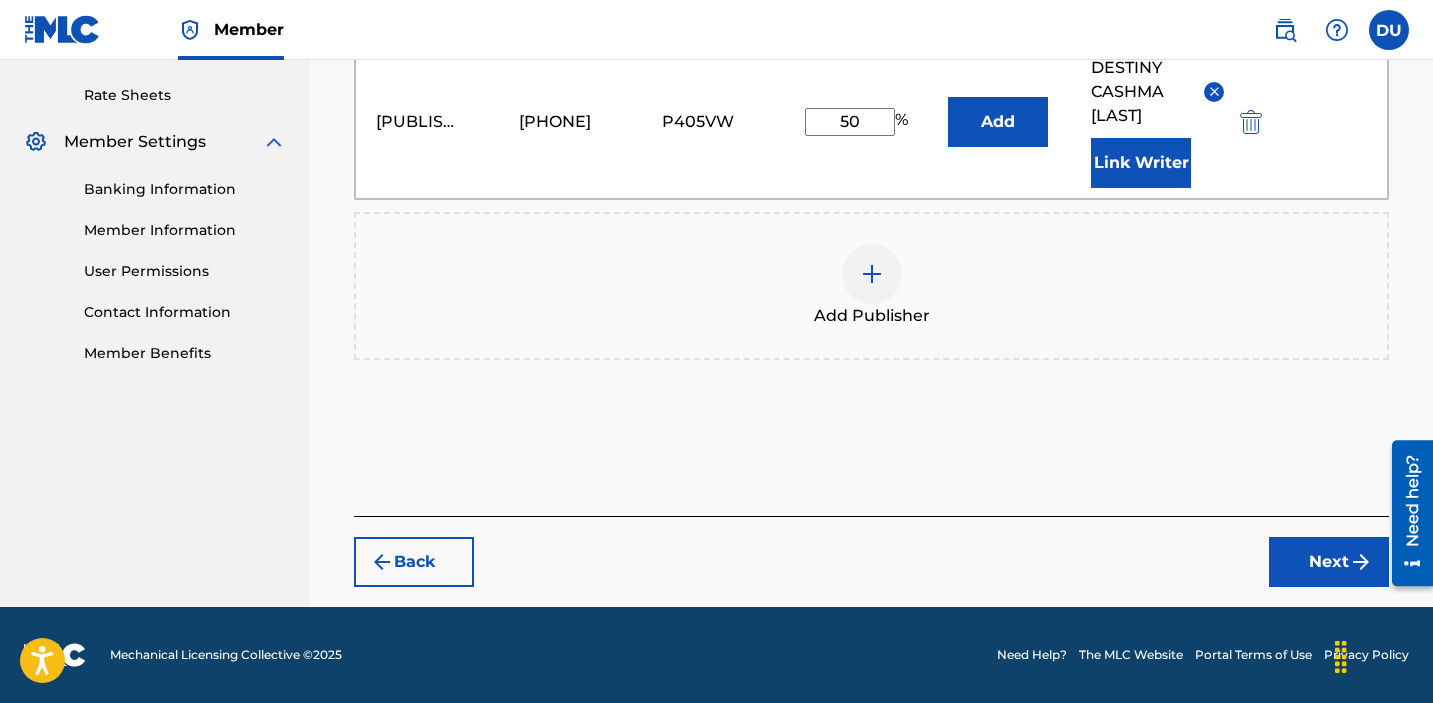 click on "Next" at bounding box center (1329, 562) 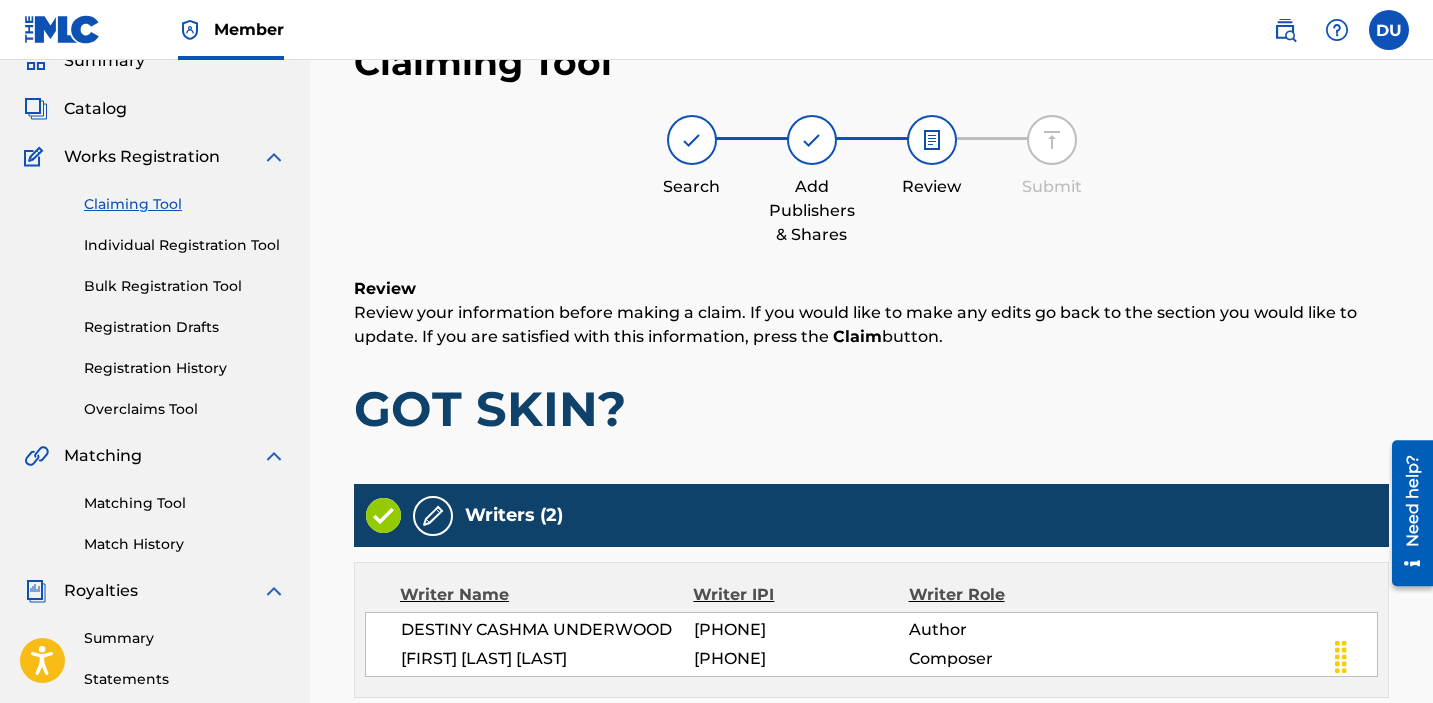 scroll, scrollTop: 772, scrollLeft: 0, axis: vertical 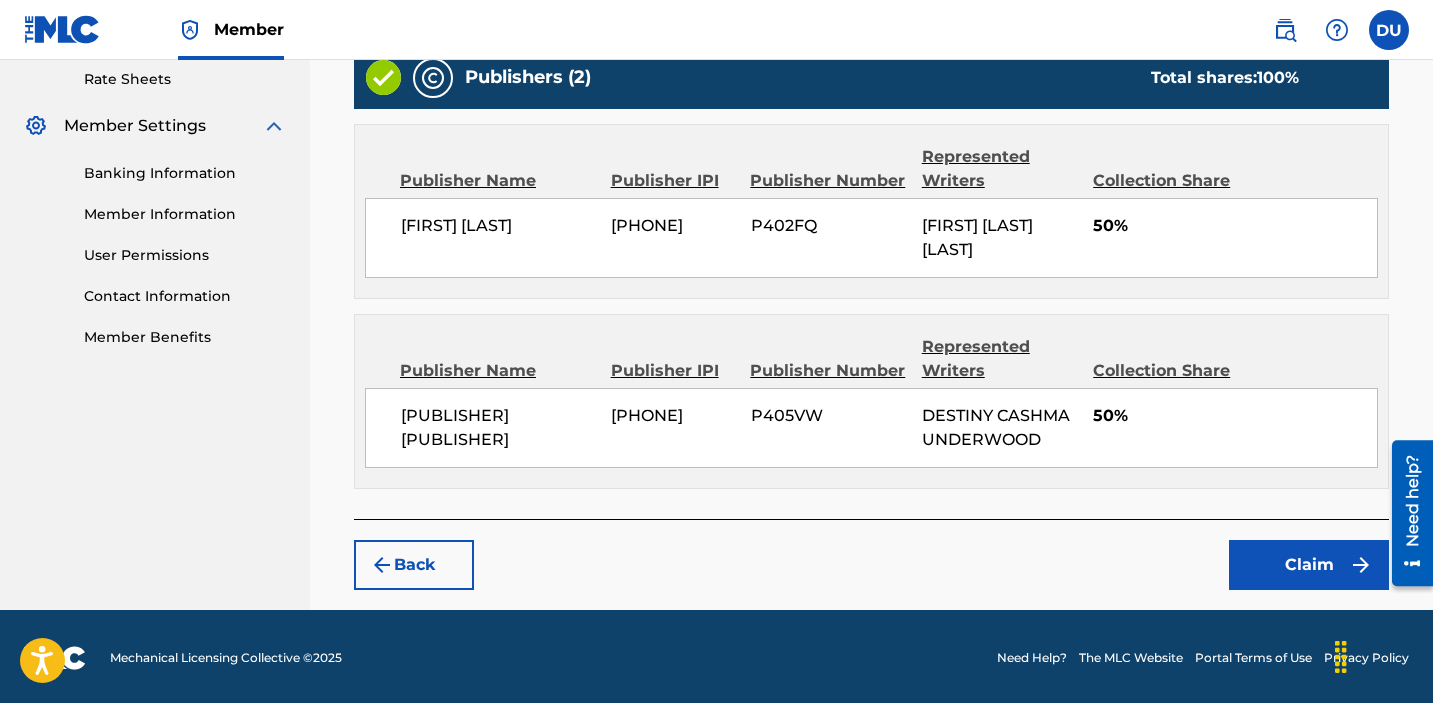 click on "Claim" at bounding box center (1309, 565) 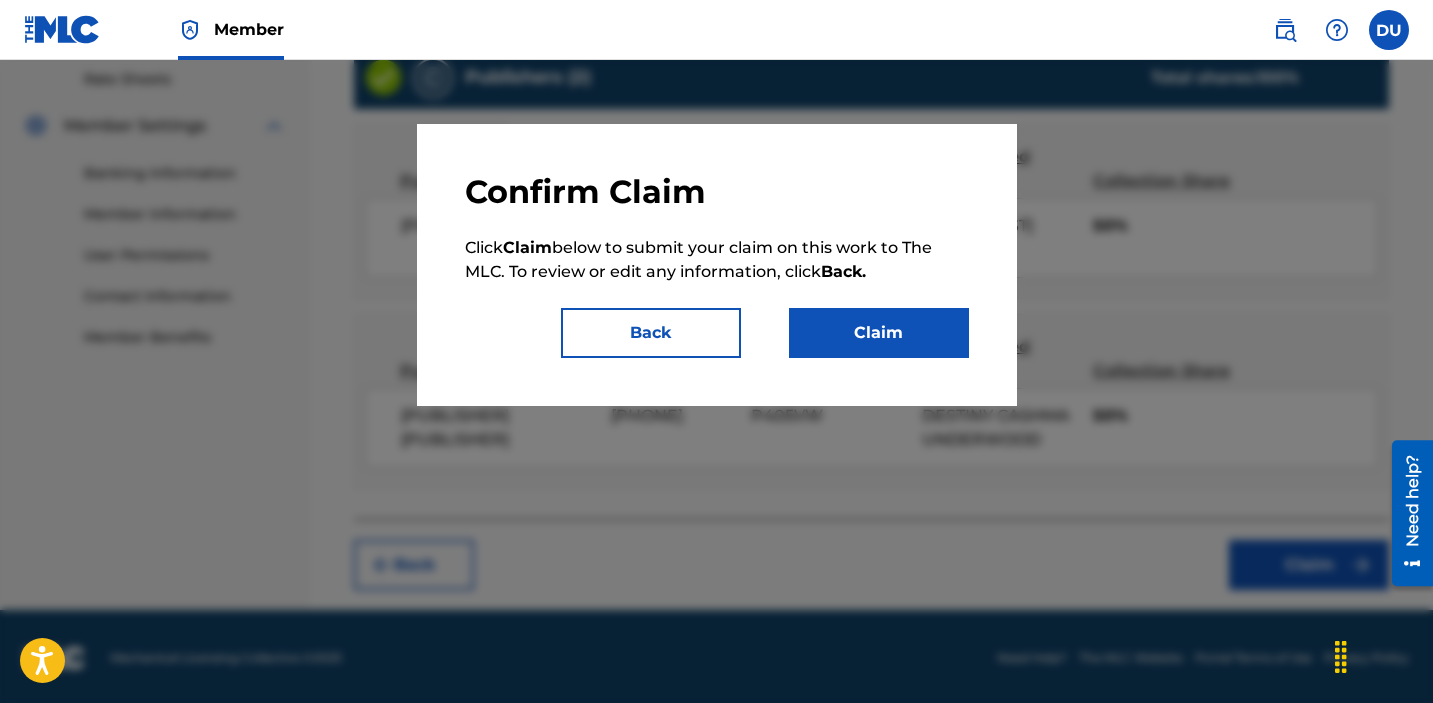 click on "Claim" at bounding box center (879, 333) 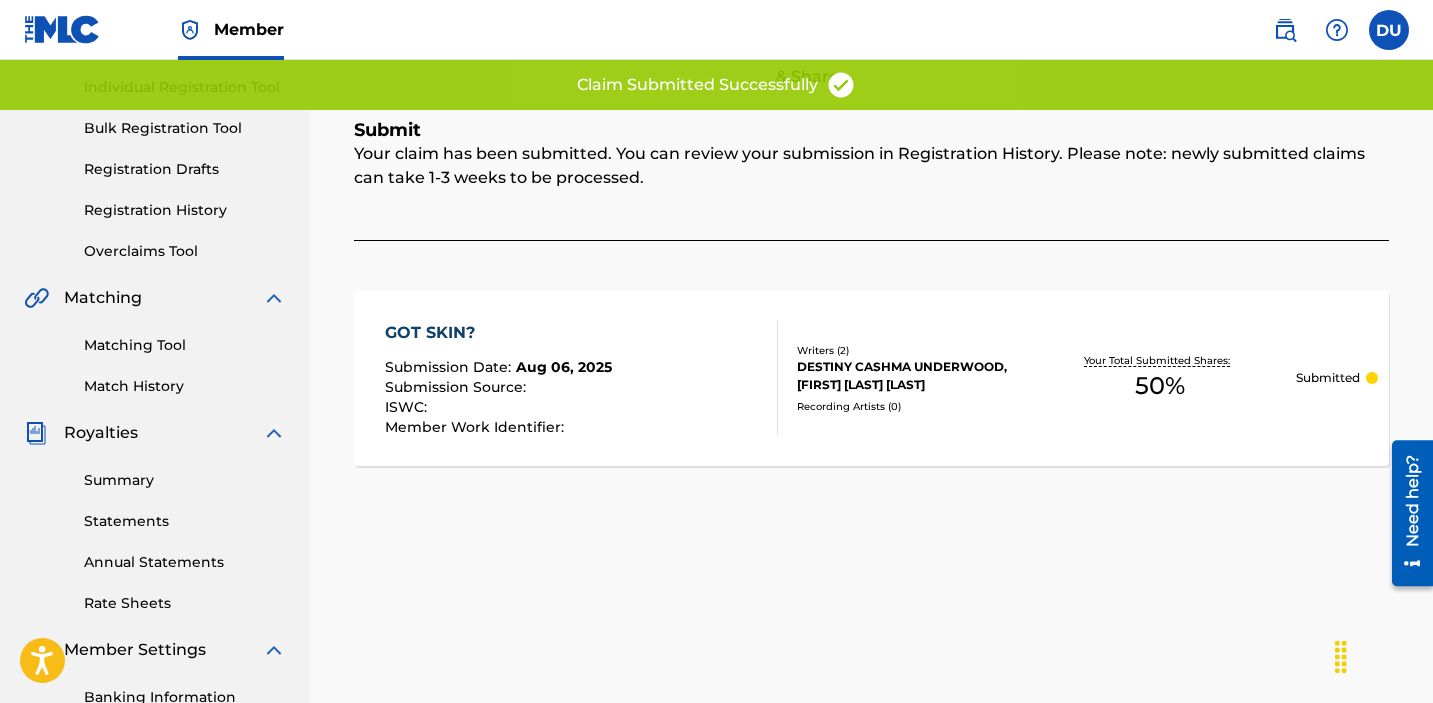 scroll, scrollTop: 74, scrollLeft: 0, axis: vertical 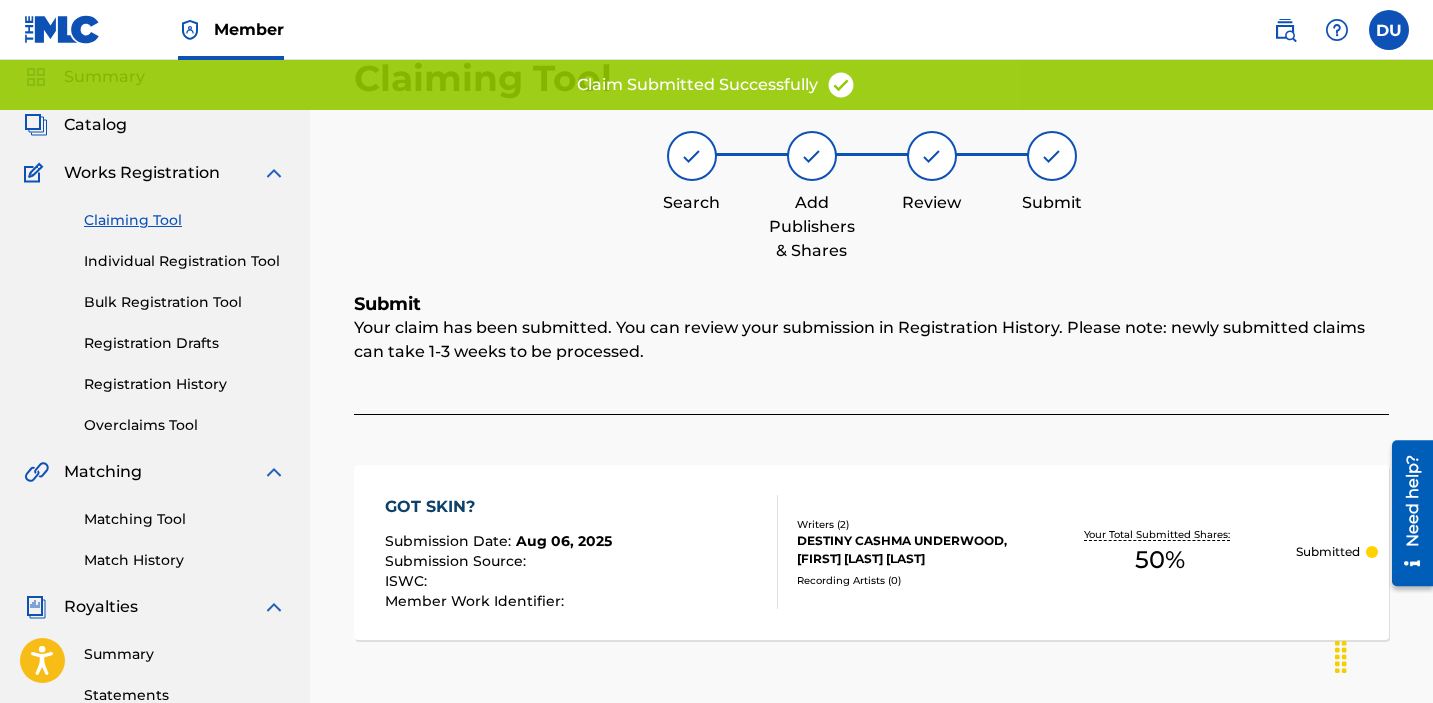 click on "Claiming Tool" at bounding box center [185, 220] 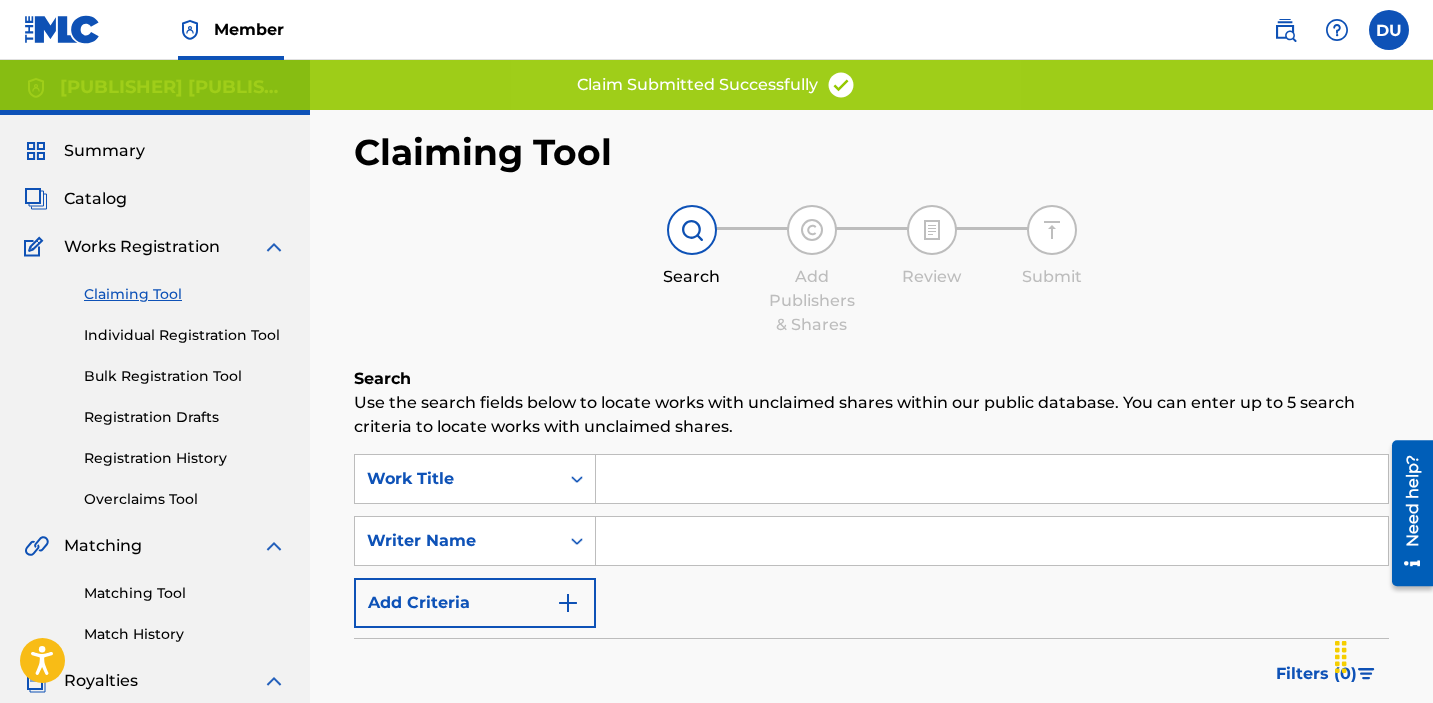 click at bounding box center [992, 541] 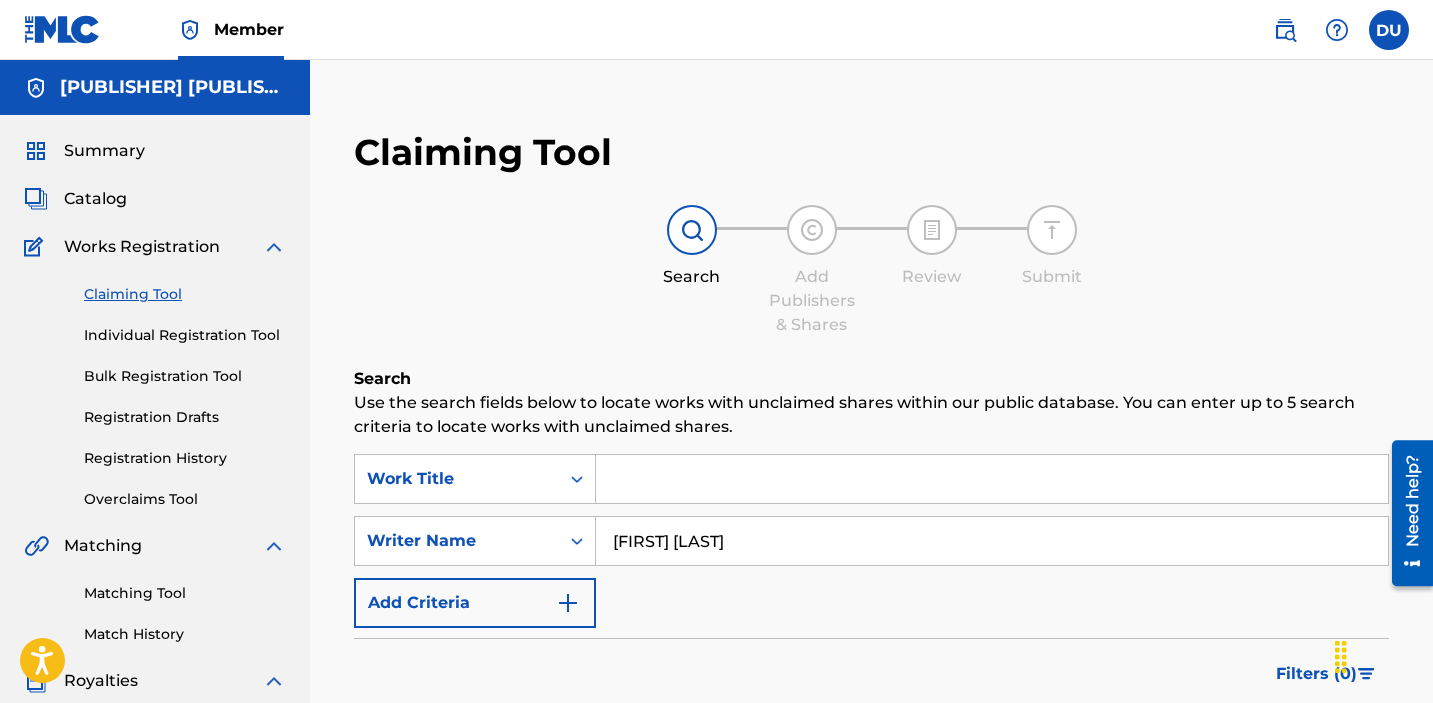 click at bounding box center [992, 479] 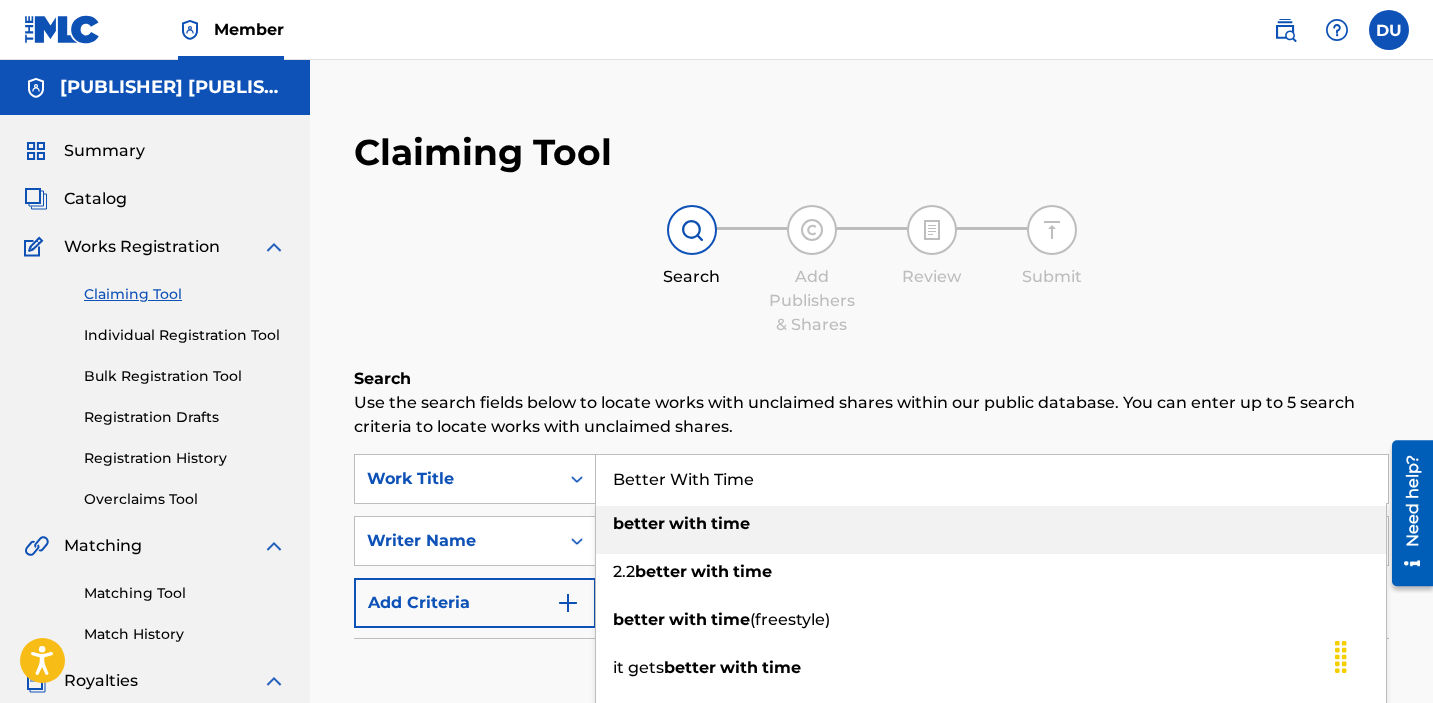 type on "Better With Time" 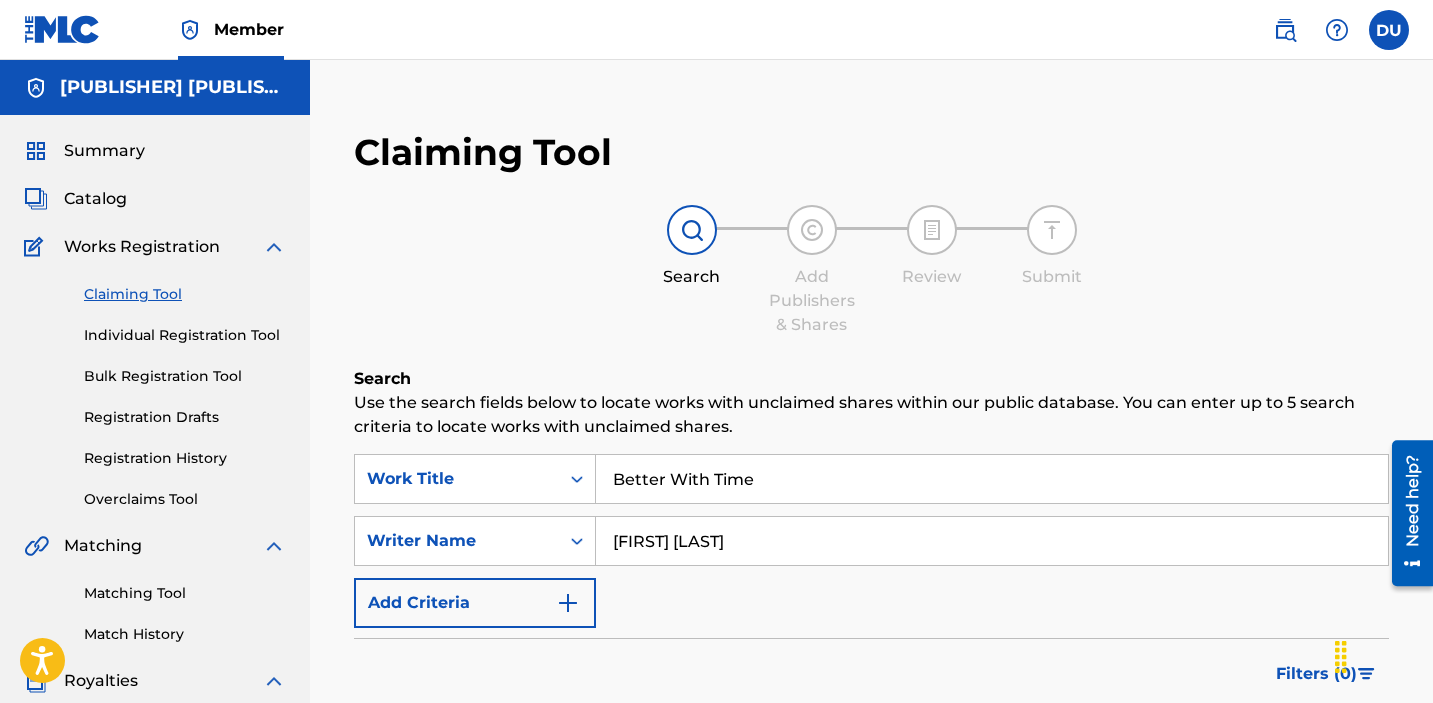 click on "Use the search fields below to locate works with unclaimed shares within our public database. You can enter up
to 5 search criteria to locate works with unclaimed shares." at bounding box center [871, 415] 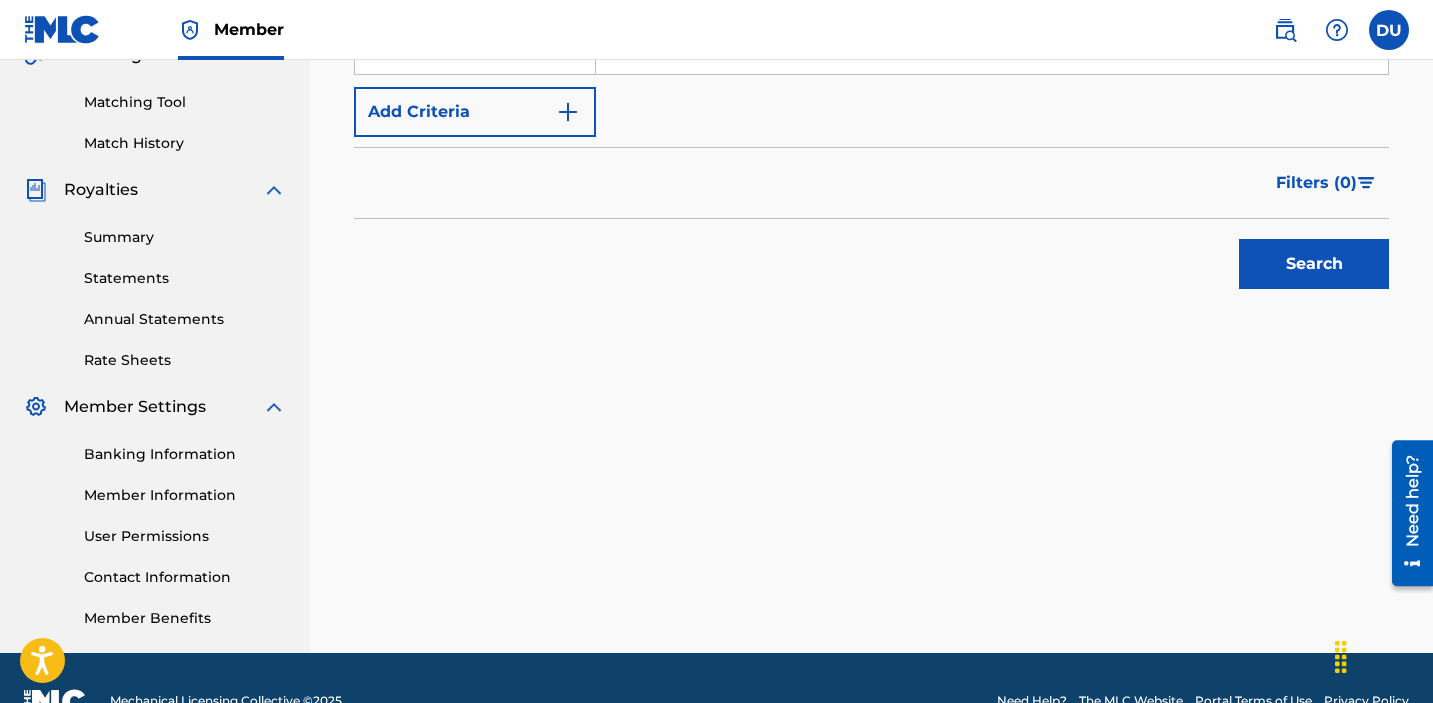 scroll, scrollTop: 537, scrollLeft: 0, axis: vertical 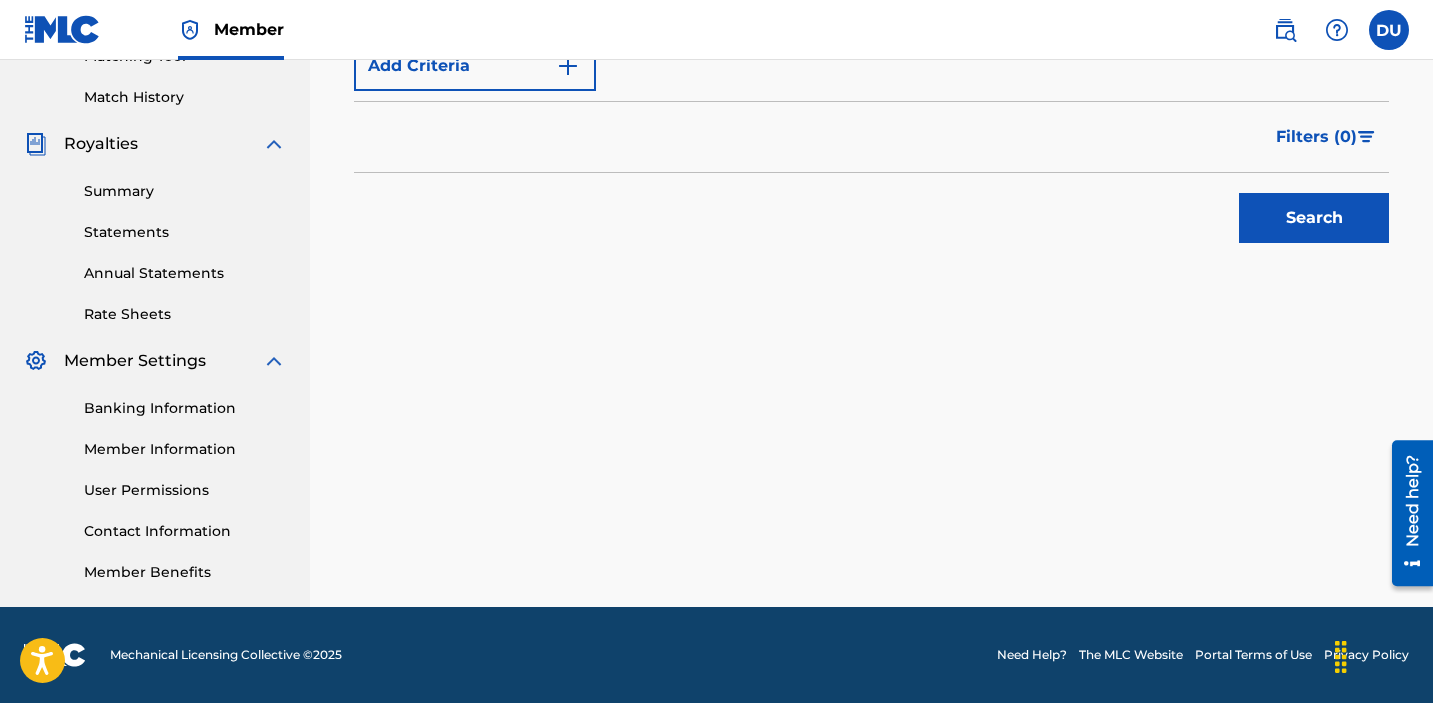 click on "Search" at bounding box center [1314, 218] 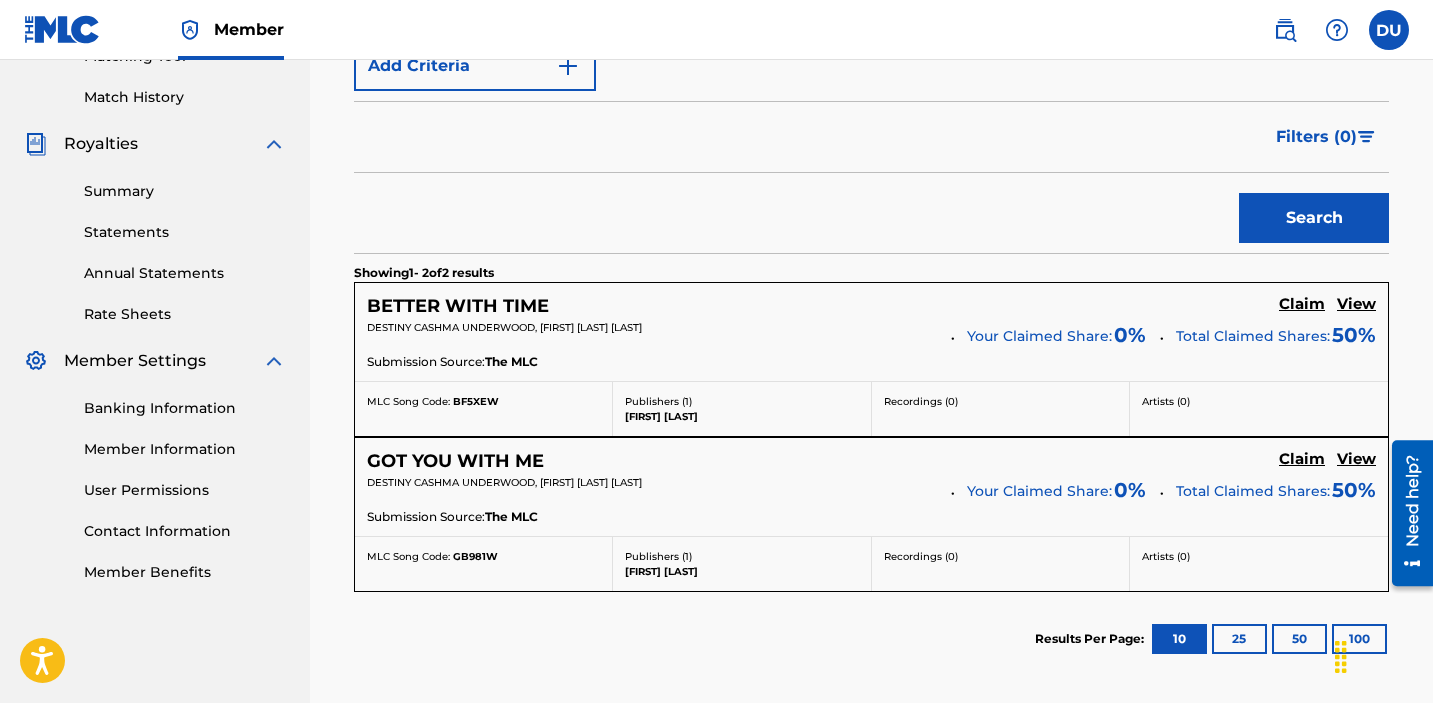 click on "Claim" at bounding box center (1302, 304) 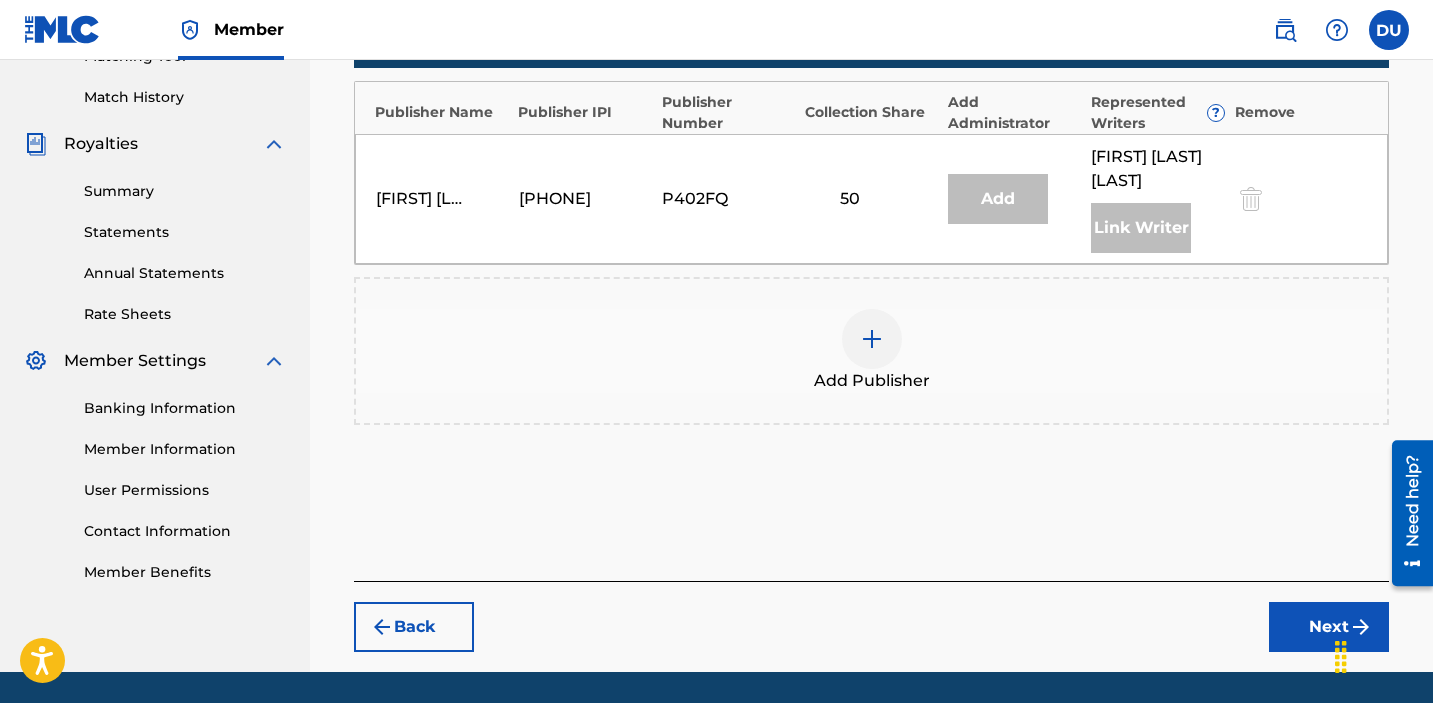 click at bounding box center (872, 339) 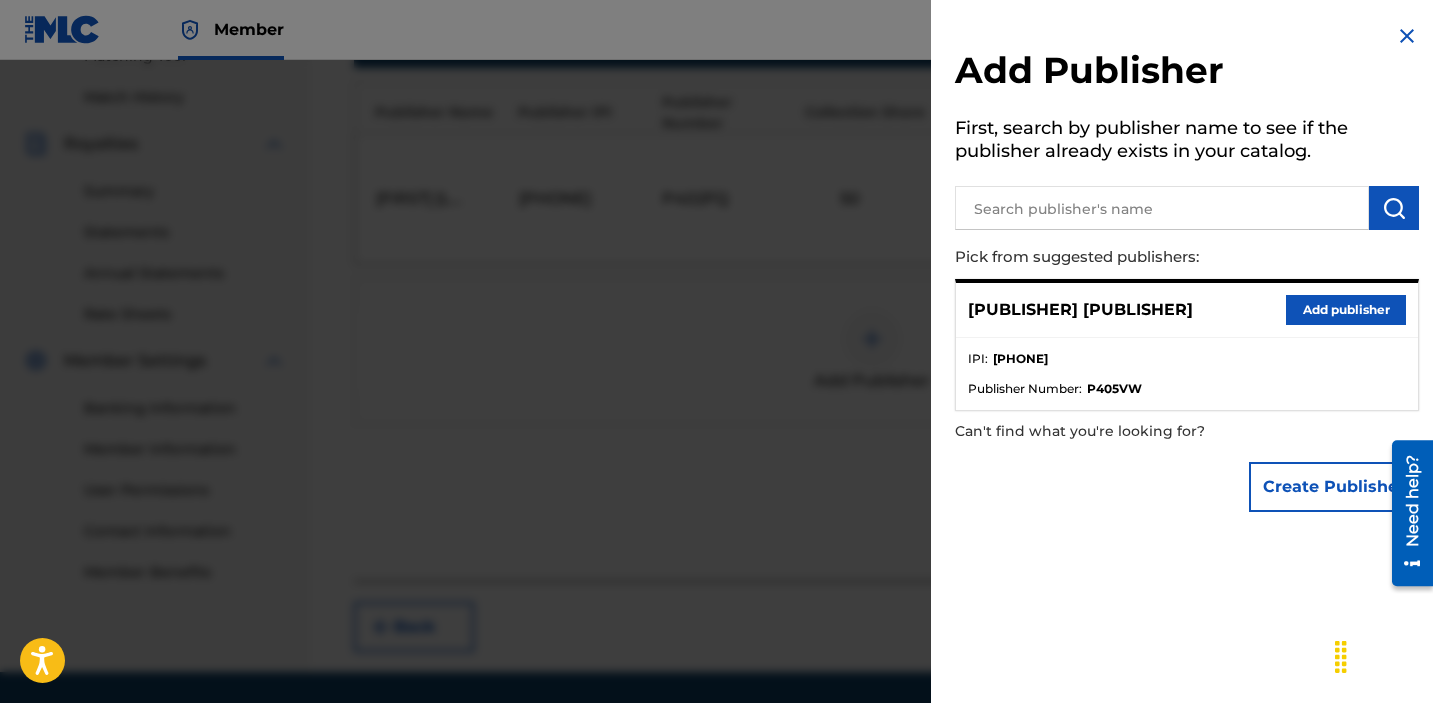 click on "Add publisher" at bounding box center (1346, 310) 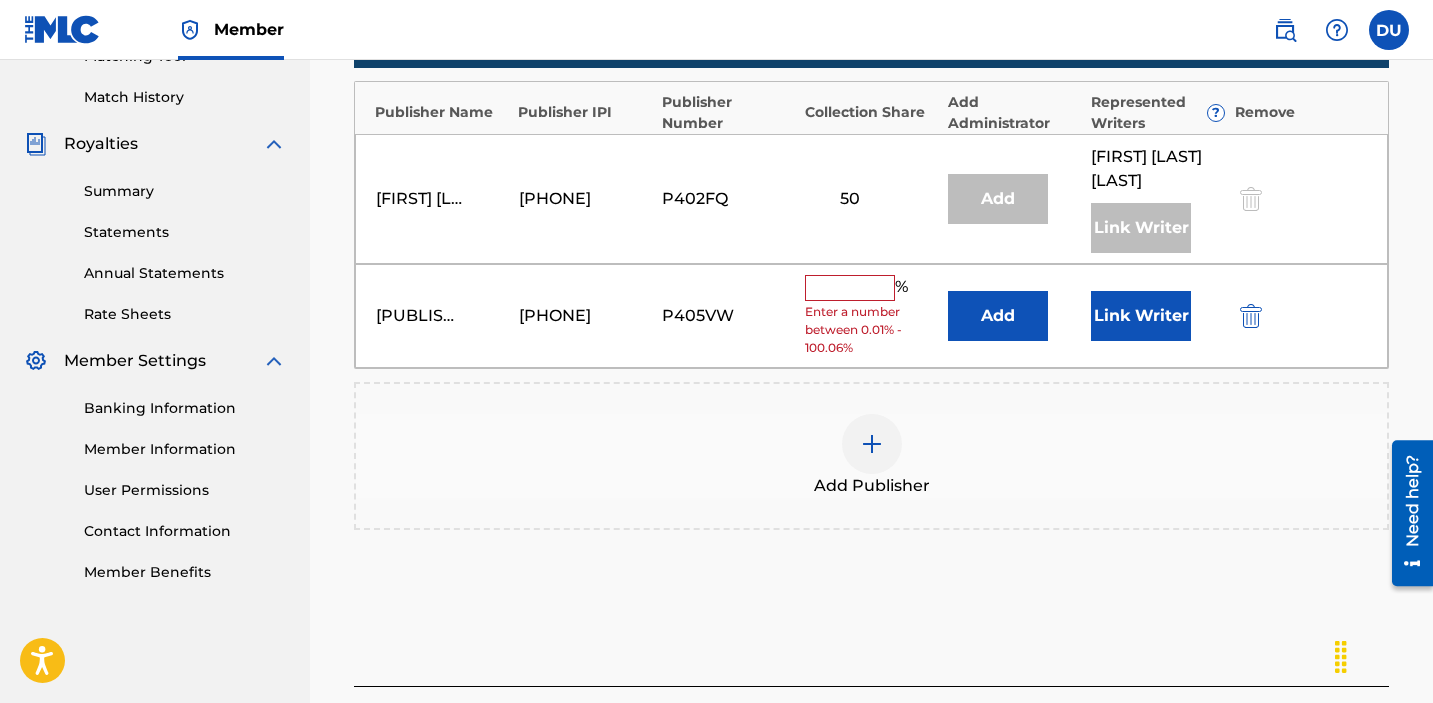click at bounding box center [850, 288] 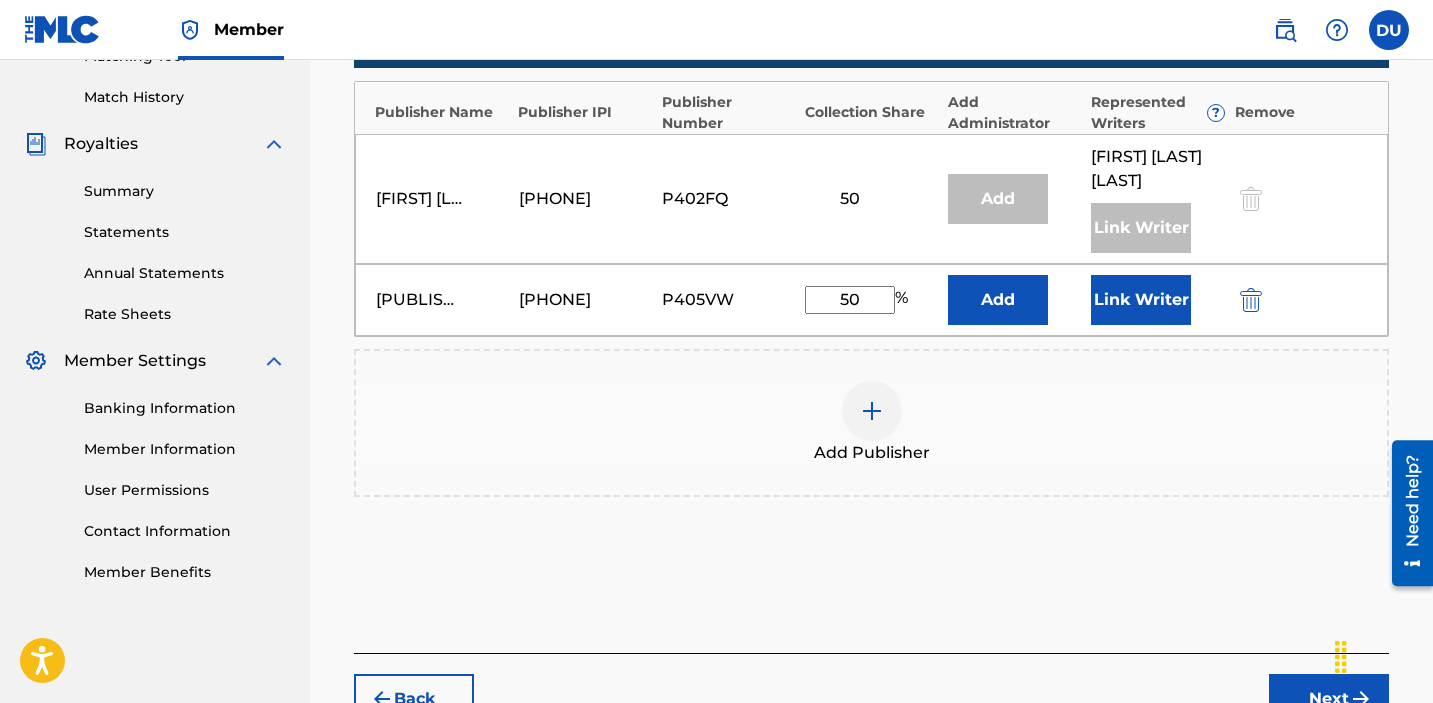 click on "Link Writer" at bounding box center (1141, 300) 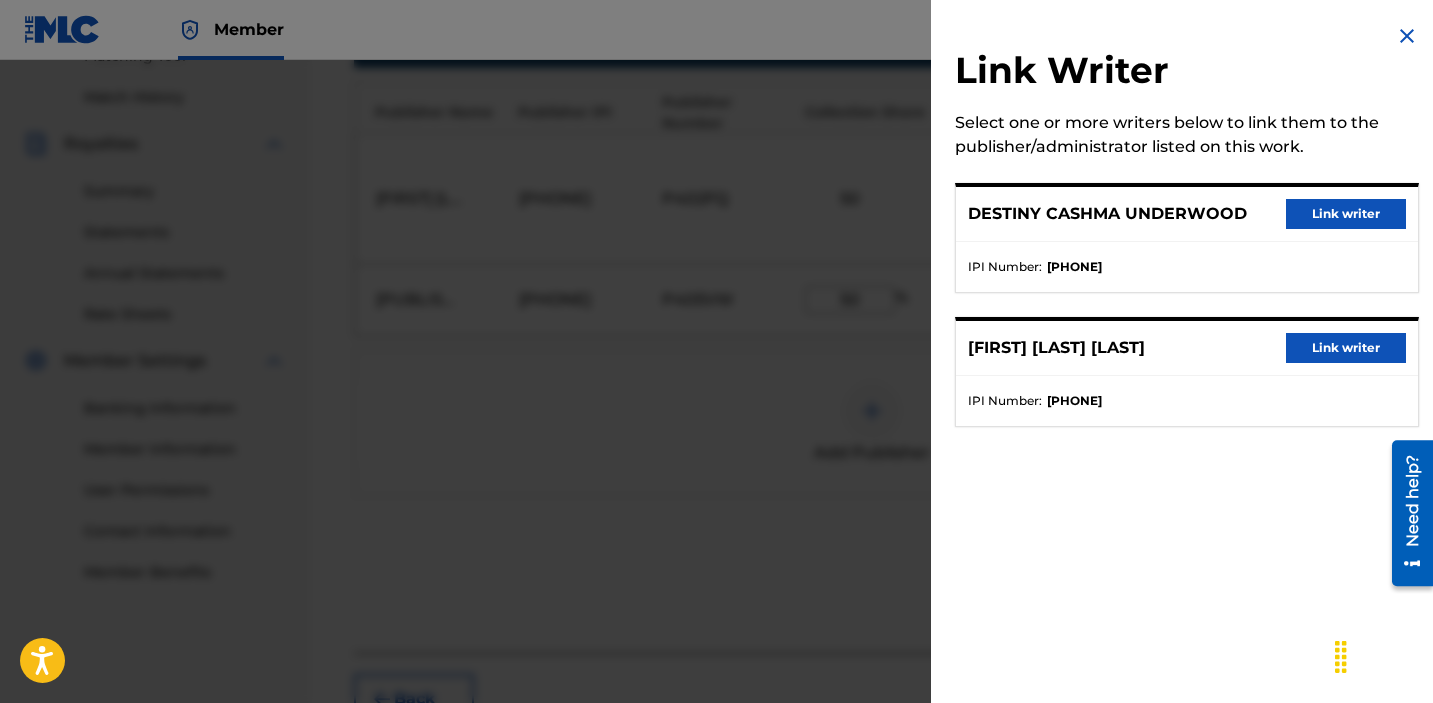 click on "Link writer" at bounding box center [1346, 214] 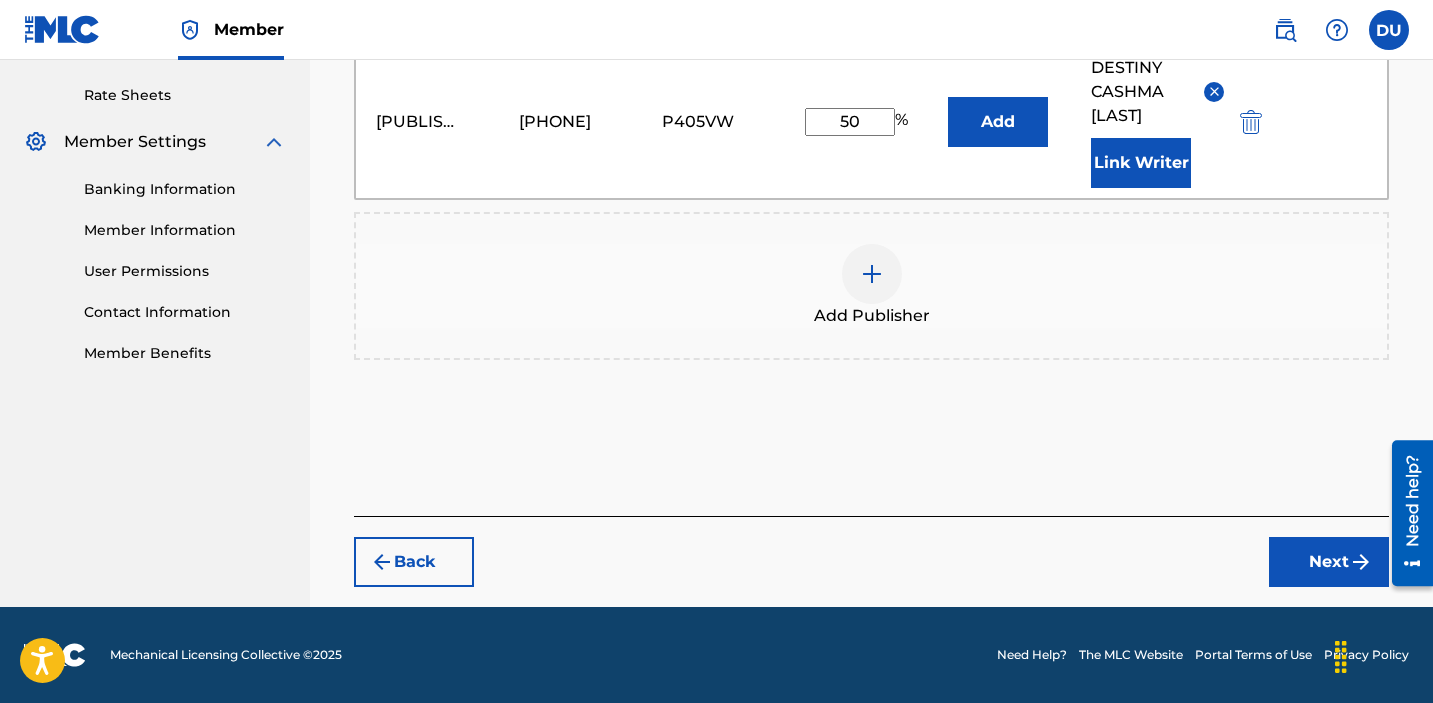 click on "Next" at bounding box center [1329, 562] 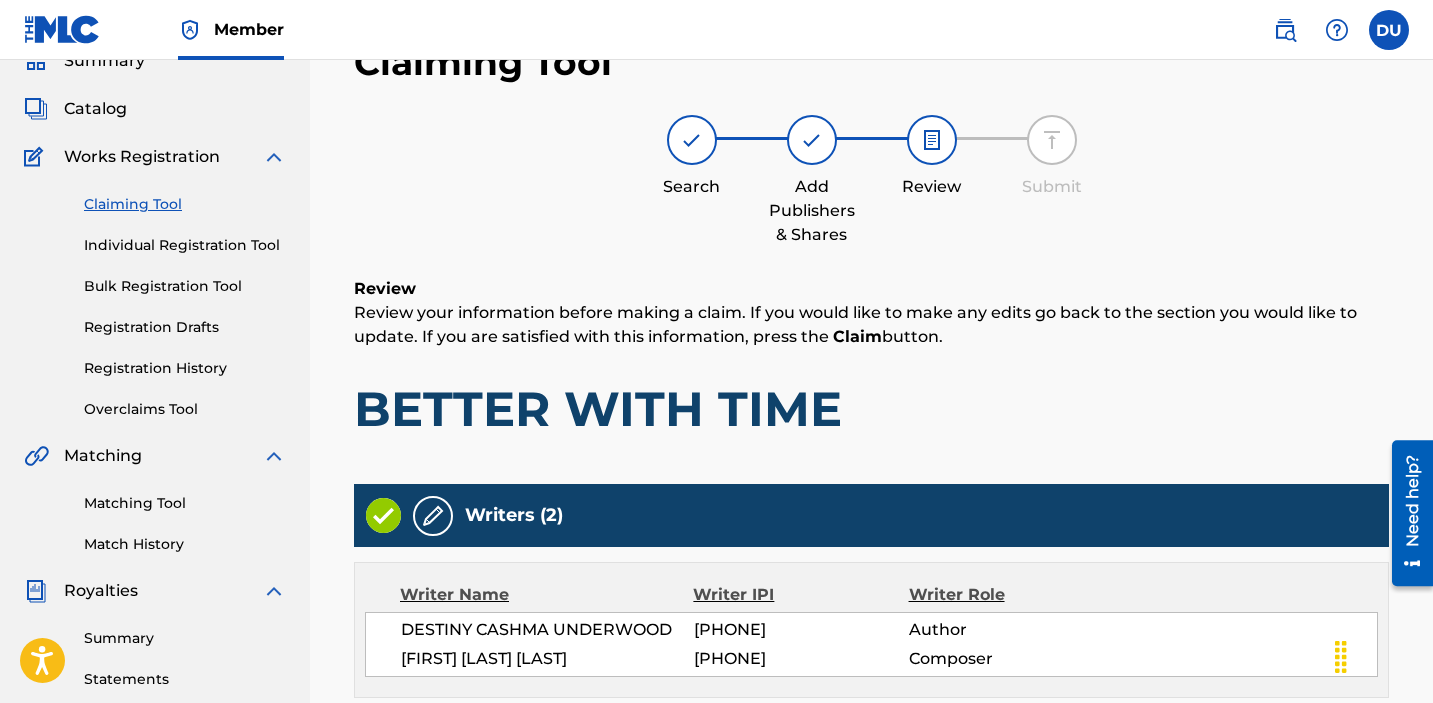 scroll, scrollTop: 772, scrollLeft: 0, axis: vertical 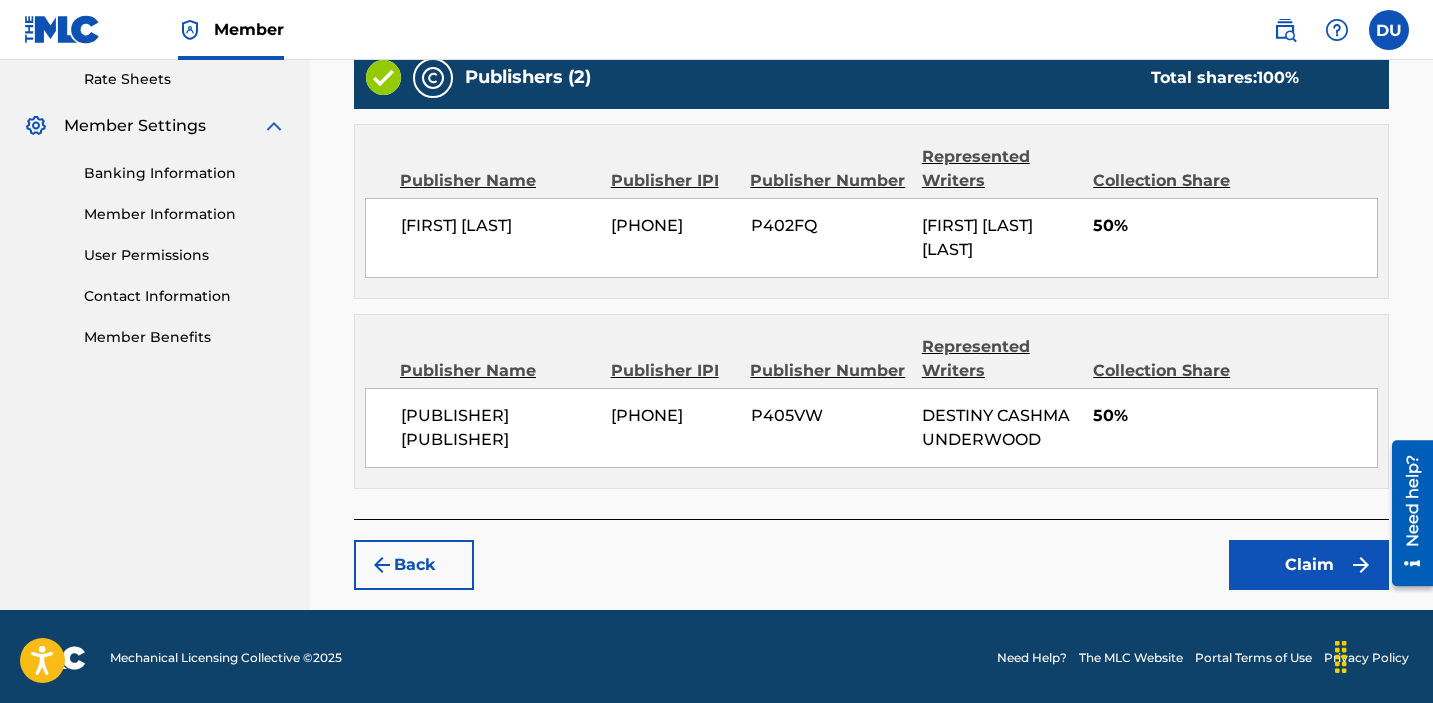 click on "Claim" at bounding box center [1309, 565] 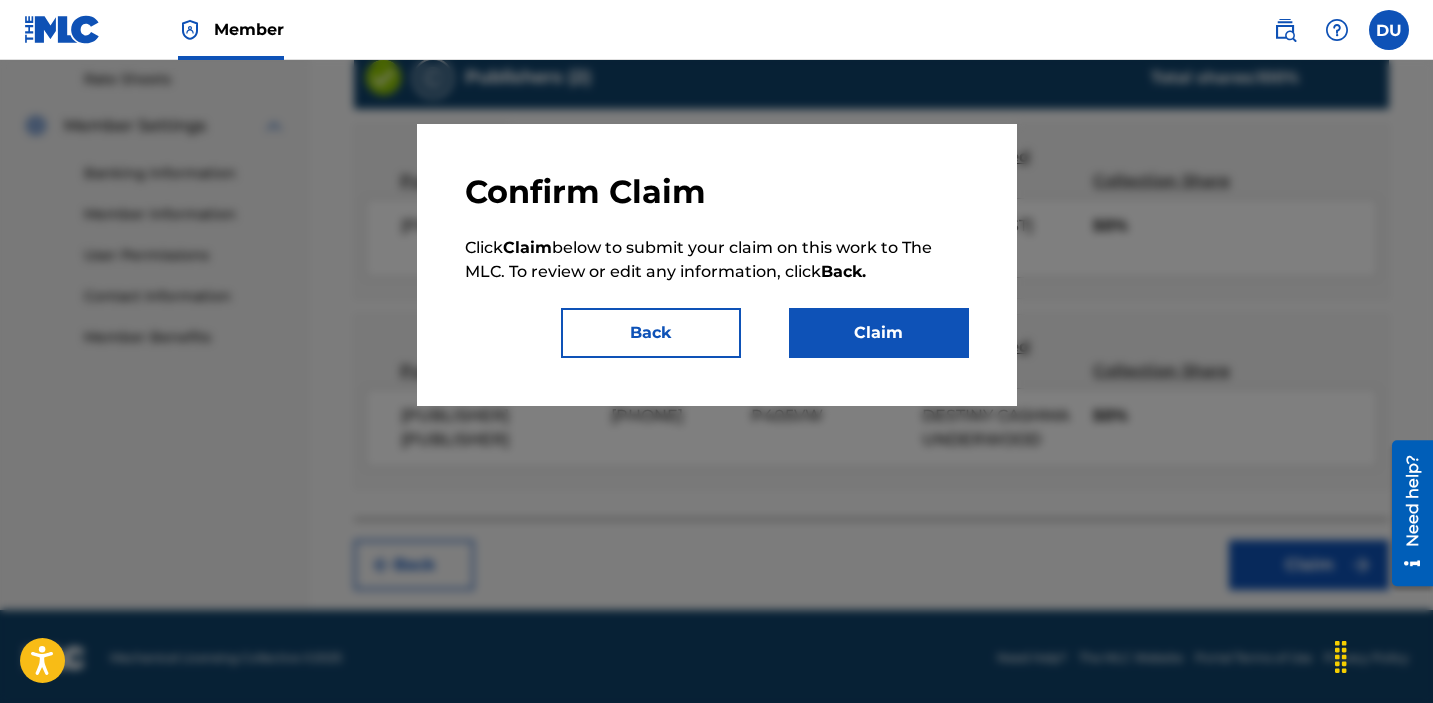 click on "Claim" at bounding box center [879, 333] 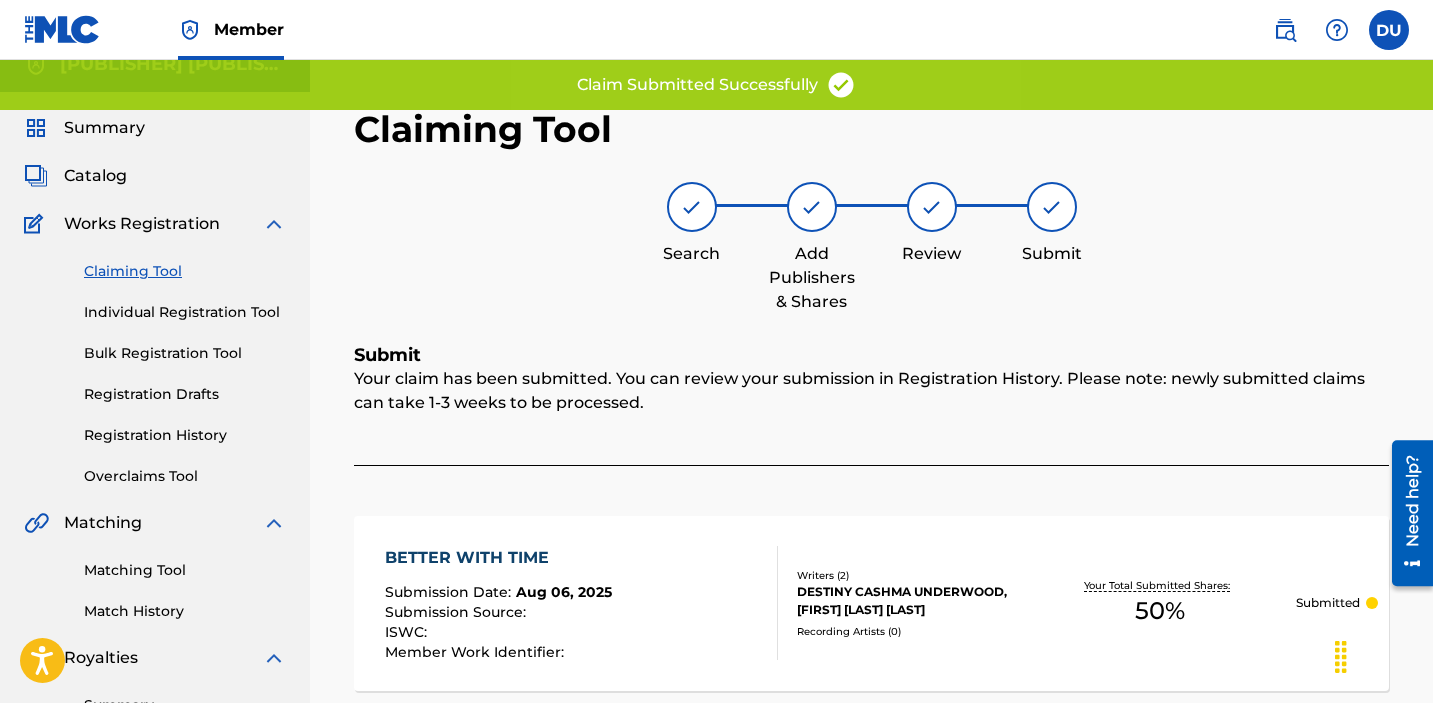 scroll, scrollTop: 0, scrollLeft: 0, axis: both 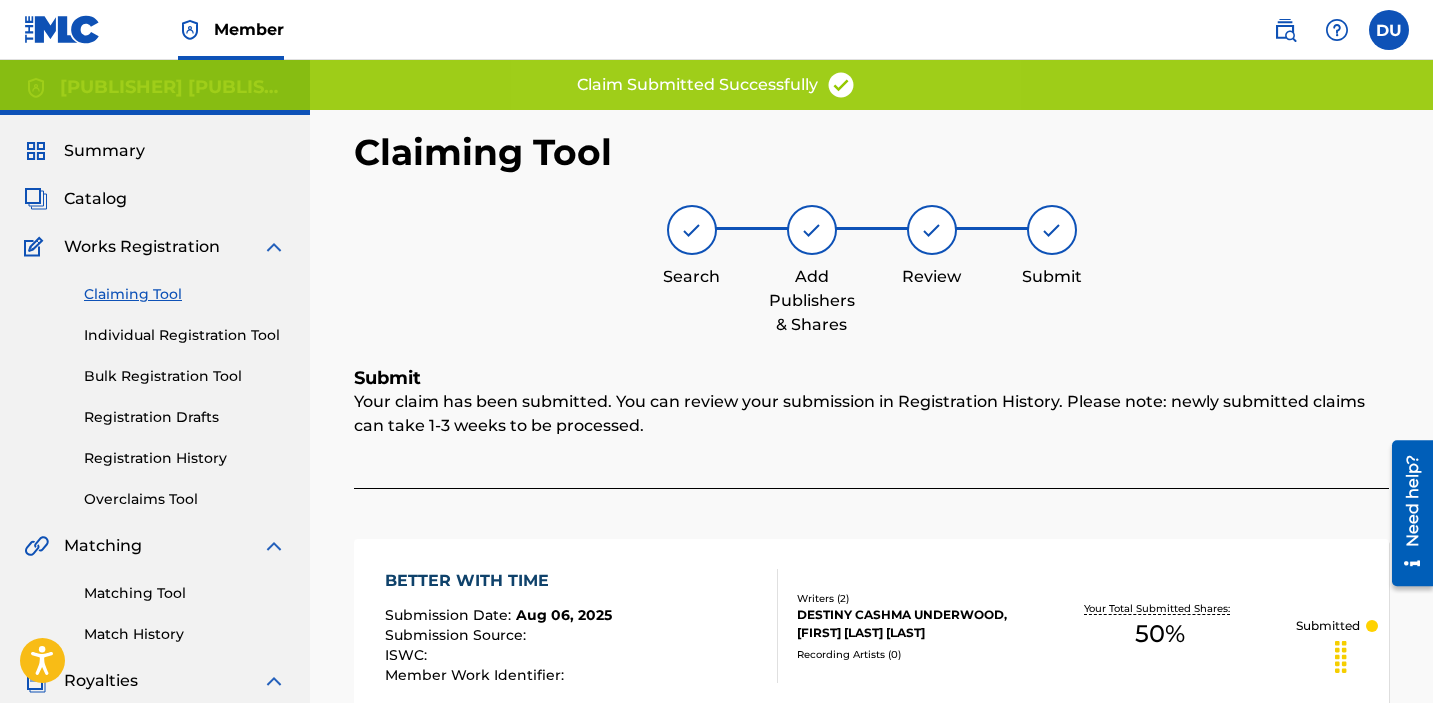 click on "Claiming Tool Individual Registration Tool Bulk Registration Tool Registration Drafts Registration History Overclaims Tool" at bounding box center (155, 384) 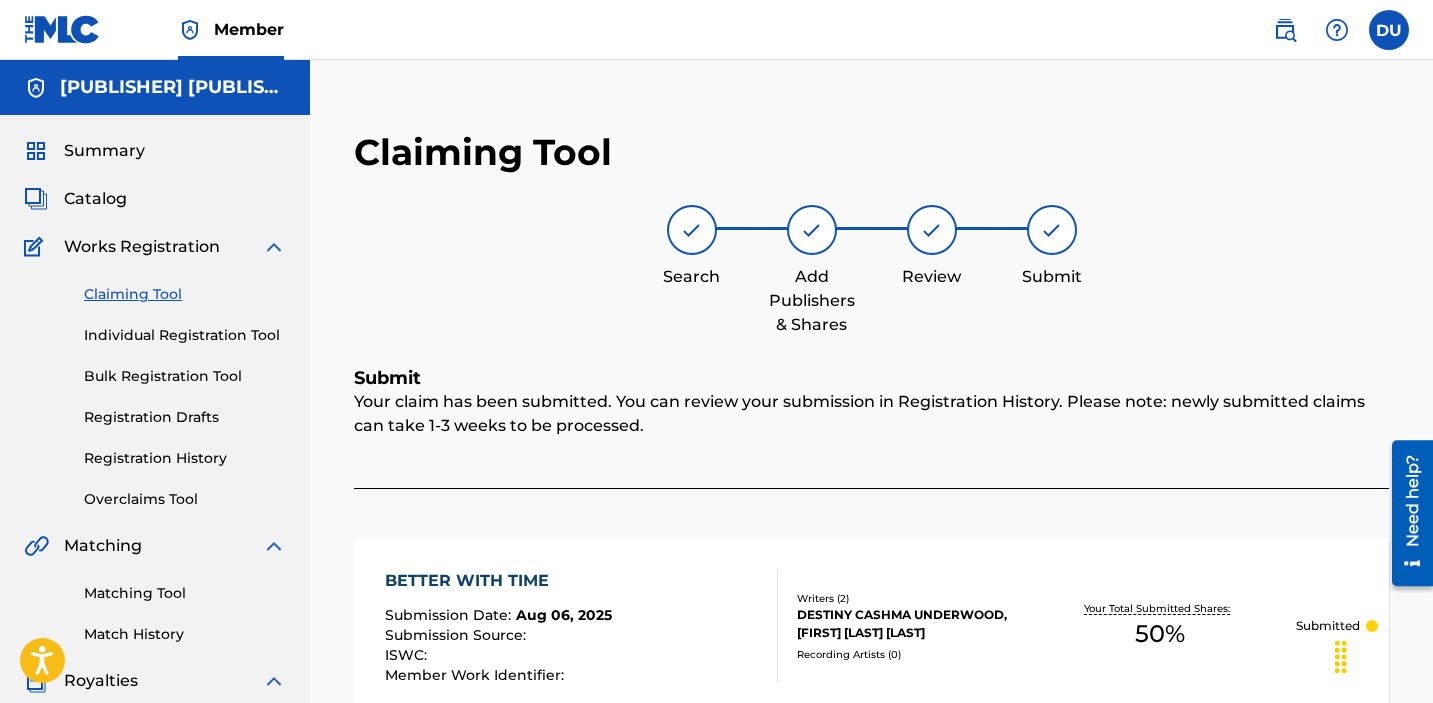 click on "Claiming Tool" at bounding box center (185, 294) 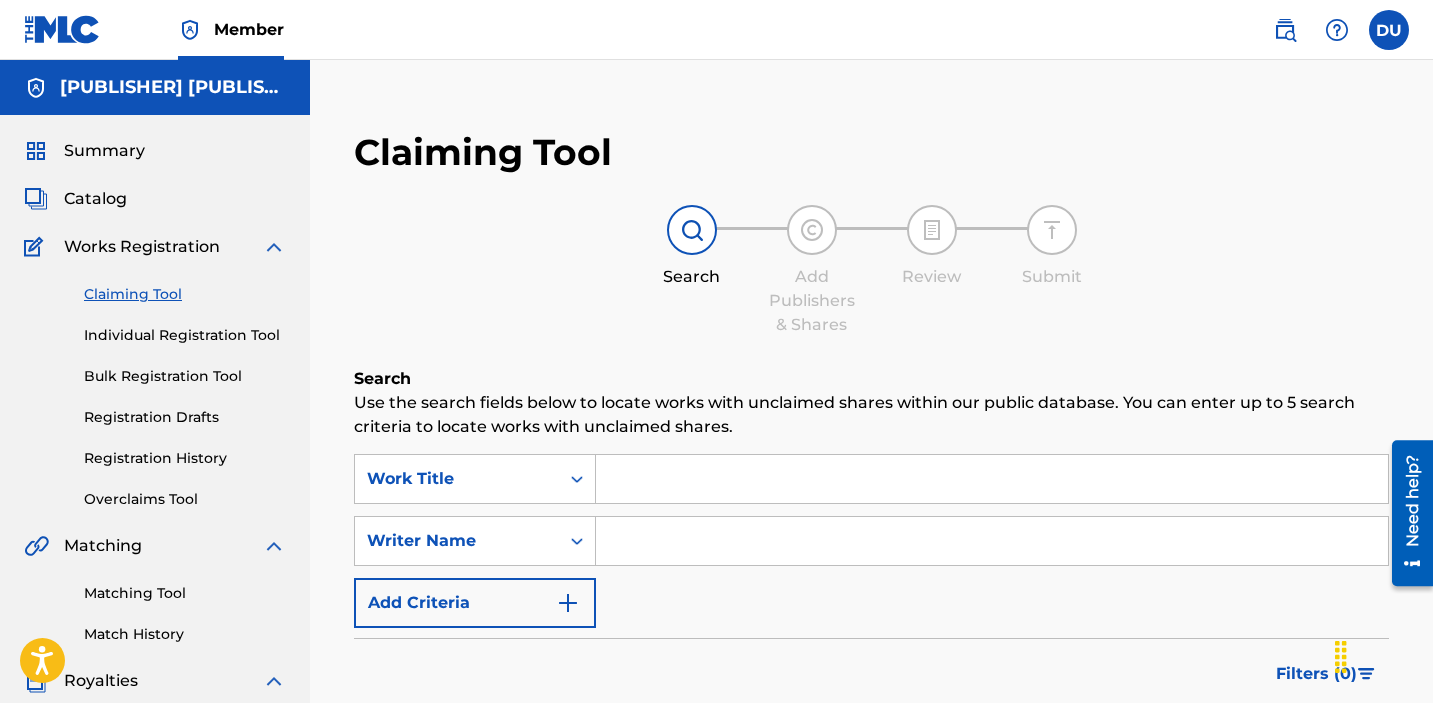 click at bounding box center [992, 541] 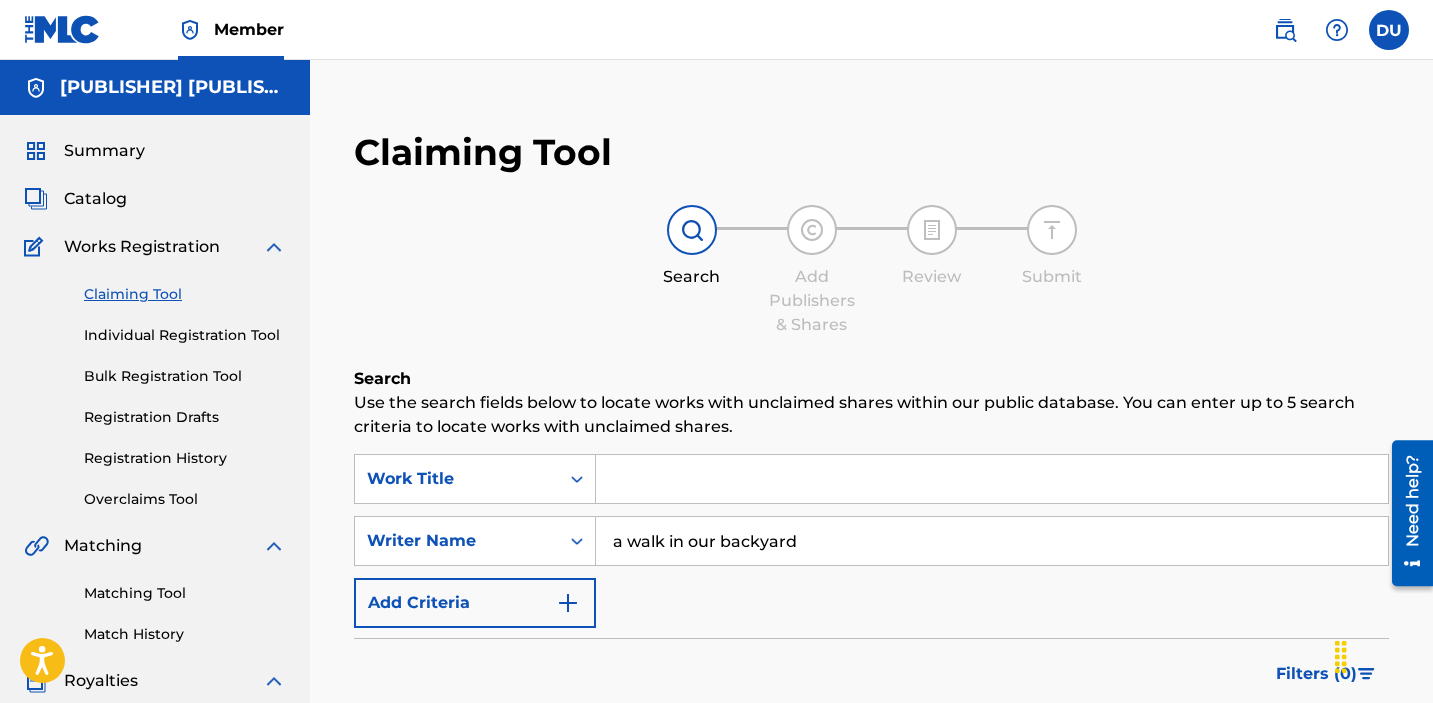type on "a walk in our backyard" 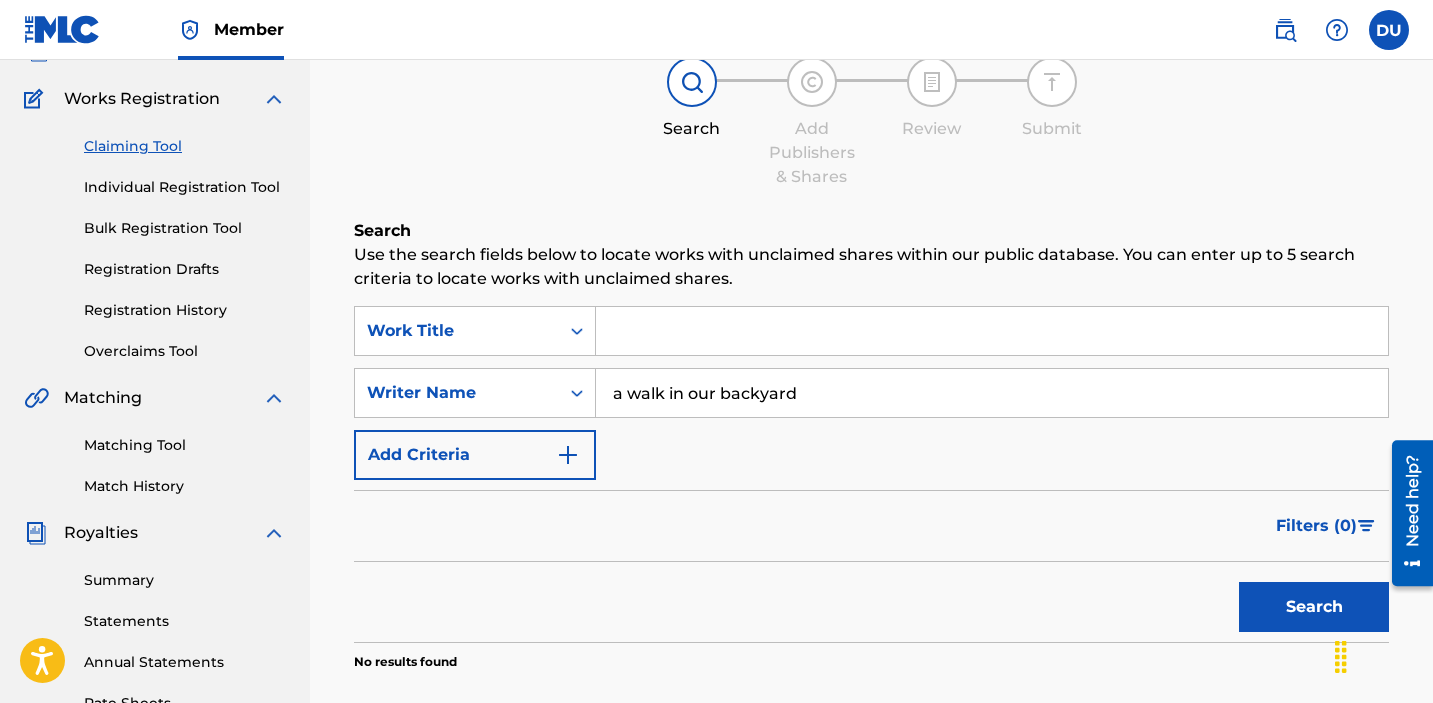 scroll, scrollTop: 146, scrollLeft: 0, axis: vertical 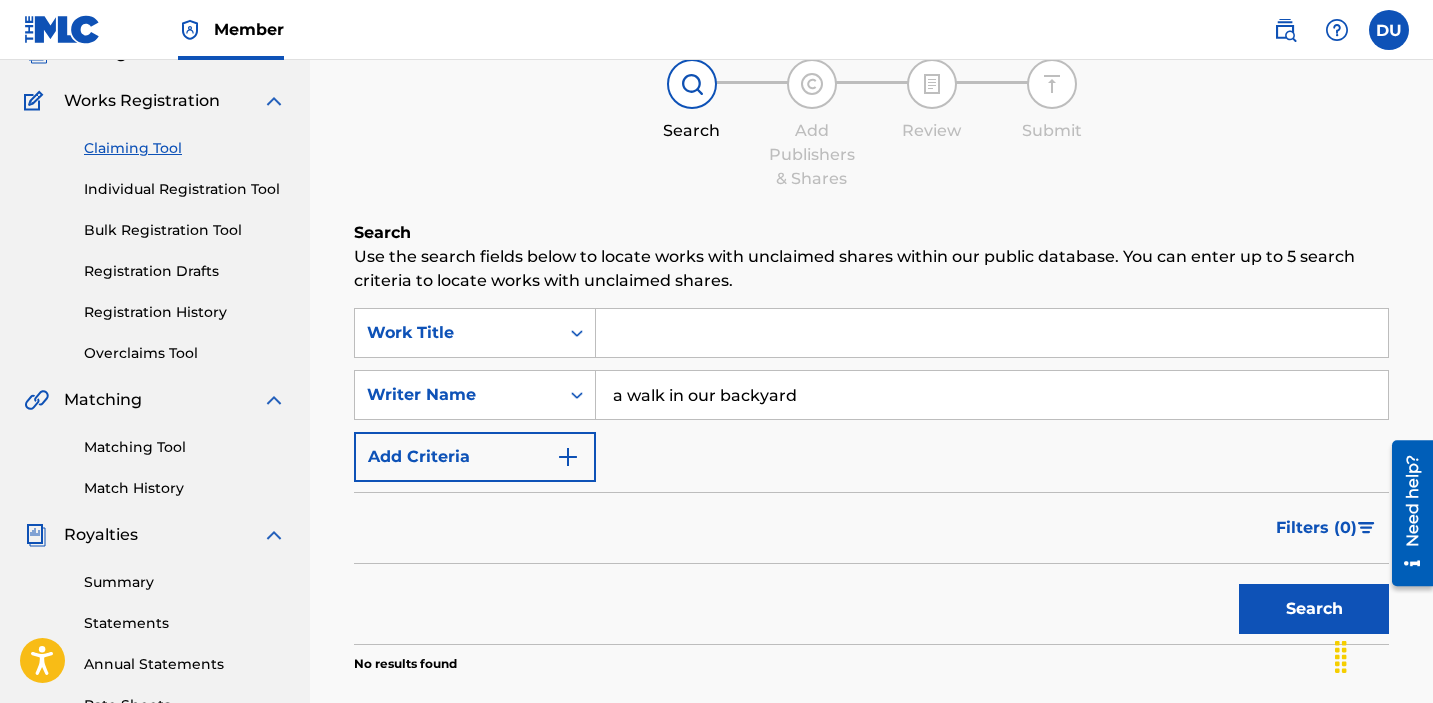 click at bounding box center (992, 333) 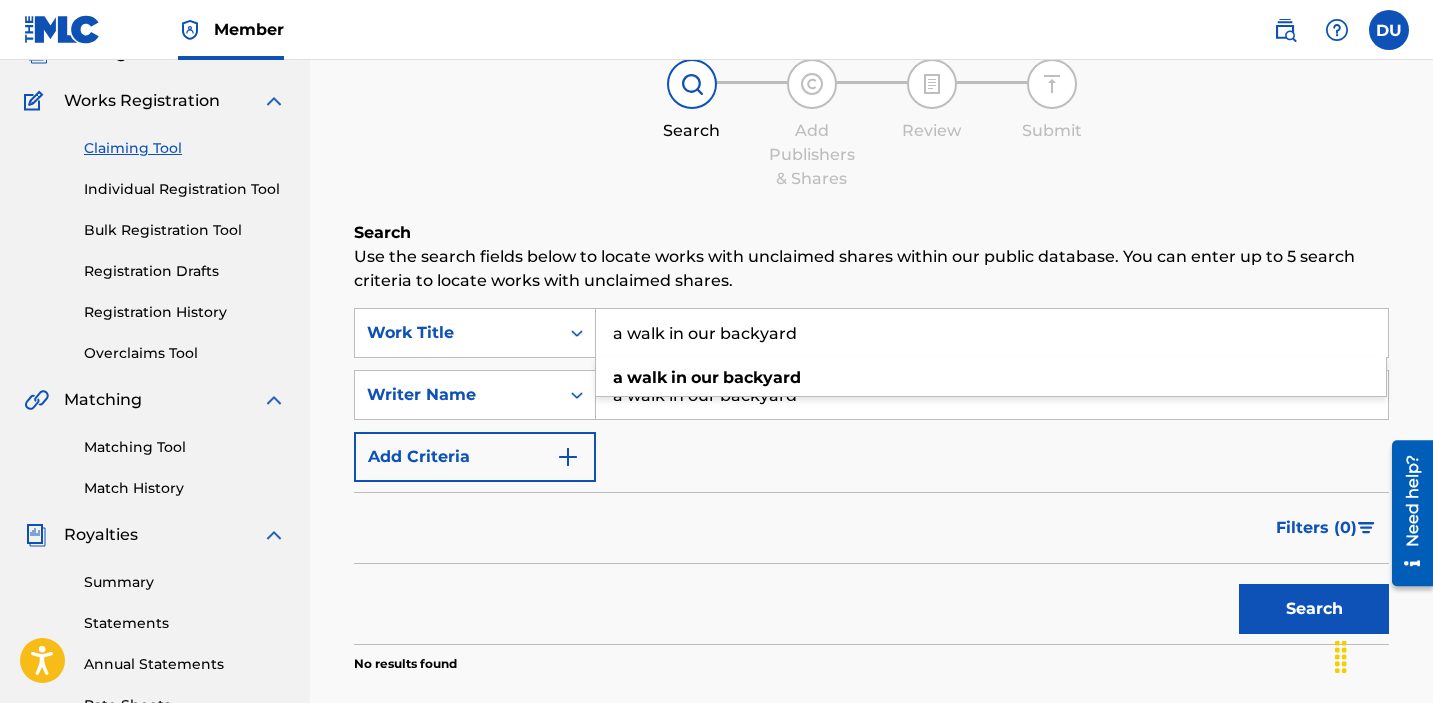 type on "a walk in our backyard" 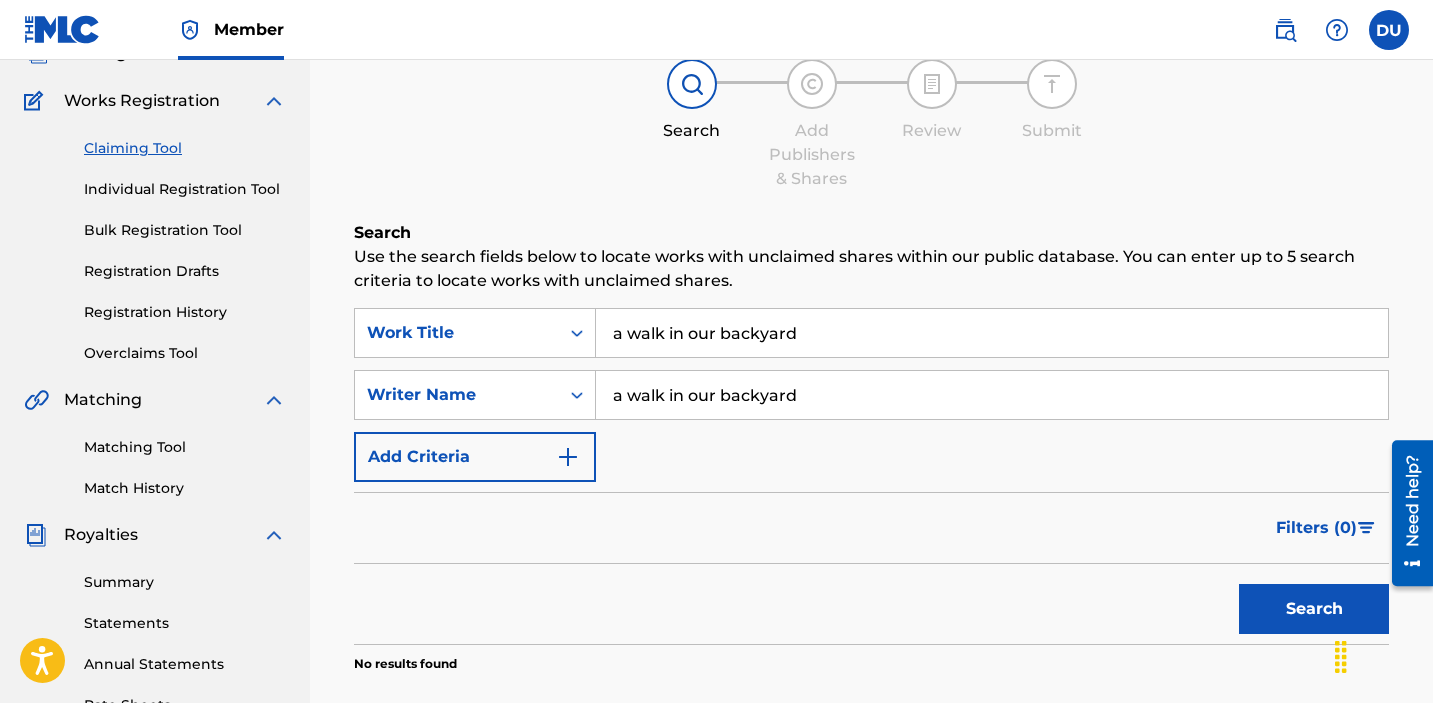 click on "a walk in our backyard" at bounding box center (992, 395) 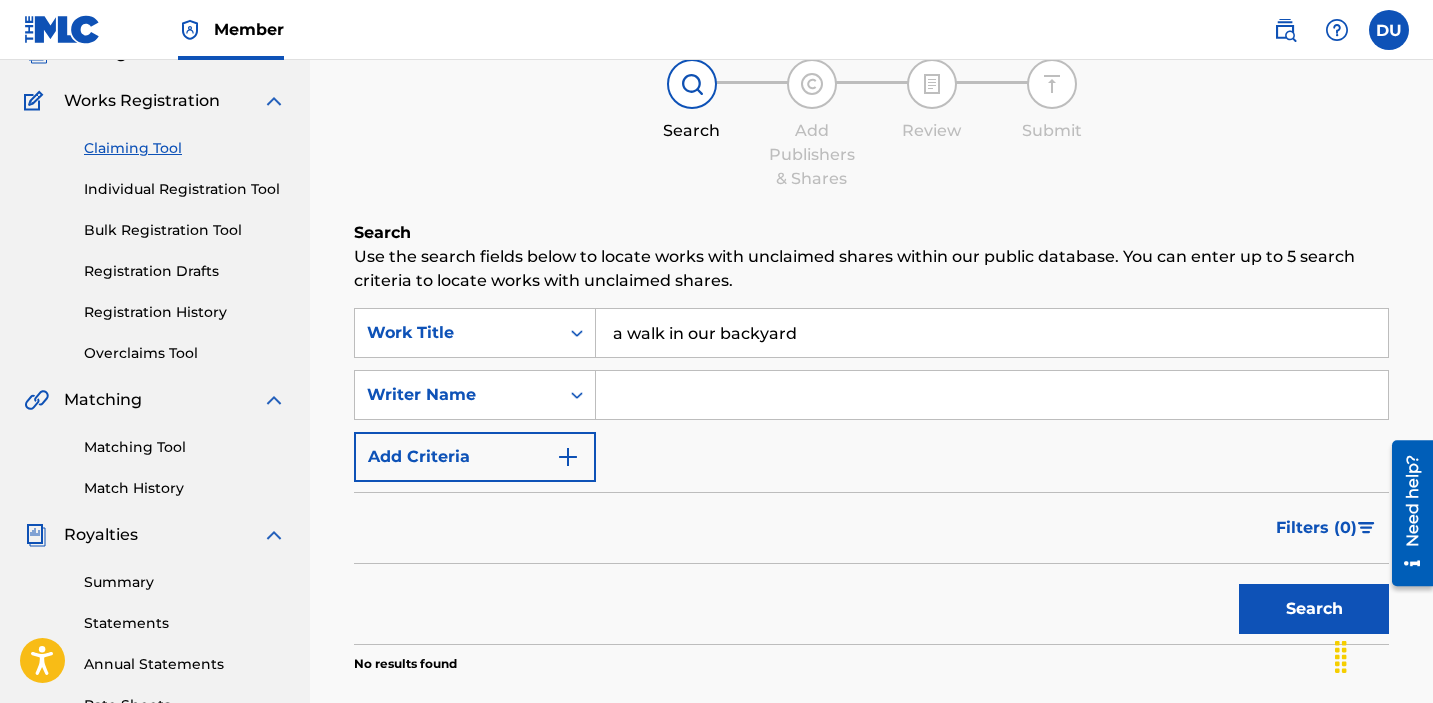 type 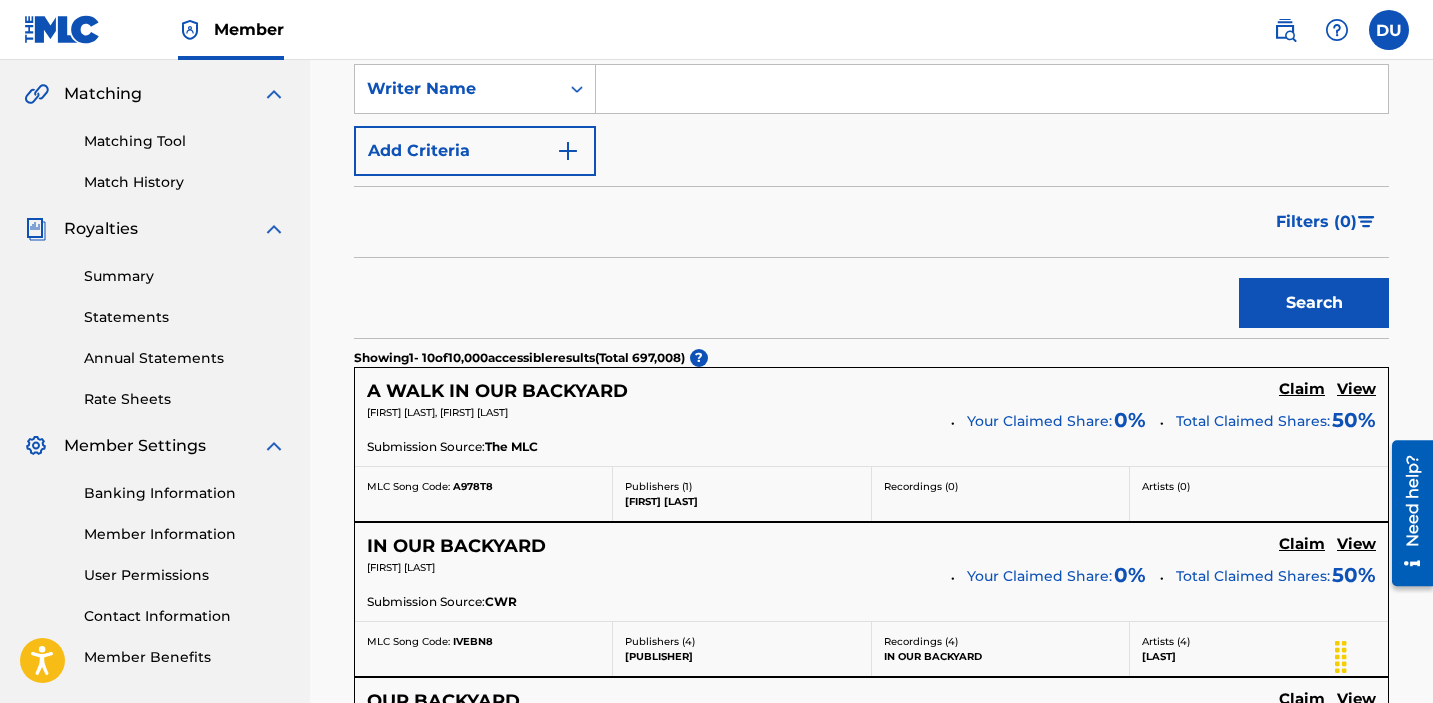 scroll, scrollTop: 504, scrollLeft: 0, axis: vertical 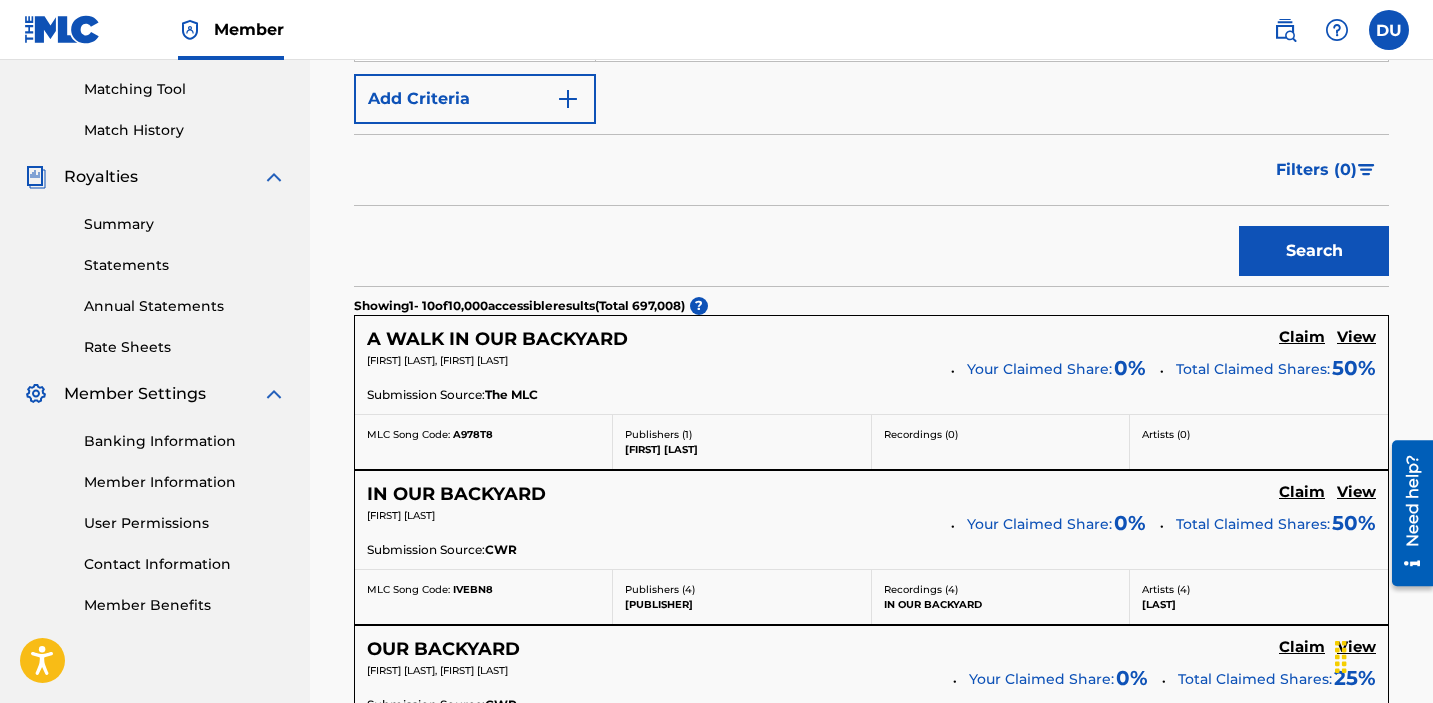 click on "Claim" at bounding box center (1302, 337) 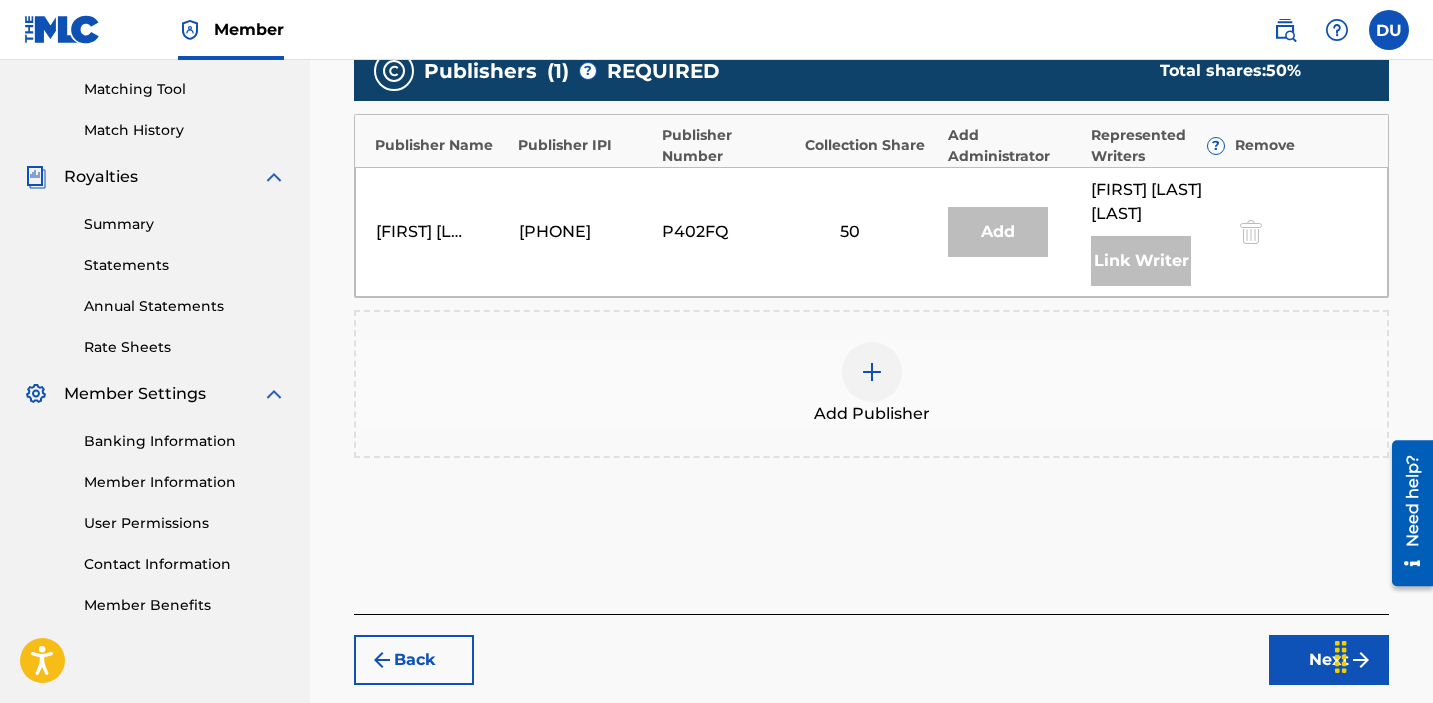 click at bounding box center [872, 372] 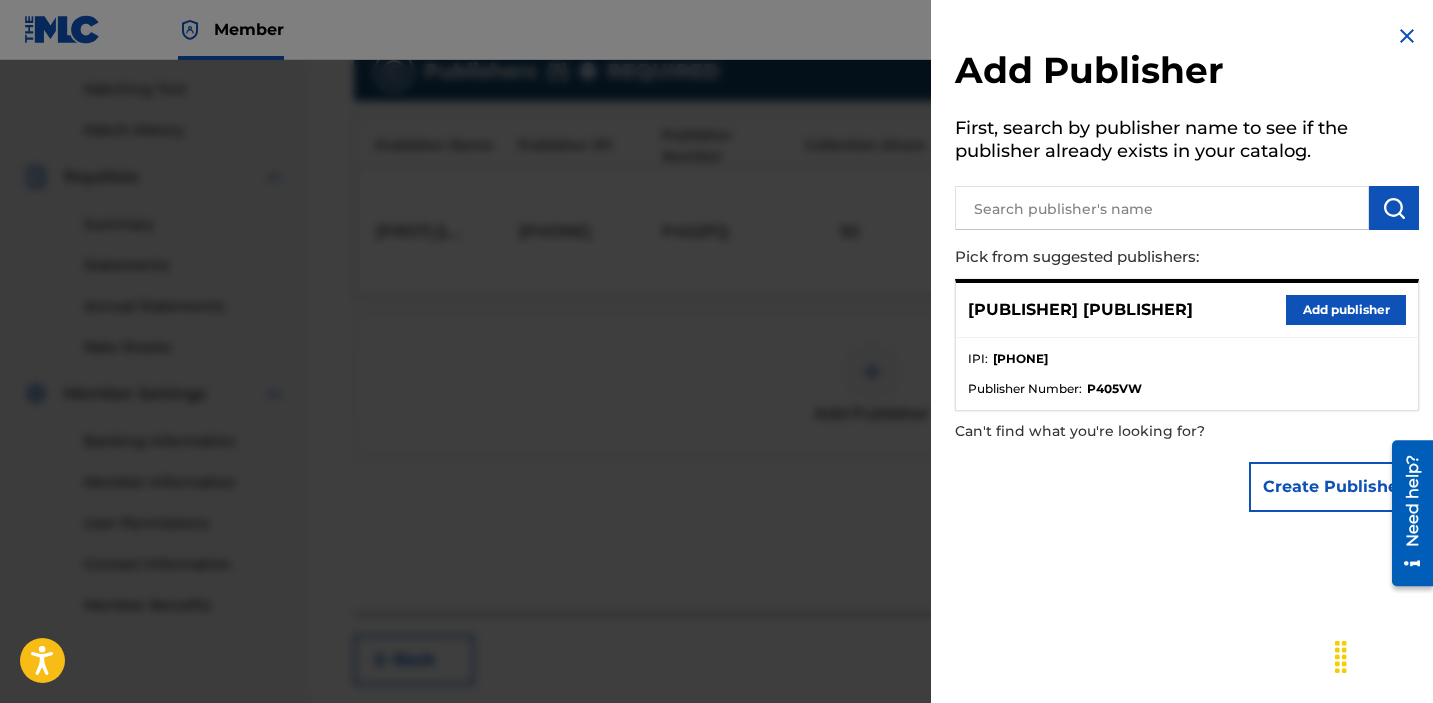 click on "Add publisher" at bounding box center [1346, 310] 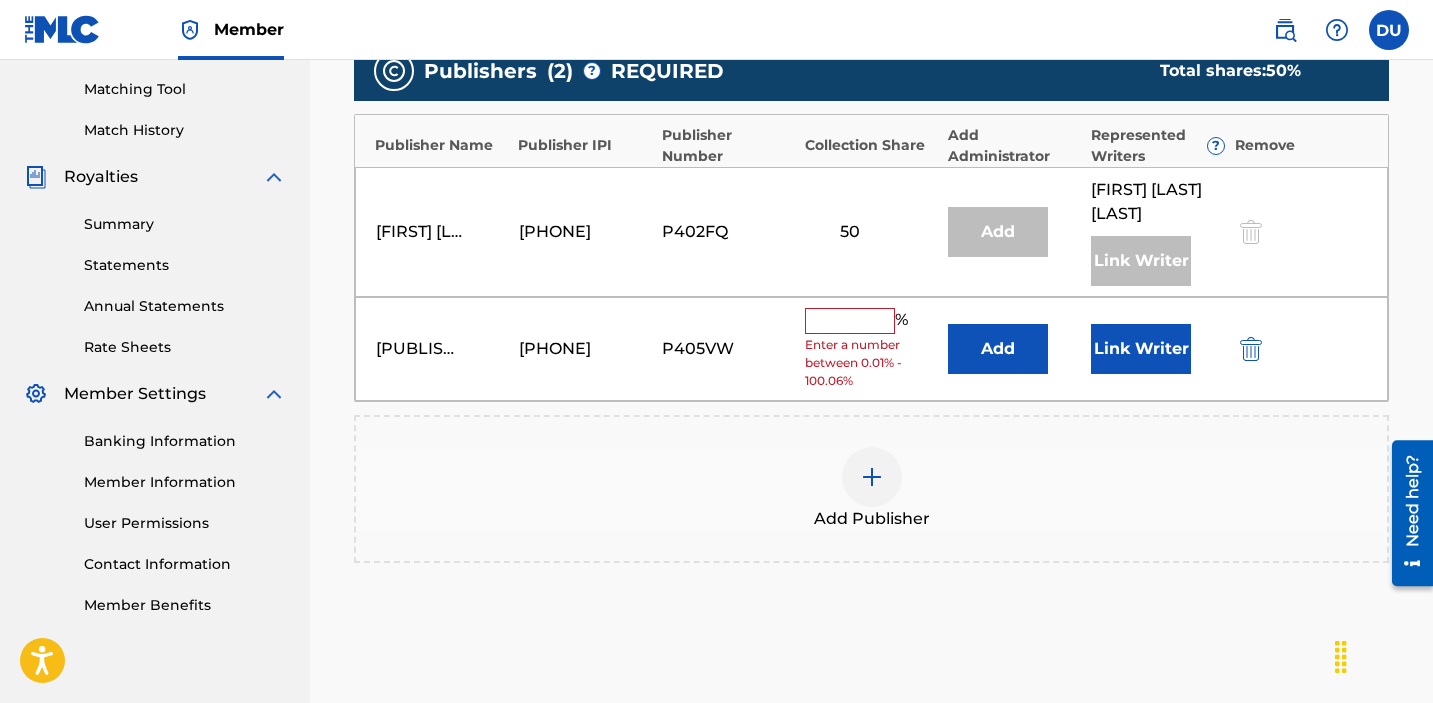 click at bounding box center [850, 321] 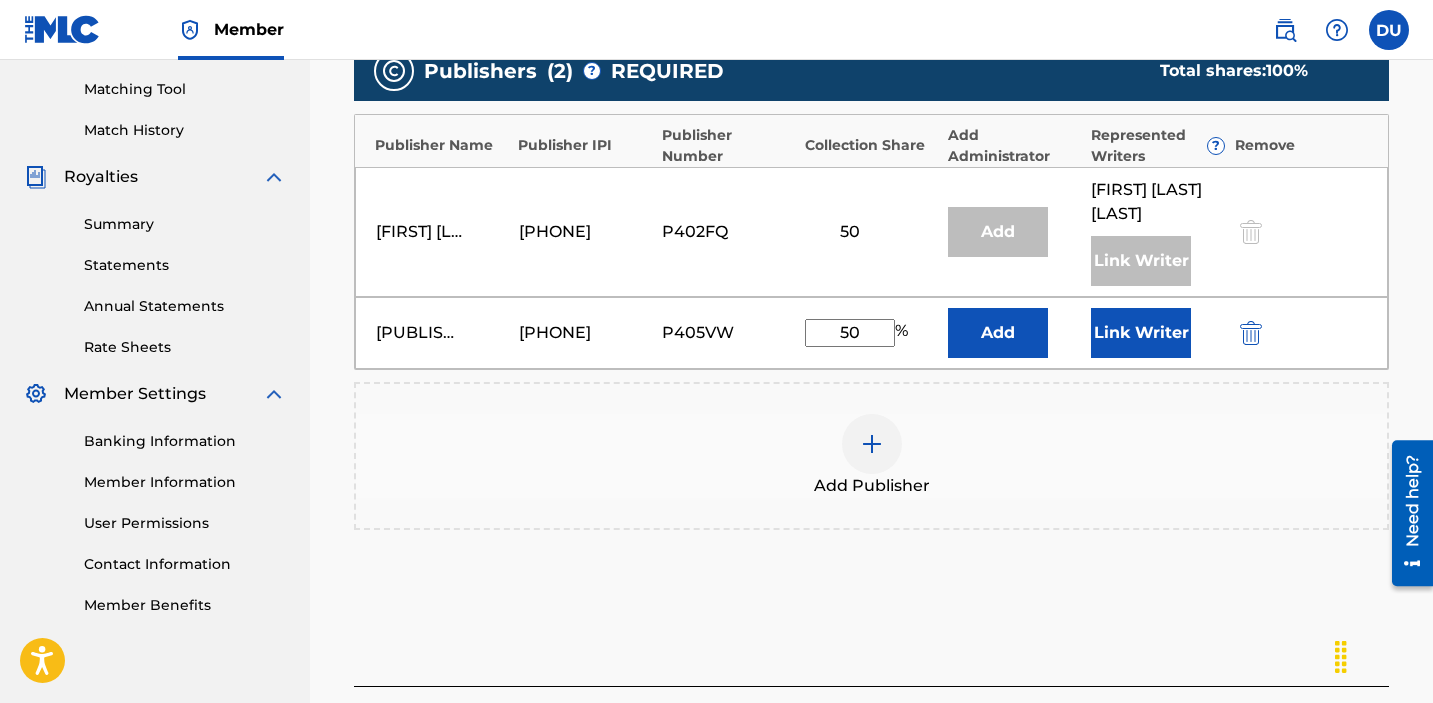 type on "50" 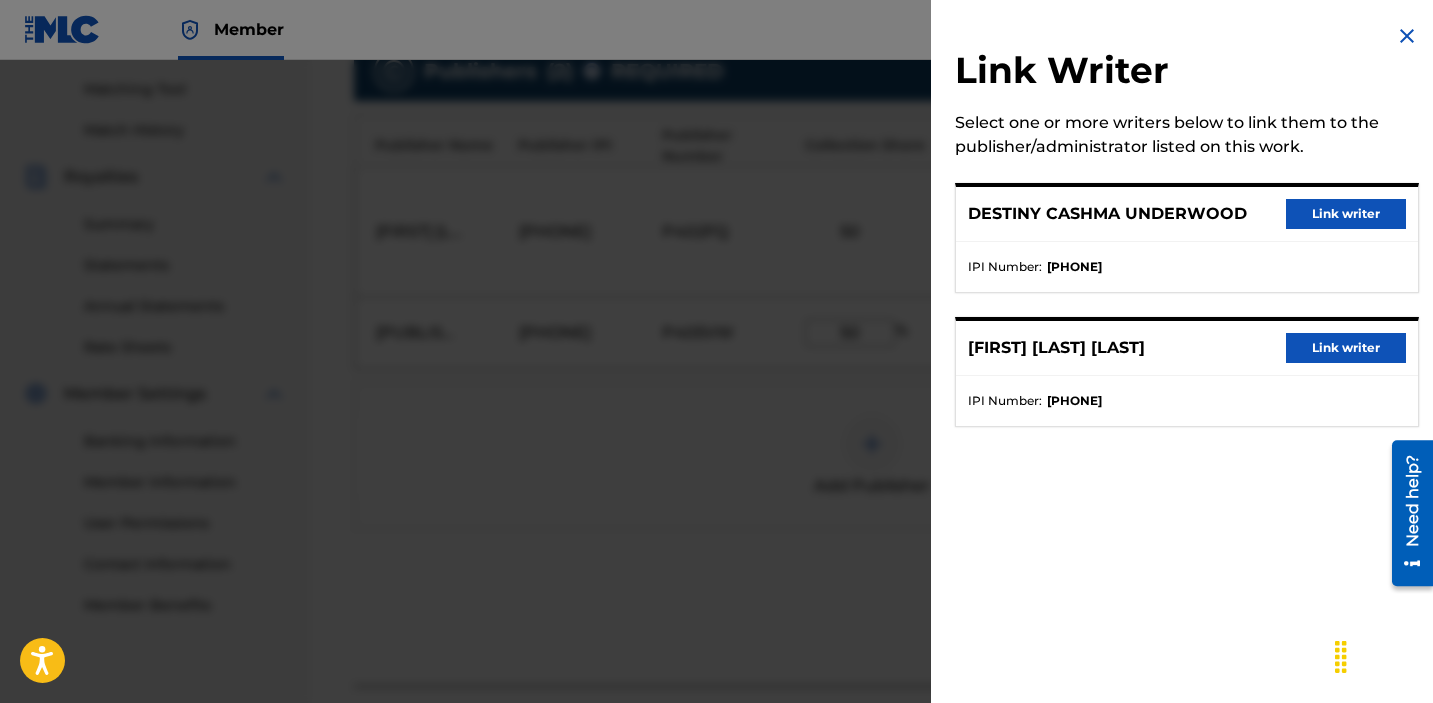 click on "Link writer" at bounding box center [1346, 214] 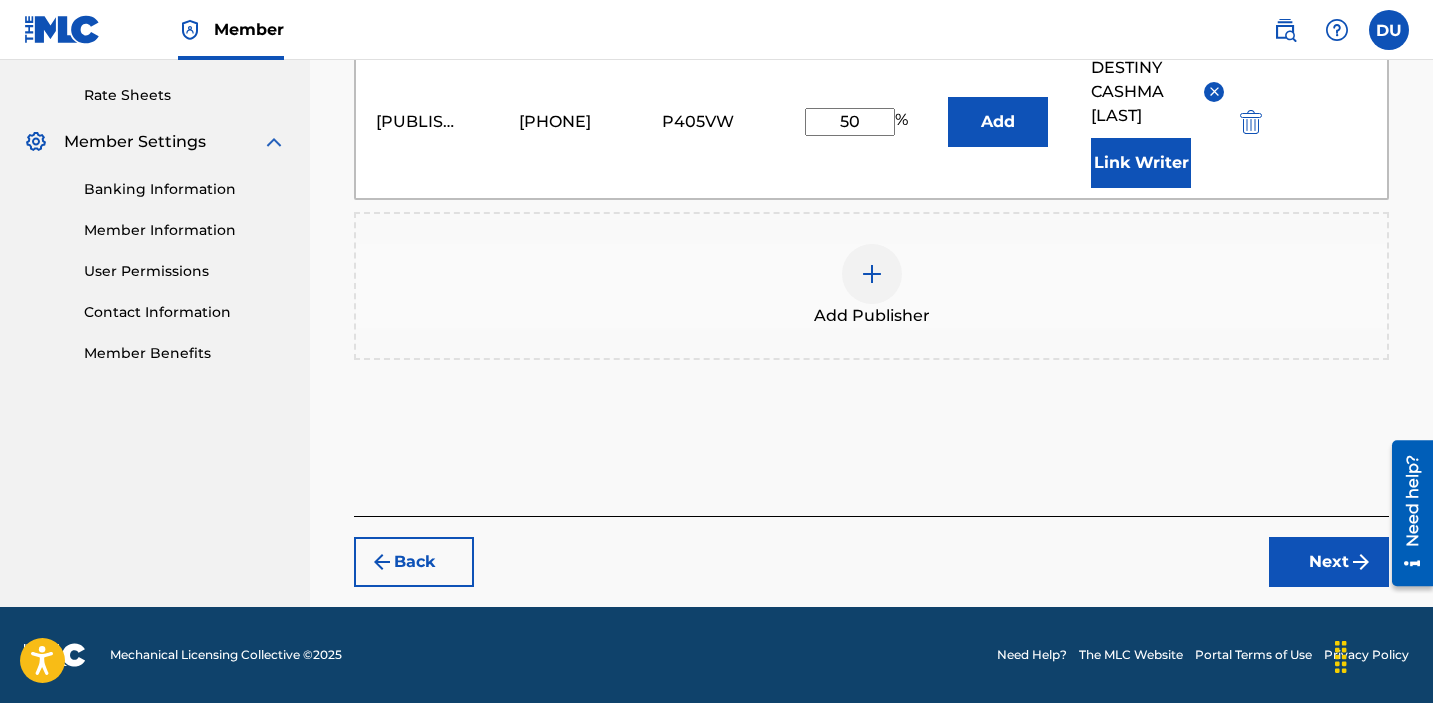 click on "Next" at bounding box center [1329, 562] 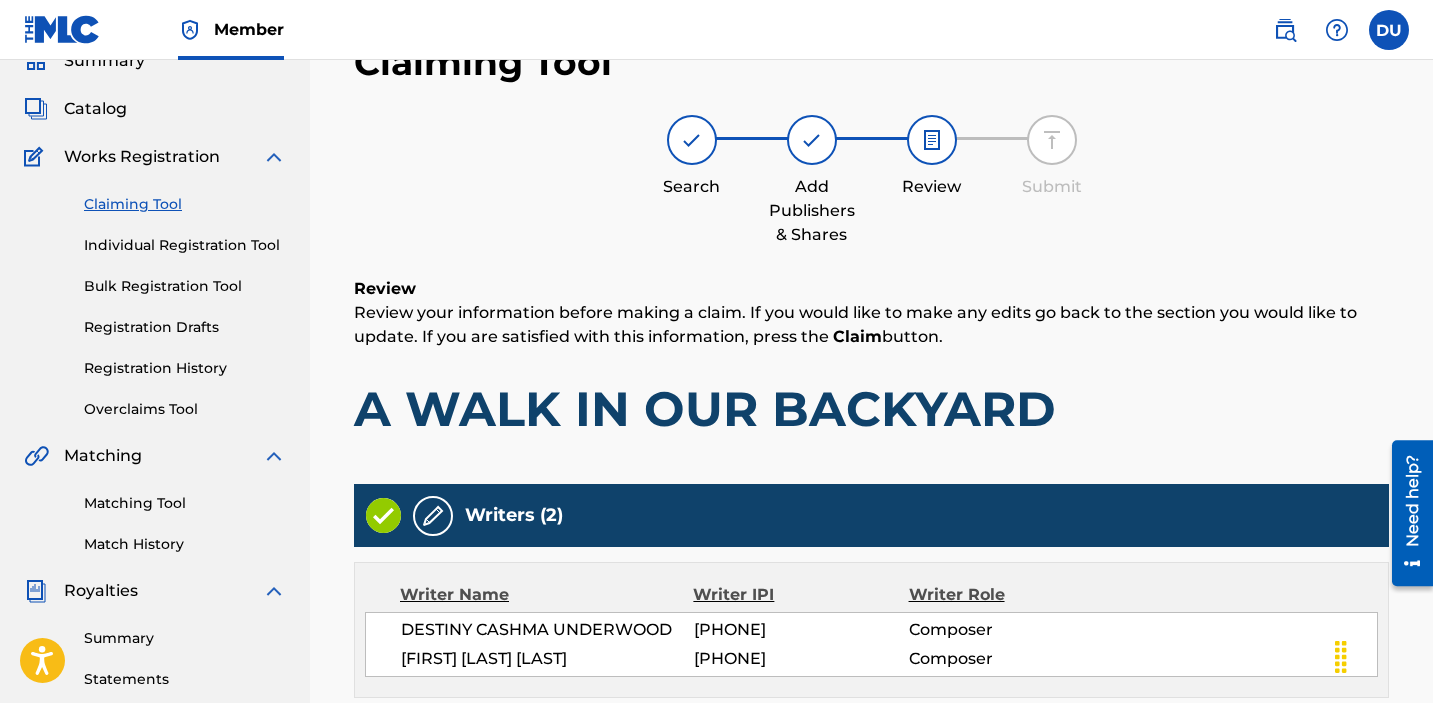 scroll, scrollTop: 772, scrollLeft: 0, axis: vertical 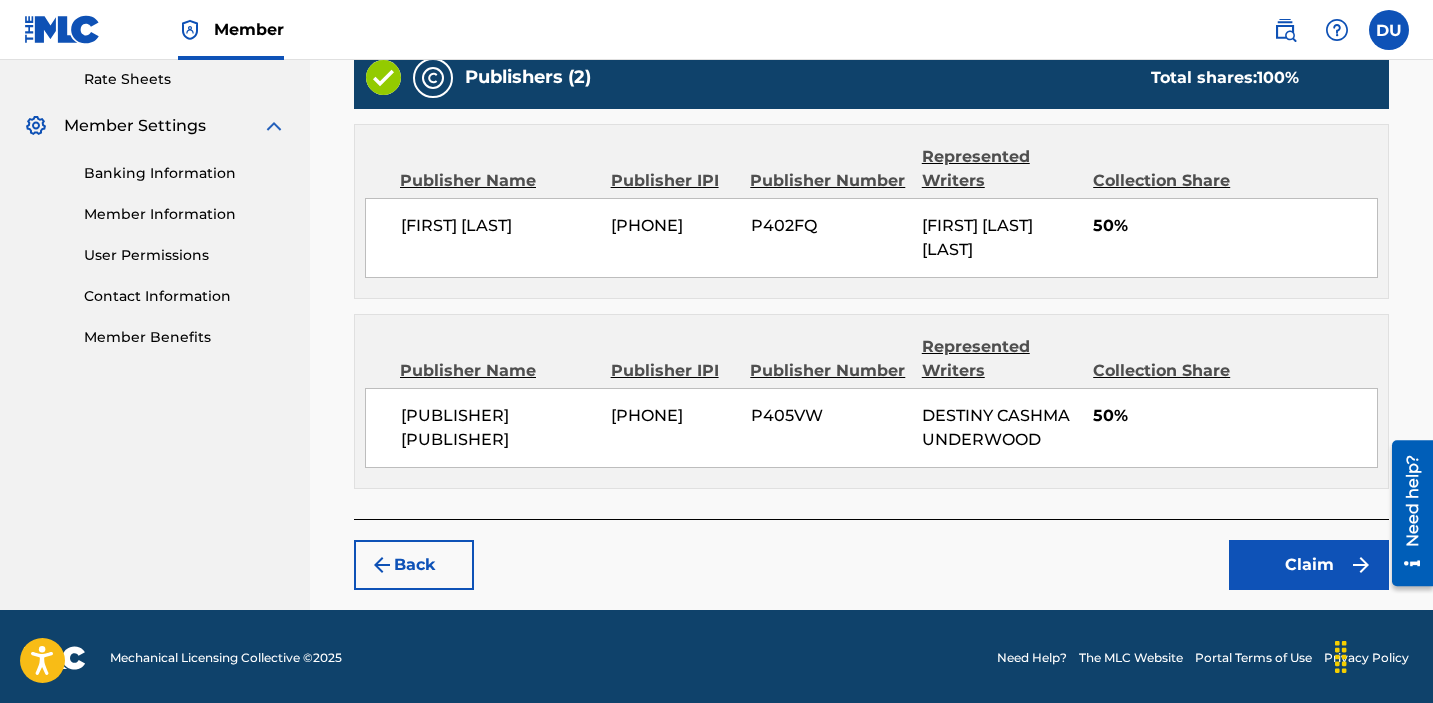 click on "Claim" at bounding box center [1309, 565] 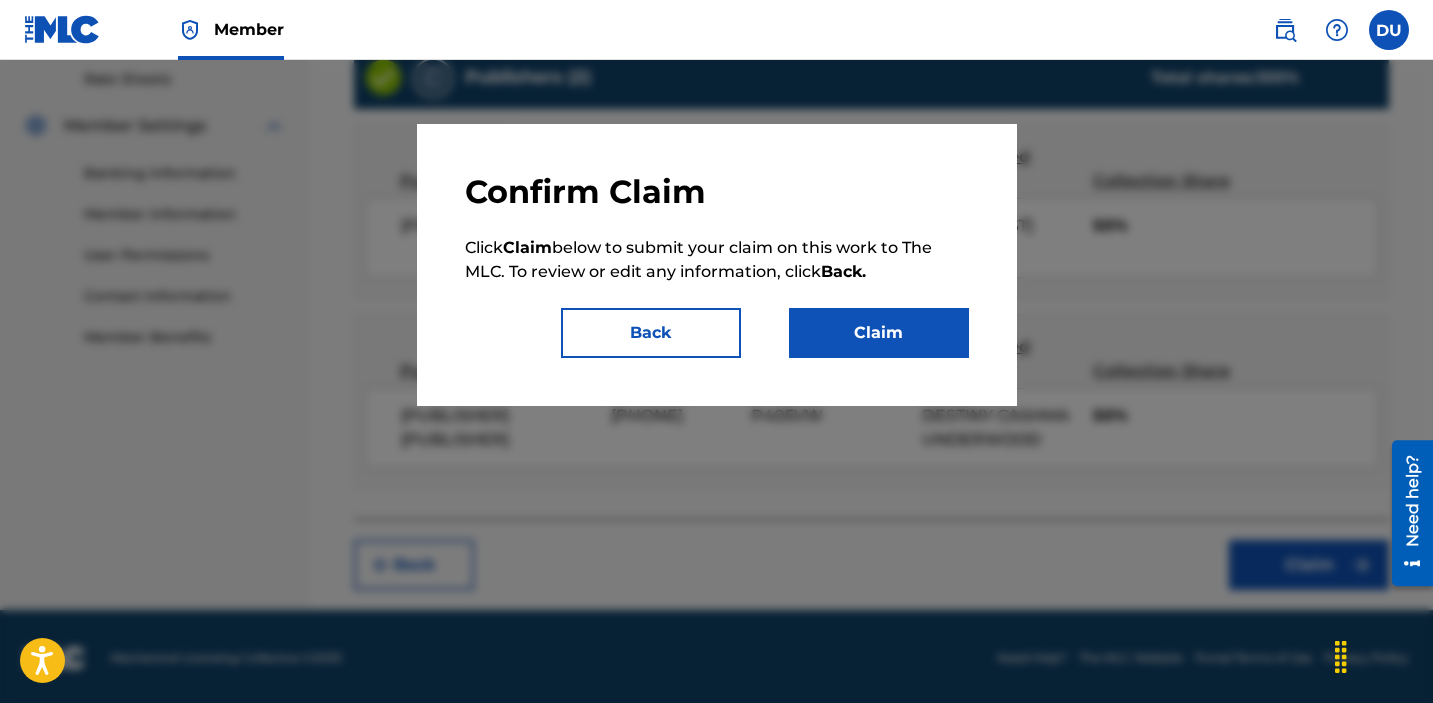 click on "Claim" at bounding box center [879, 333] 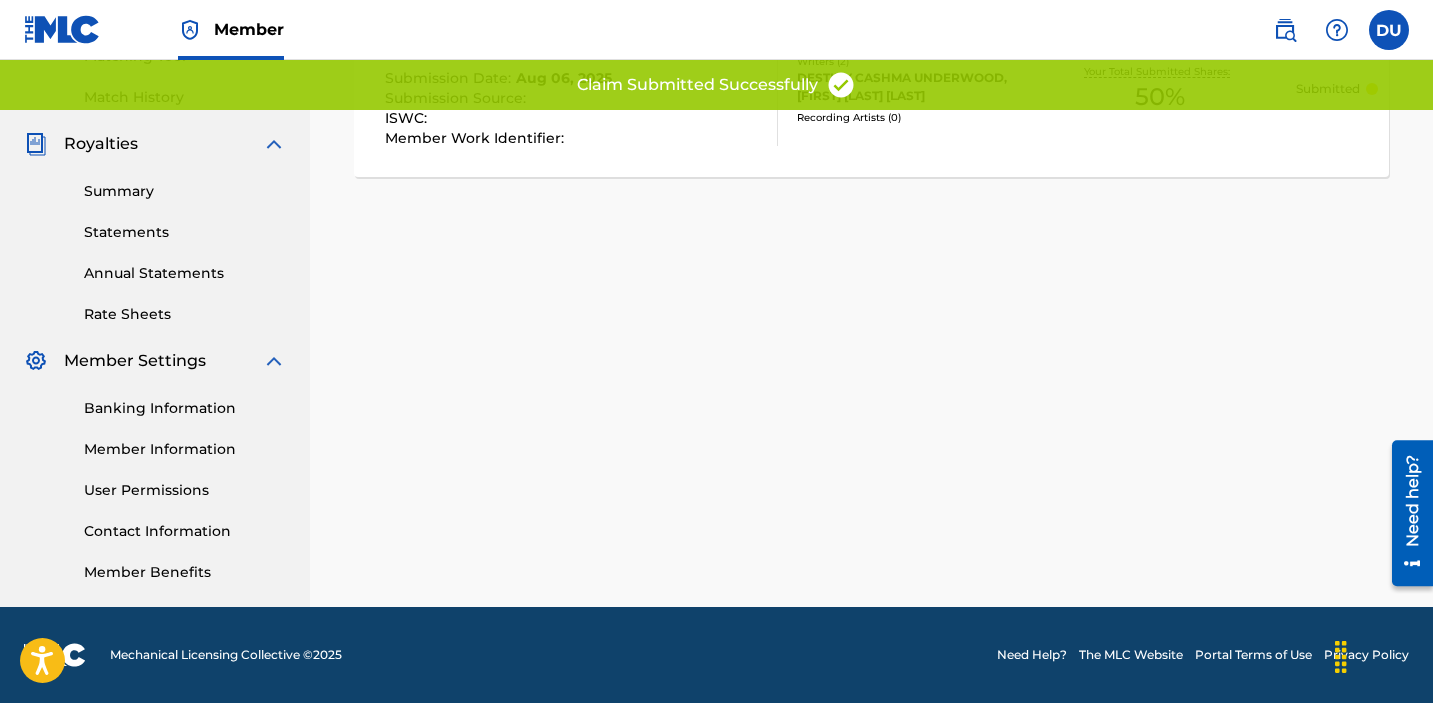 scroll, scrollTop: 0, scrollLeft: 0, axis: both 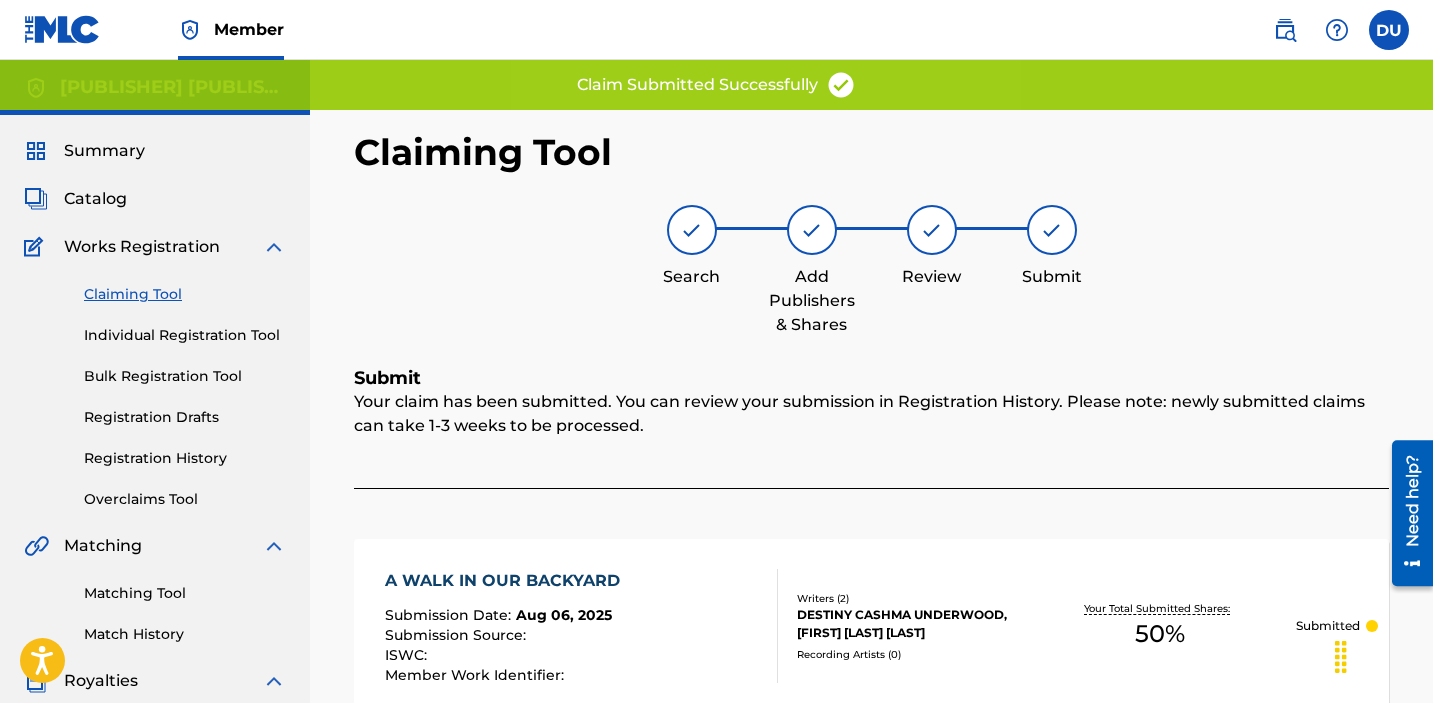 click on "Claiming Tool" at bounding box center (185, 294) 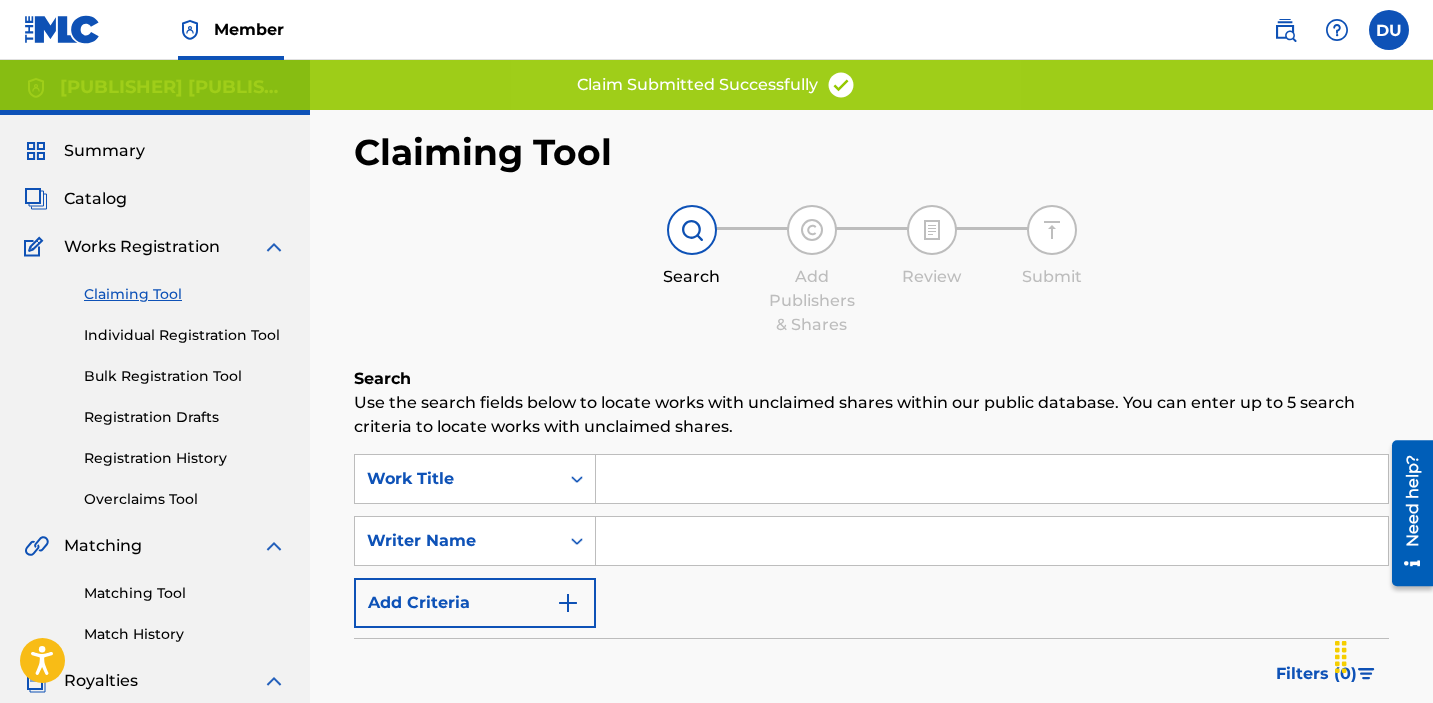 click at bounding box center [992, 541] 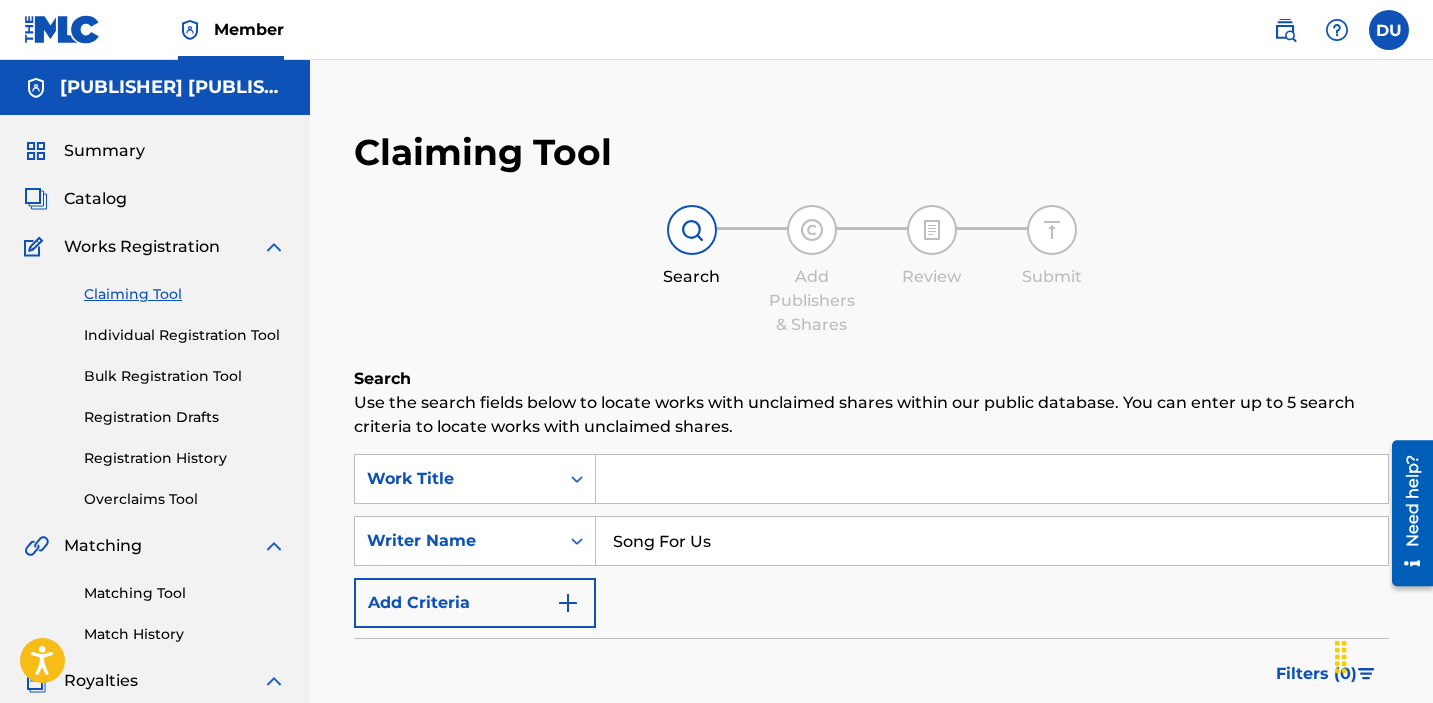 click on "Song For Us" at bounding box center [992, 541] 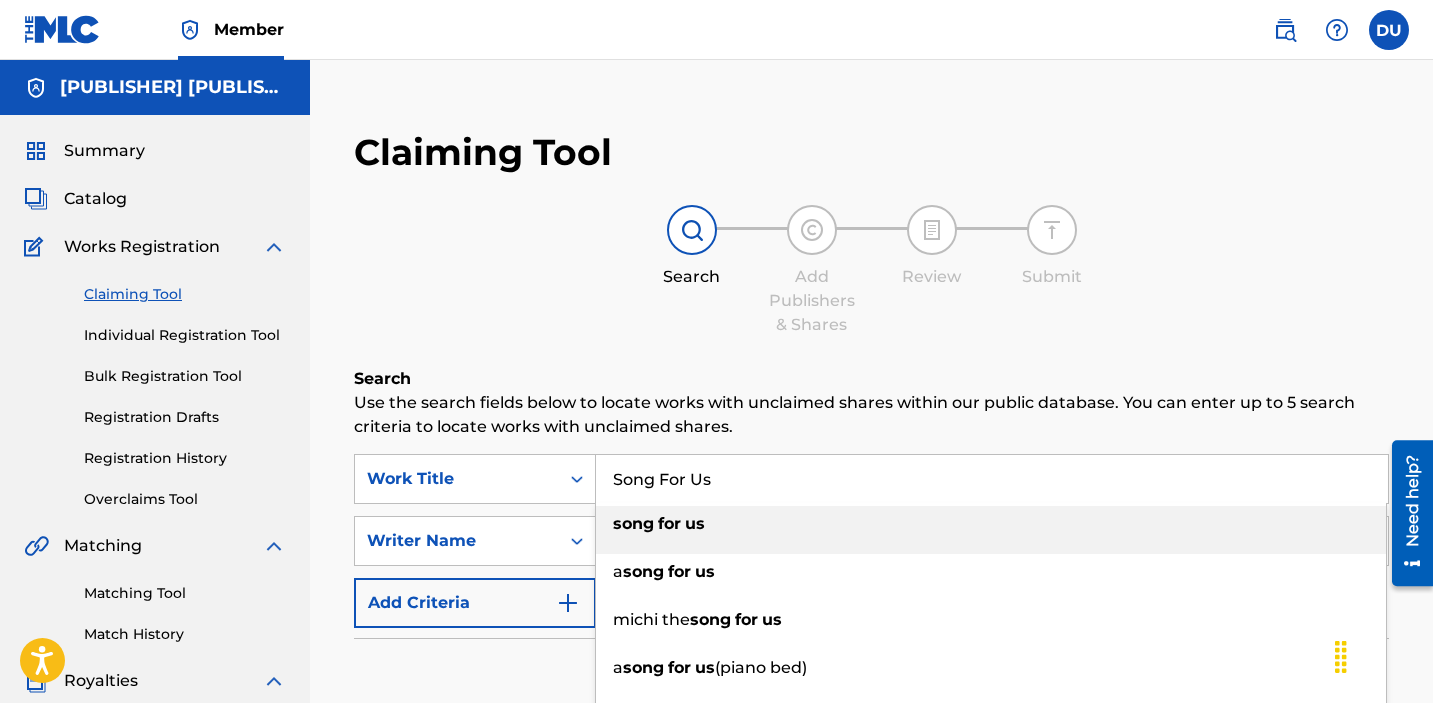 click on "song" at bounding box center [633, 523] 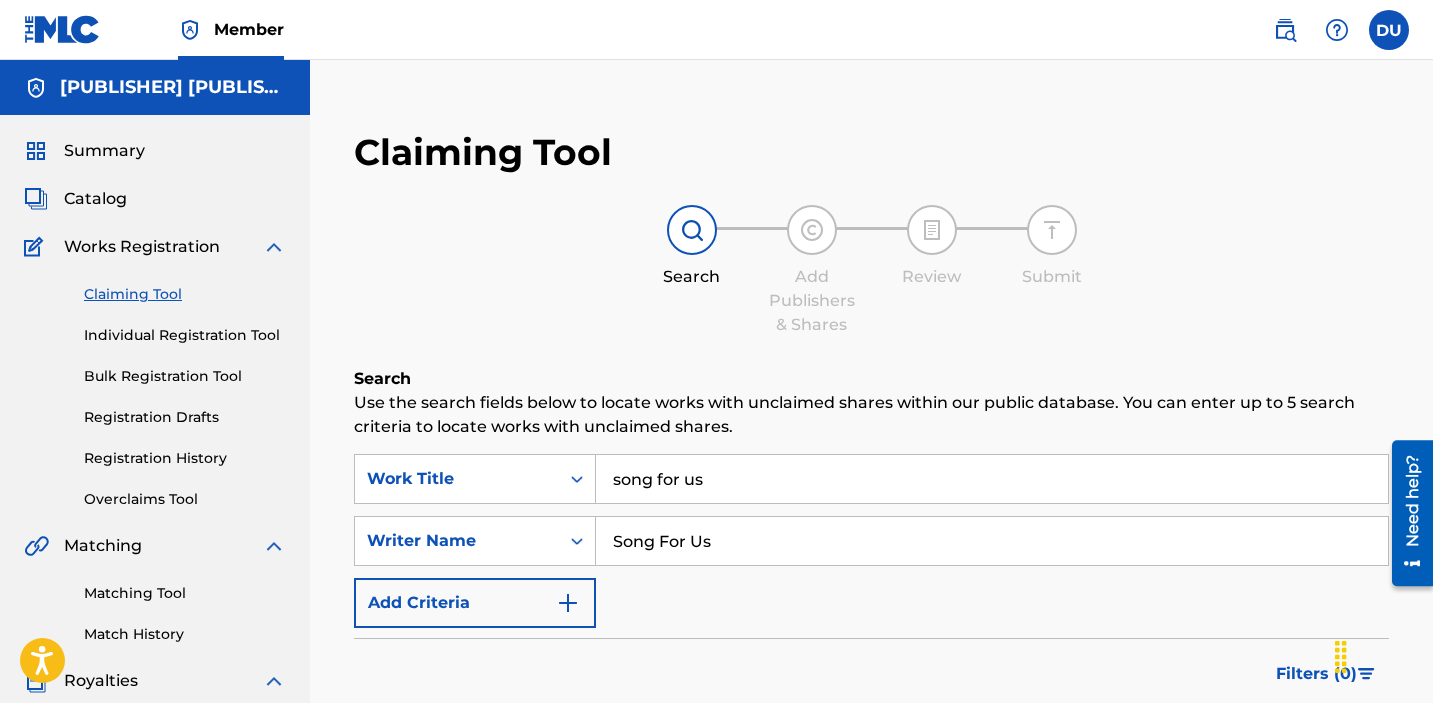 click on "Song For Us" at bounding box center [992, 541] 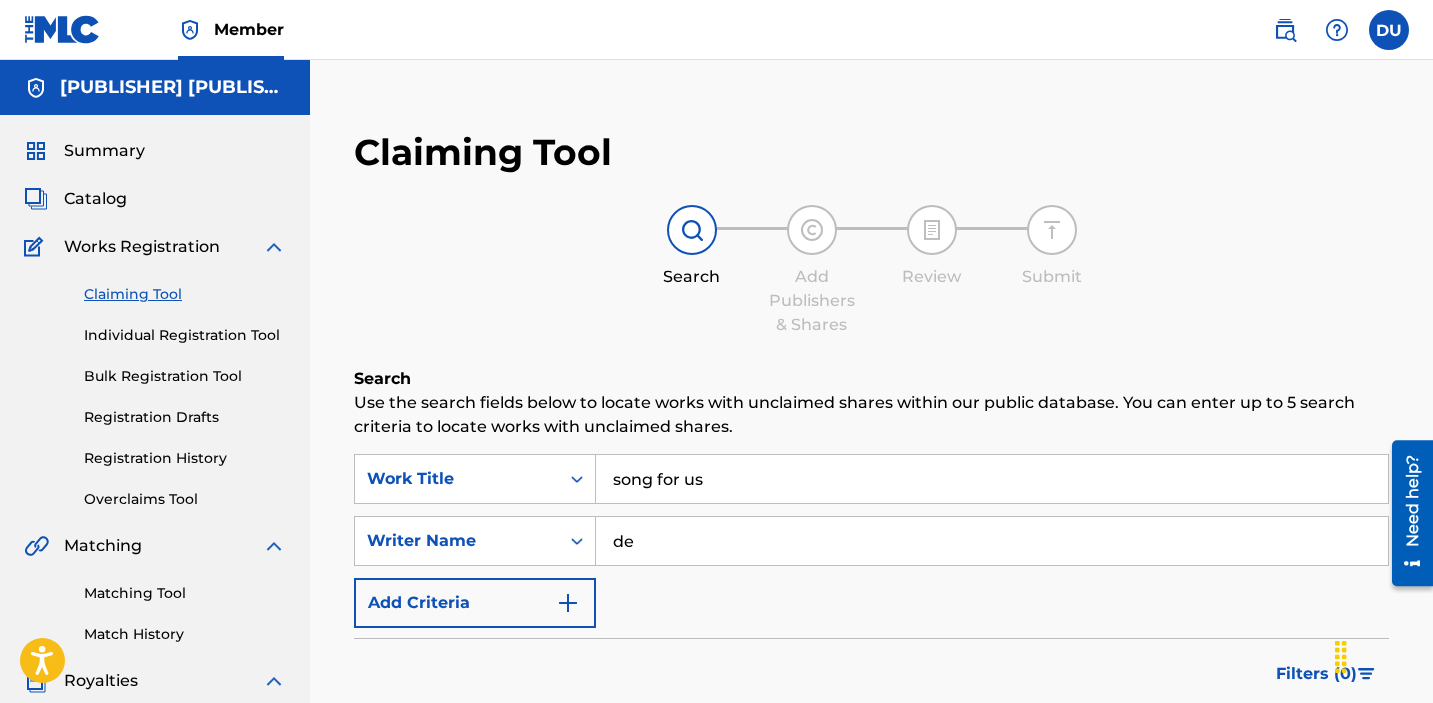 type on "[FIRST] [LAST]" 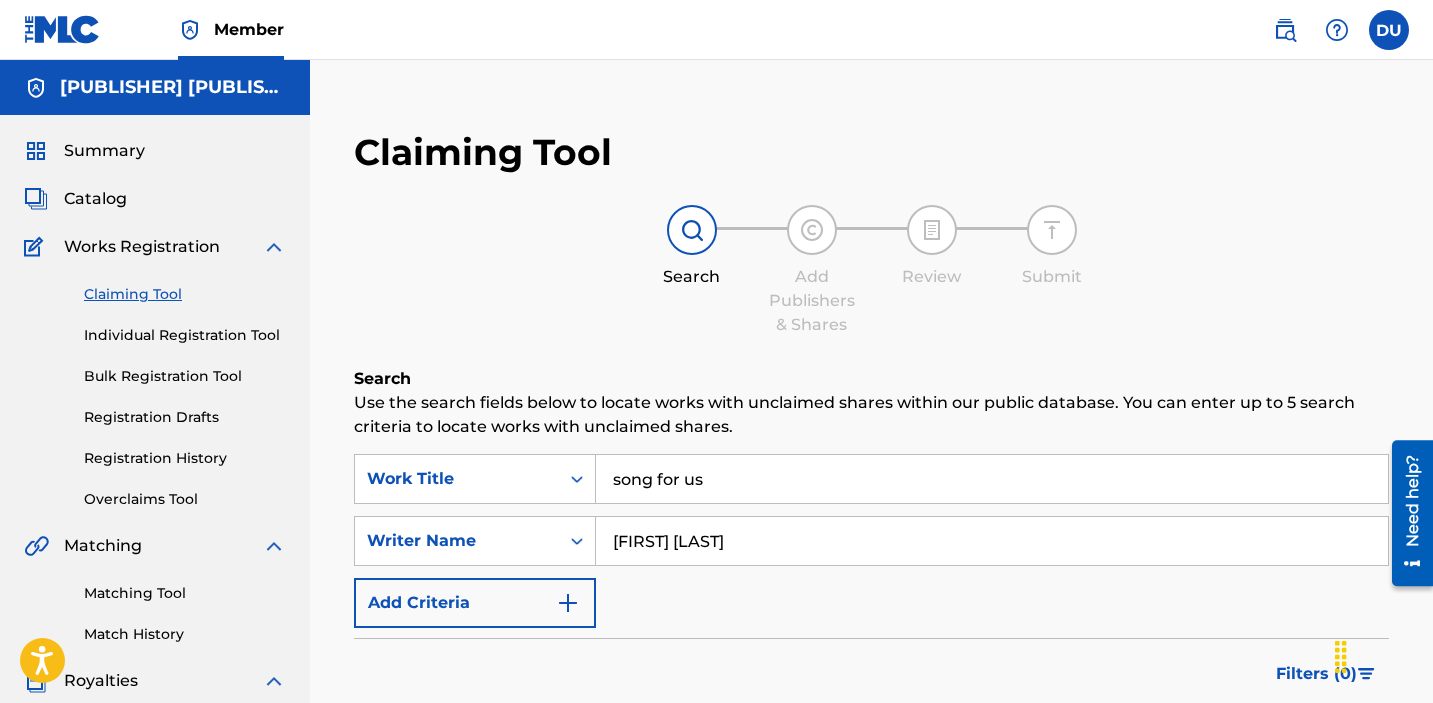 click on "Search" at bounding box center (1314, 755) 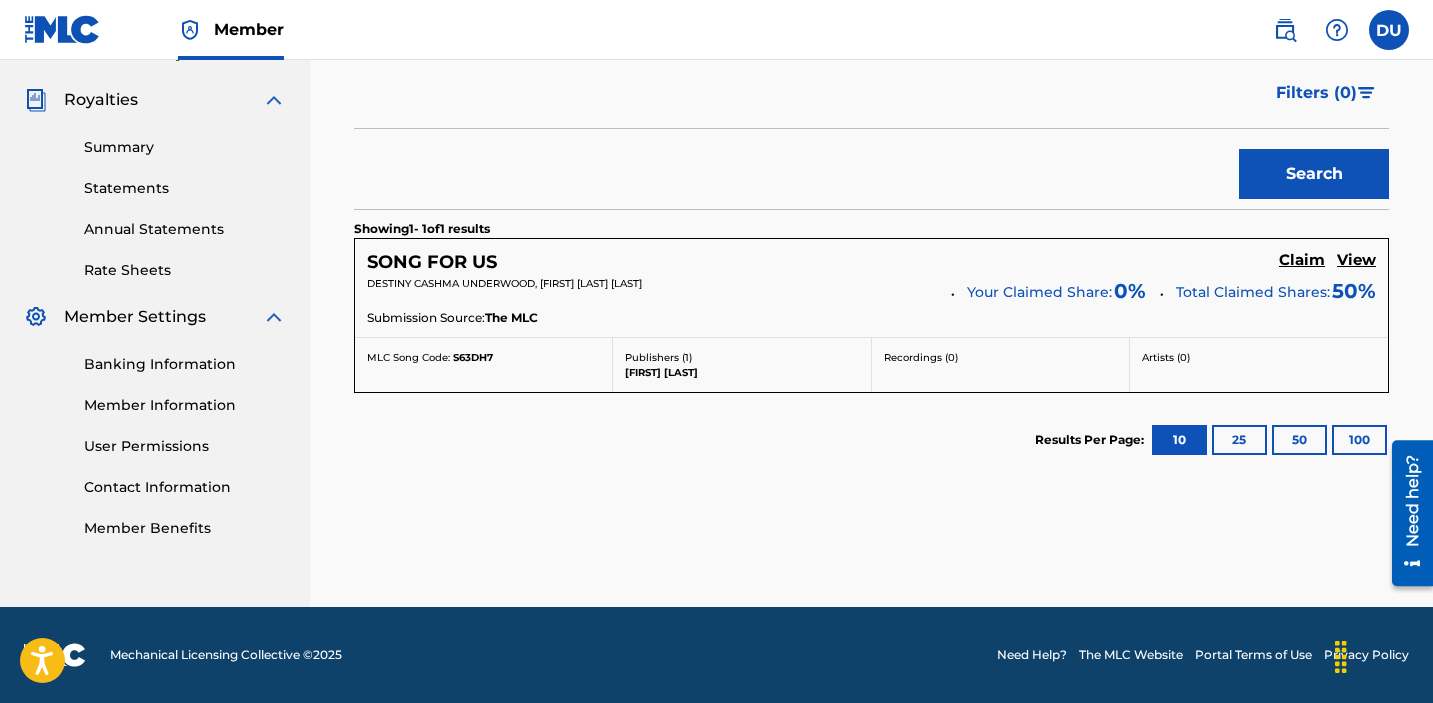 click on "Claim" at bounding box center (1302, 260) 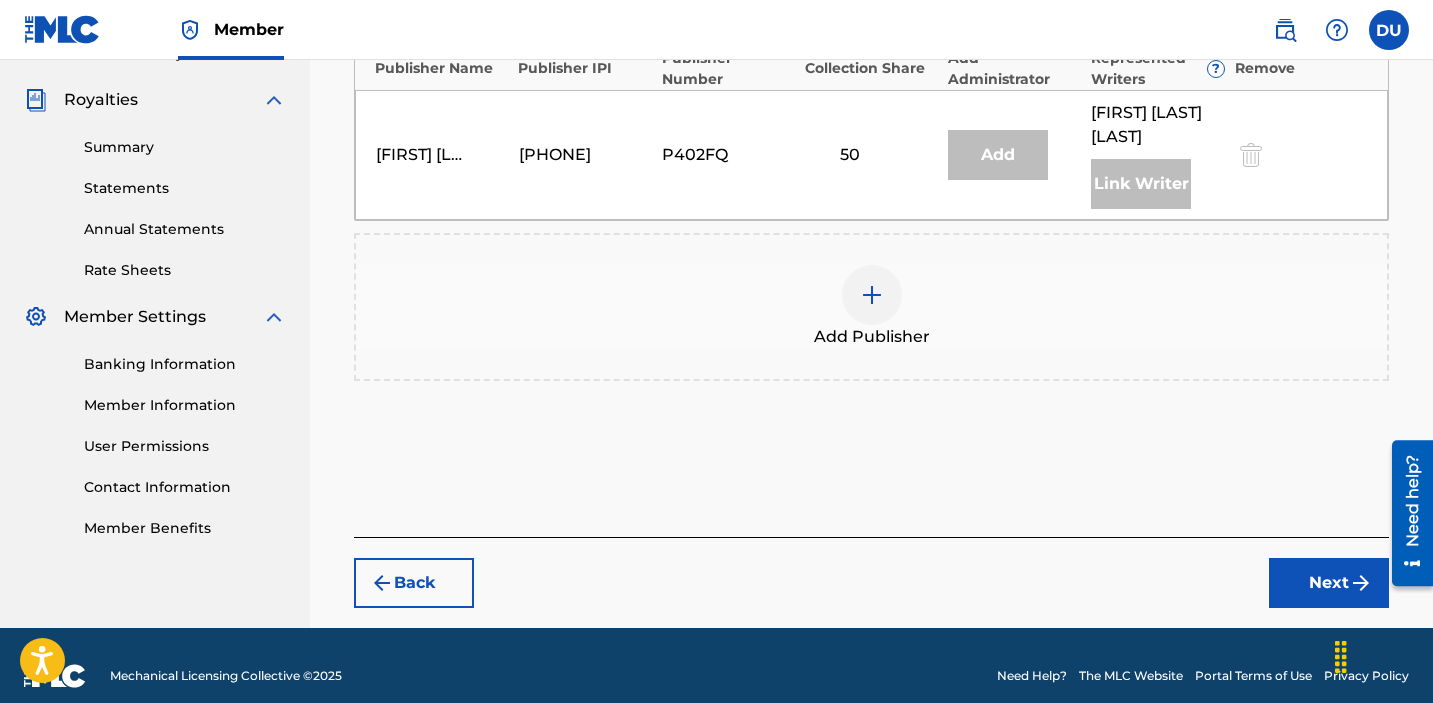 click at bounding box center [872, 295] 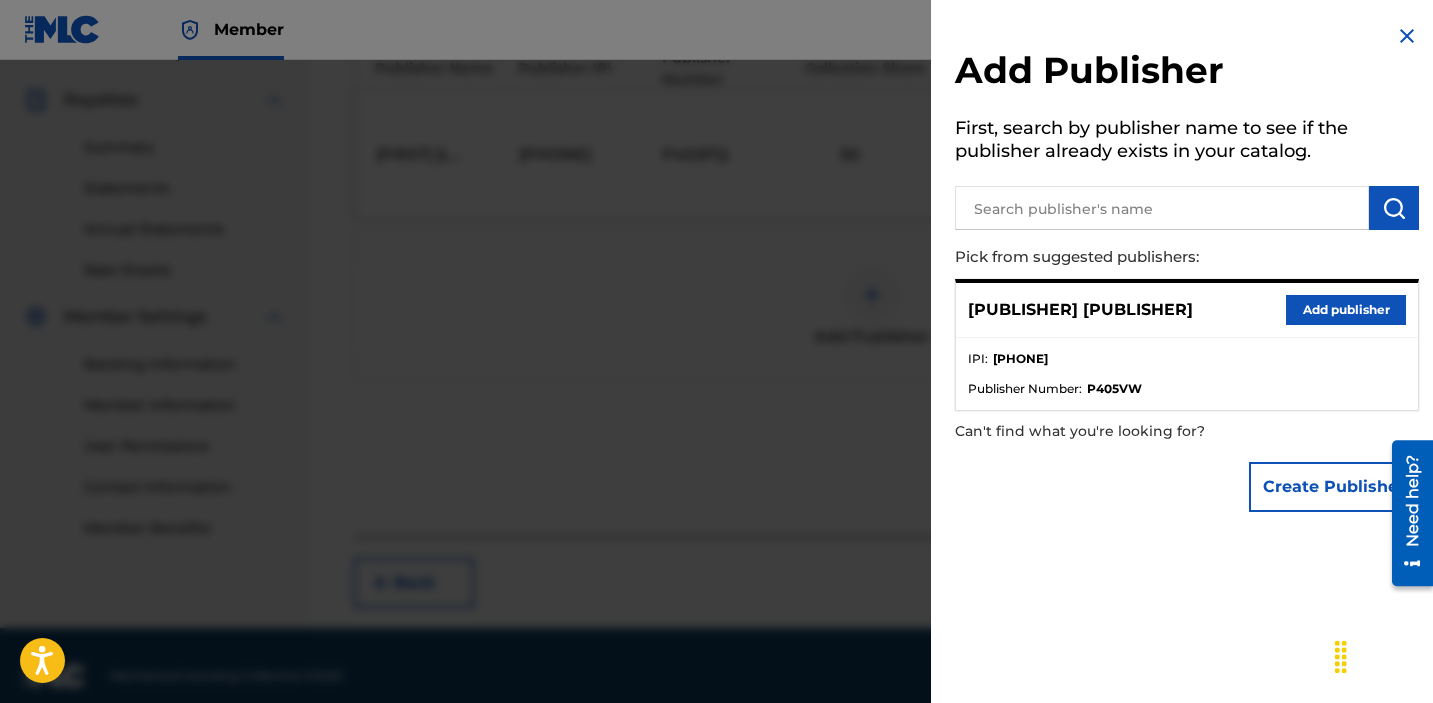 click on "Add publisher" at bounding box center (1346, 310) 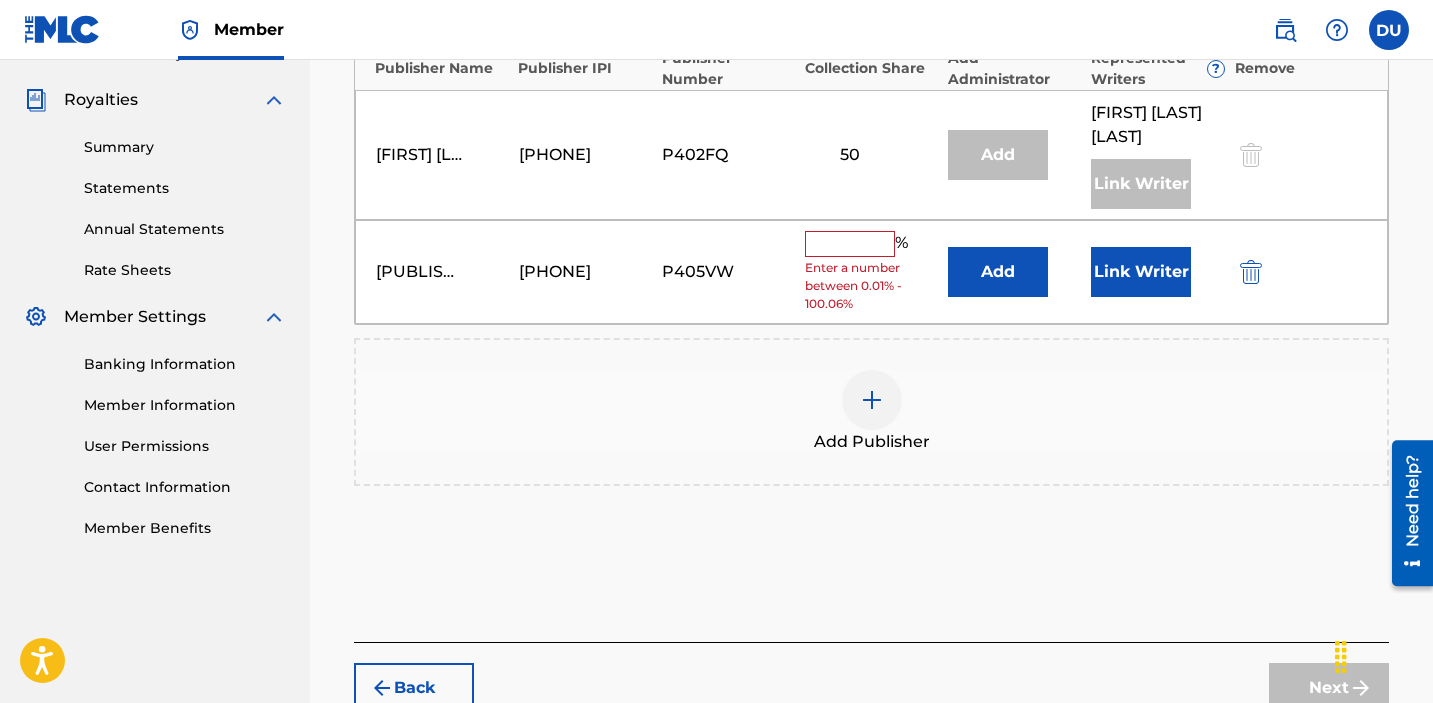 click at bounding box center (850, 244) 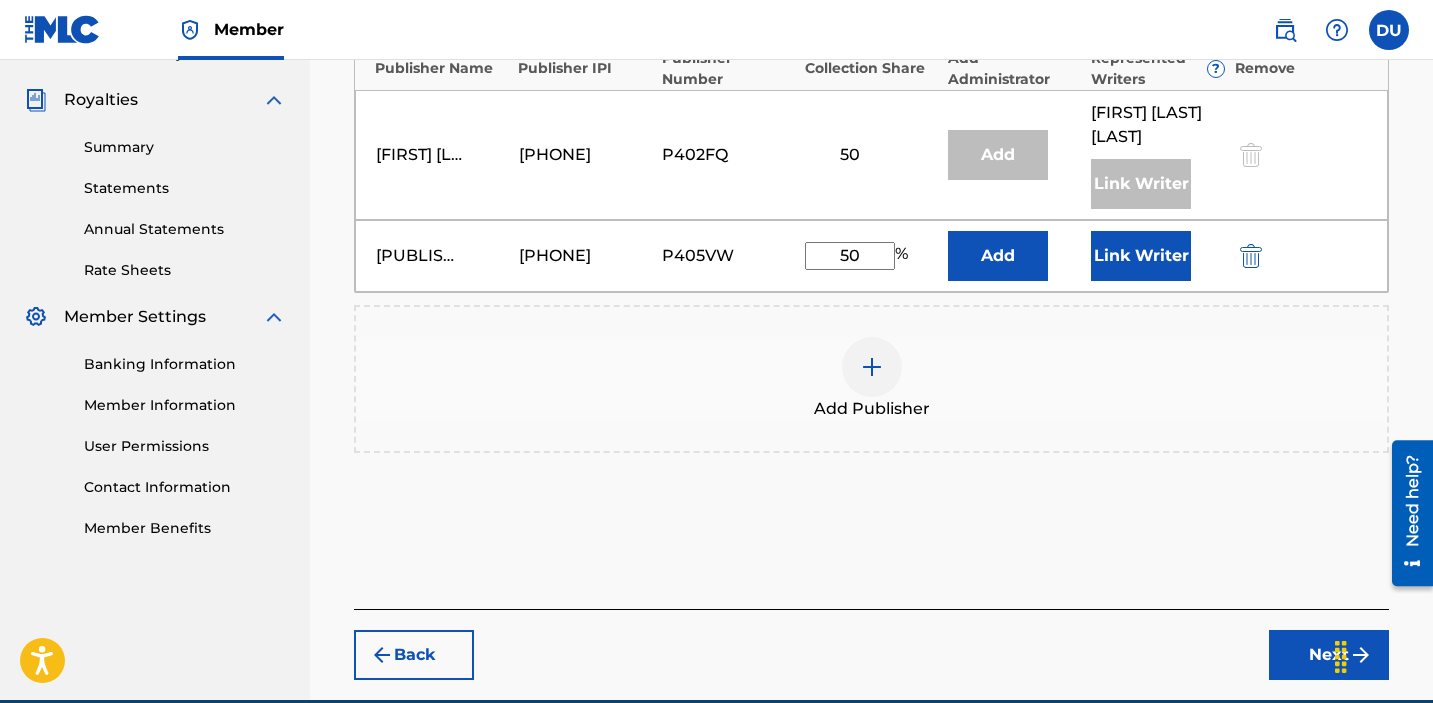 click on "Link Writer" at bounding box center (1141, 256) 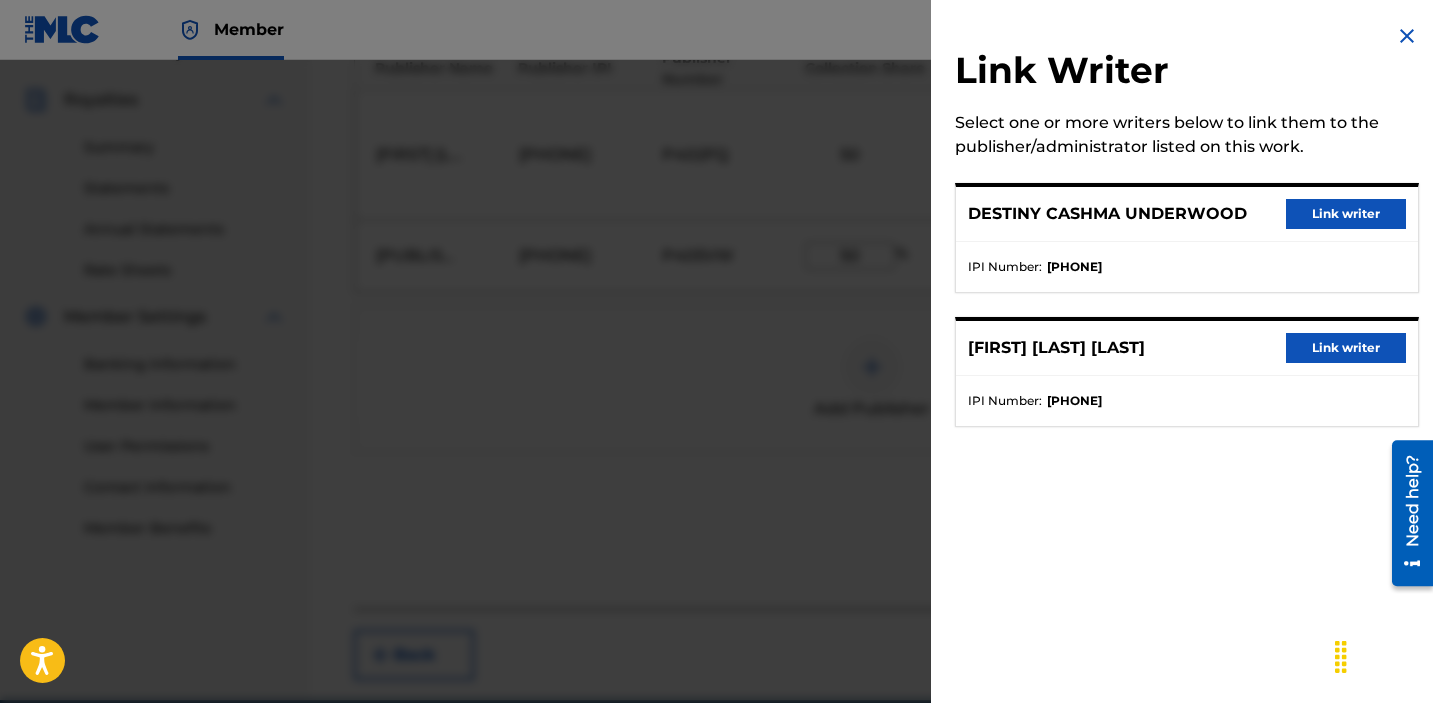 click on "[FIRST] [LAST] Link writer" at bounding box center (1187, 214) 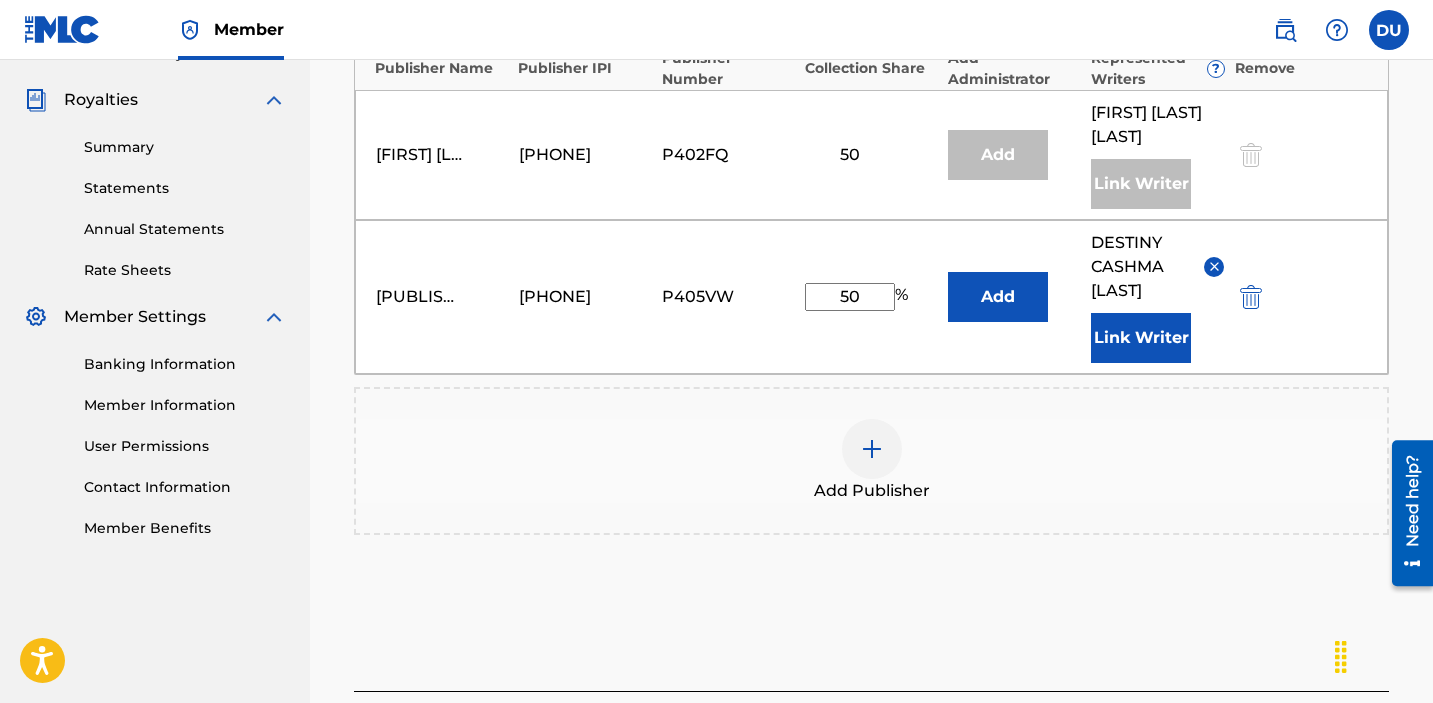 scroll, scrollTop: 780, scrollLeft: 0, axis: vertical 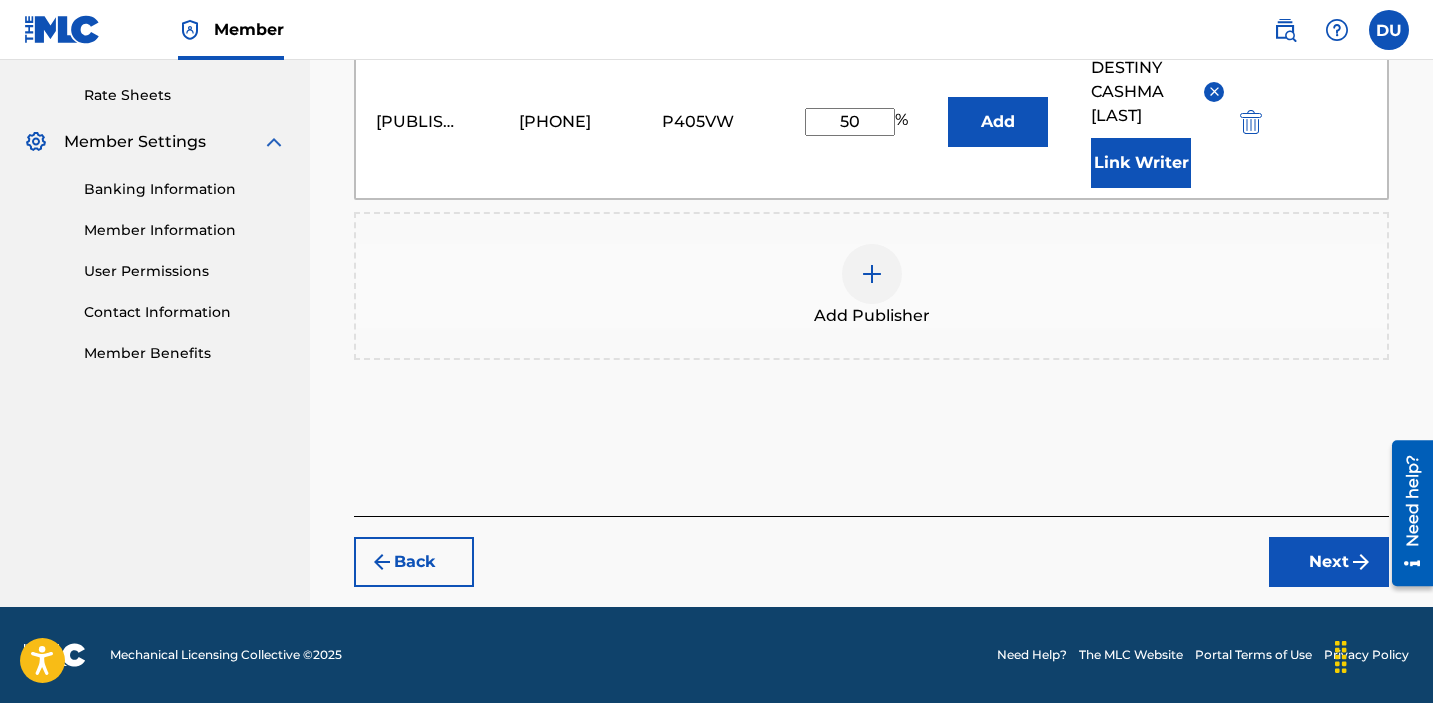 click on "Next" at bounding box center (1329, 562) 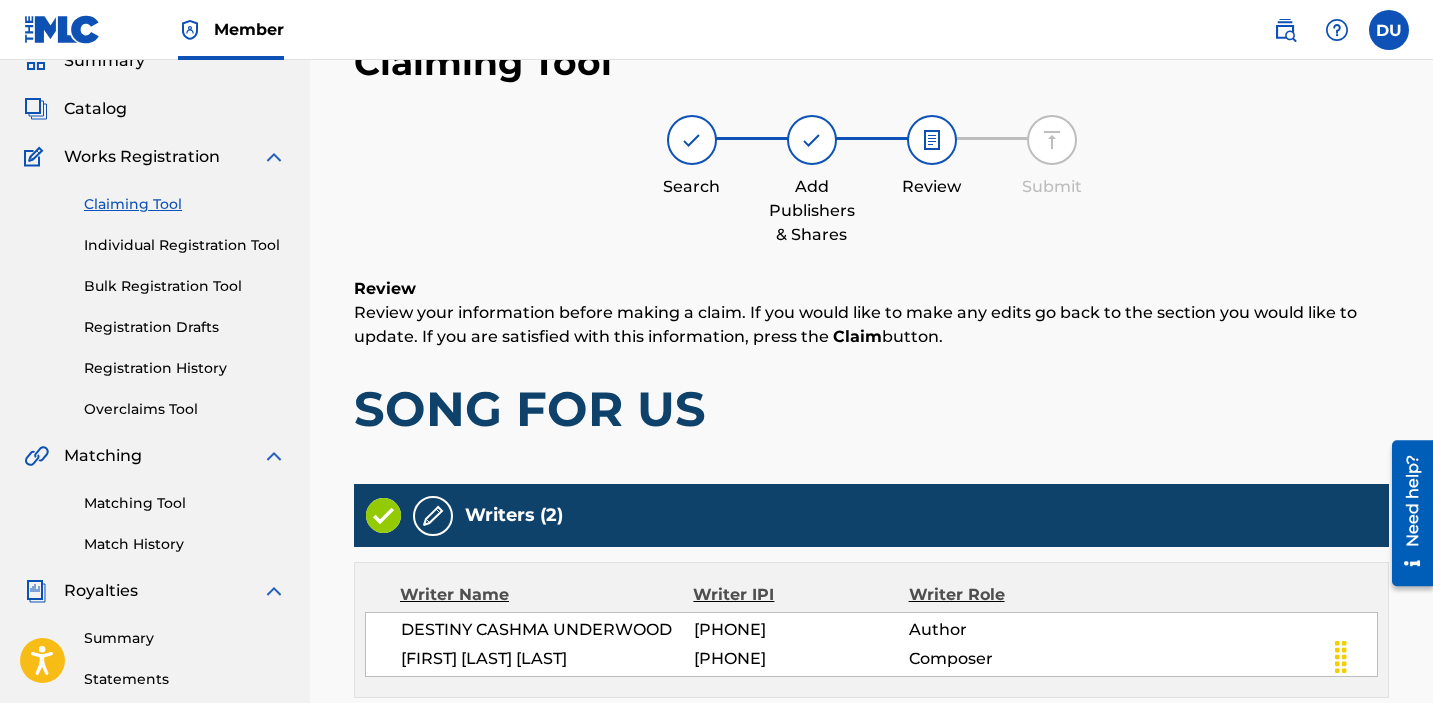 scroll, scrollTop: 772, scrollLeft: 0, axis: vertical 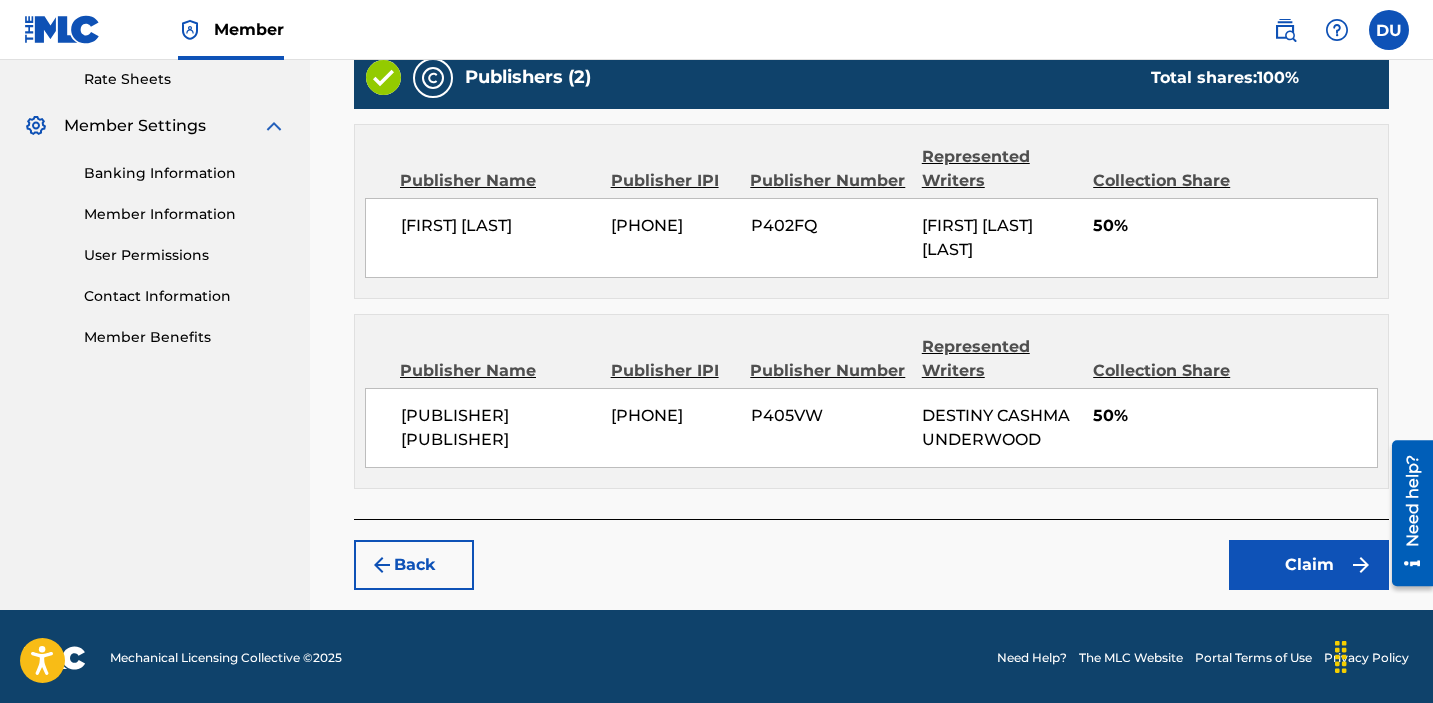 click on "Claim" at bounding box center (1309, 565) 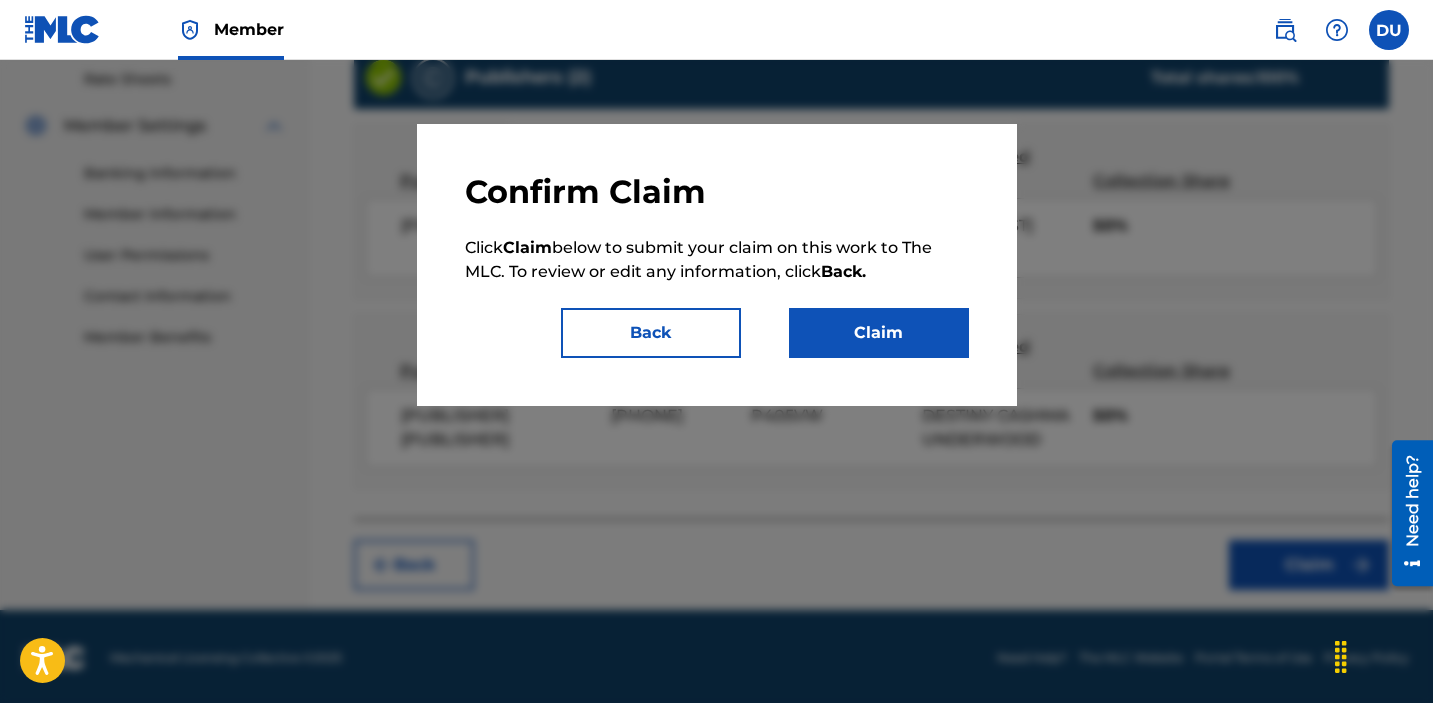 click on "Claim" at bounding box center [879, 333] 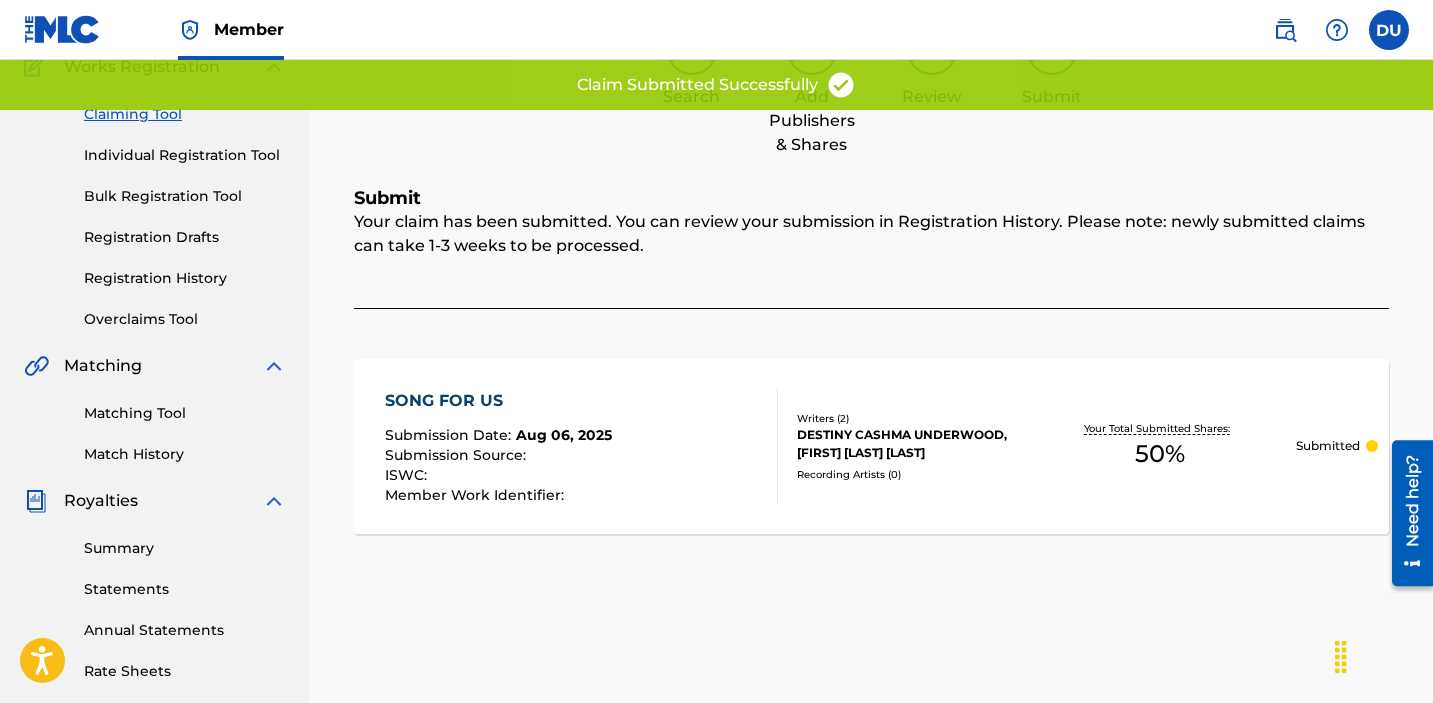 scroll, scrollTop: 46, scrollLeft: 0, axis: vertical 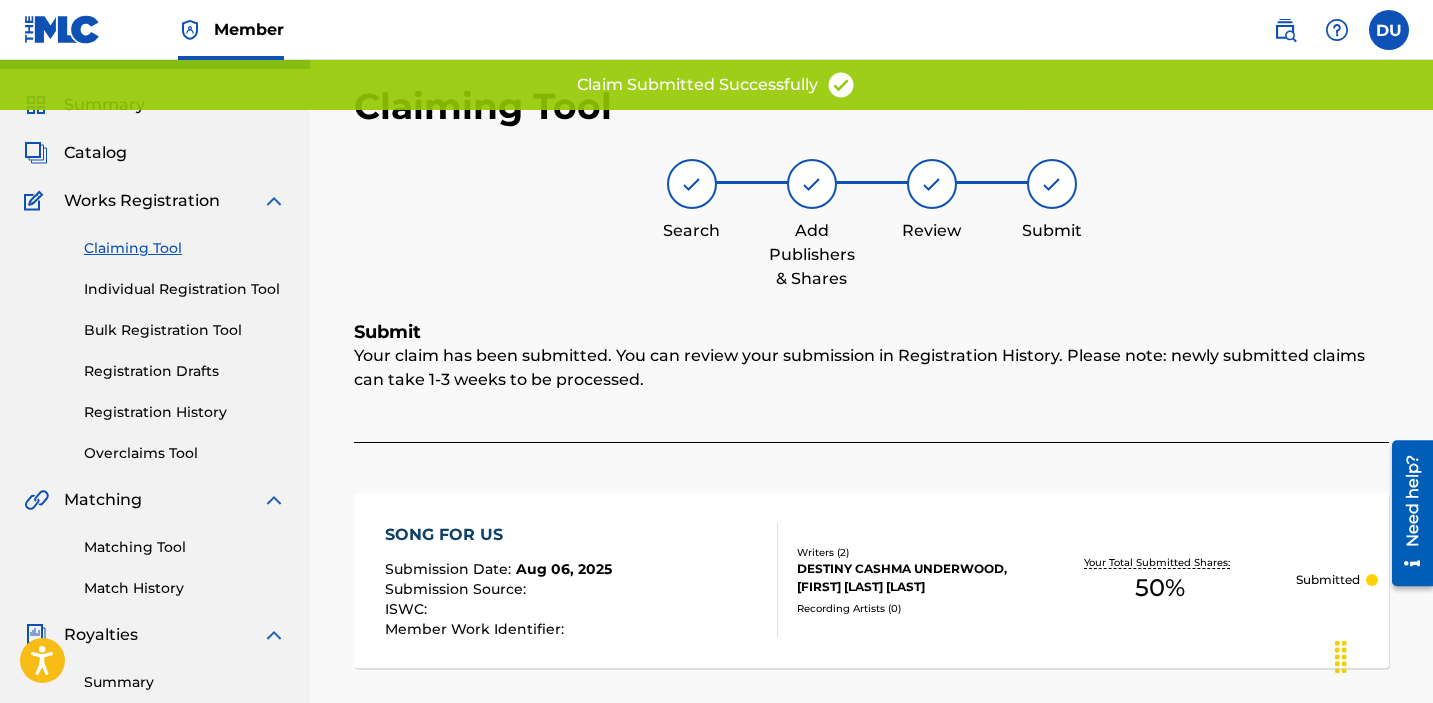 click on "Claiming Tool" at bounding box center (185, 248) 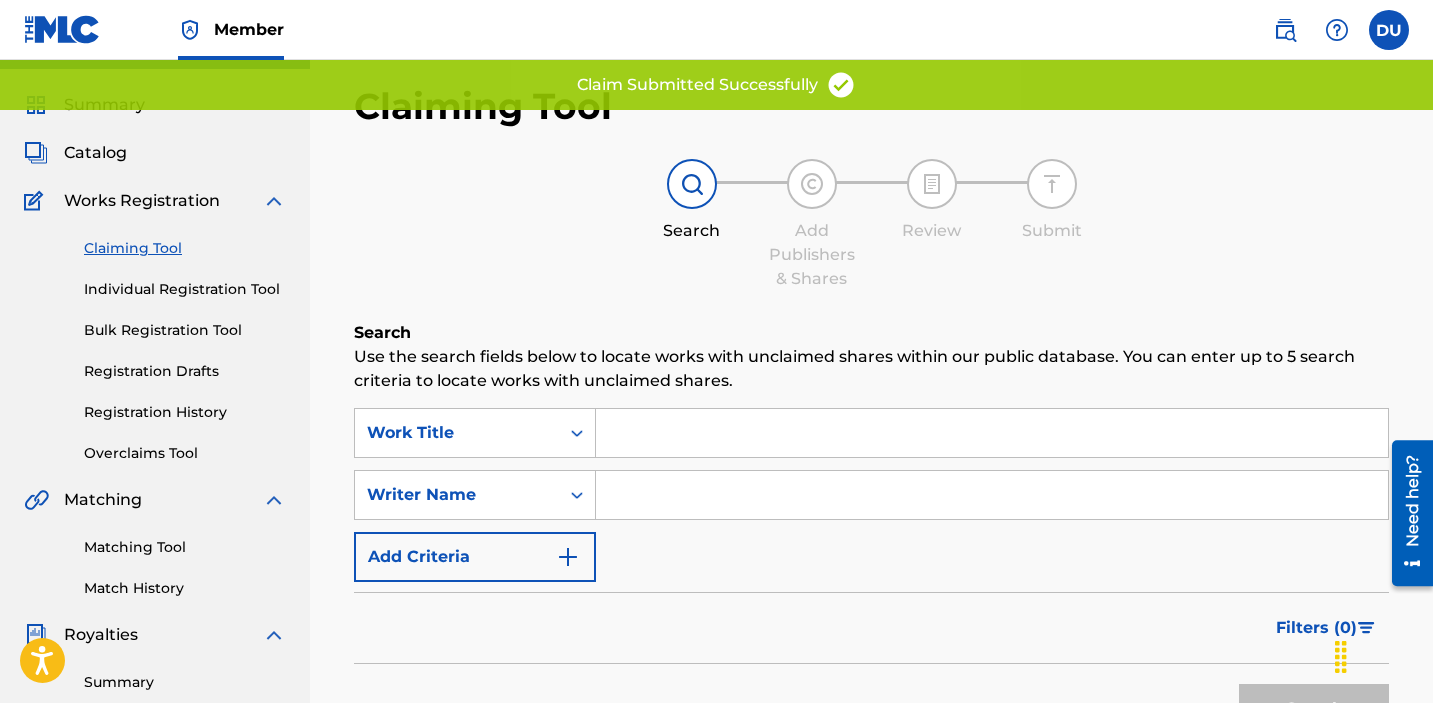 scroll, scrollTop: 0, scrollLeft: 0, axis: both 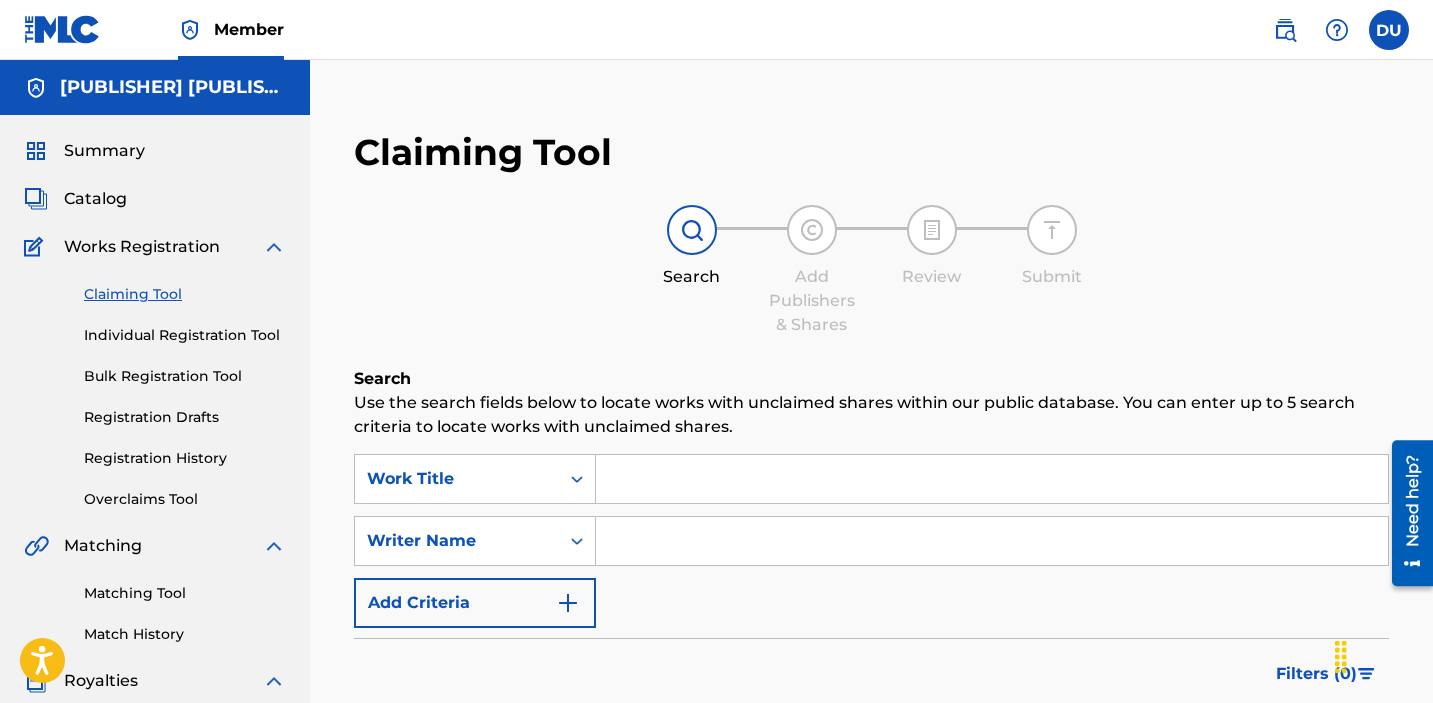 click at bounding box center (992, 479) 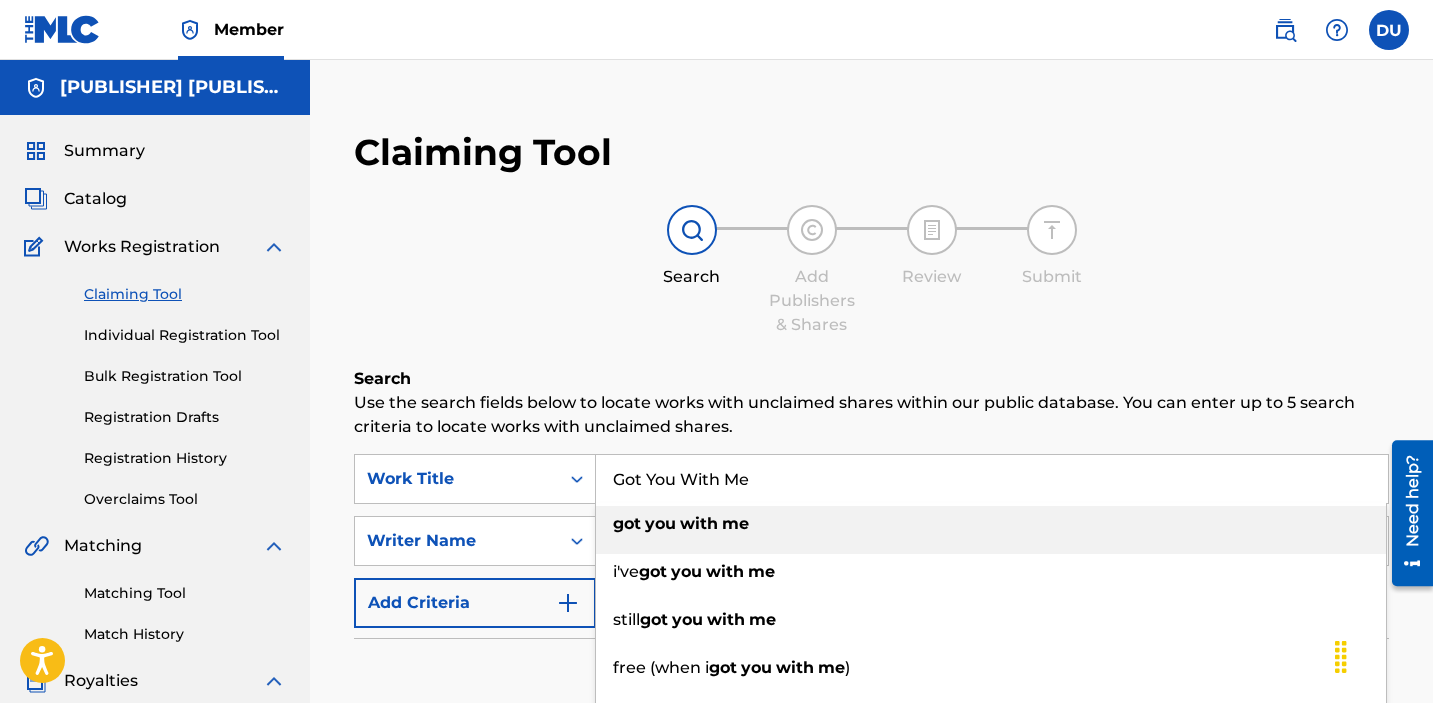 type on "Got You With Me" 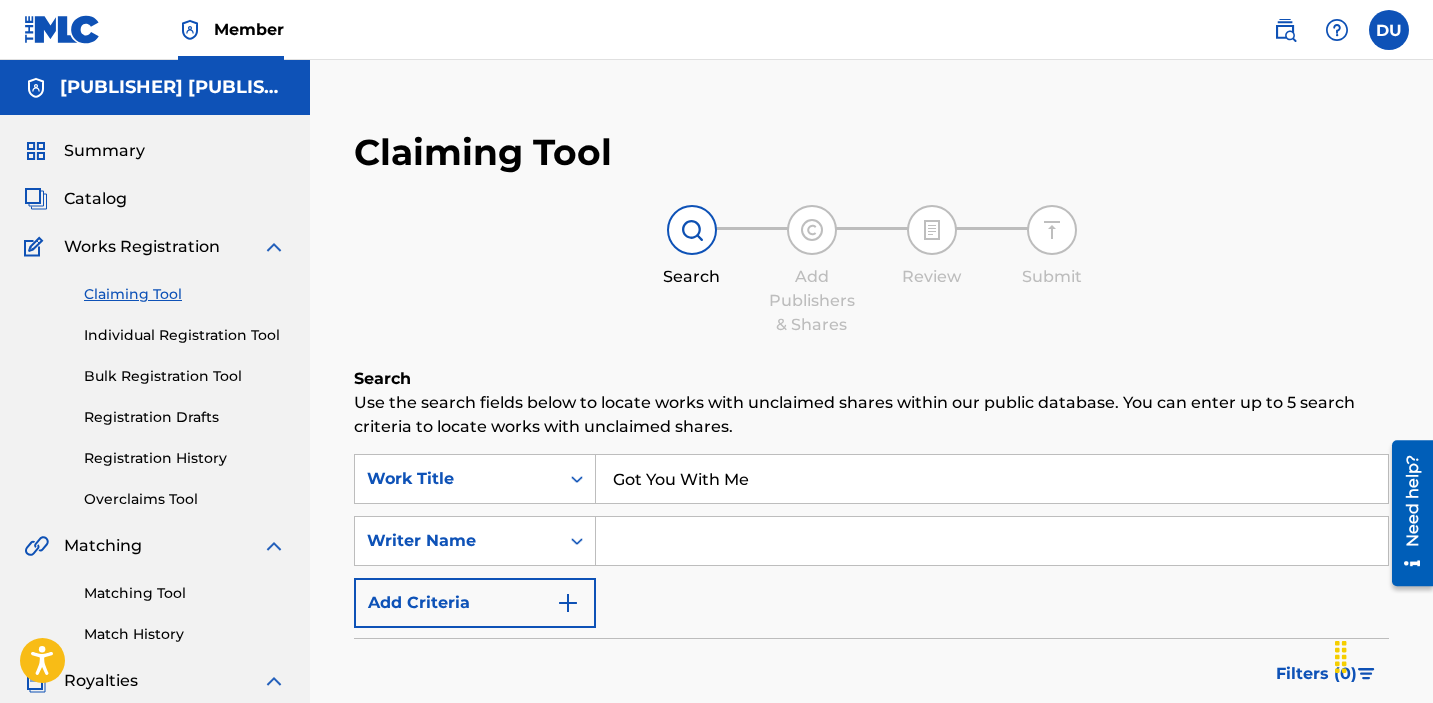 click at bounding box center [992, 541] 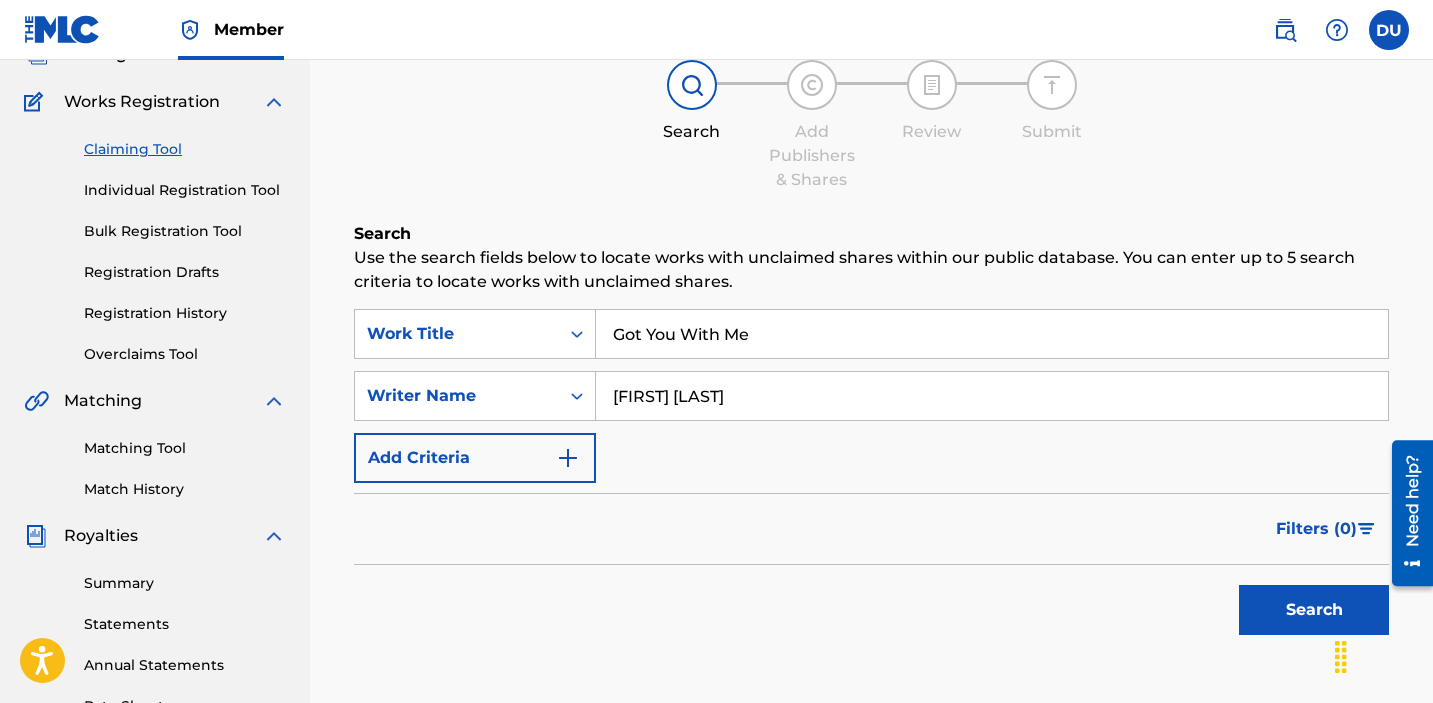 scroll, scrollTop: 417, scrollLeft: 0, axis: vertical 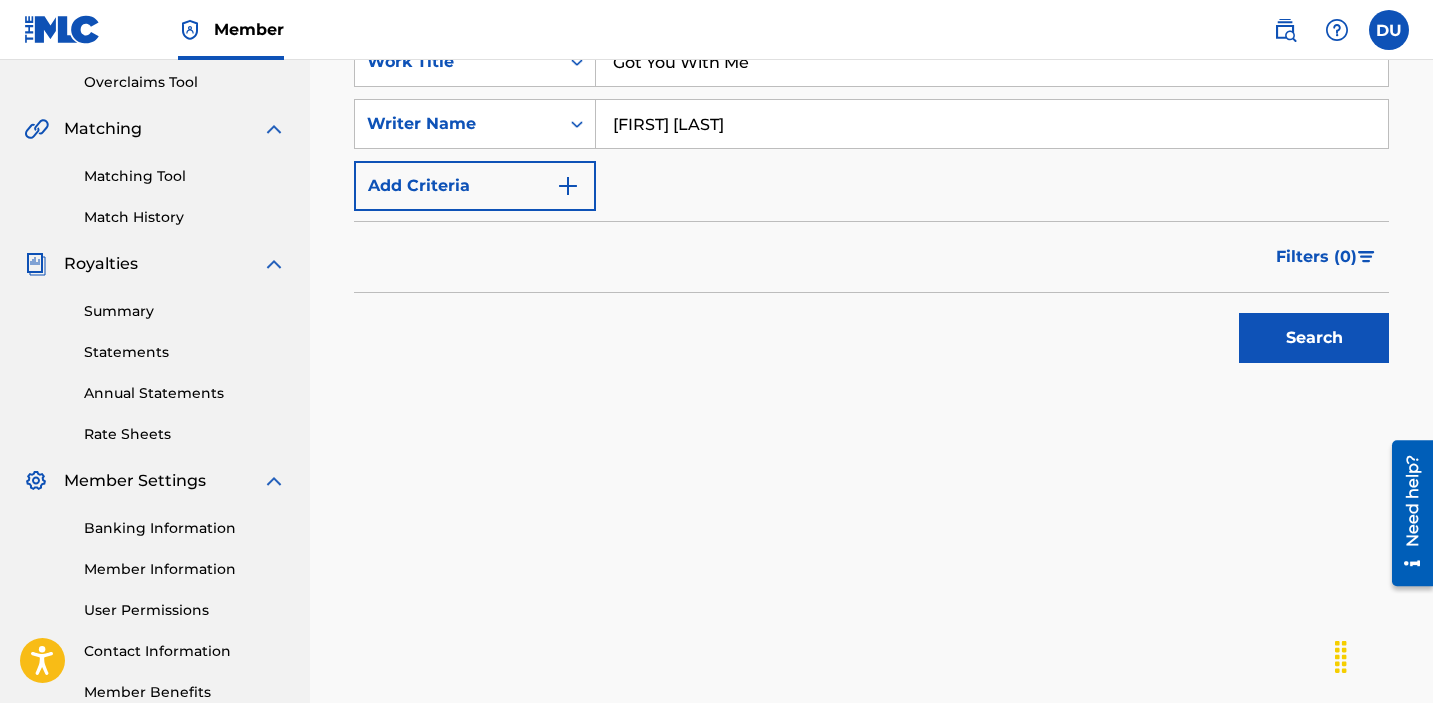 click on "Search Use the search fields below to locate works with unclaimed shares within our public database. You can enter up
to 5 search criteria to locate works with unclaimed shares. SearchWithCriteria4a30aa56-0a39-4747-92bc-c8d33034889e Work Title Got You With Me SearchWithCriteria8a55d2ca-008b-4e53-8135-f1b528d9b89d Writer Name [LAST] [LAST] Add Criteria Filter Claim Search Filters Include works claimed by my Member Remove Filters Apply Filters Filters ( 0 ) Search" at bounding box center (871, 211) 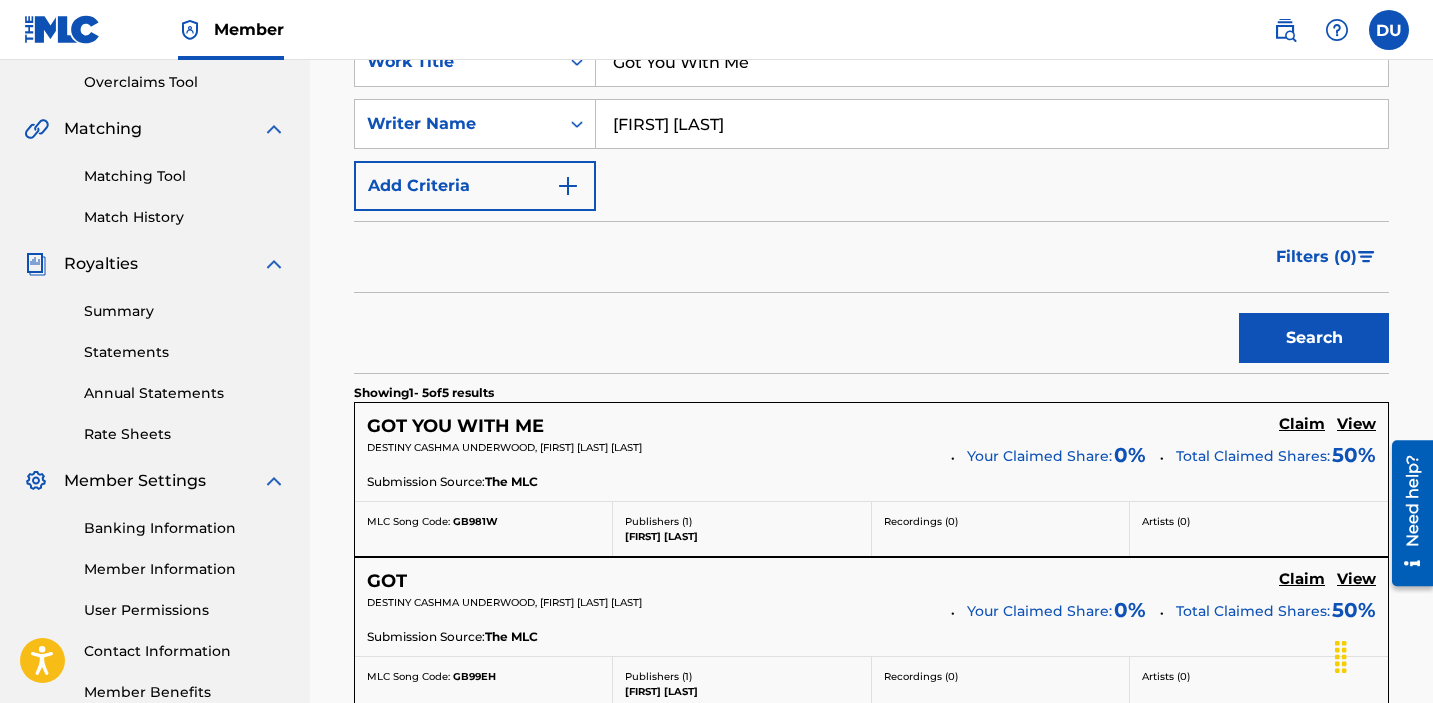 click on "Claim" at bounding box center (1302, 424) 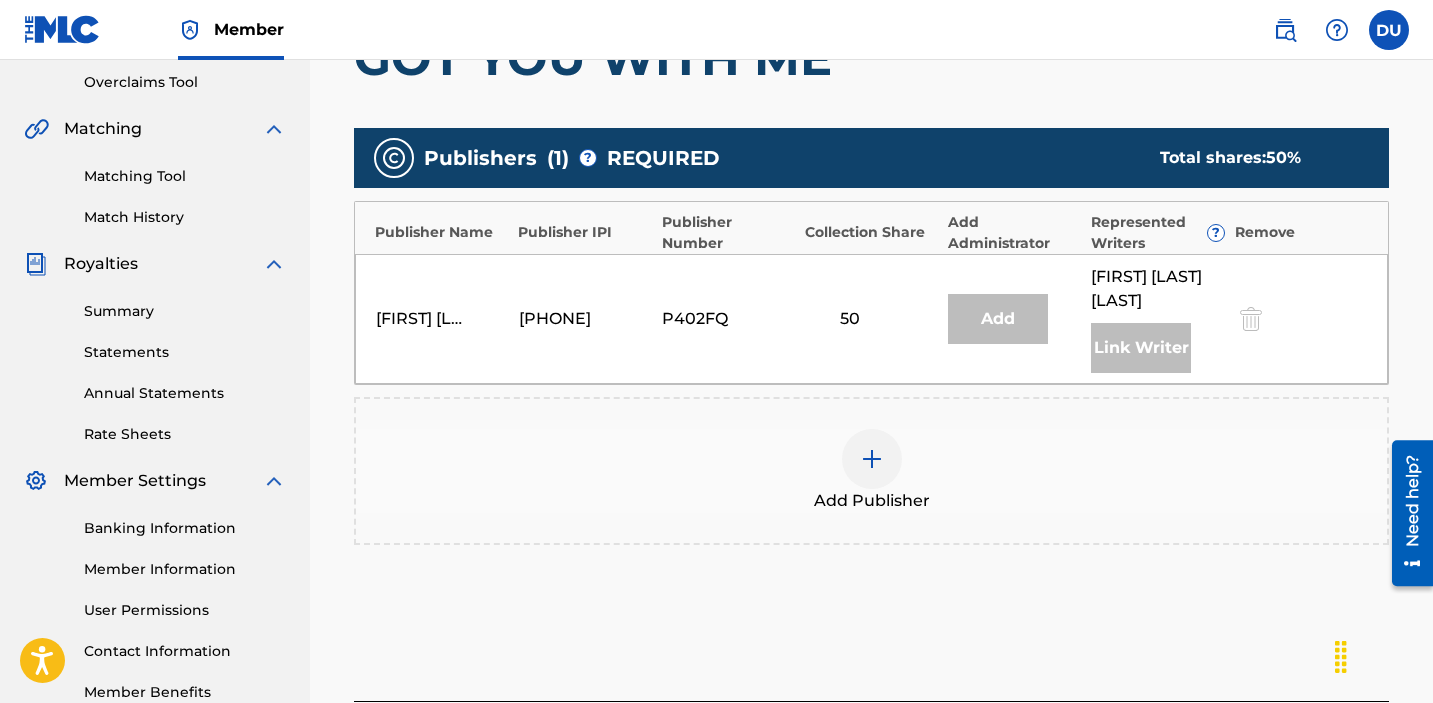 click at bounding box center (872, 459) 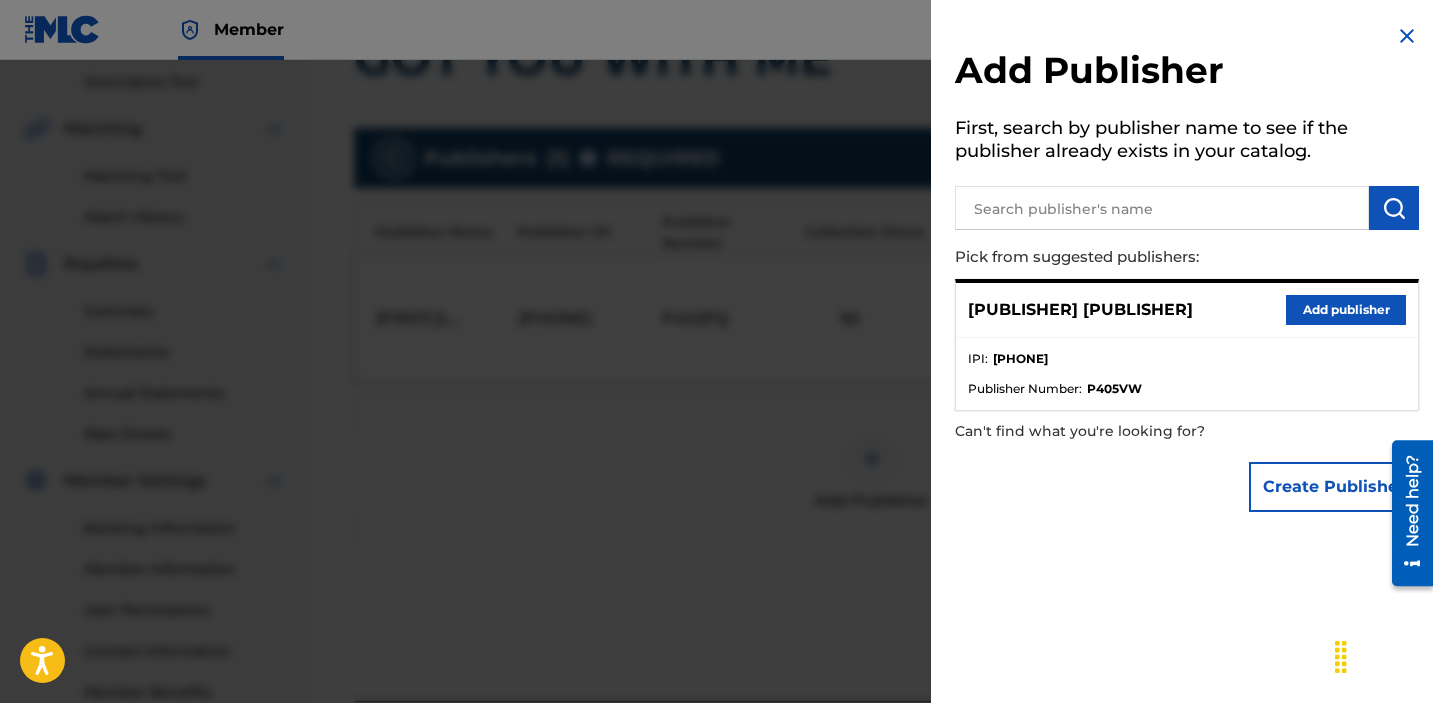 click on "Add publisher" at bounding box center [1346, 310] 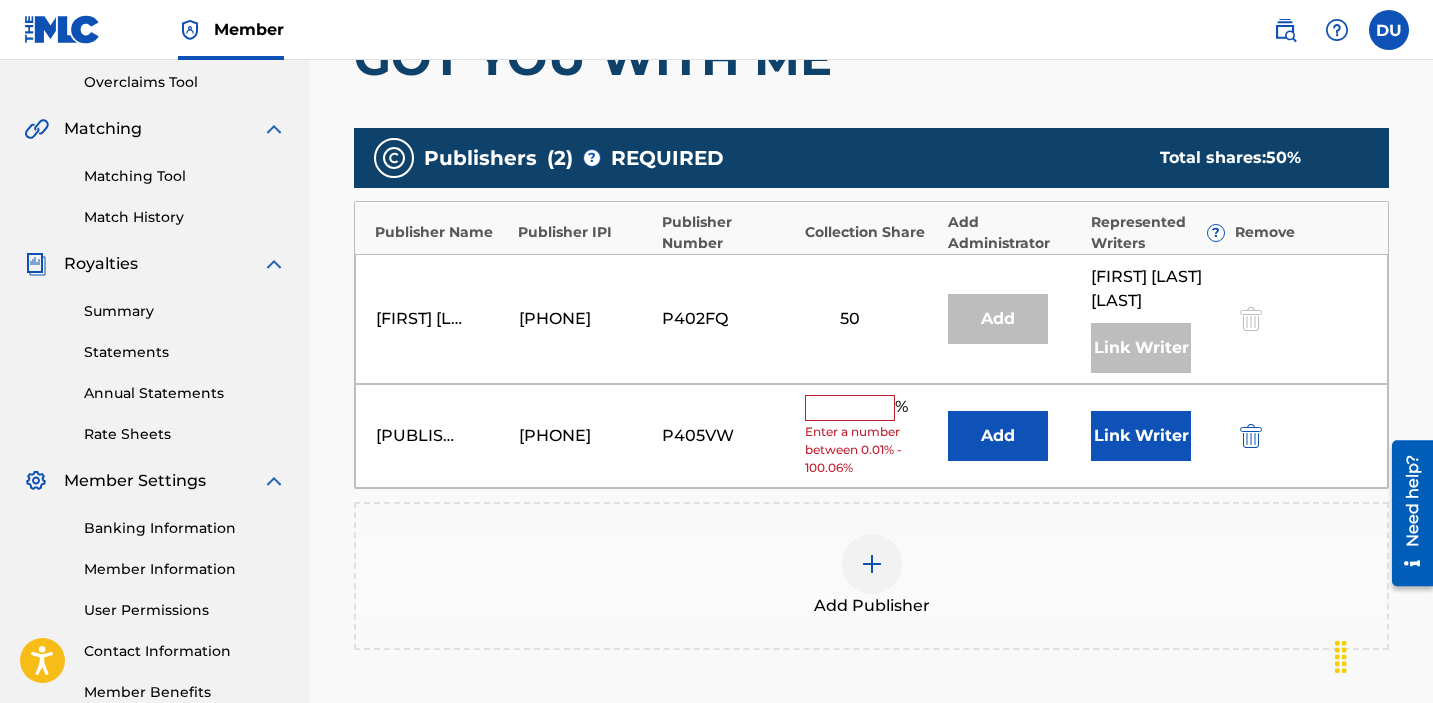 click at bounding box center [850, 408] 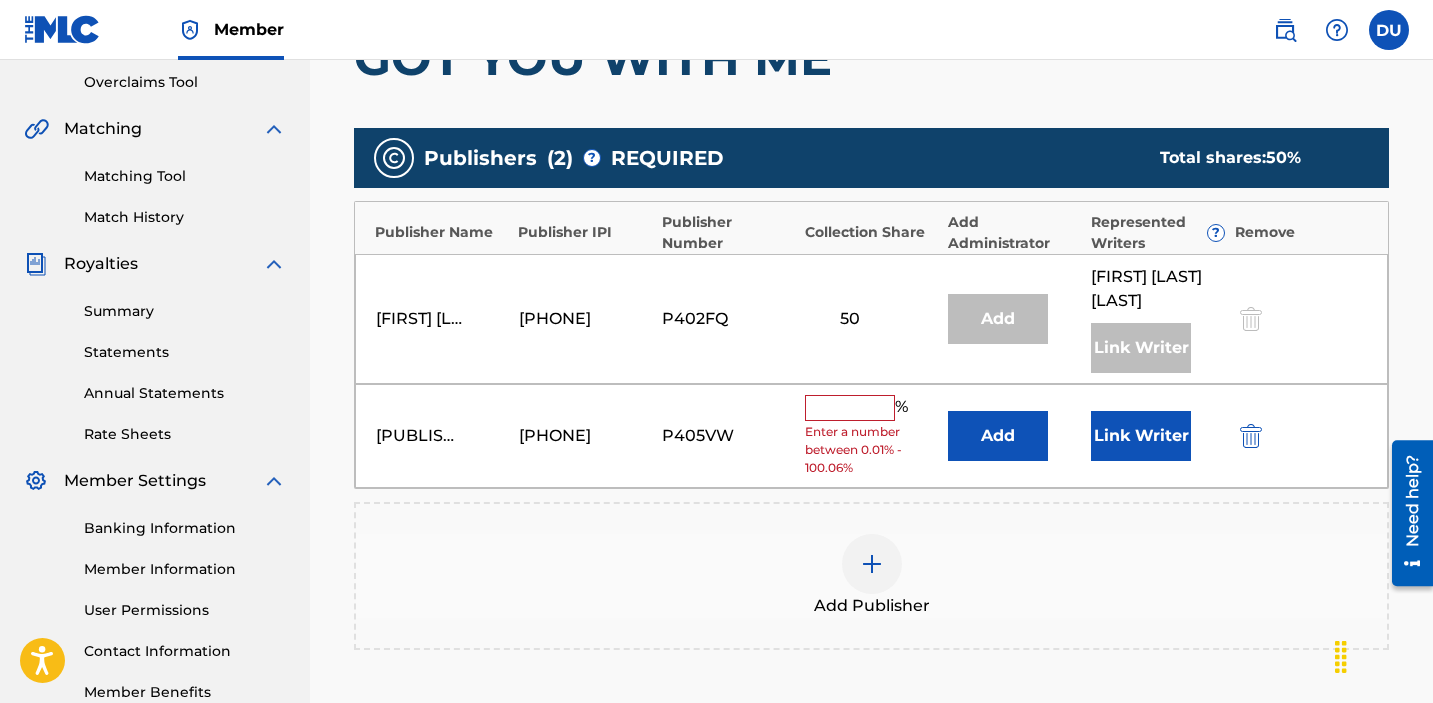 type on "50" 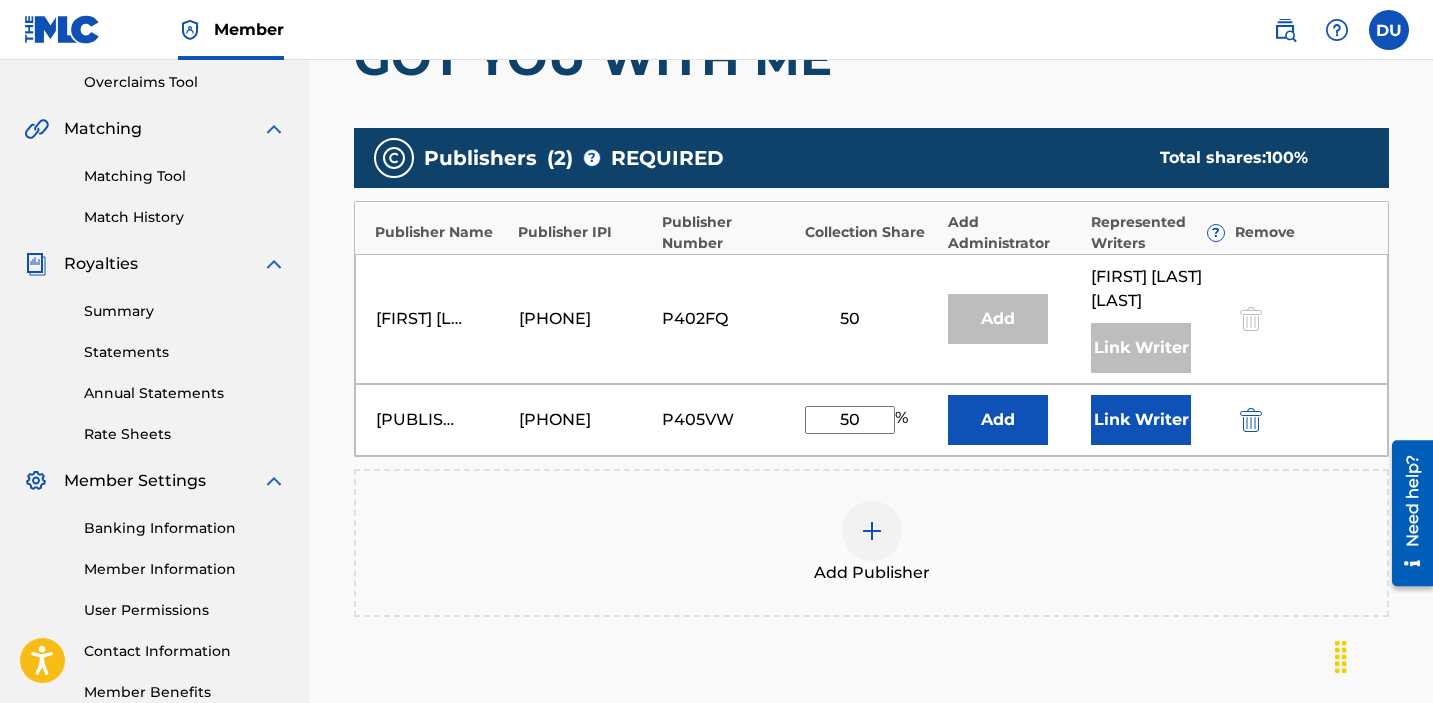 click on "Link Writer" at bounding box center (1141, 420) 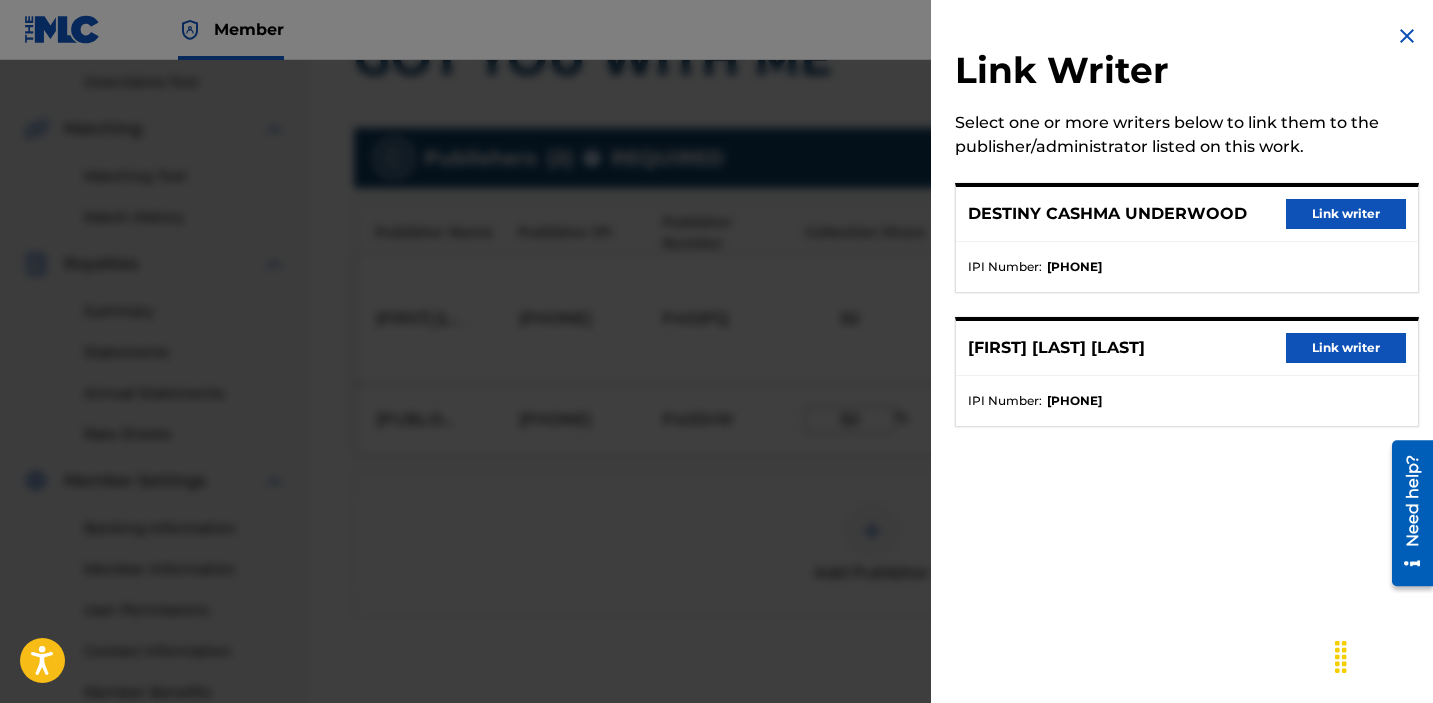 click on "Link writer" at bounding box center [1346, 214] 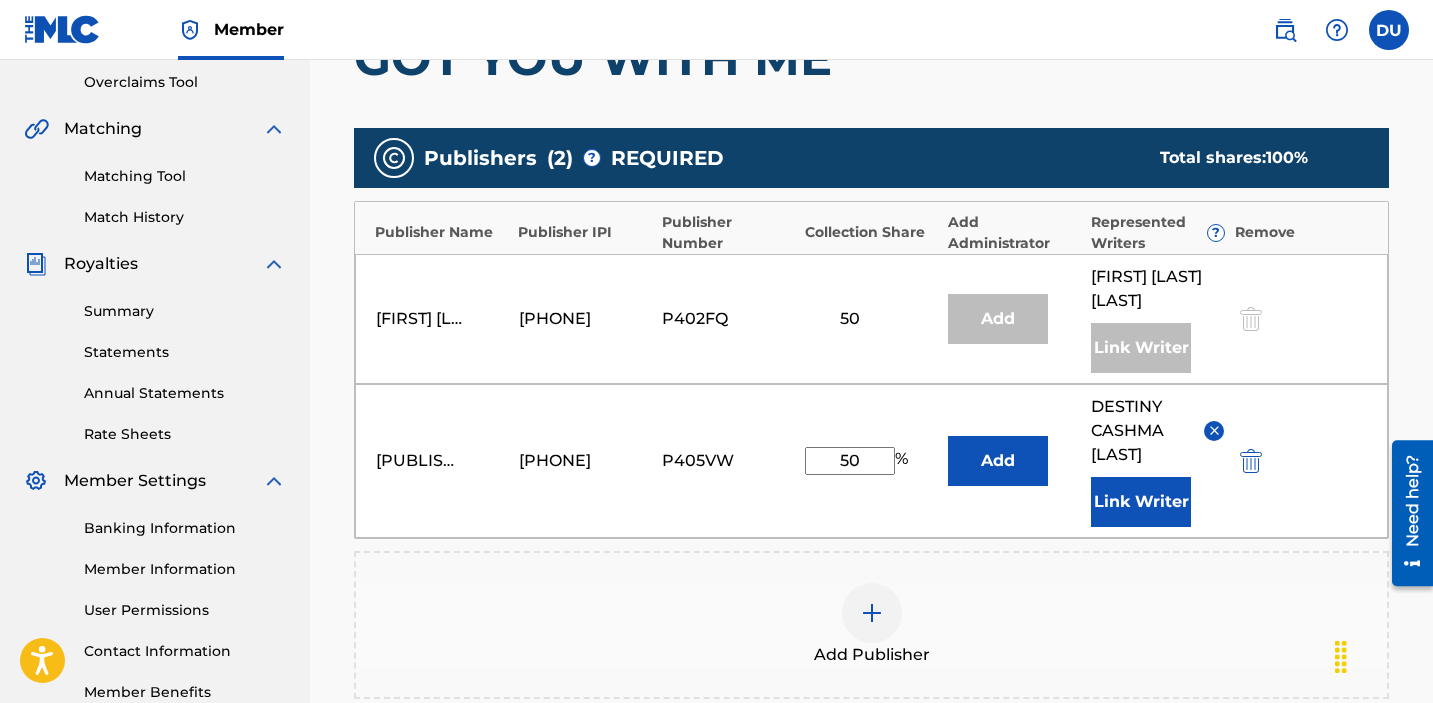 click on "Link Writer" at bounding box center (1141, 502) 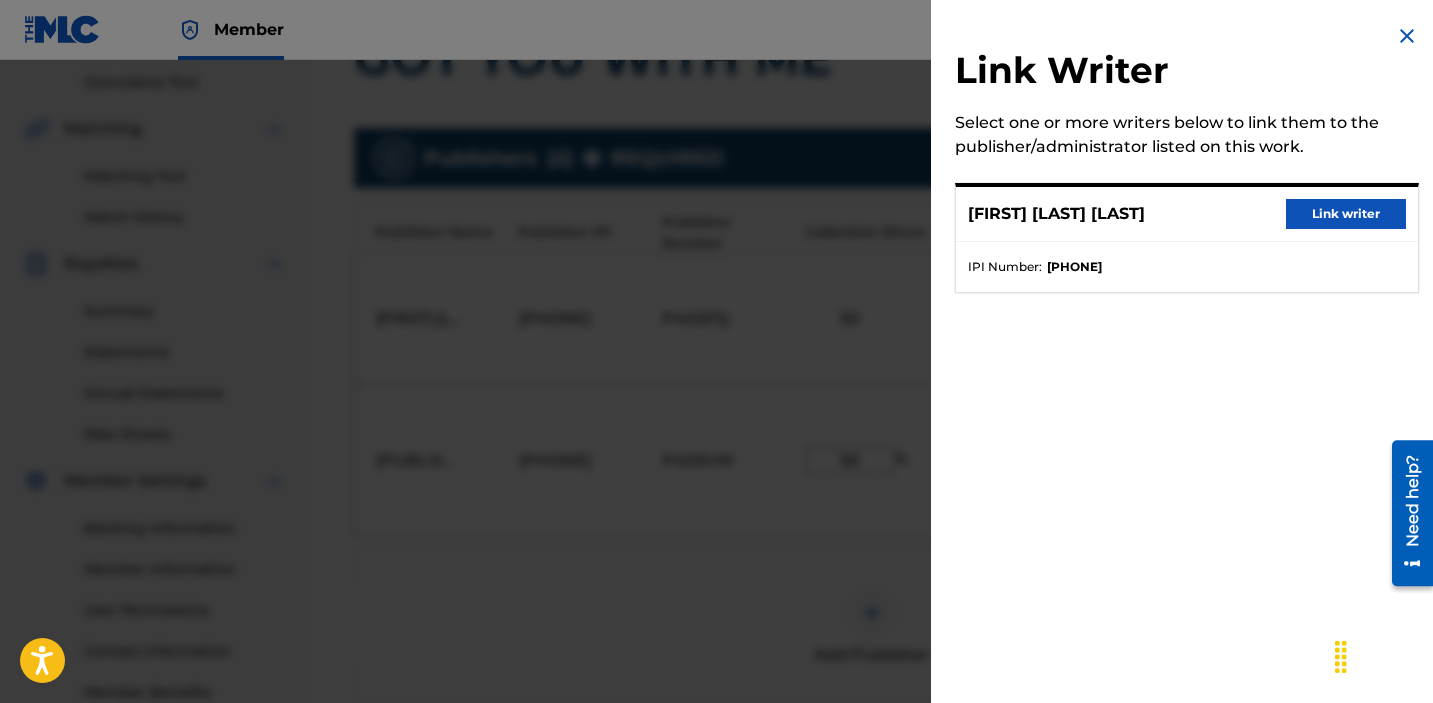 scroll, scrollTop: 445, scrollLeft: 0, axis: vertical 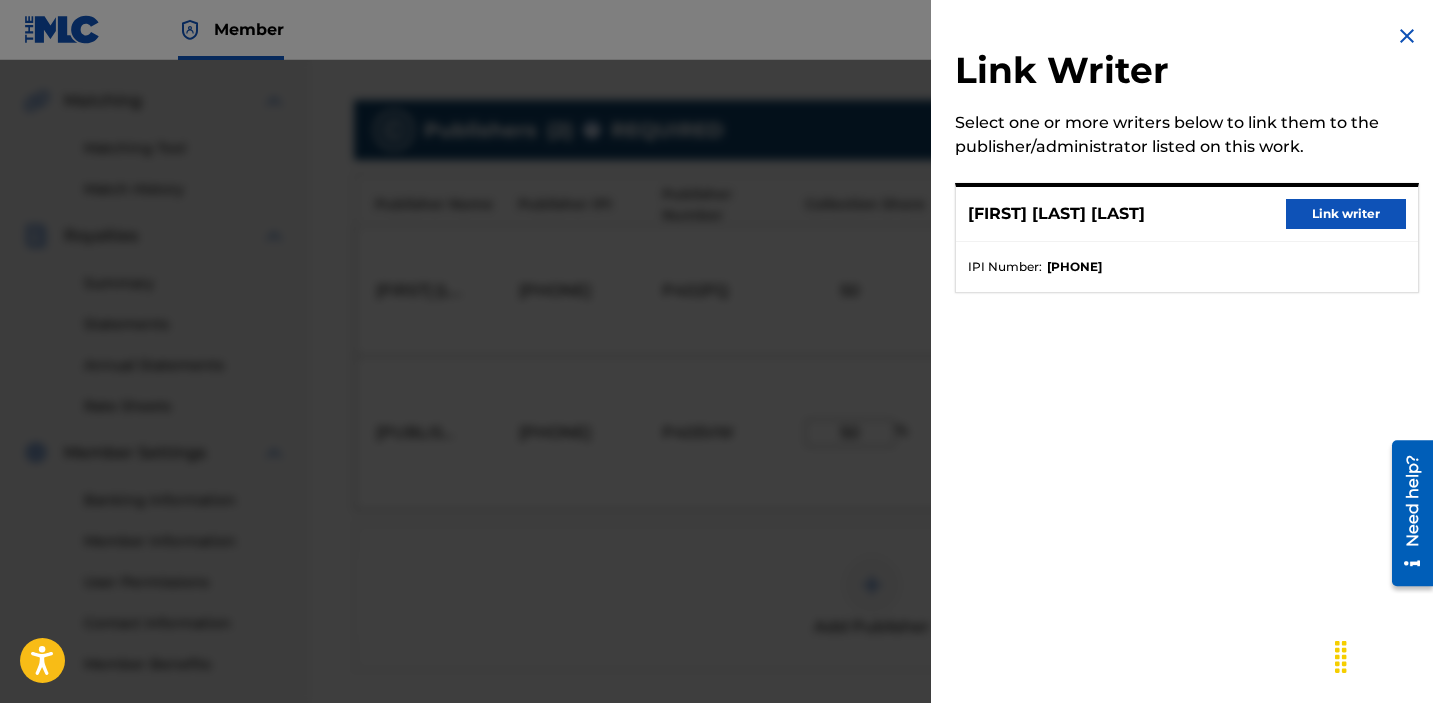 click at bounding box center (716, 411) 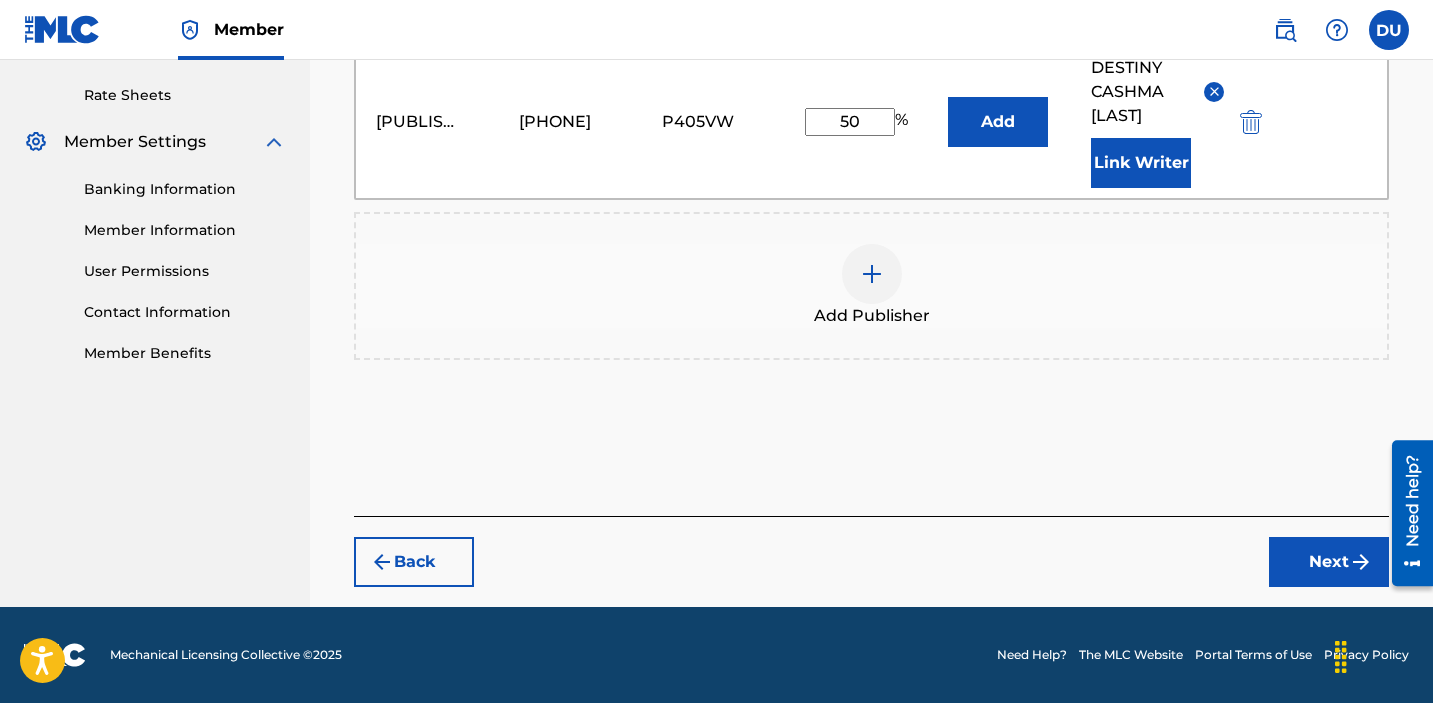 click on "Next" at bounding box center (1329, 562) 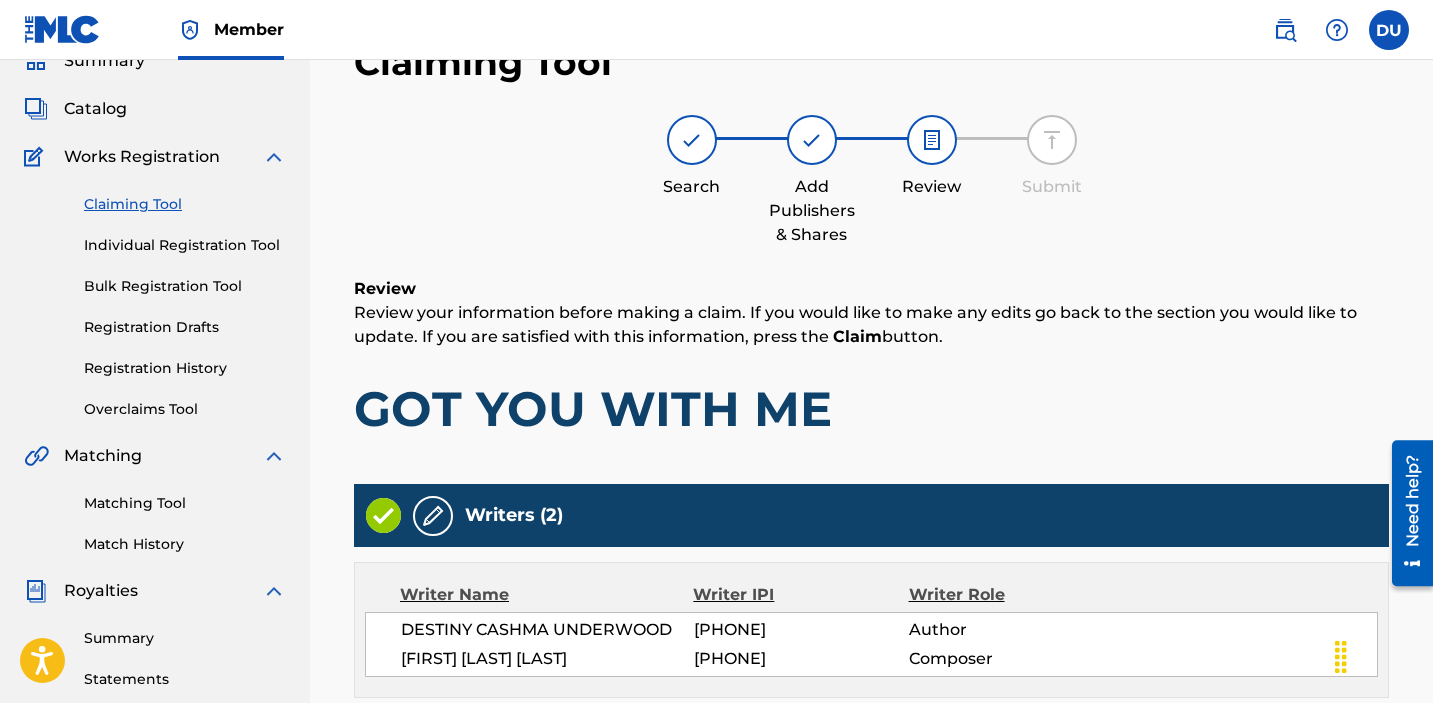 scroll, scrollTop: 772, scrollLeft: 0, axis: vertical 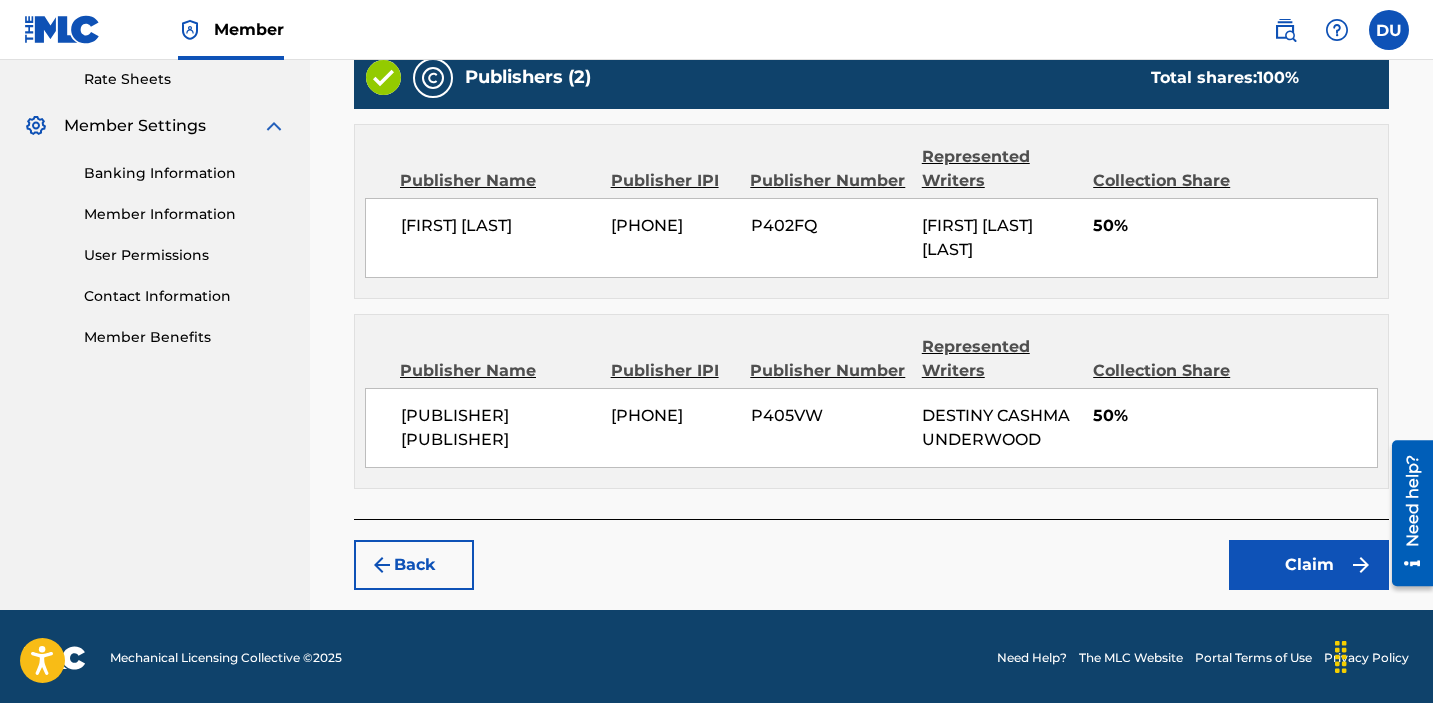 click on "Claim" at bounding box center [1309, 565] 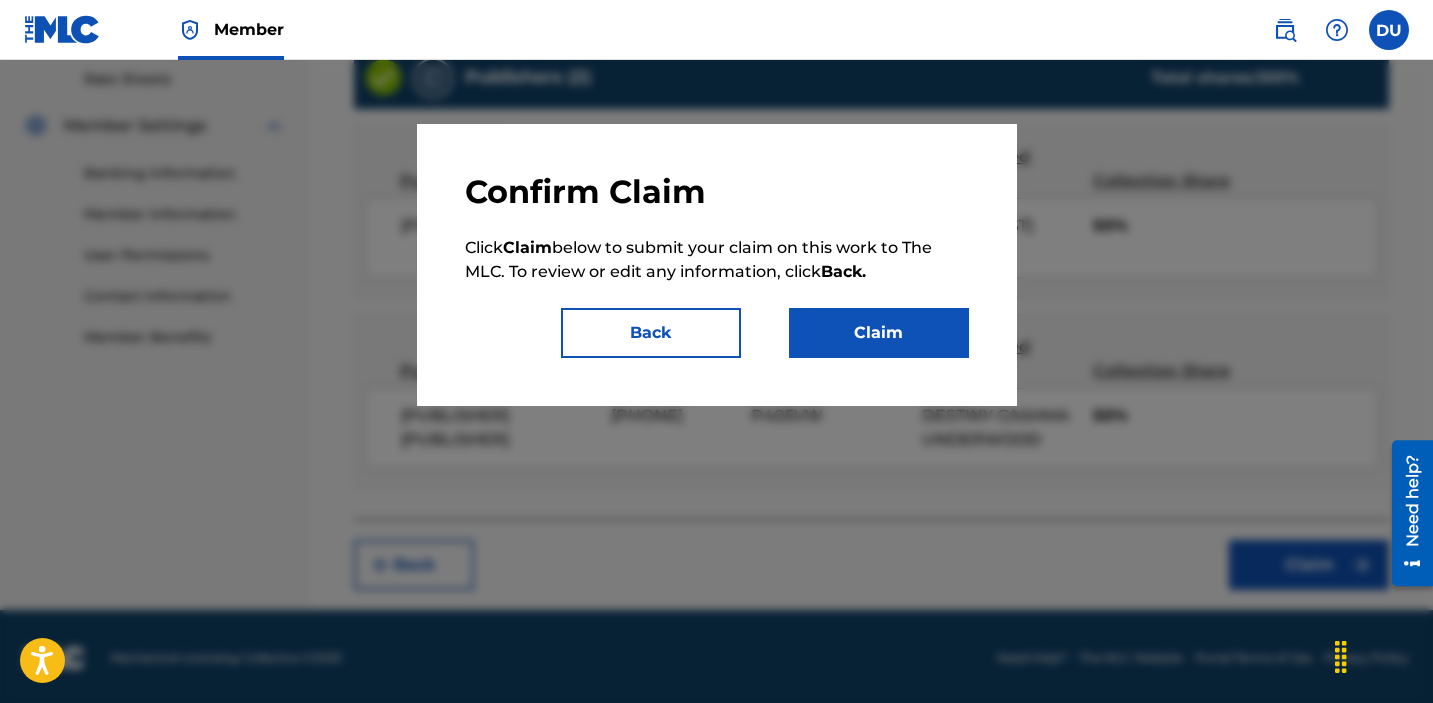 click on "Claim" at bounding box center (879, 333) 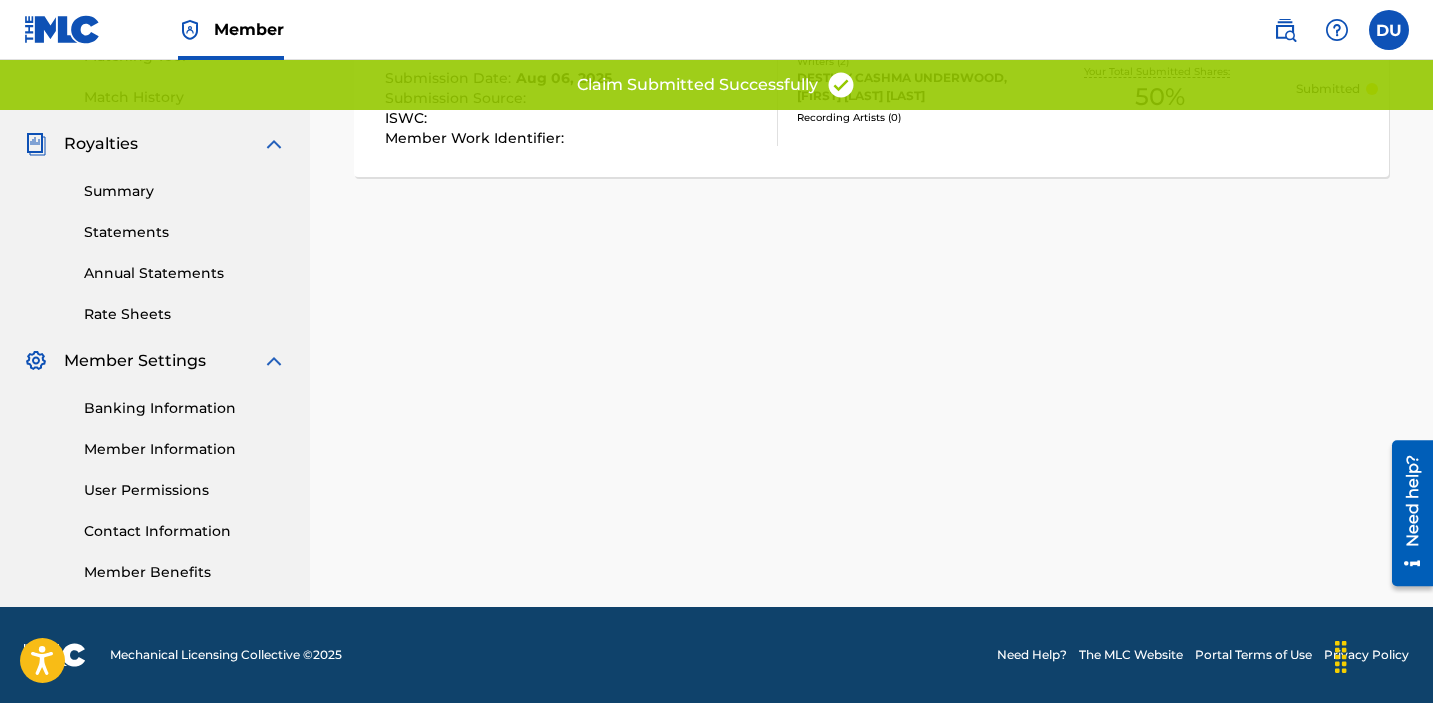 scroll, scrollTop: 50, scrollLeft: 0, axis: vertical 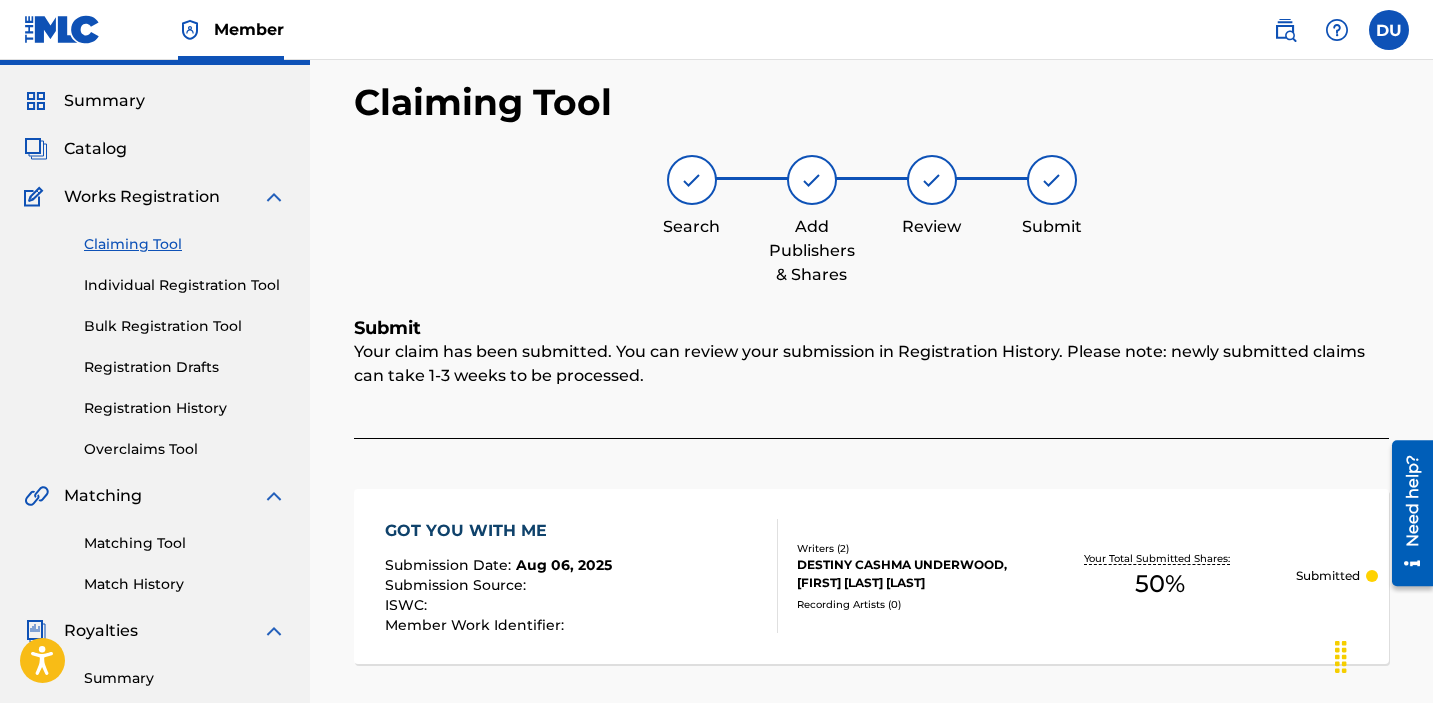 click on "Claiming Tool" at bounding box center (185, 244) 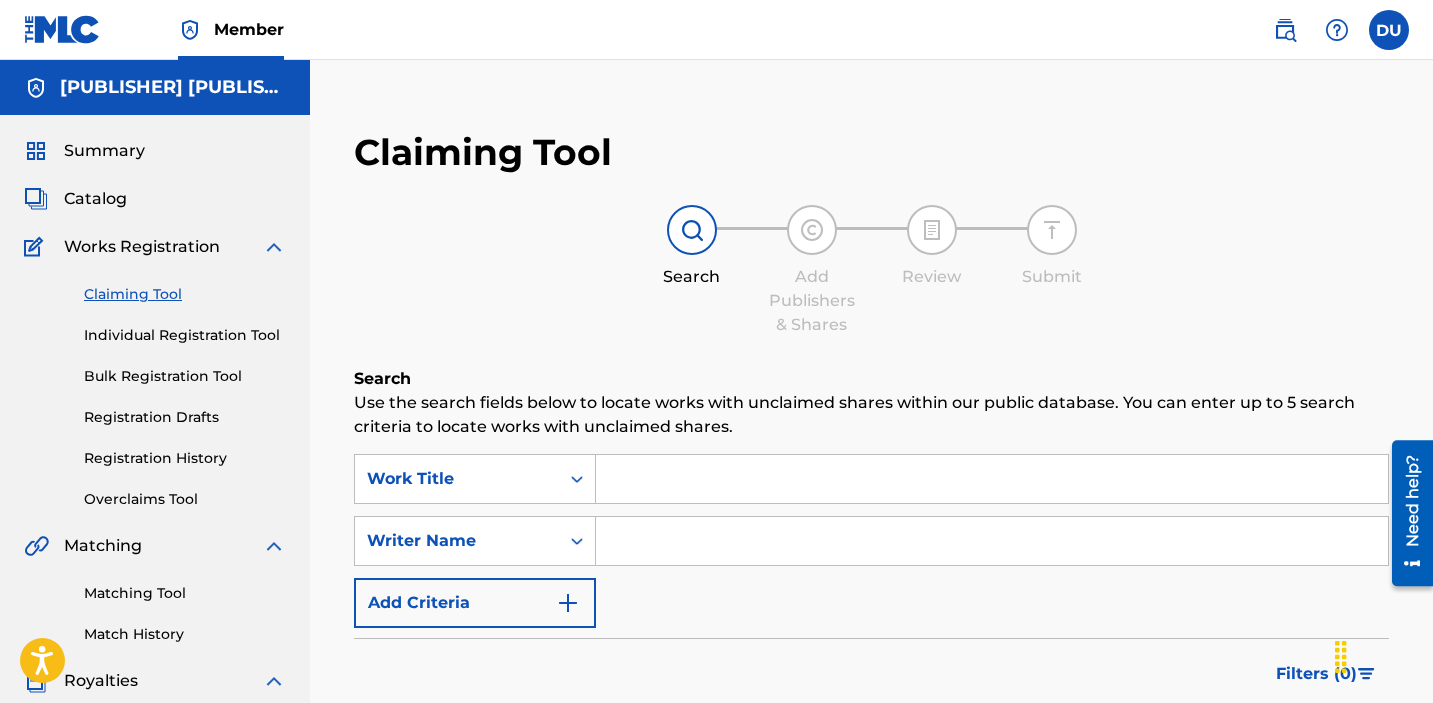 click at bounding box center (992, 541) 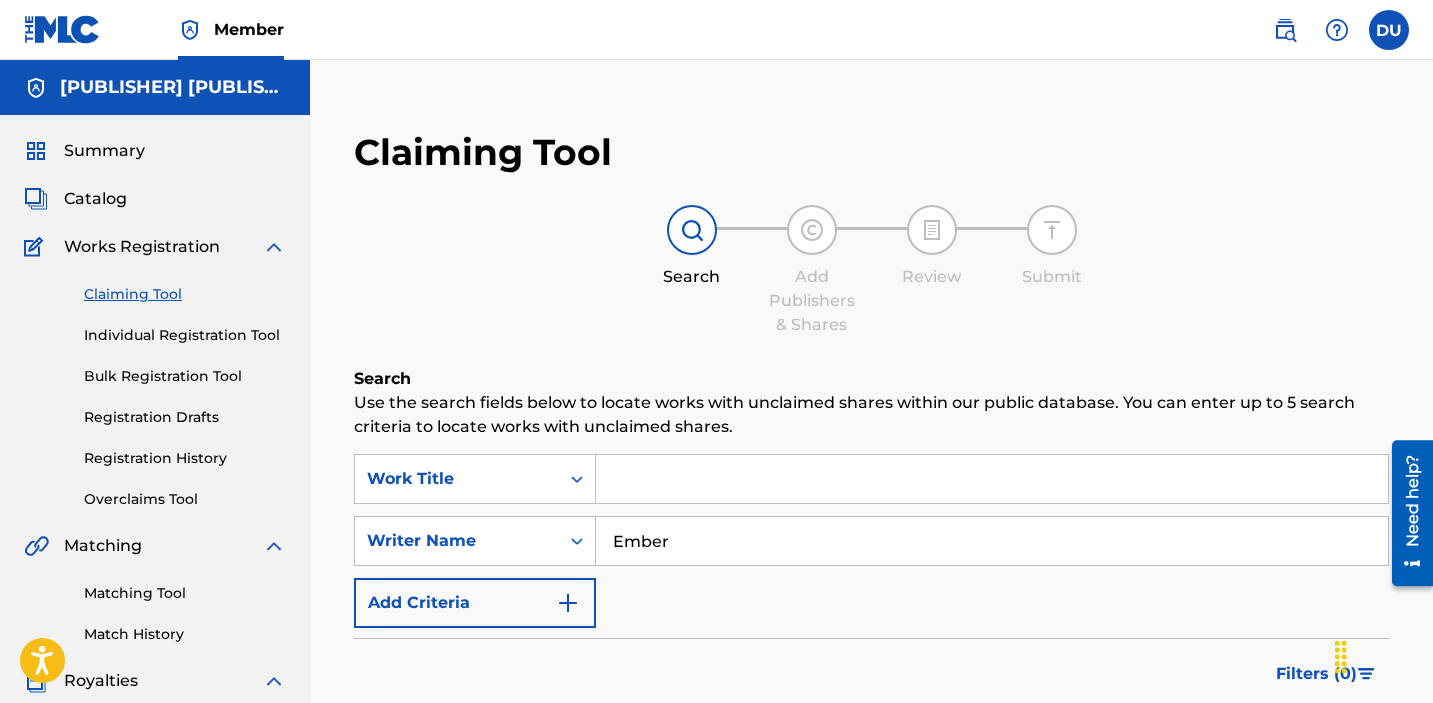 type on "Ember" 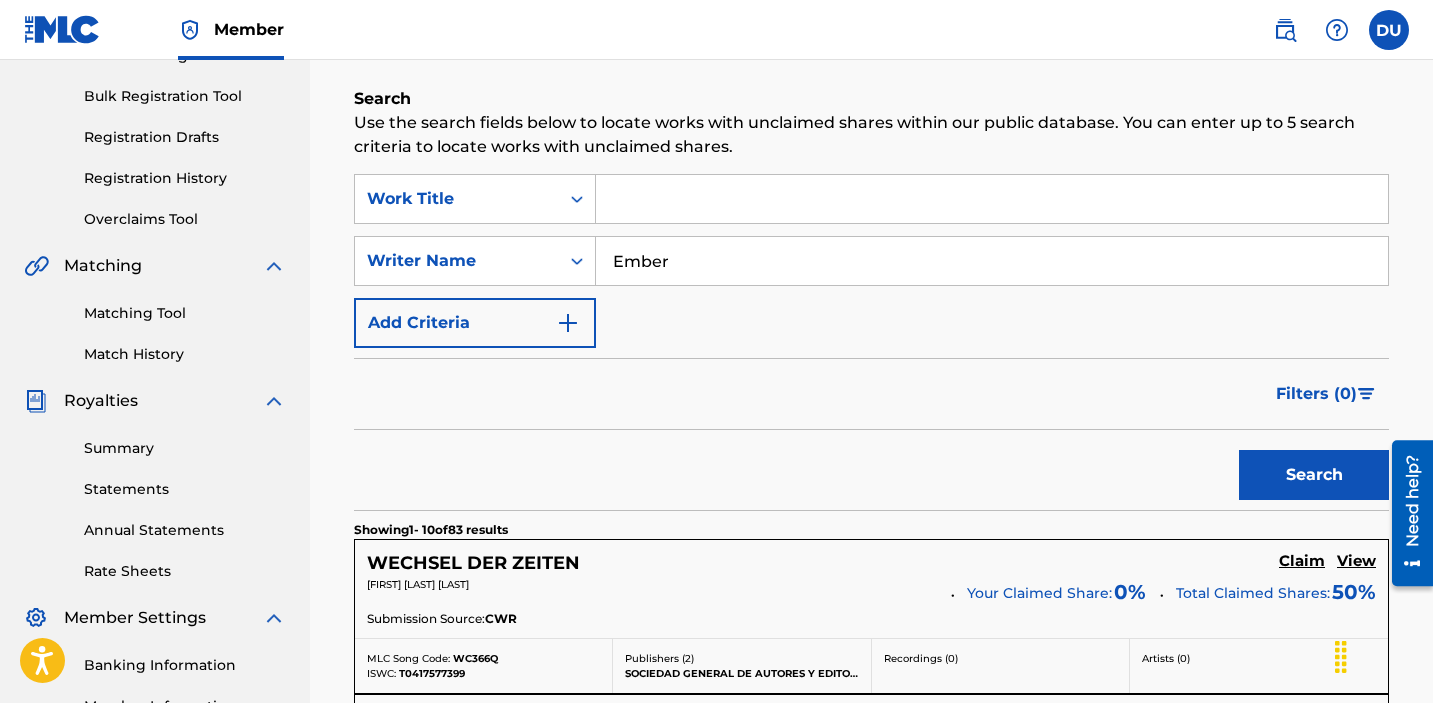scroll, scrollTop: 83, scrollLeft: 0, axis: vertical 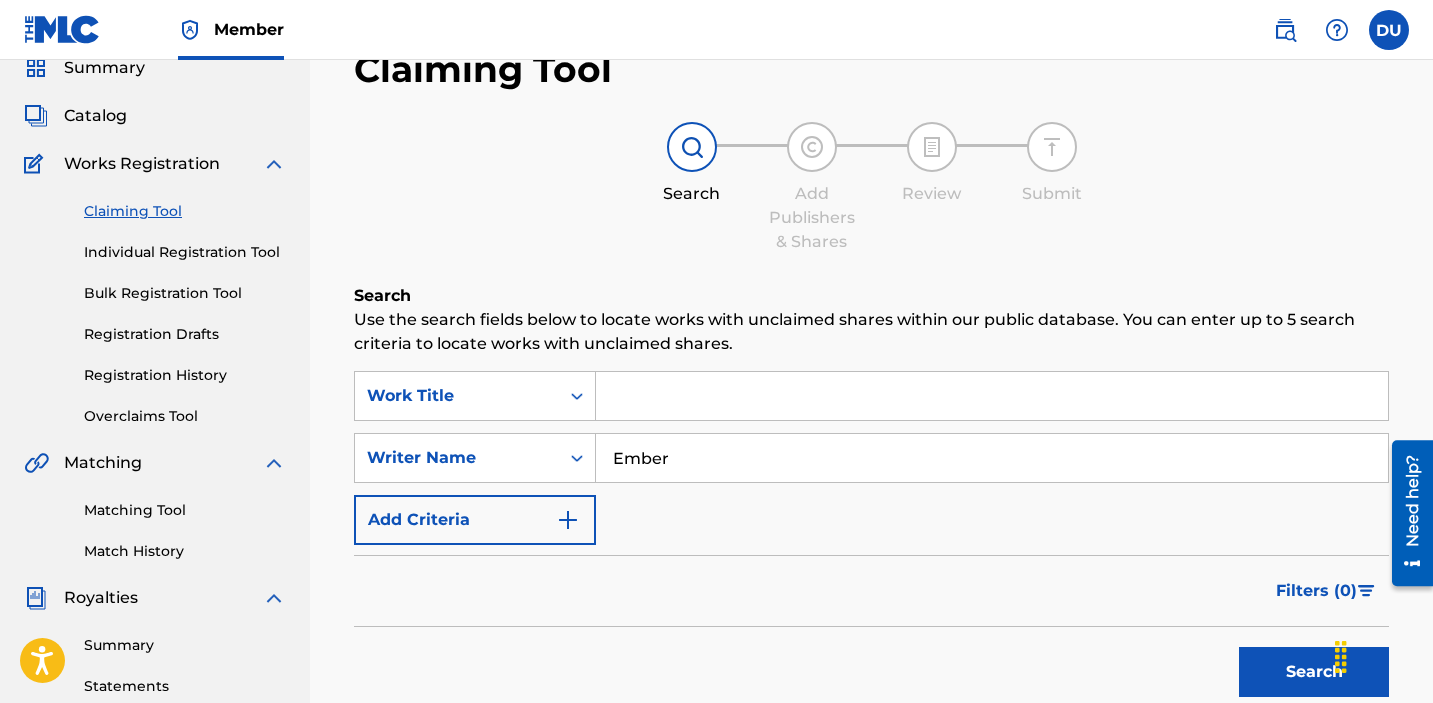 click at bounding box center [992, 396] 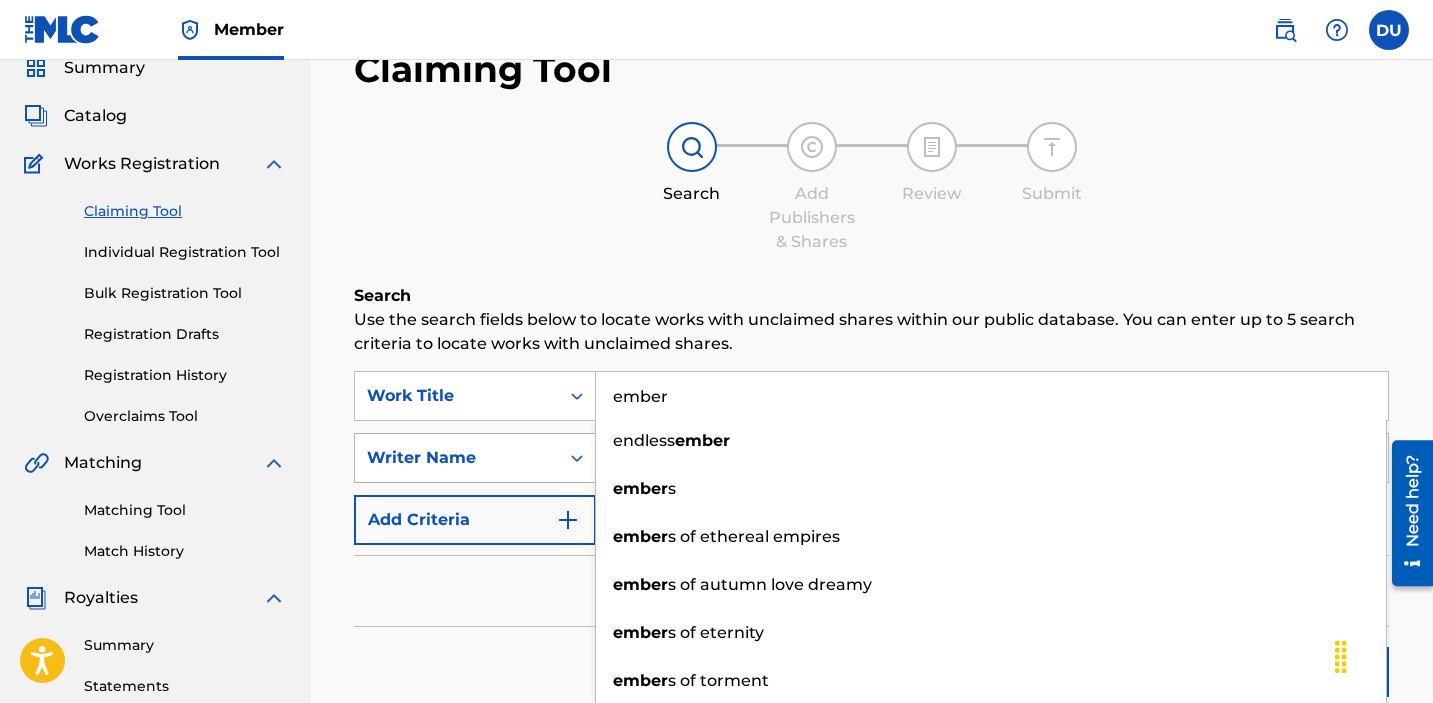 type on "ember" 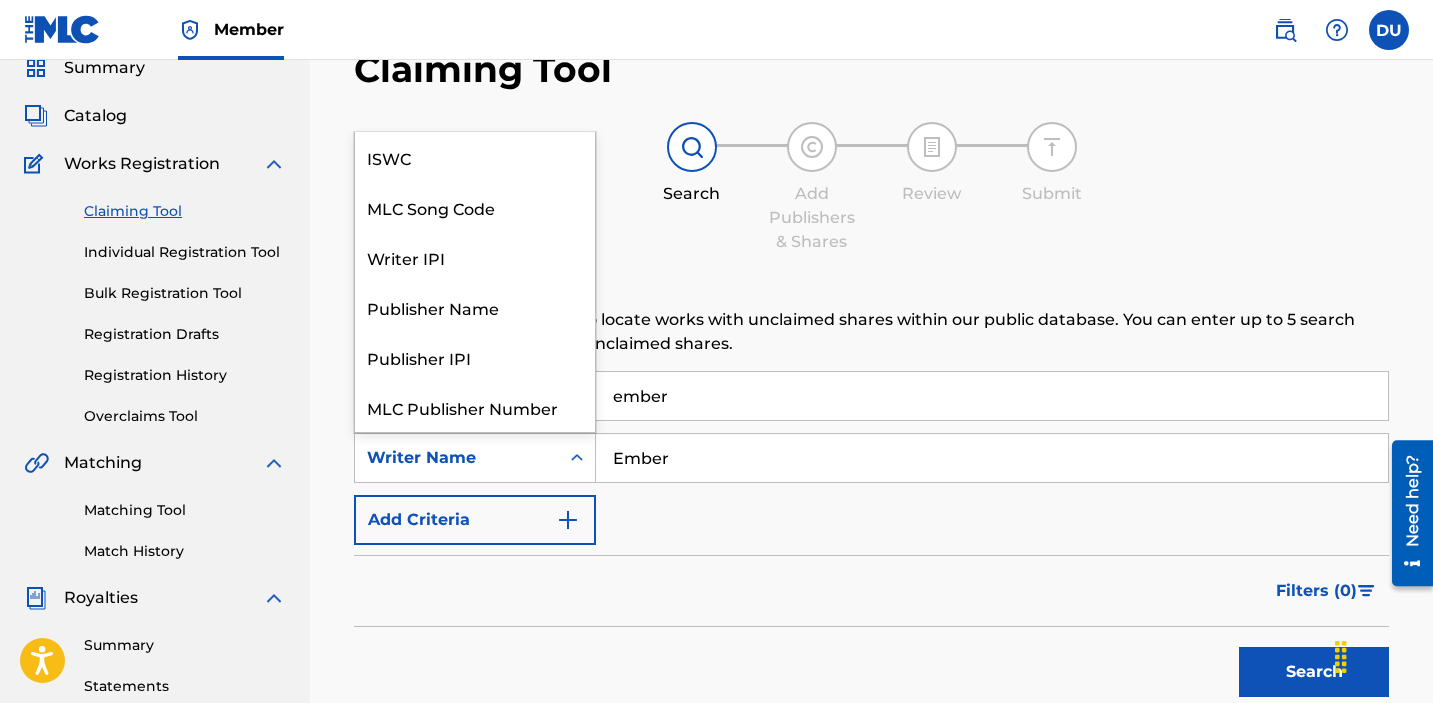 scroll, scrollTop: 50, scrollLeft: 0, axis: vertical 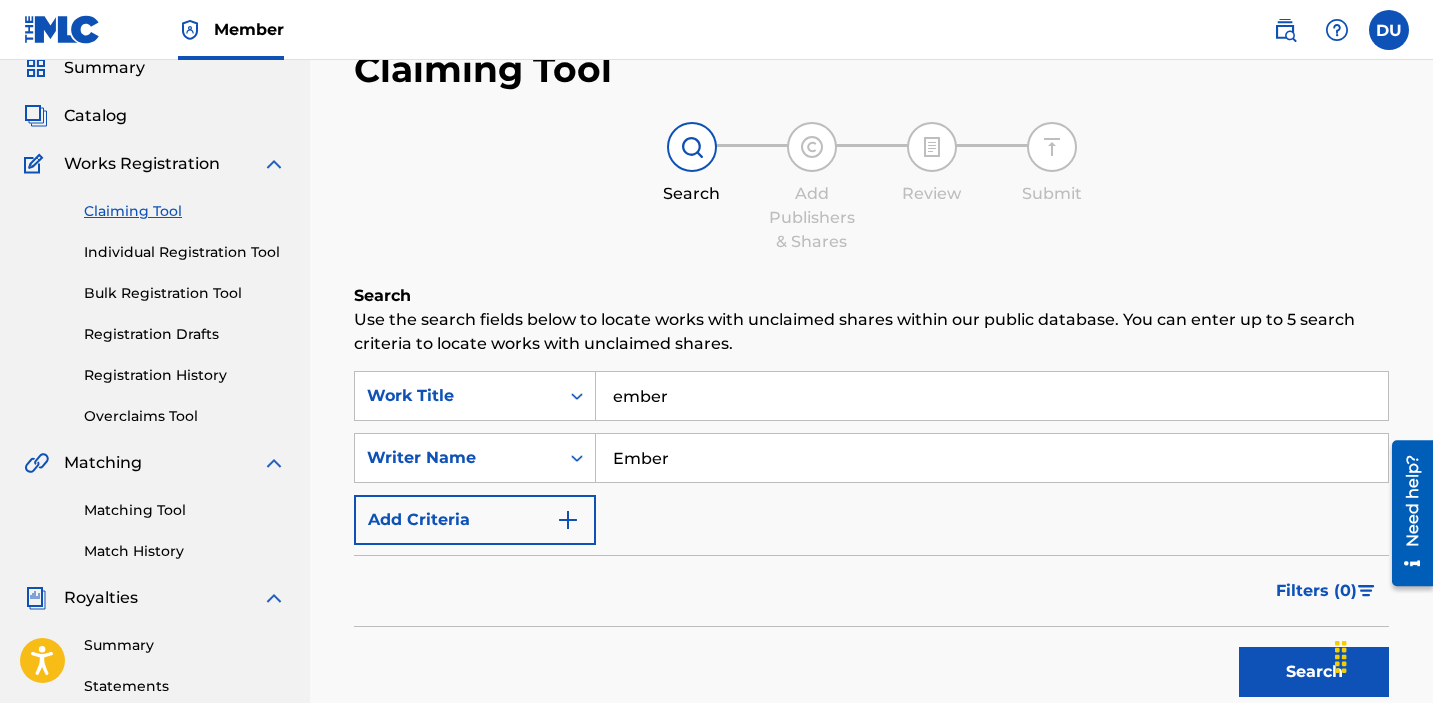 click on "Ember" at bounding box center (992, 458) 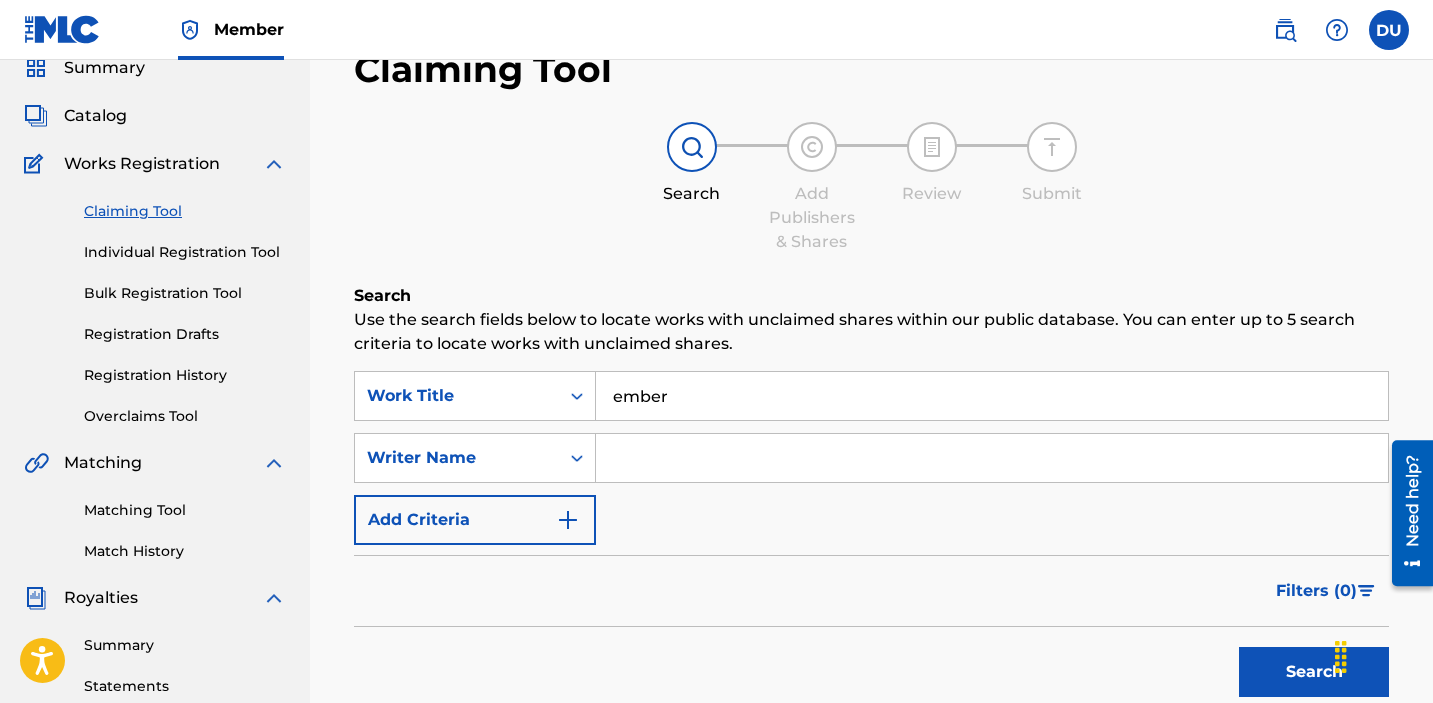 click on "Search" at bounding box center [1314, 672] 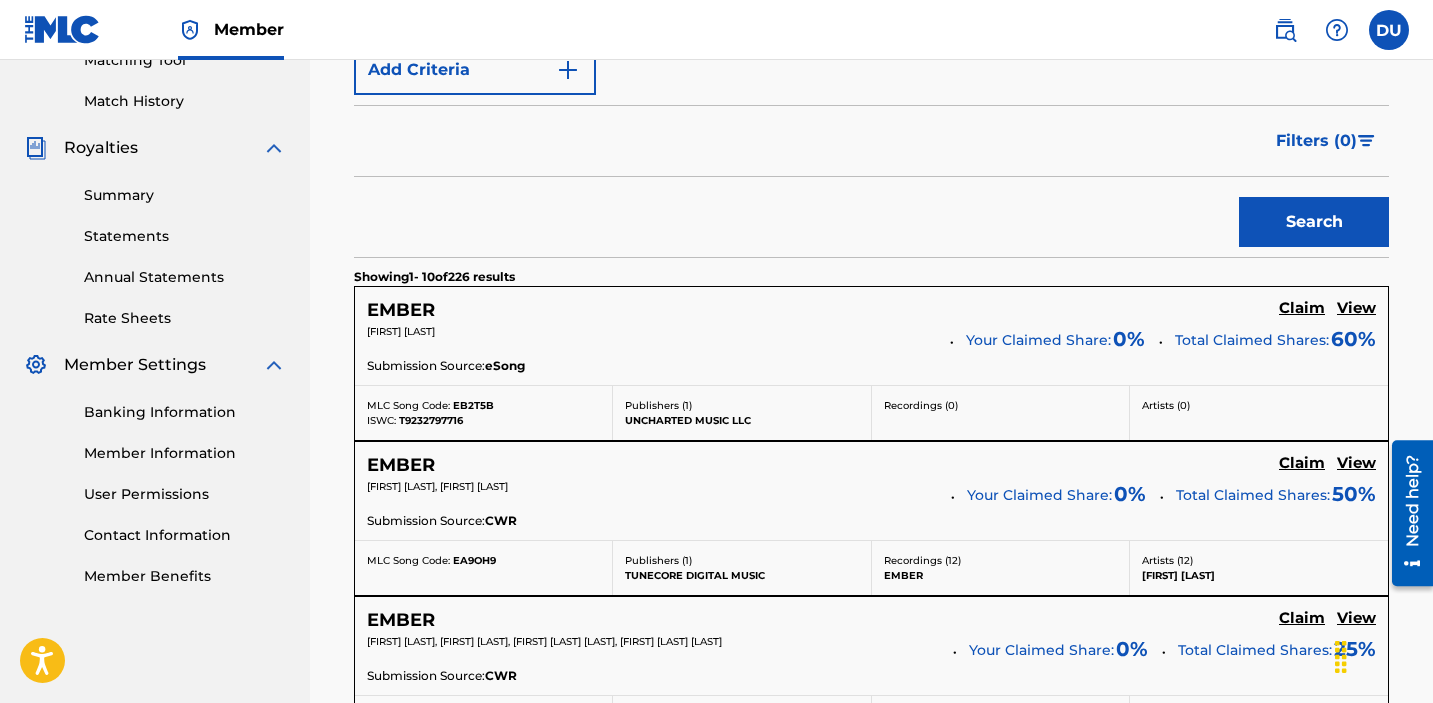 scroll, scrollTop: 0, scrollLeft: 0, axis: both 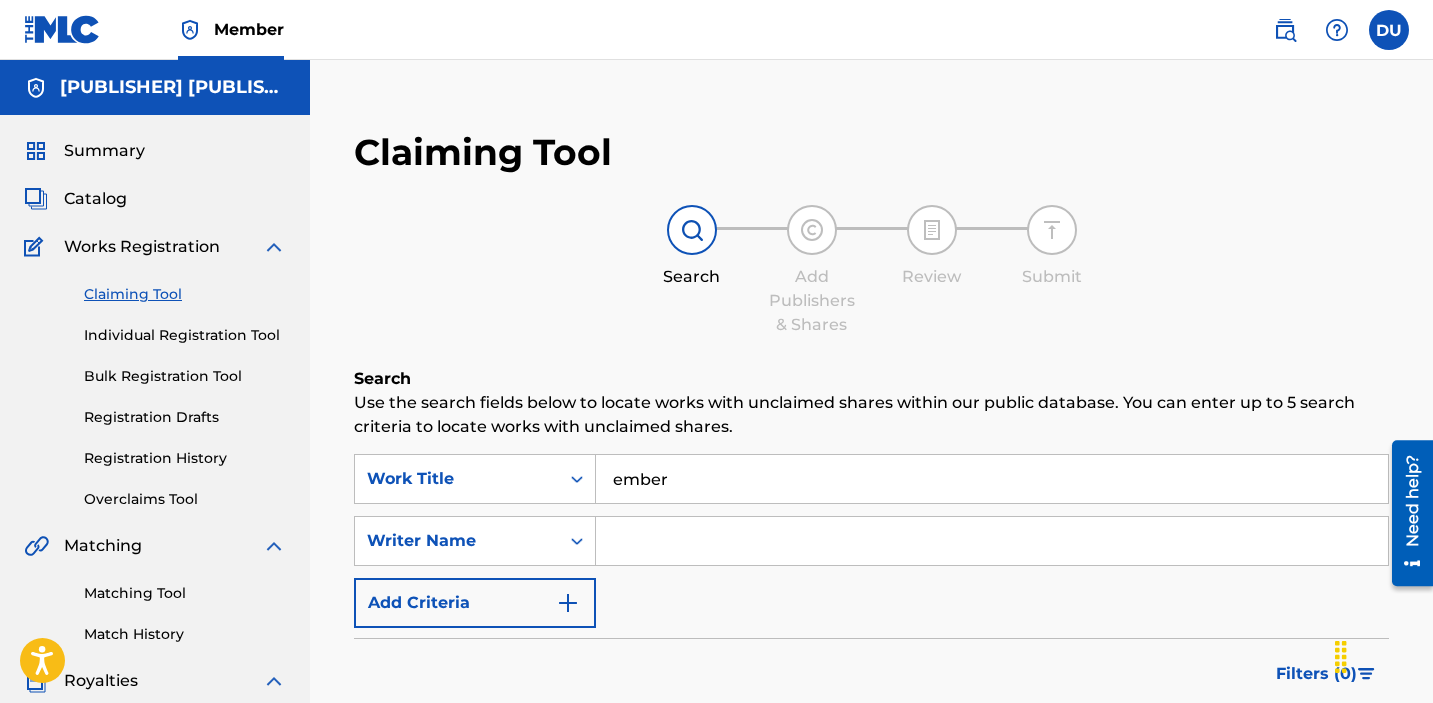 click at bounding box center [992, 541] 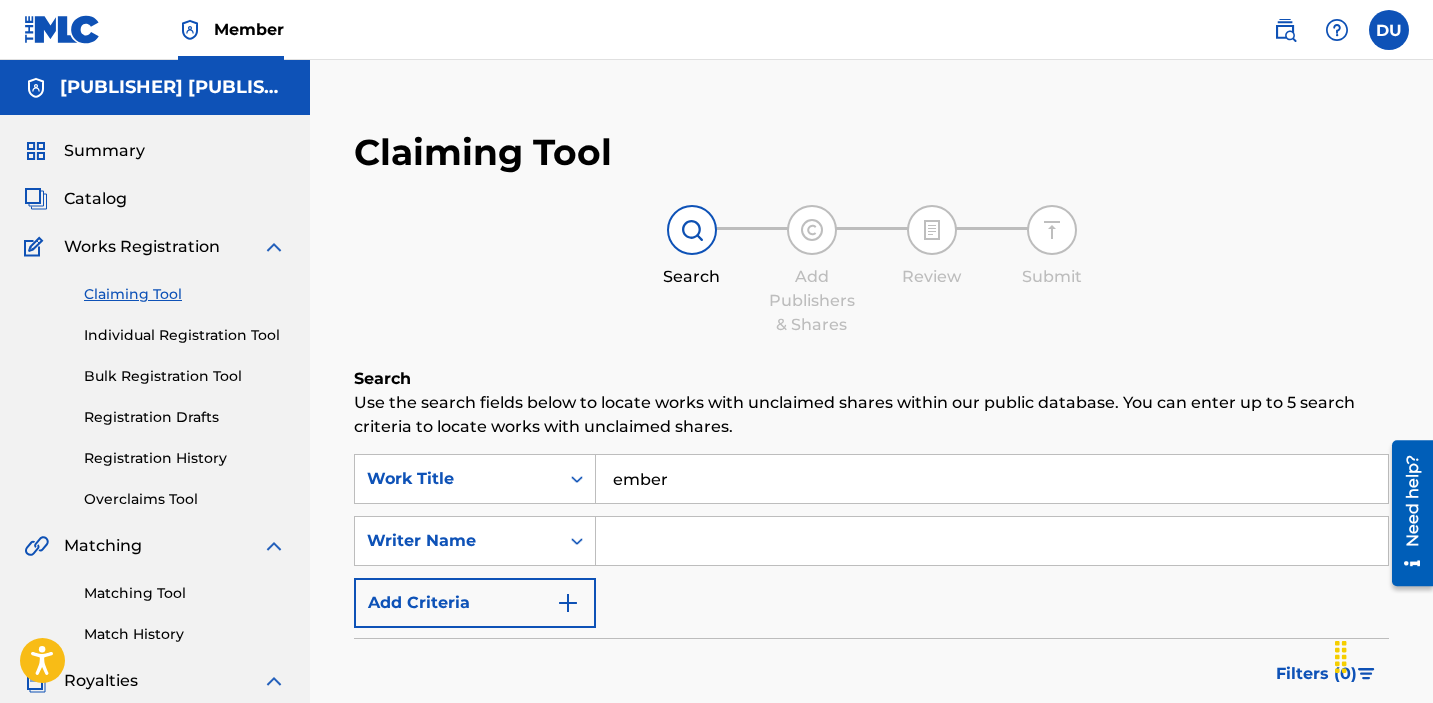 type on "[FIRST] [LAST]" 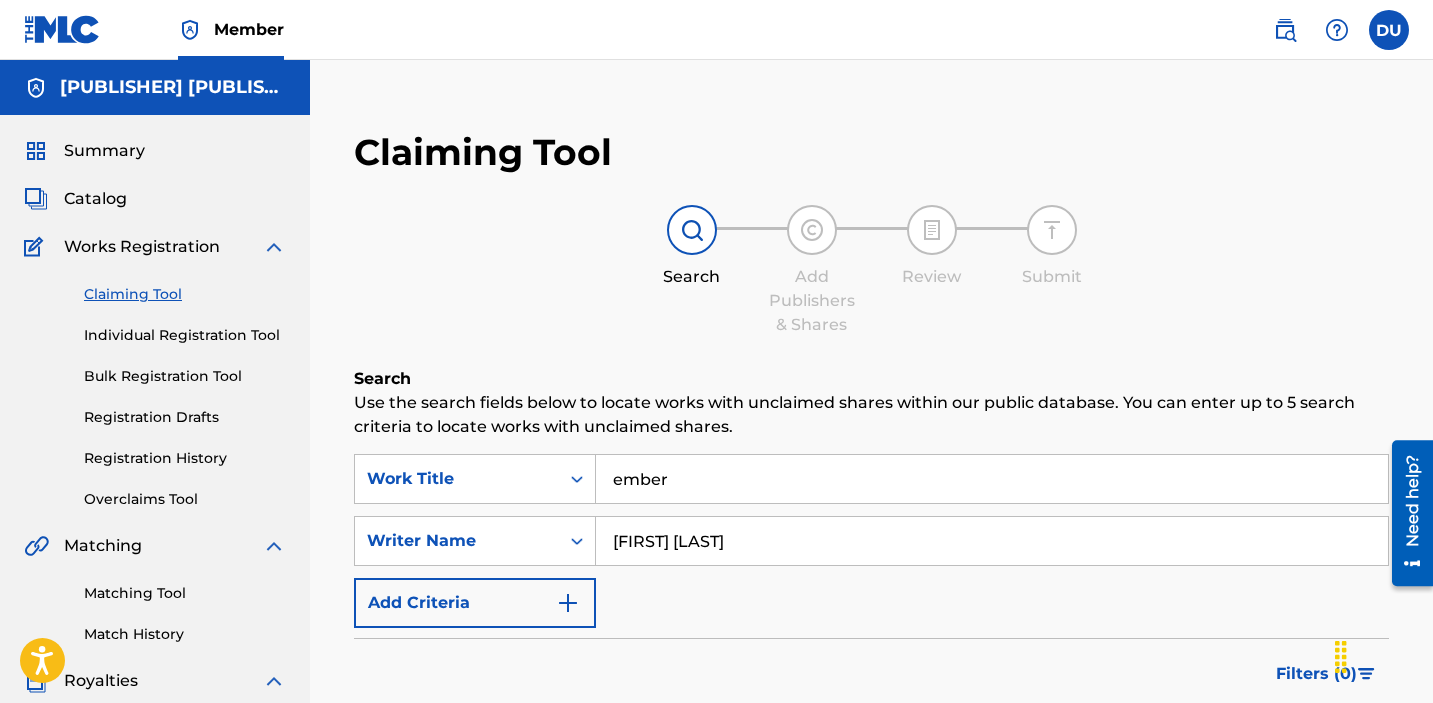 click on "Search" at bounding box center (1314, 755) 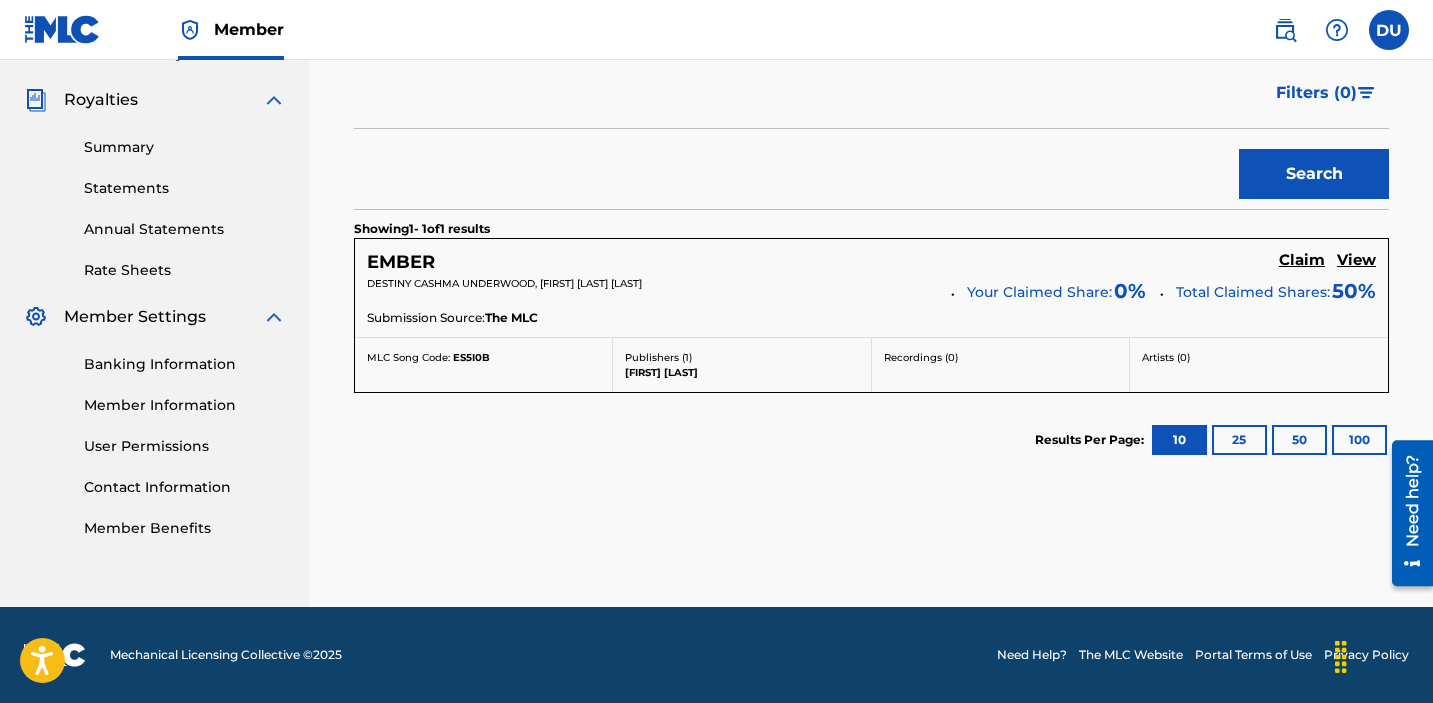click on "Claim" at bounding box center [1302, 260] 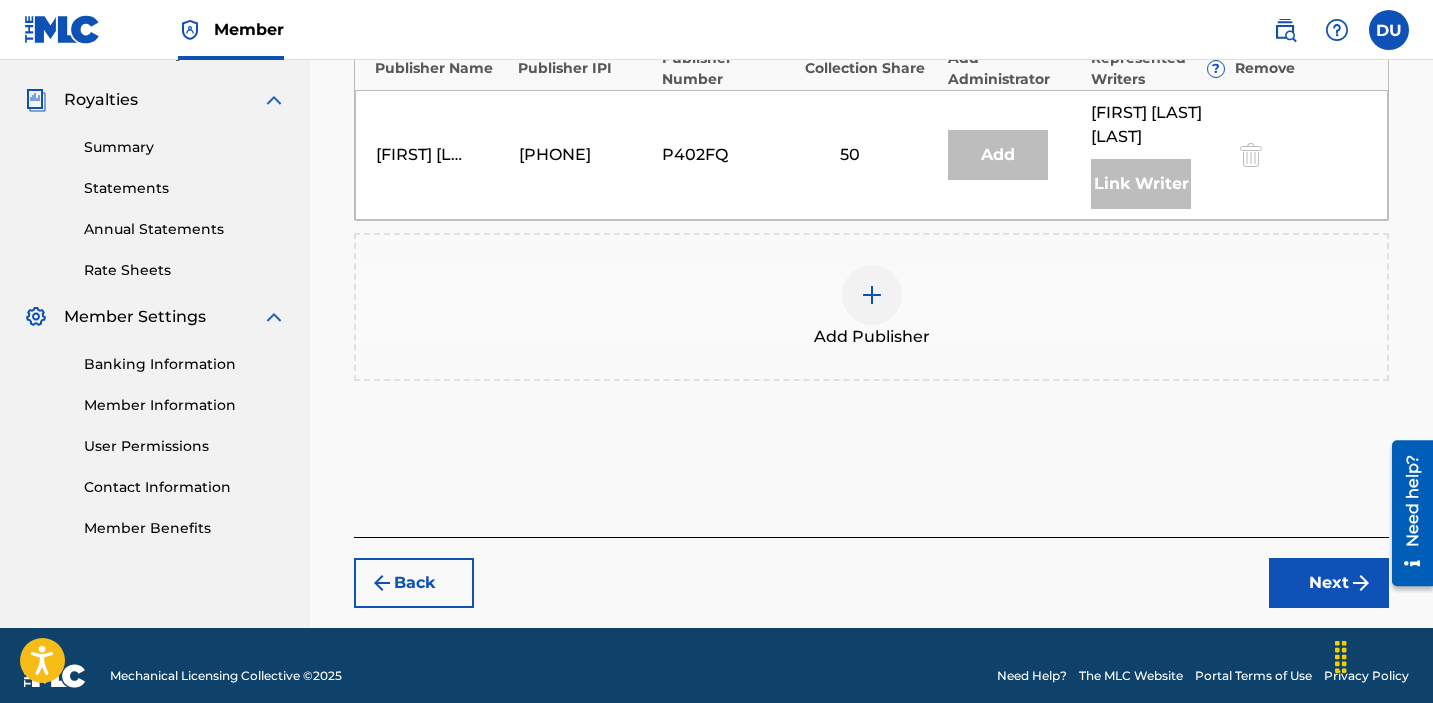 click at bounding box center [872, 295] 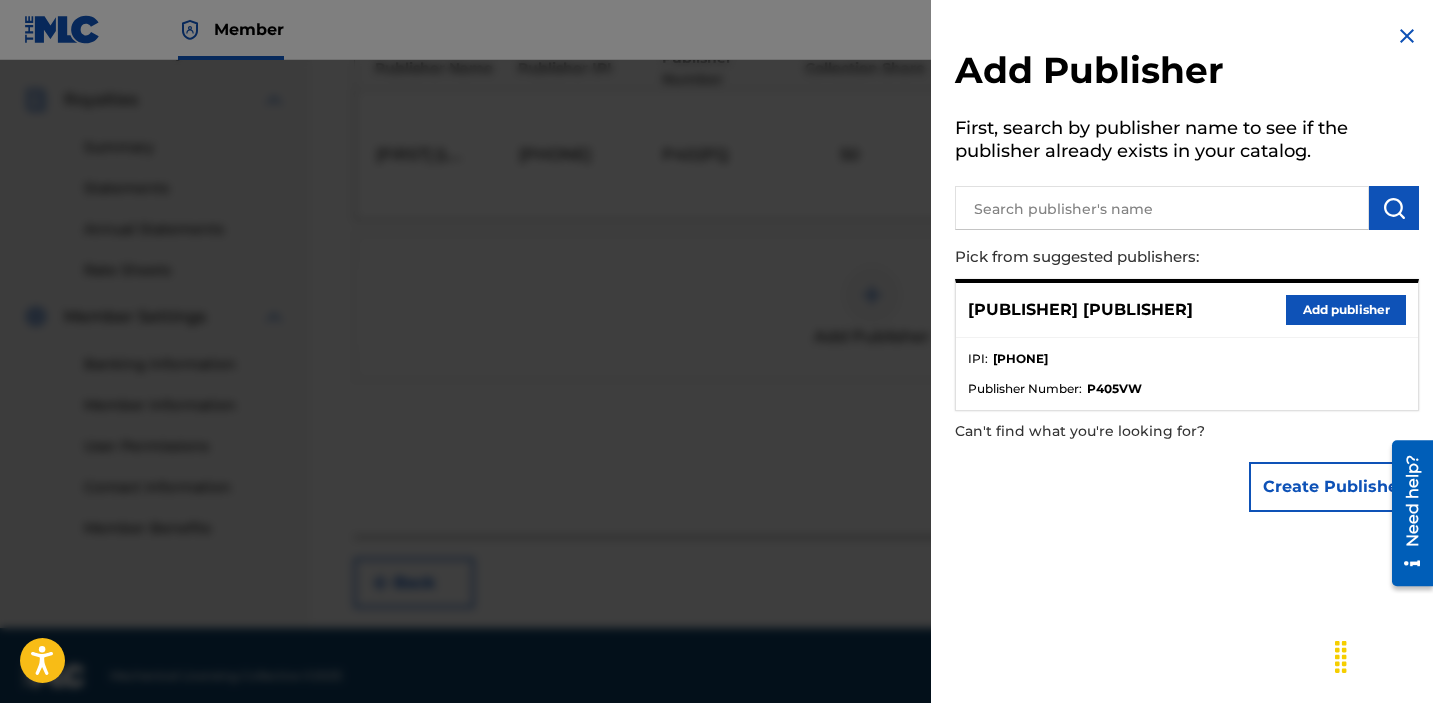click on "Add publisher" at bounding box center [1346, 310] 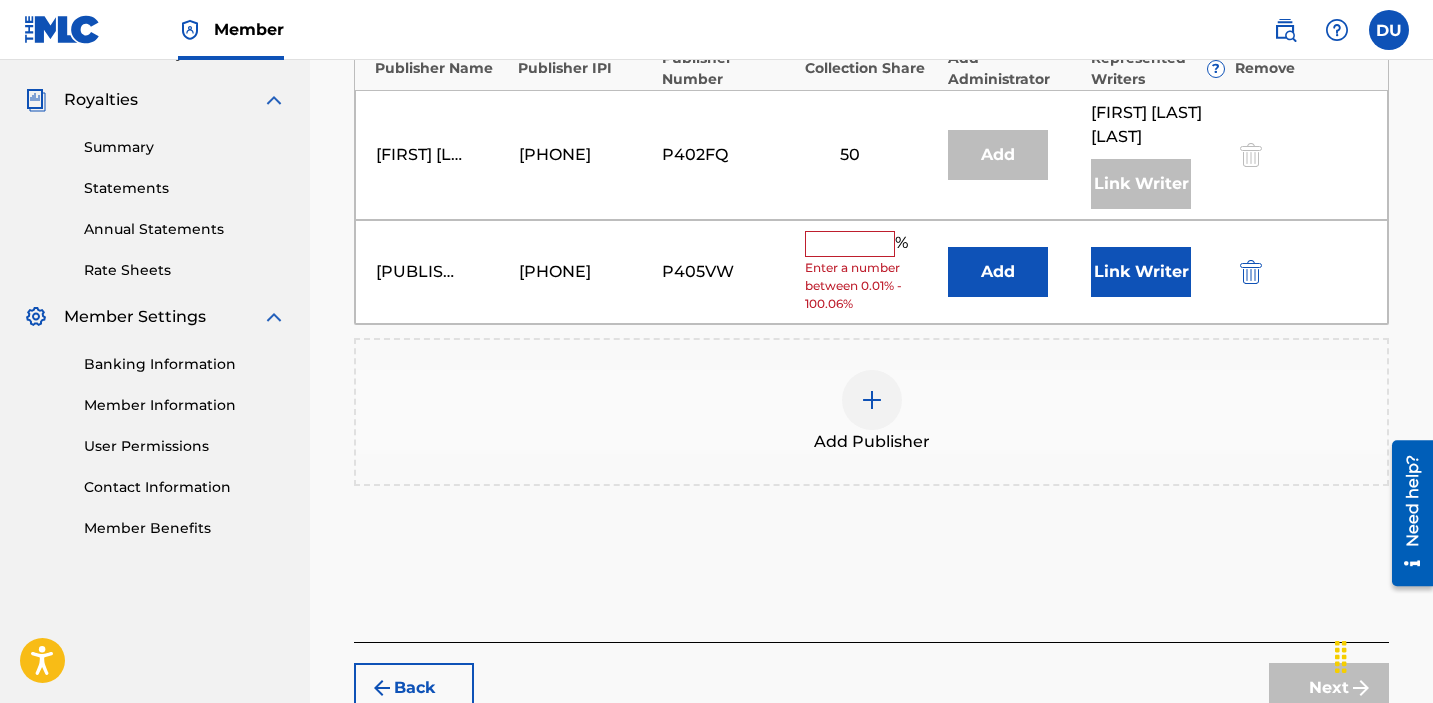 click at bounding box center [850, 244] 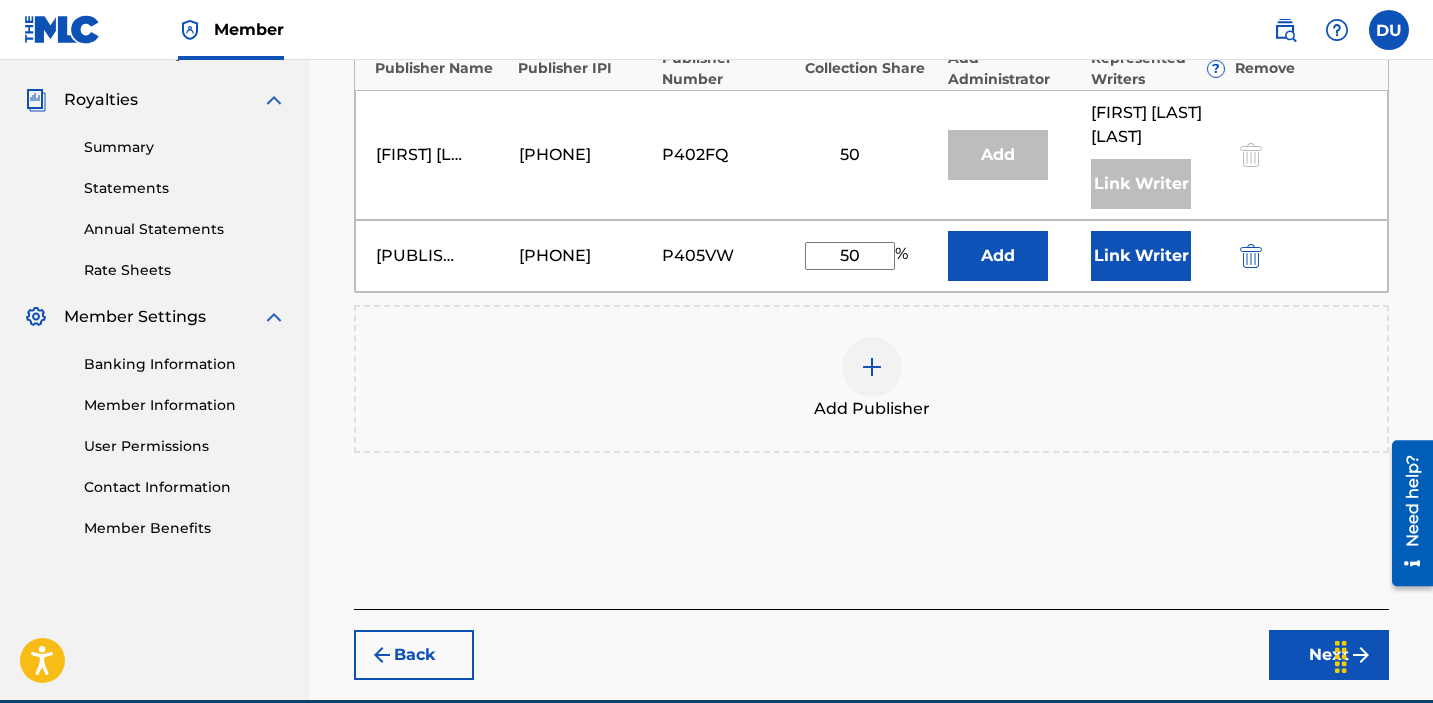 click on "Link Writer" at bounding box center (1141, 256) 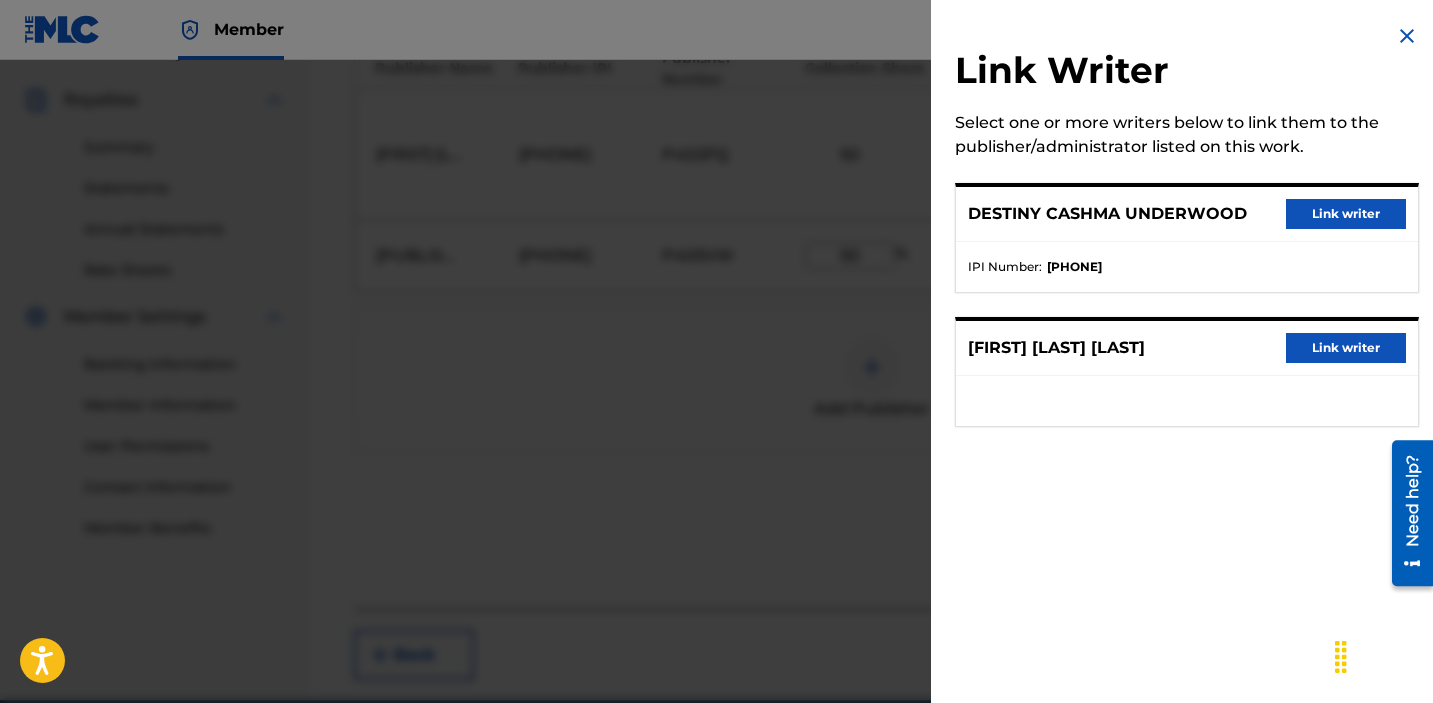 click on "Link writer" at bounding box center (1346, 214) 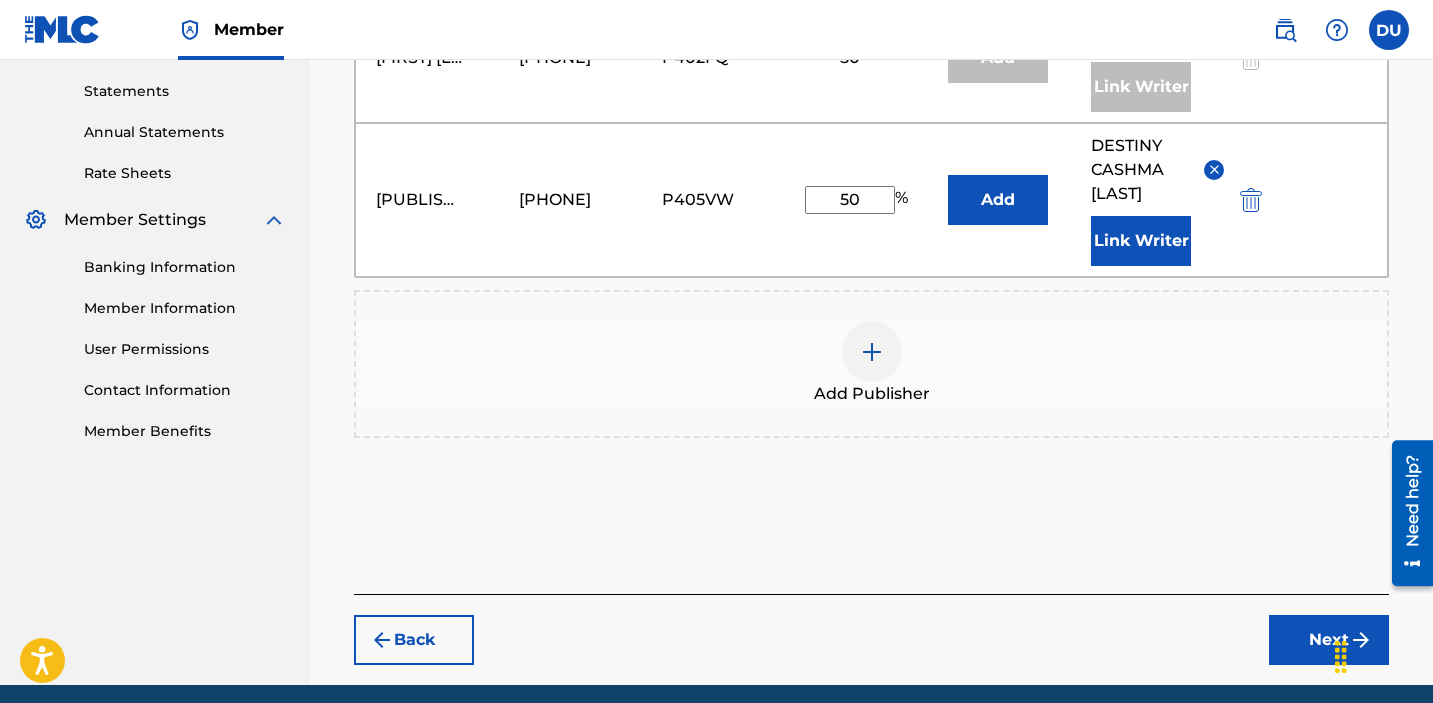 scroll, scrollTop: 780, scrollLeft: 0, axis: vertical 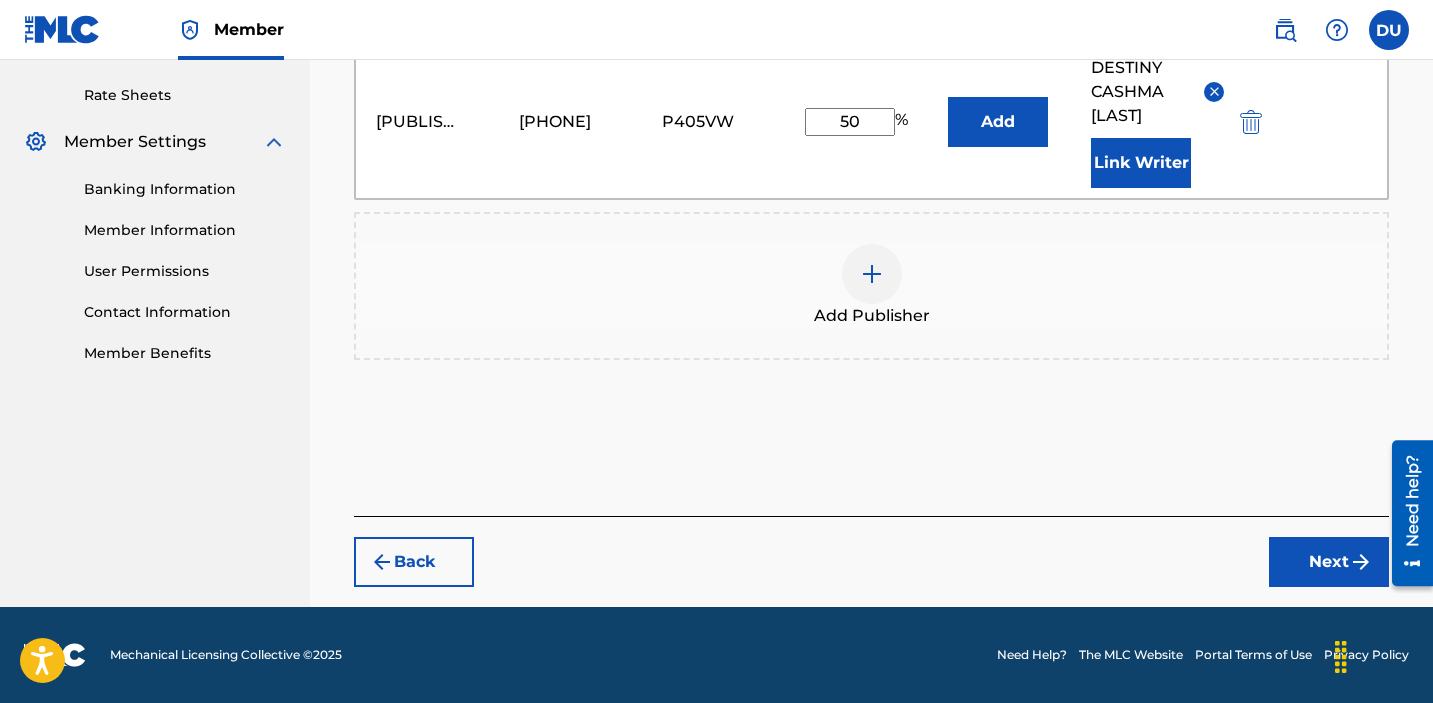 click on "Next" at bounding box center [1329, 562] 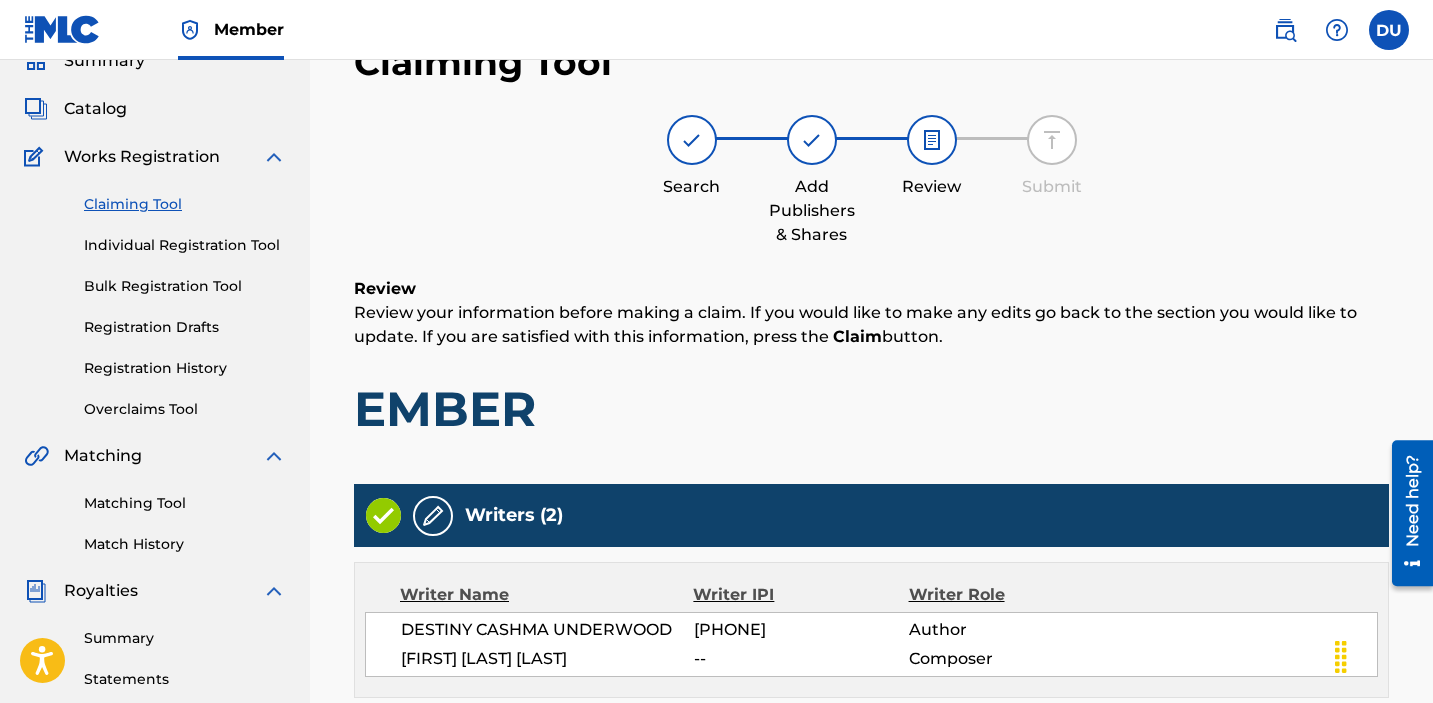 scroll, scrollTop: 772, scrollLeft: 0, axis: vertical 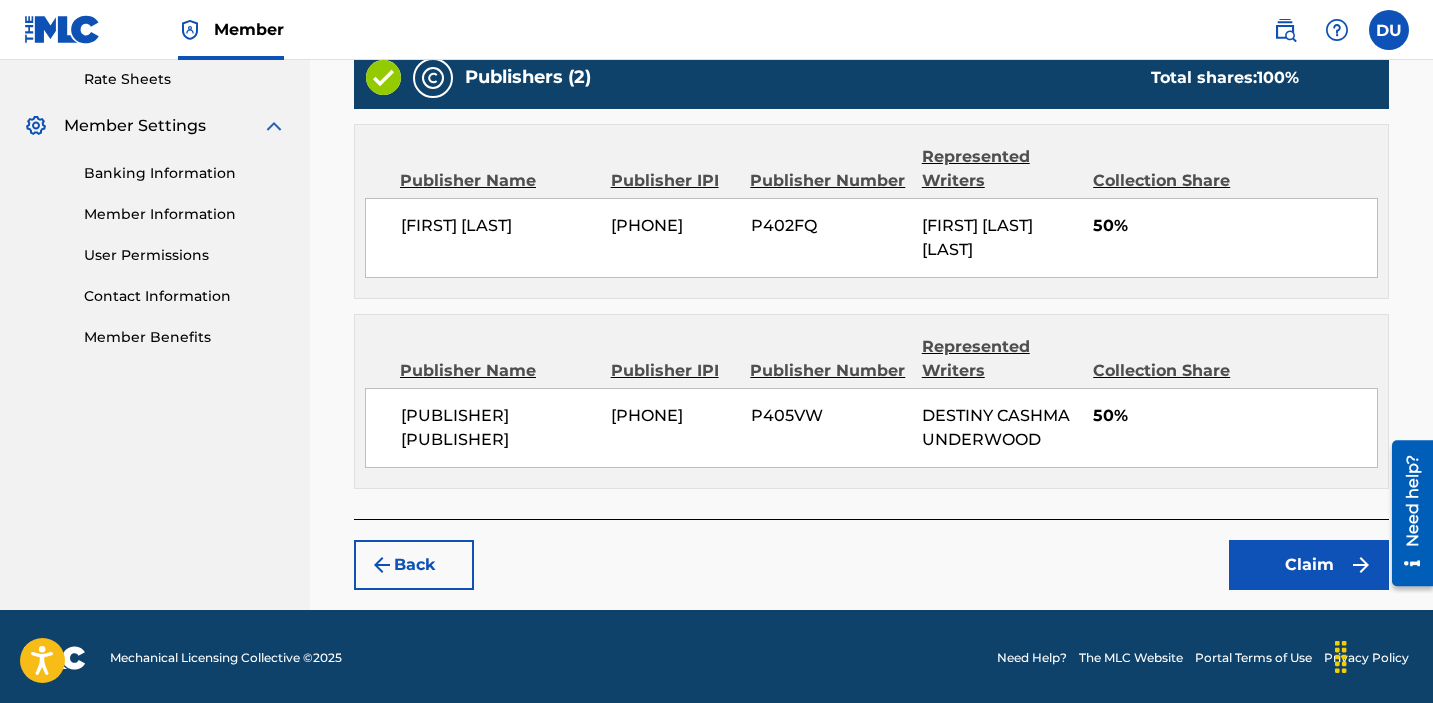 click on "Claim" at bounding box center (1309, 565) 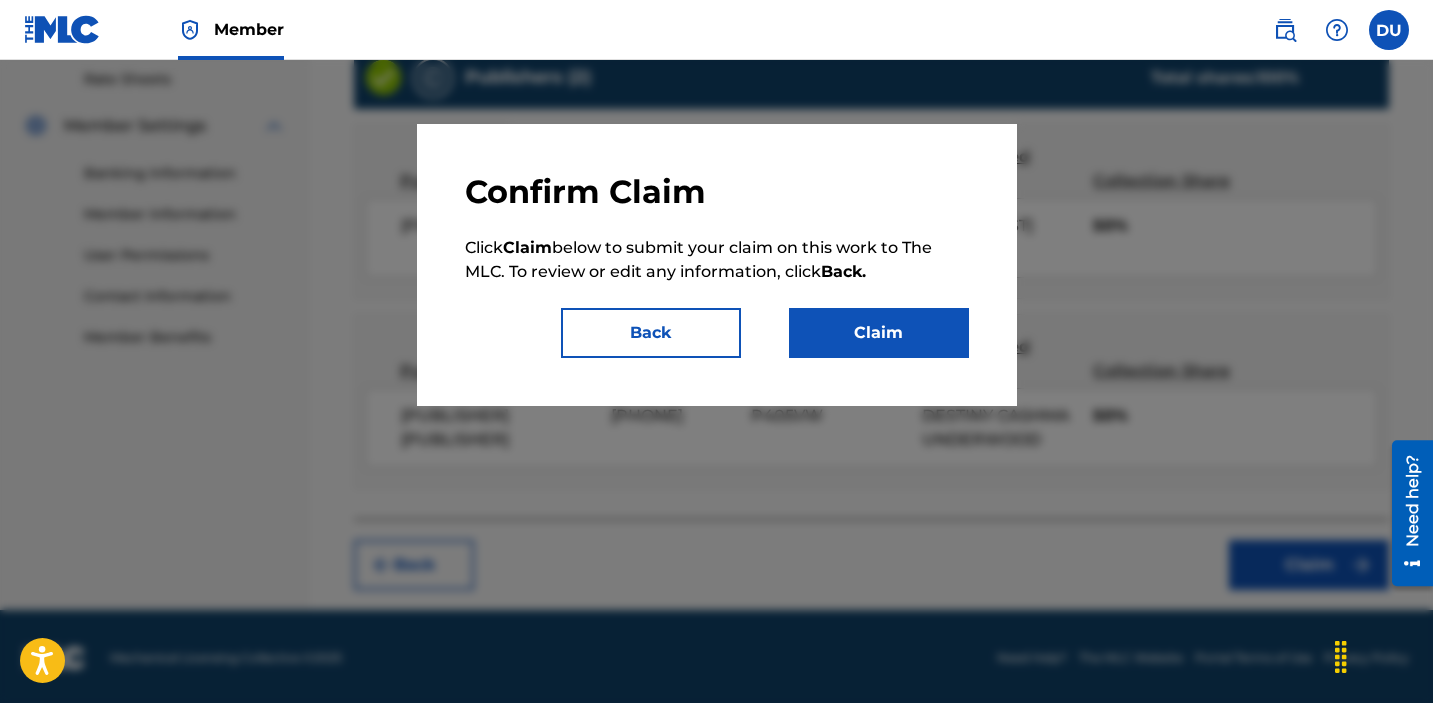 click on "Claim" at bounding box center [879, 333] 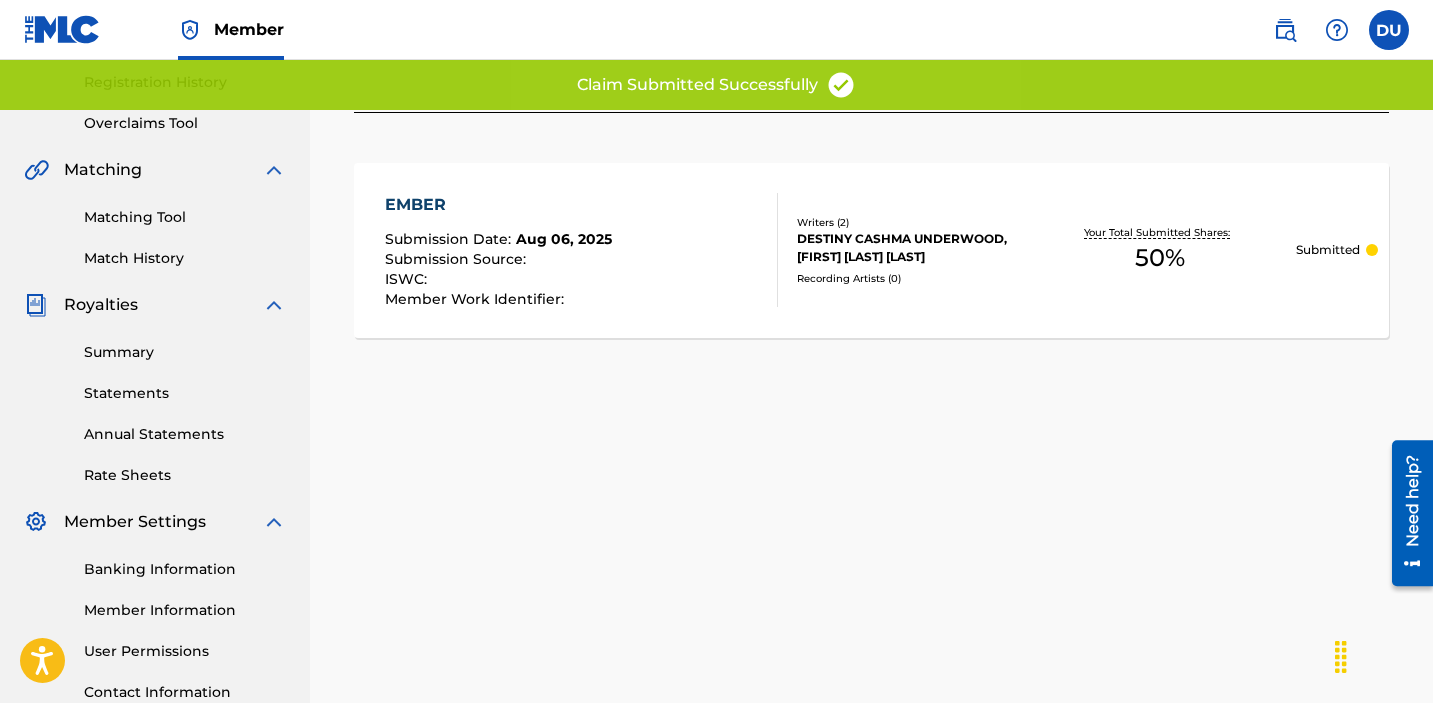scroll, scrollTop: 160, scrollLeft: 0, axis: vertical 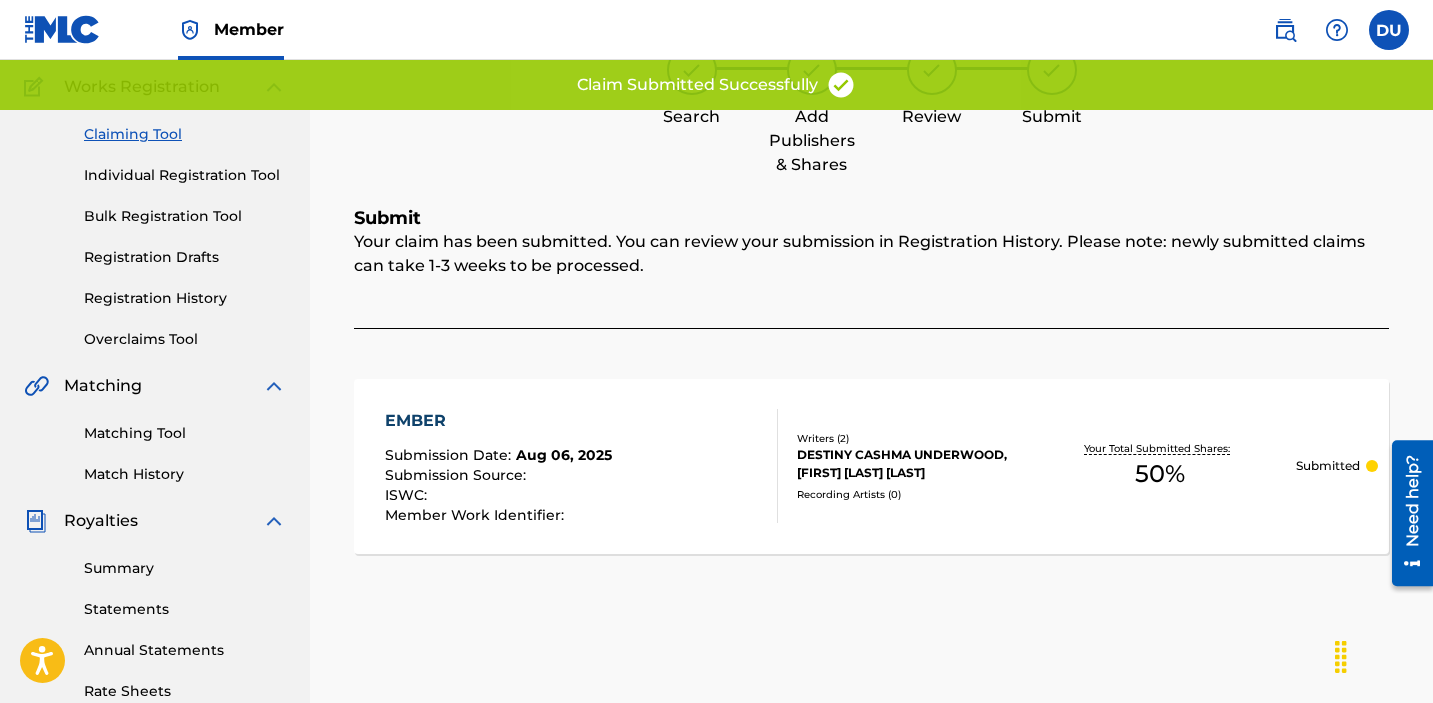 click on "Claiming Tool" at bounding box center [185, 134] 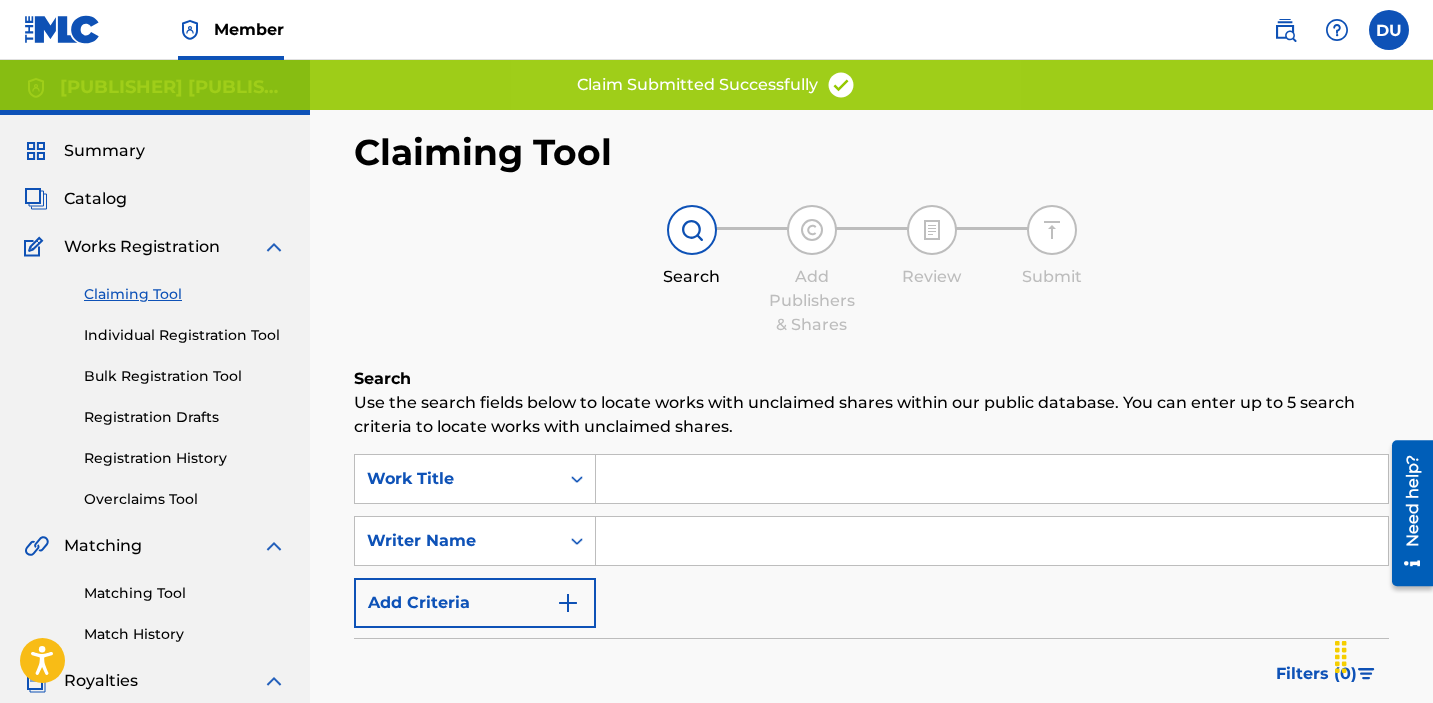 click at bounding box center (992, 479) 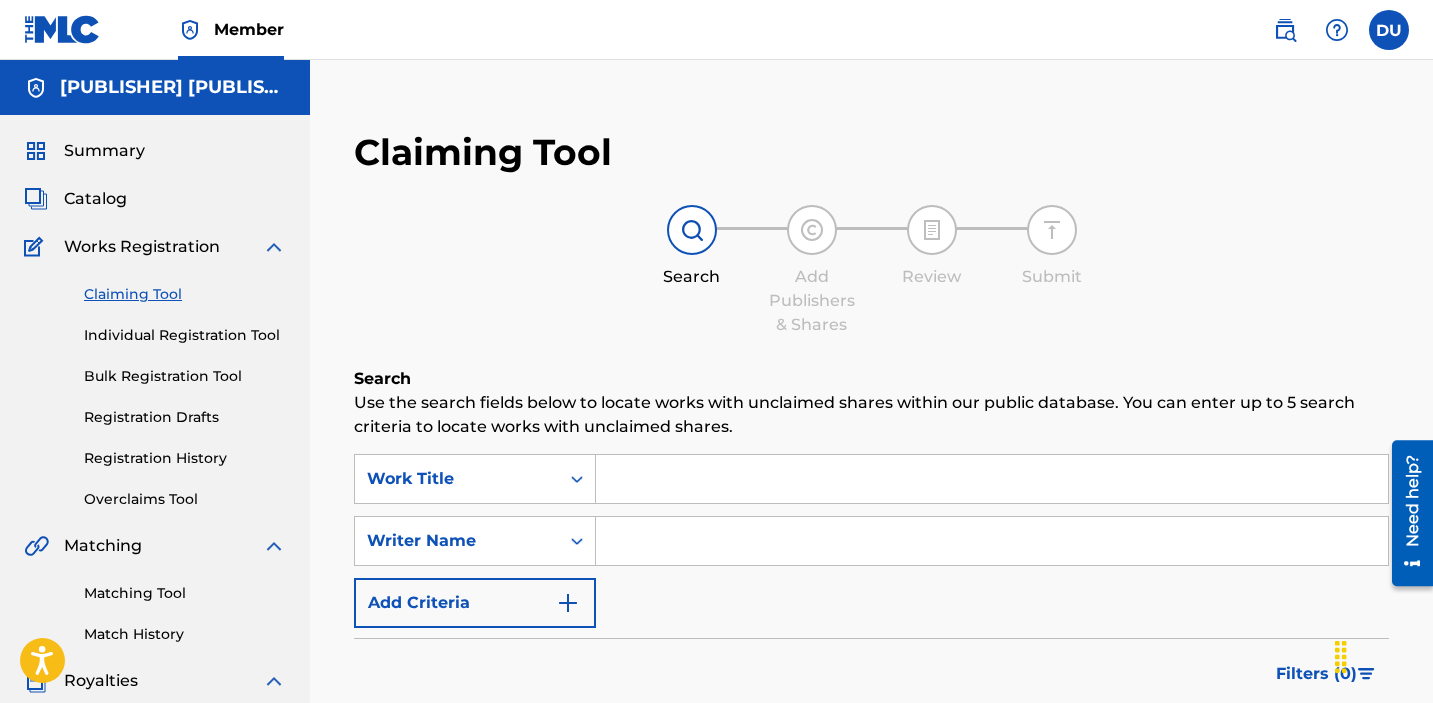 type on "[FIRST] [LAST]" 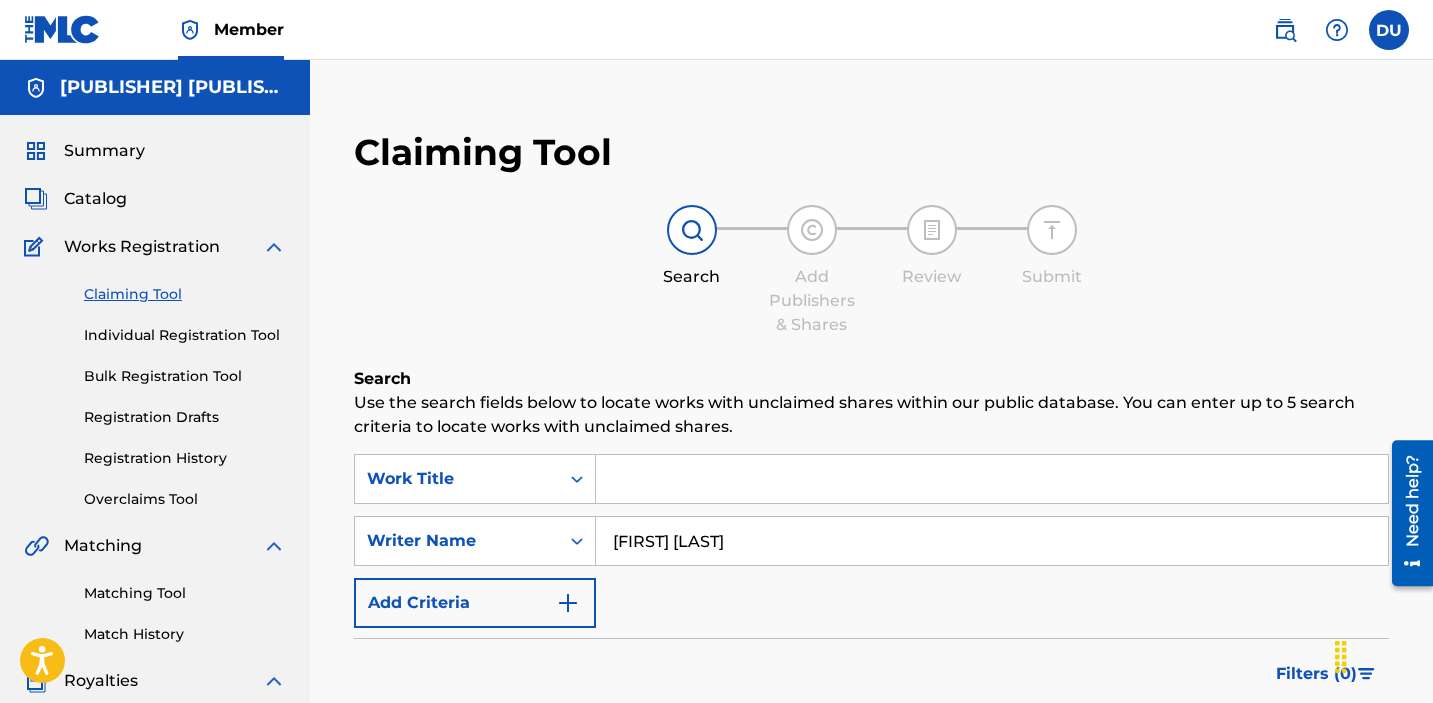 click at bounding box center (992, 479) 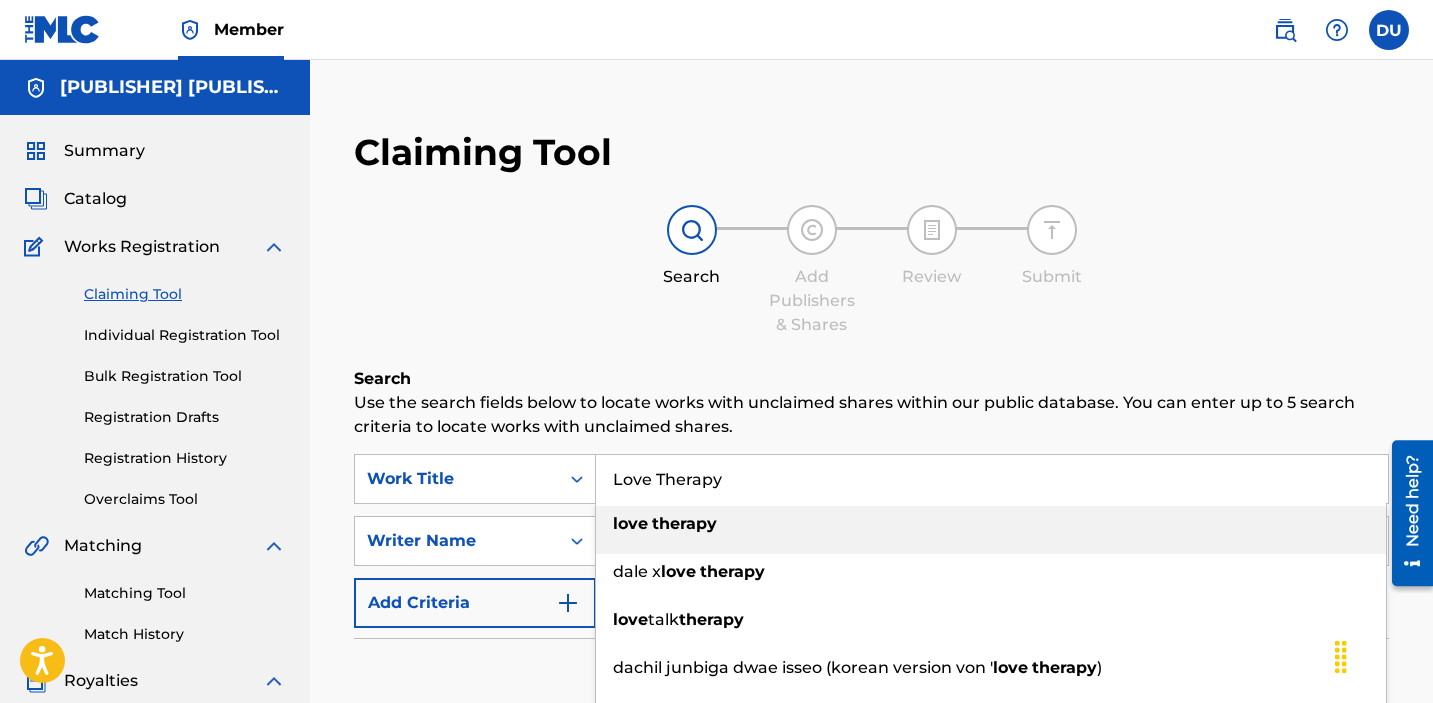 type on "Love Therapy" 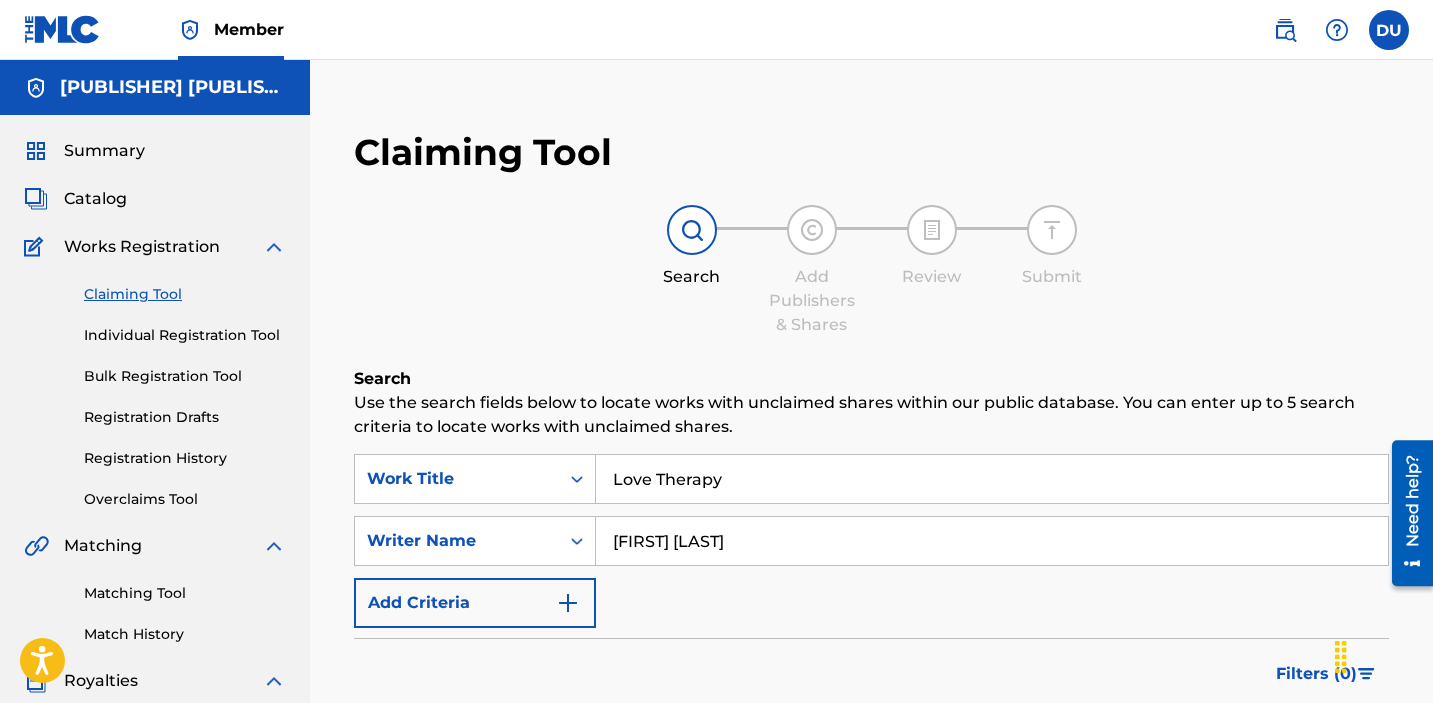 scroll, scrollTop: 461, scrollLeft: 0, axis: vertical 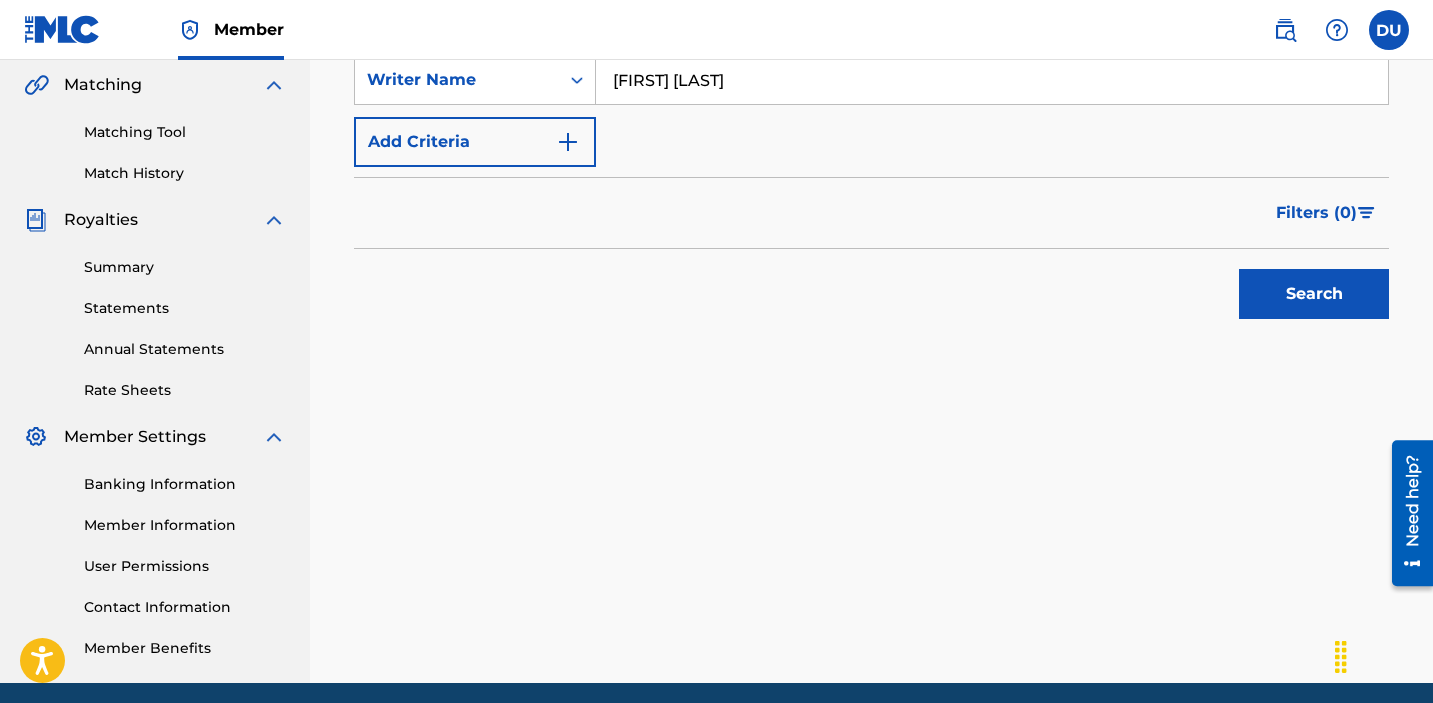 click on "Search" at bounding box center (1314, 294) 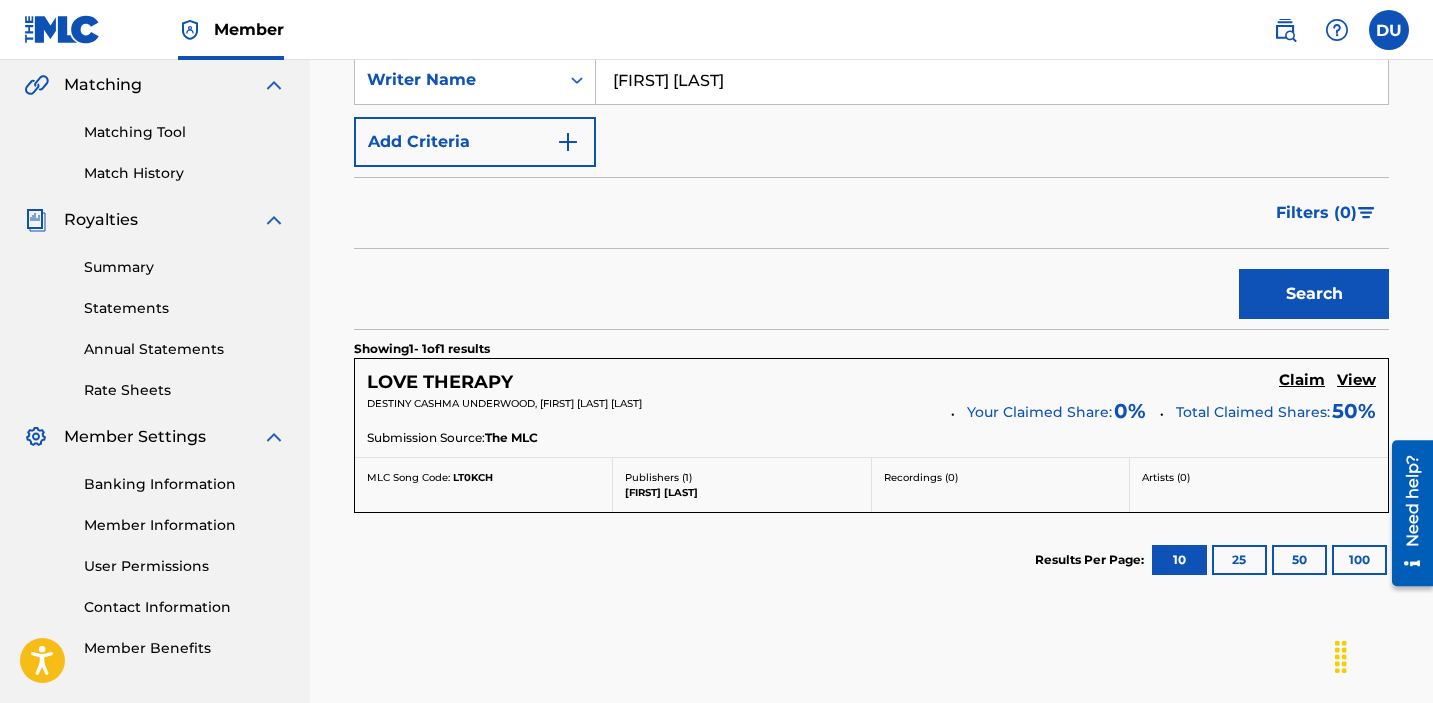 click on "Claim" at bounding box center (1302, 380) 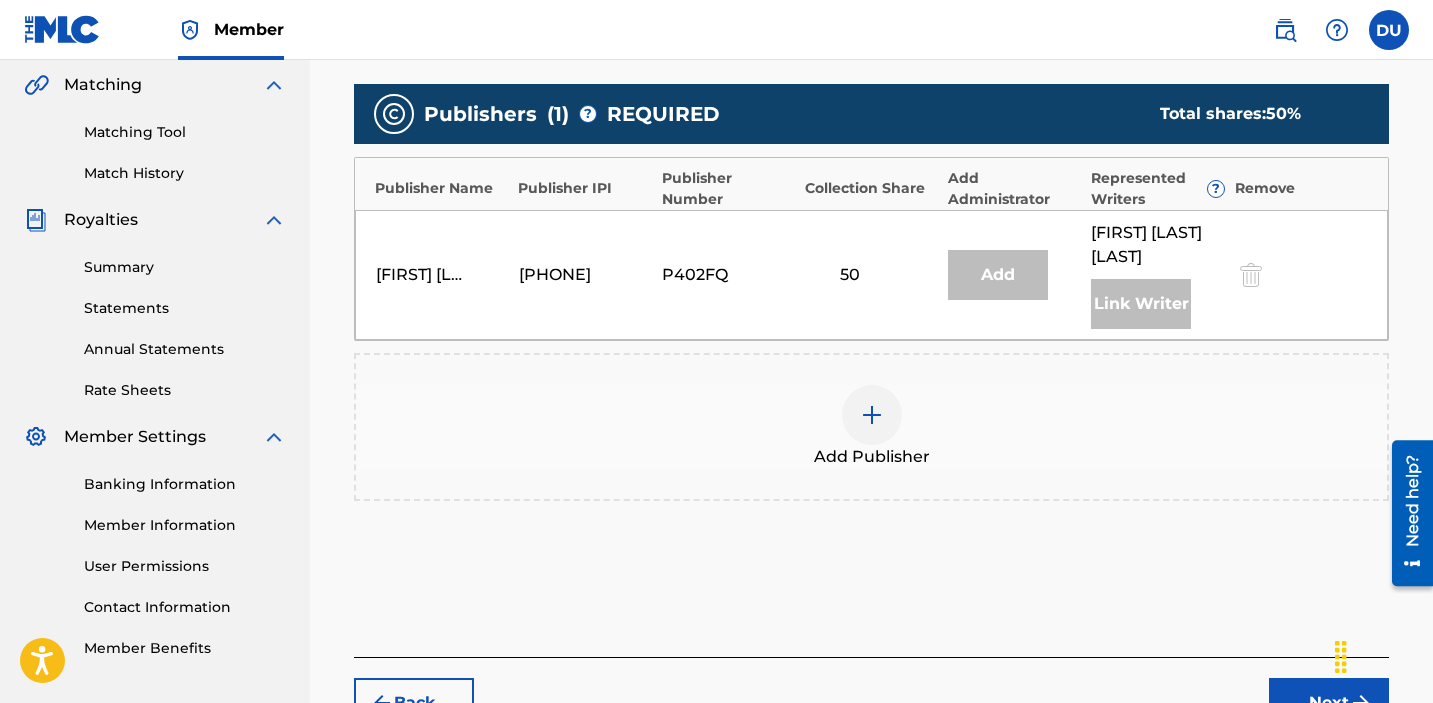 click at bounding box center (872, 415) 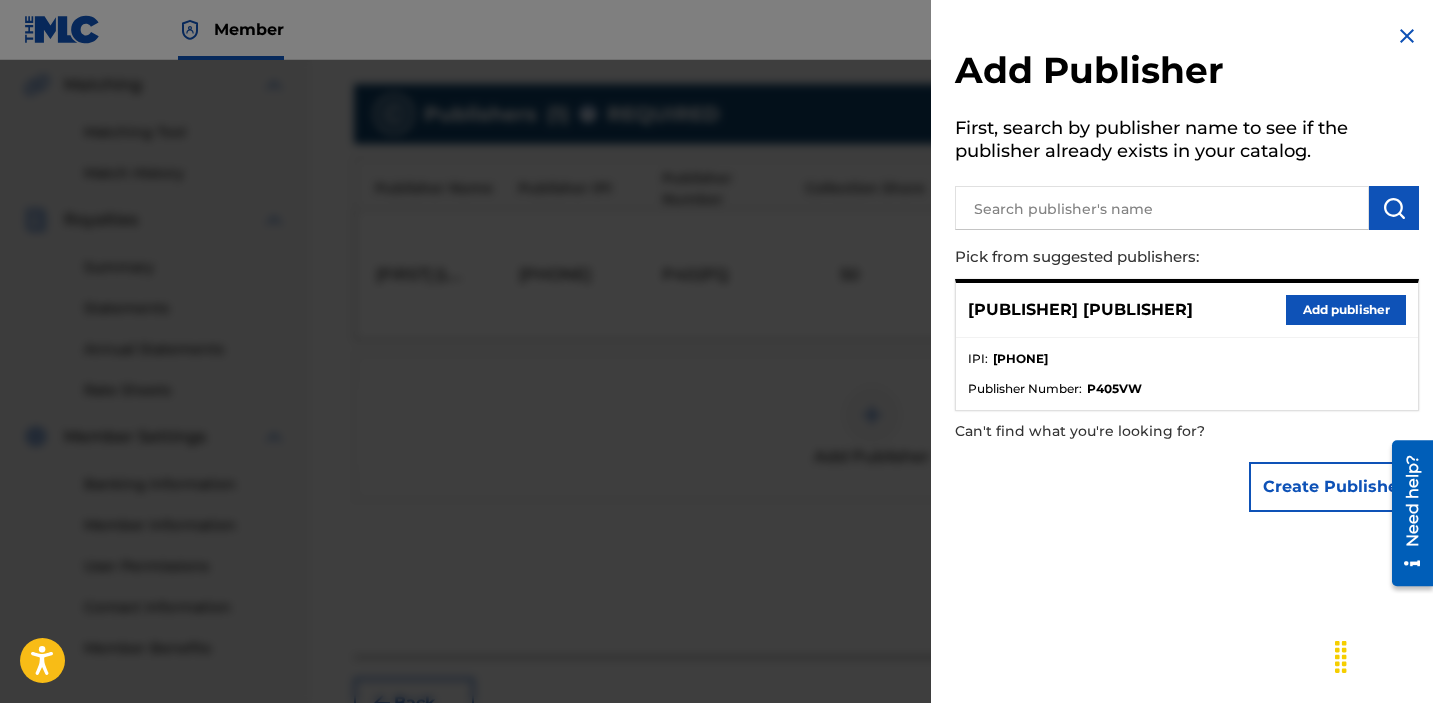 click on "Add publisher" at bounding box center (1346, 310) 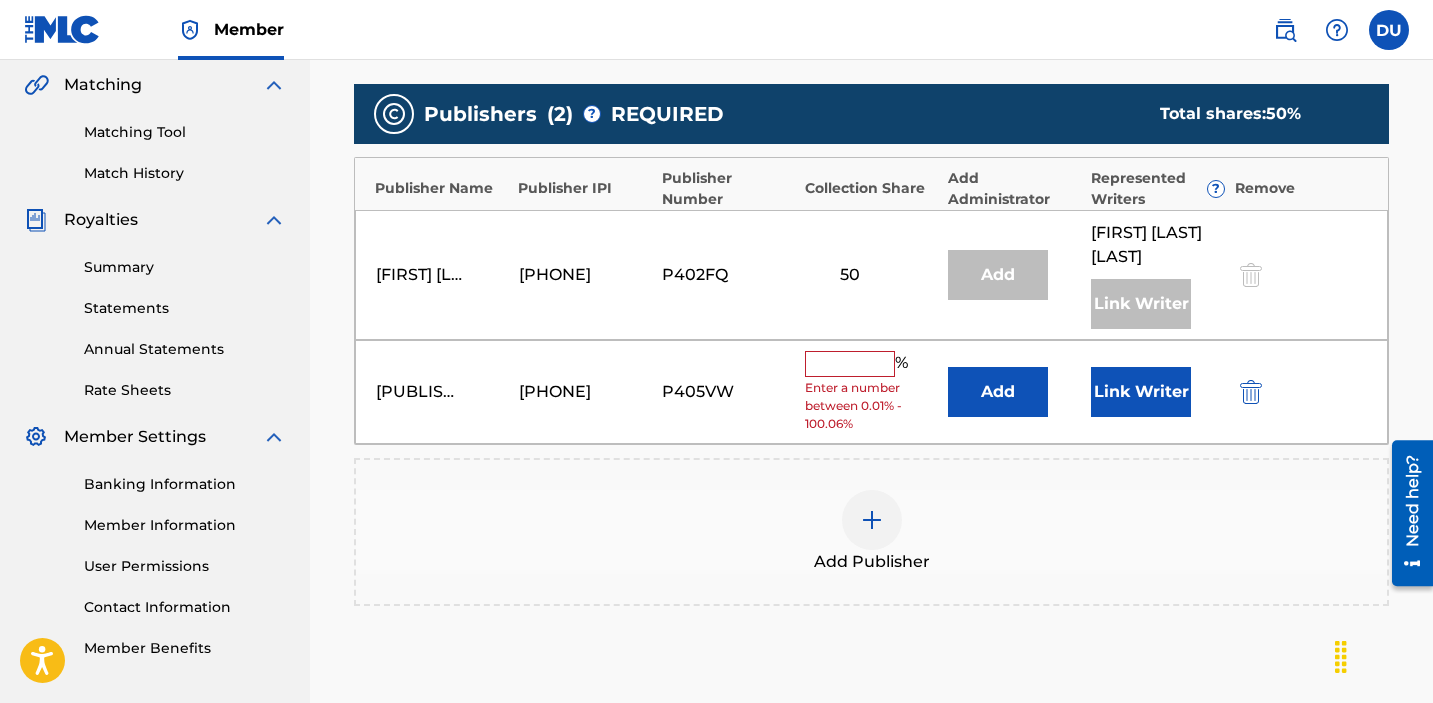 click at bounding box center (850, 364) 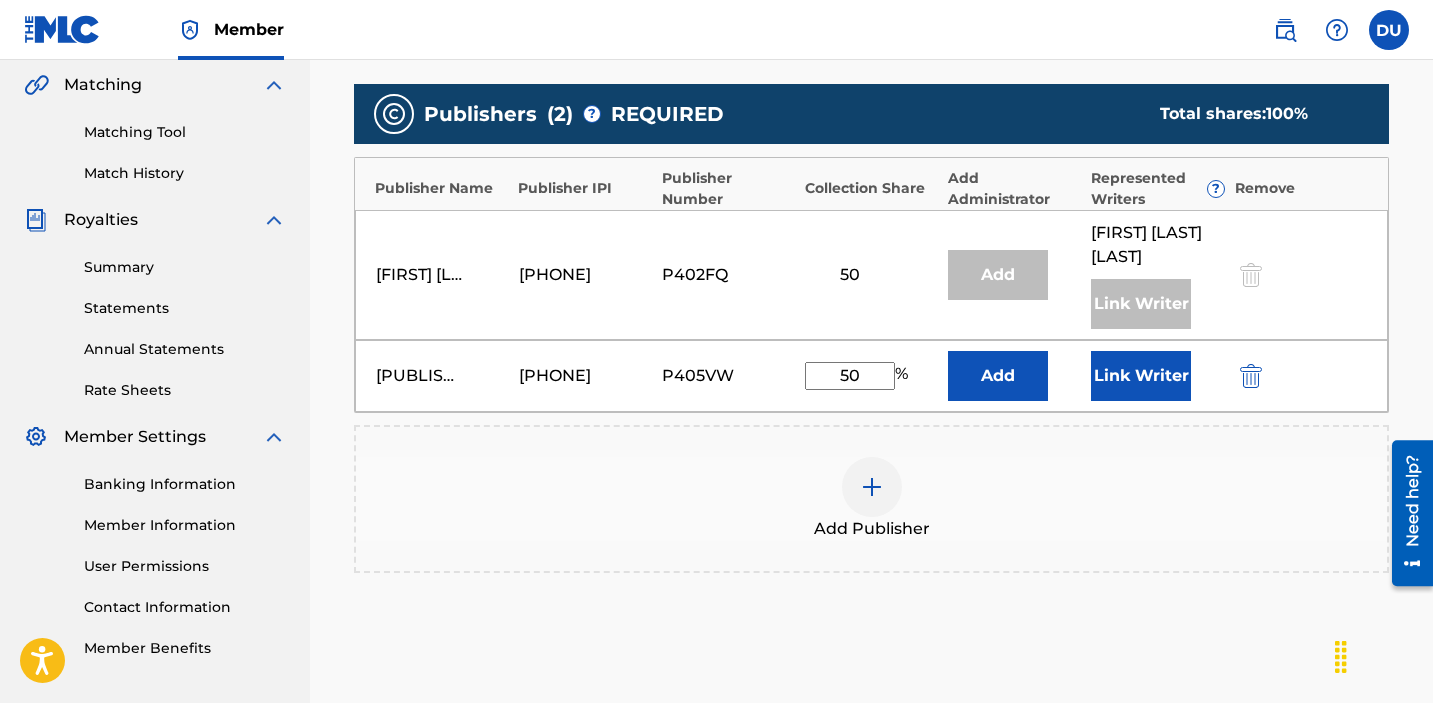 type on "50" 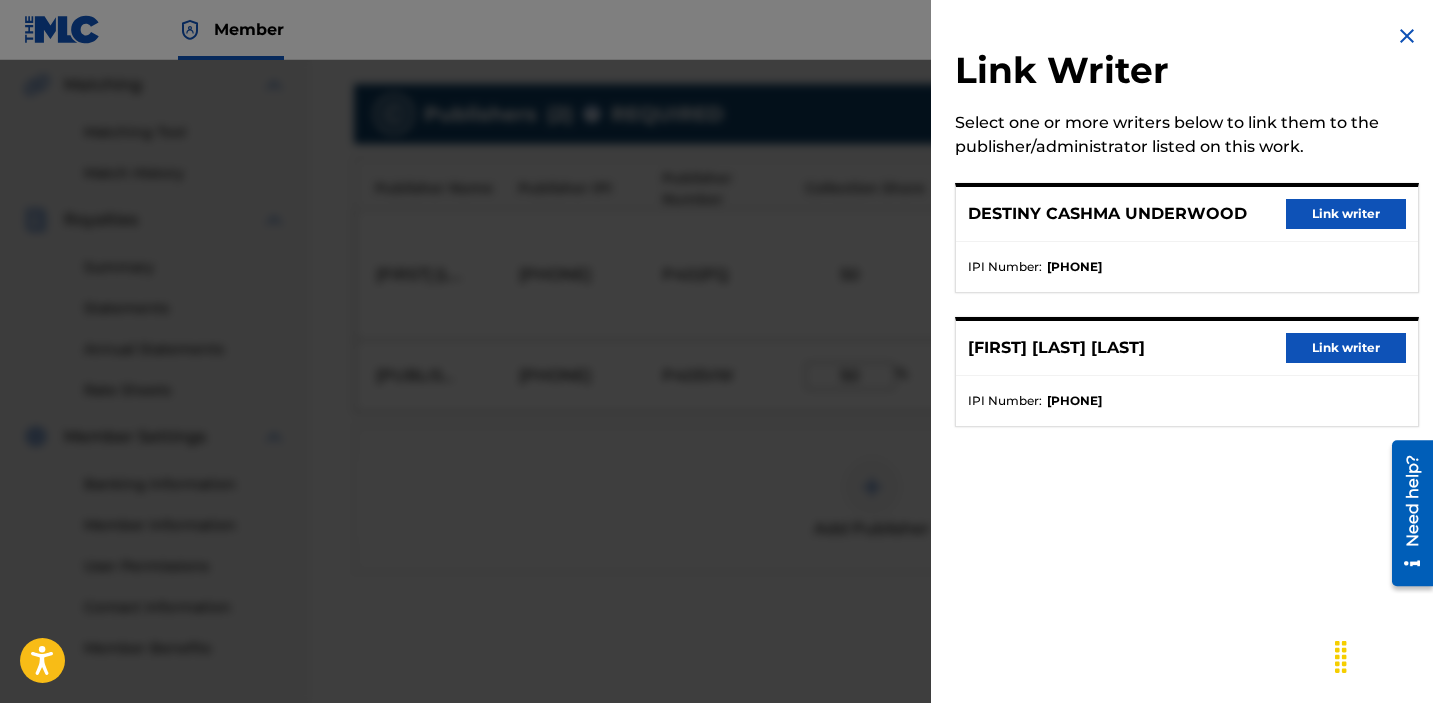 click on "Link writer" at bounding box center (1346, 214) 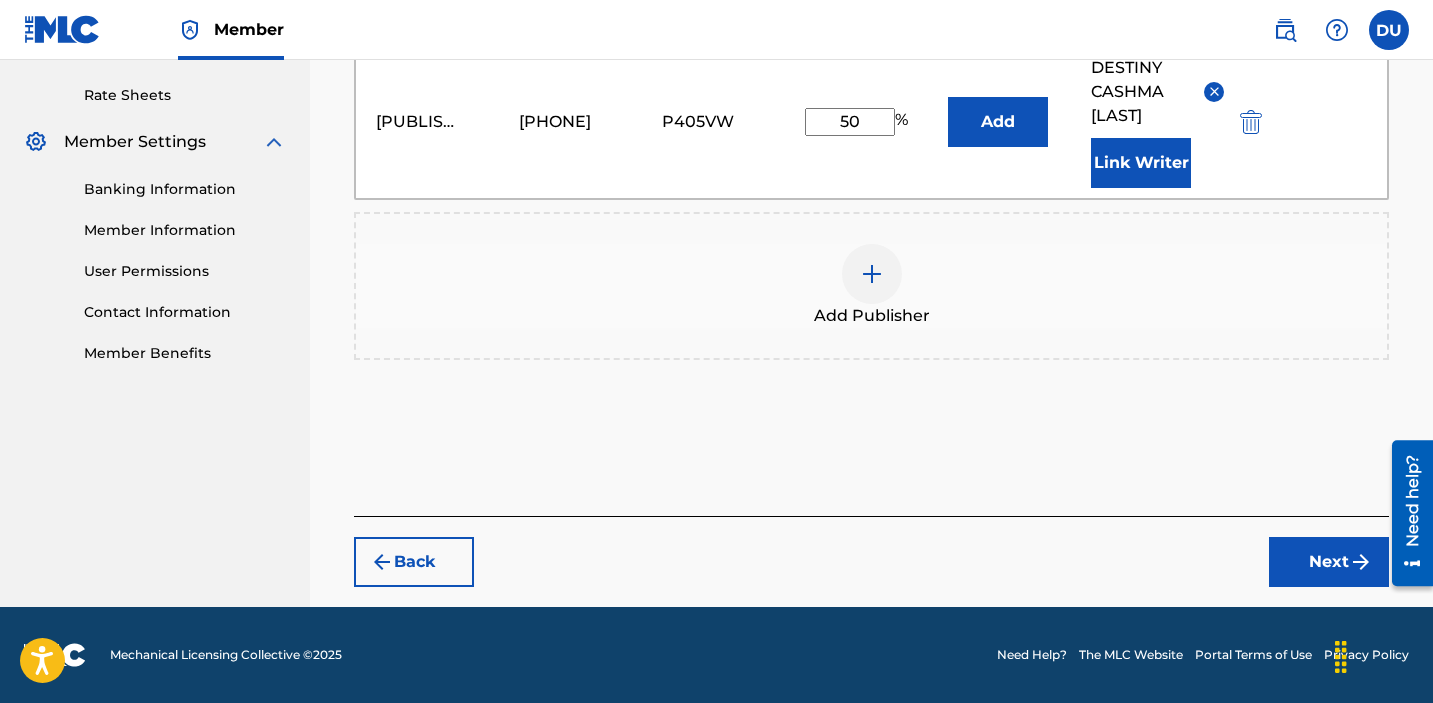click on "Next" at bounding box center [1329, 562] 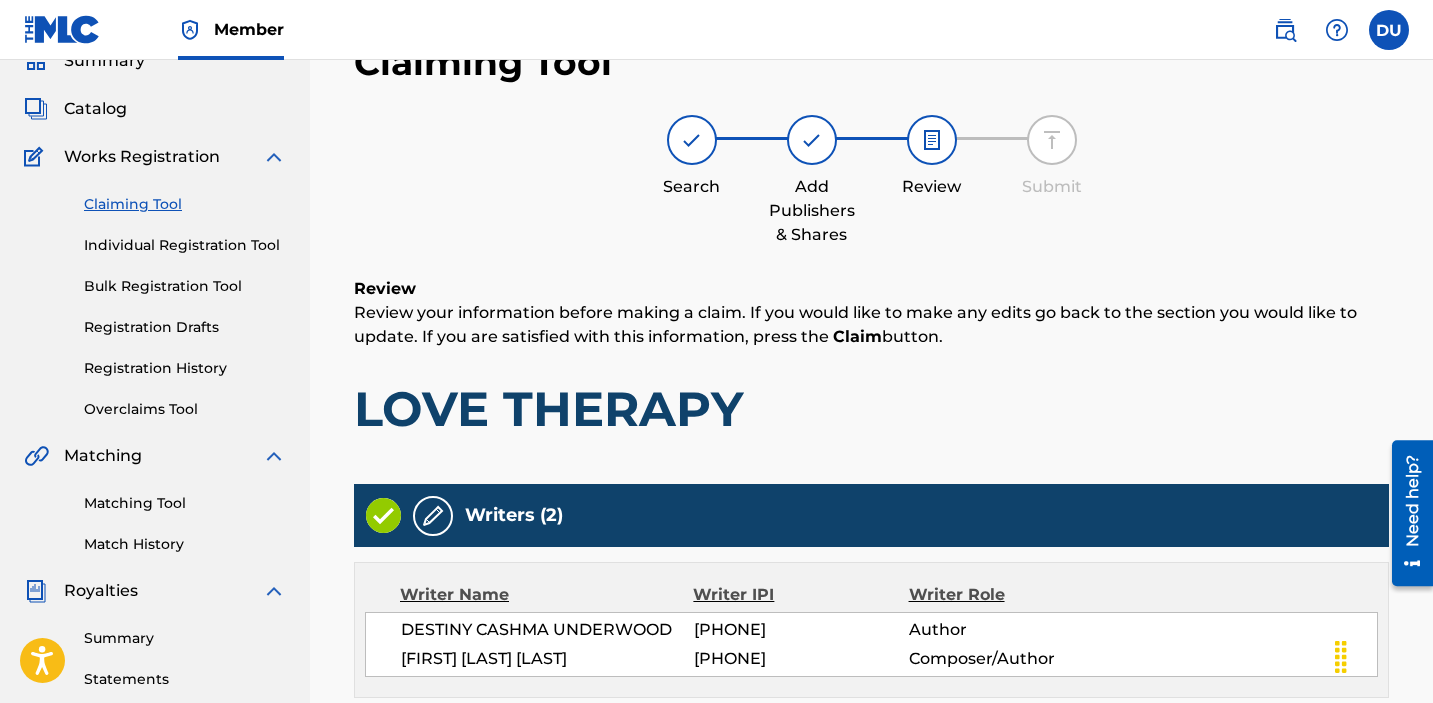 scroll, scrollTop: 772, scrollLeft: 0, axis: vertical 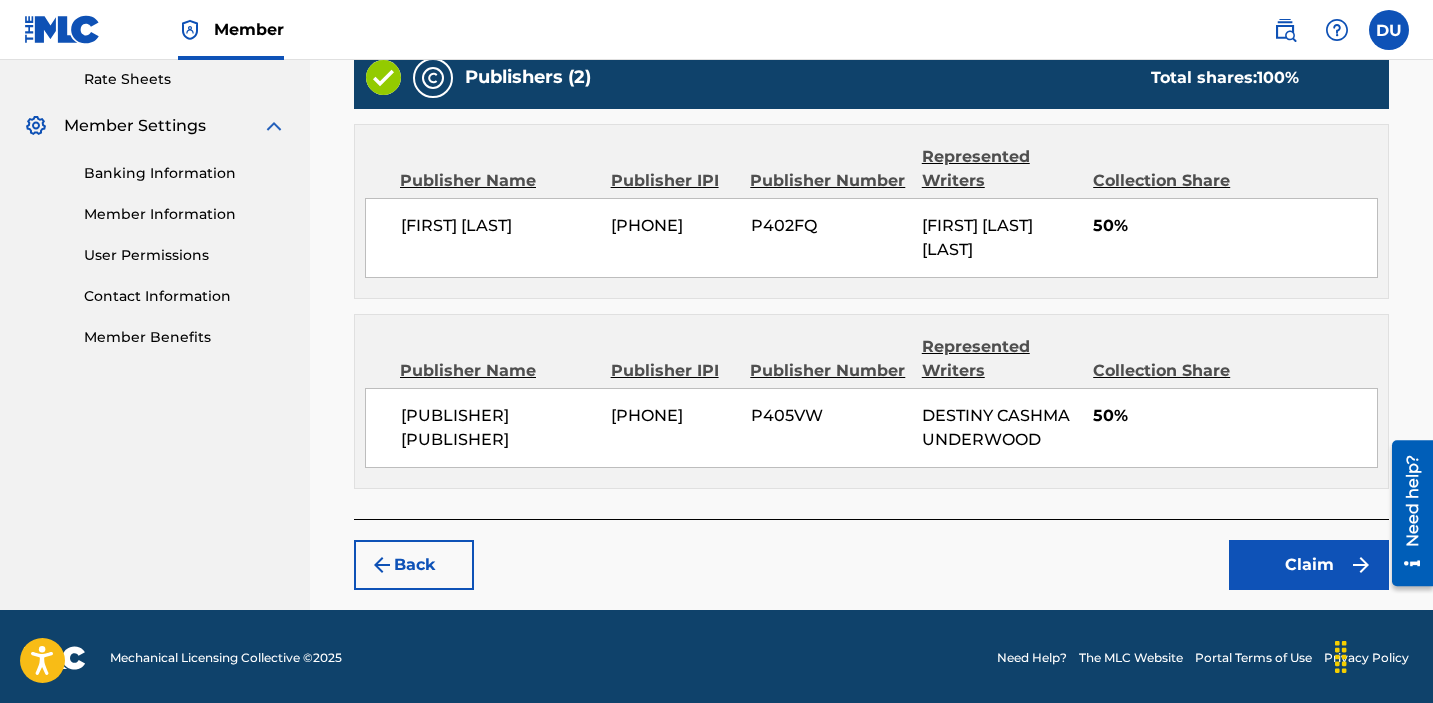click on "Claim" at bounding box center (1309, 565) 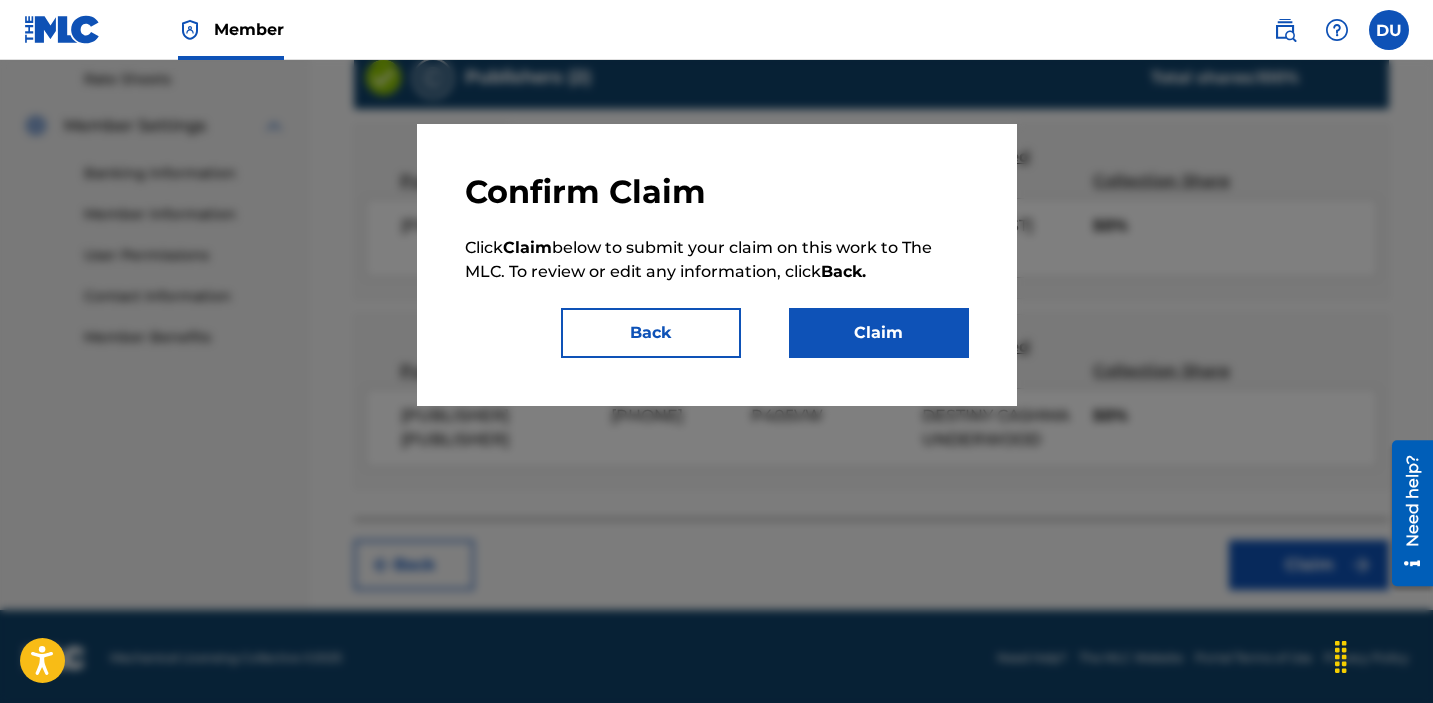click on "Claim" at bounding box center (879, 333) 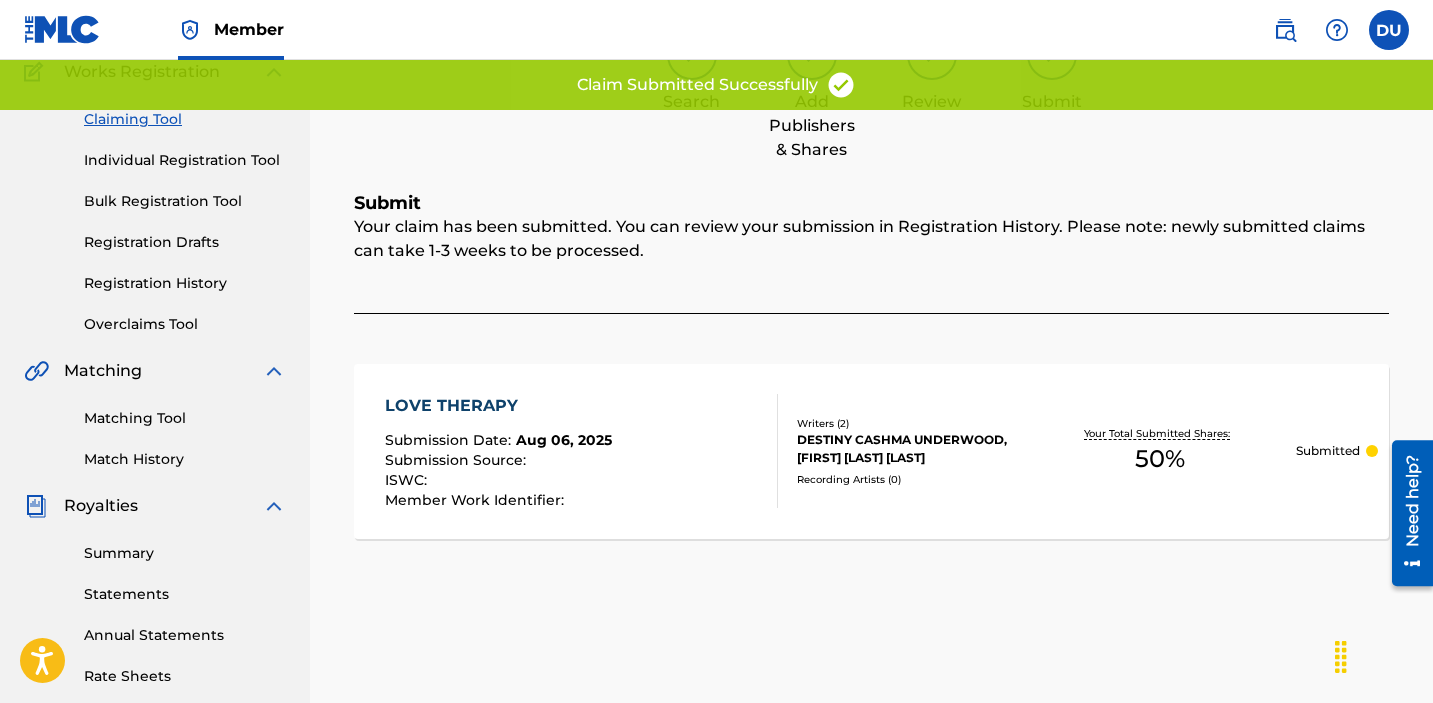 scroll, scrollTop: 0, scrollLeft: 0, axis: both 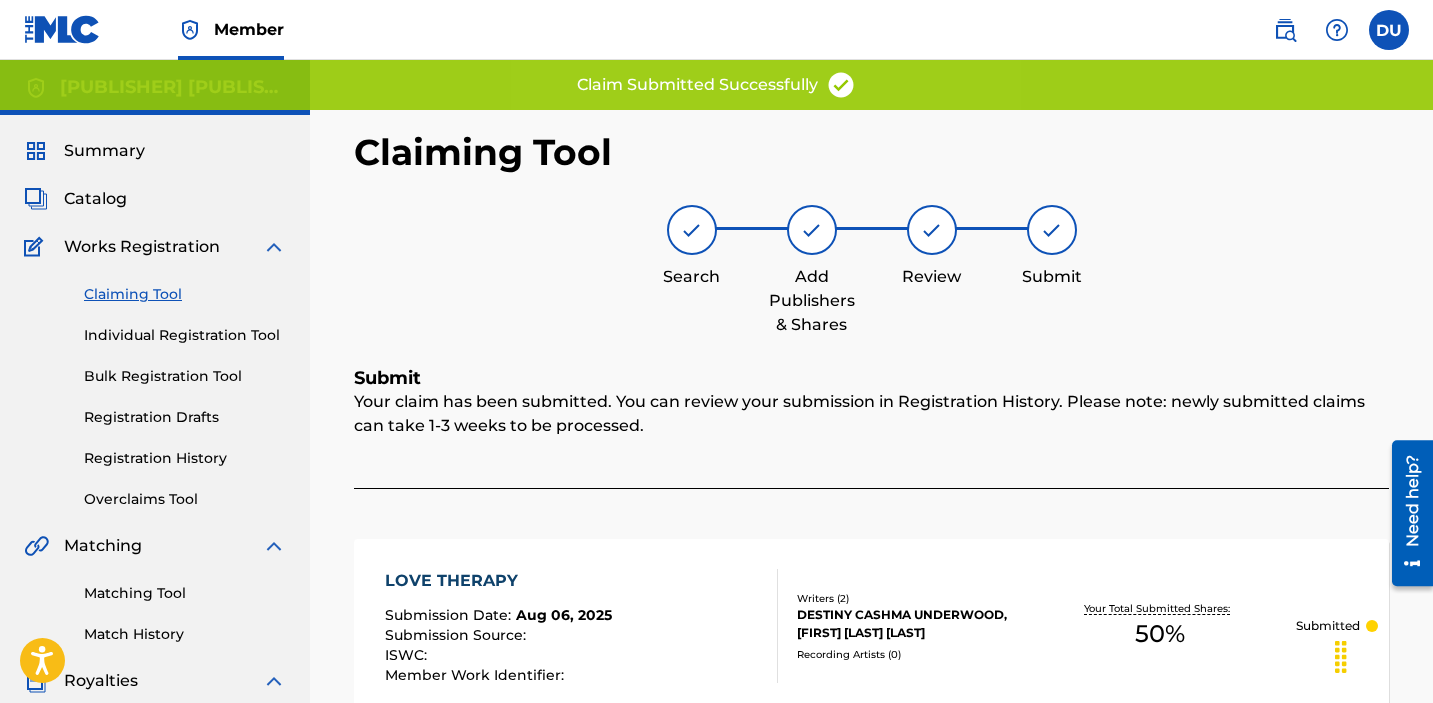 click on "Claiming Tool" at bounding box center (185, 294) 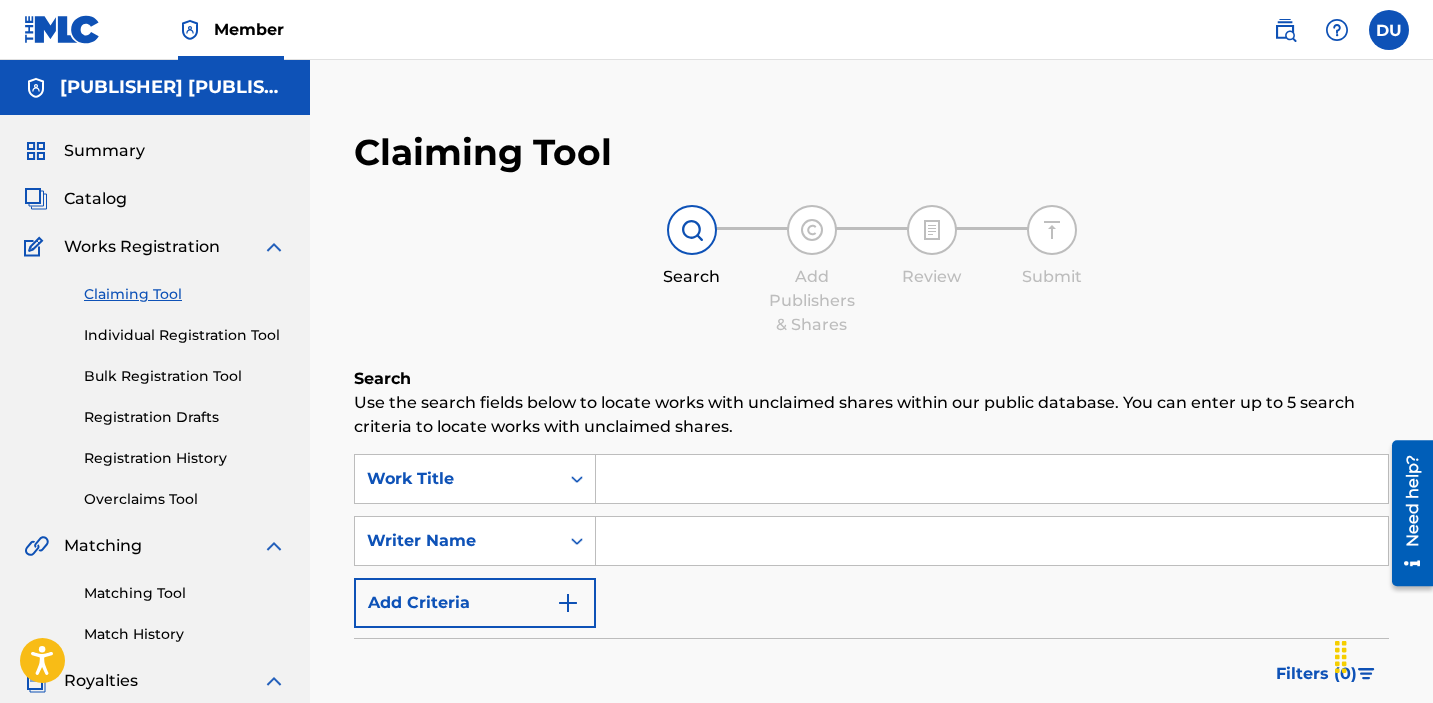 click at bounding box center [992, 479] 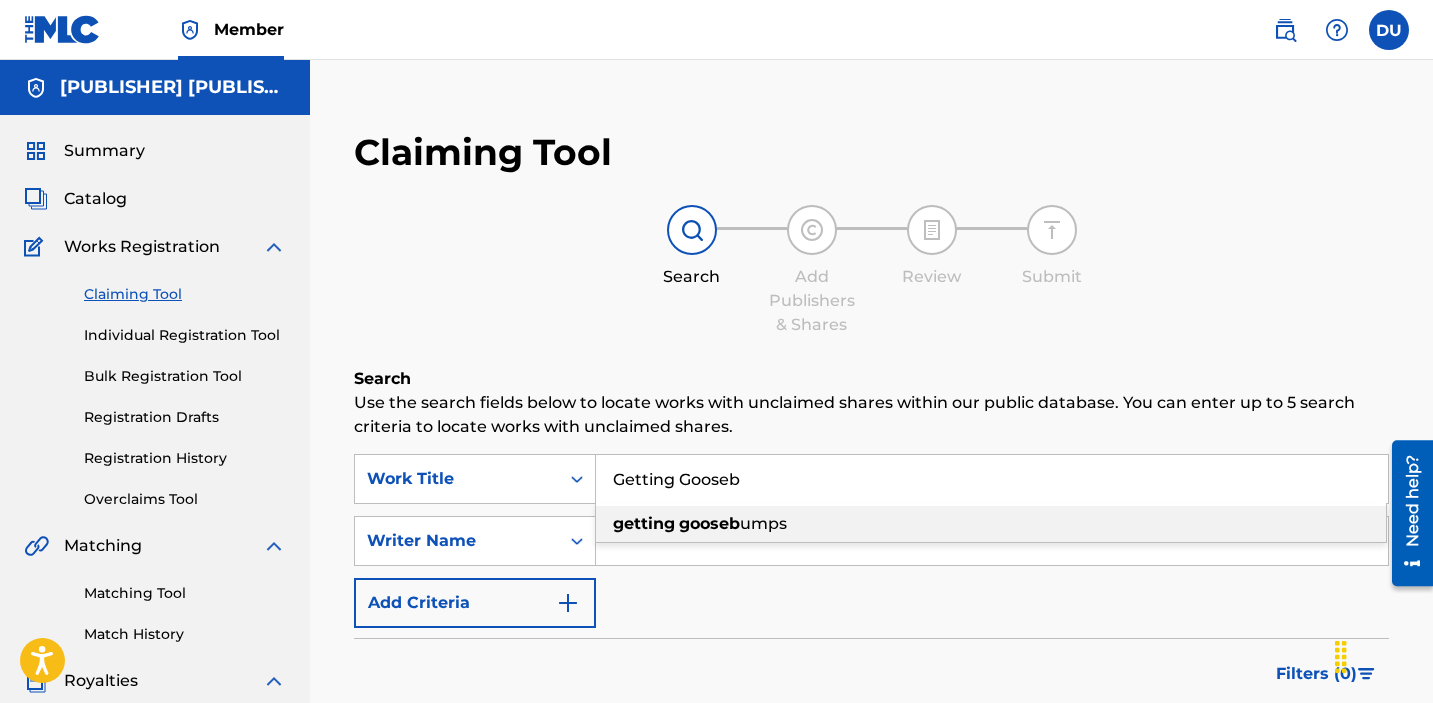 click on "gooseb" at bounding box center [709, 523] 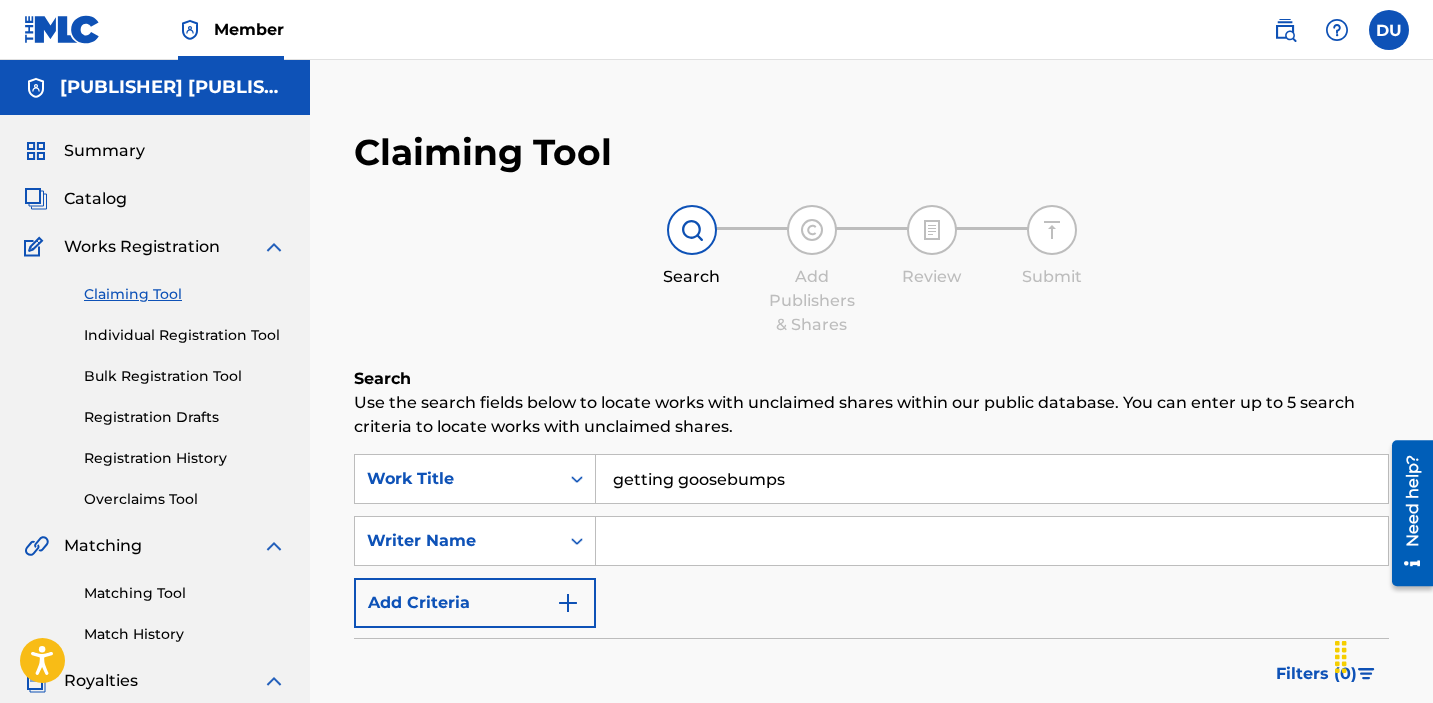 click at bounding box center (992, 541) 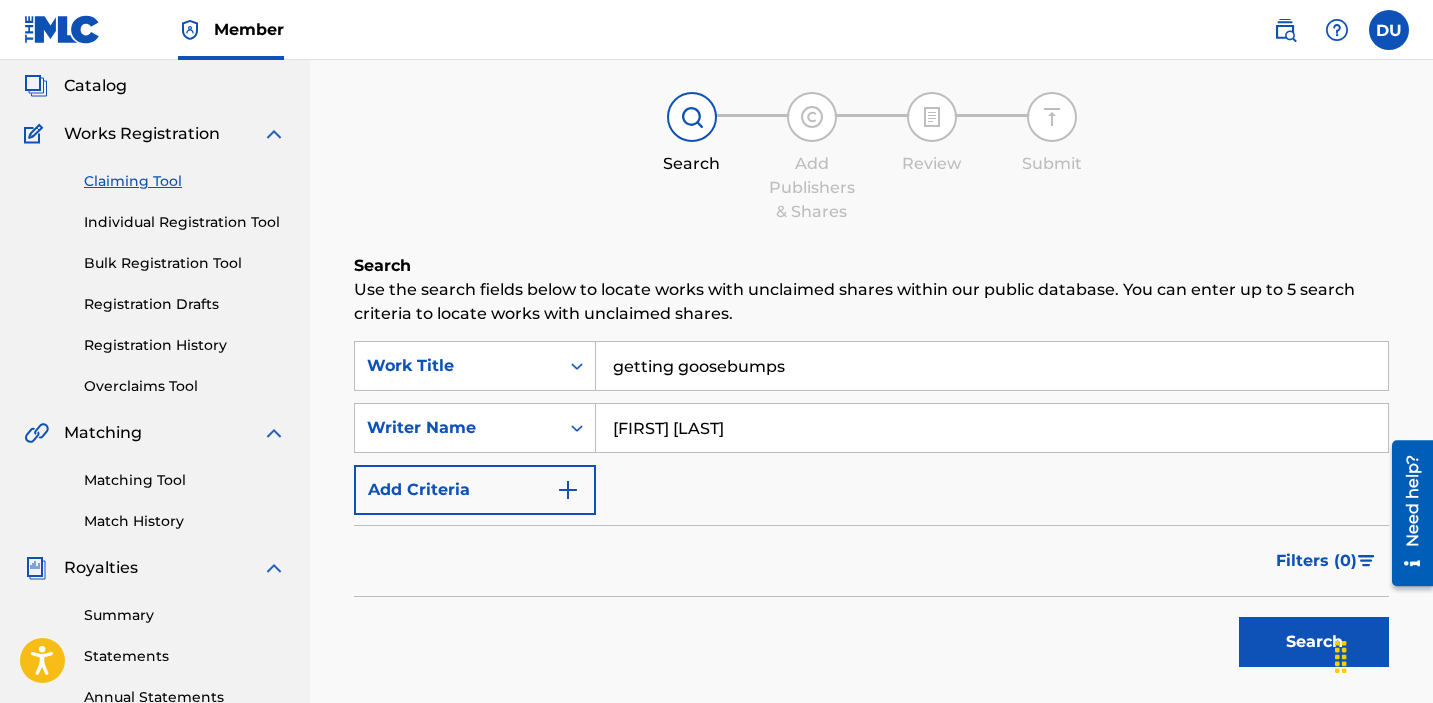 scroll, scrollTop: 290, scrollLeft: 0, axis: vertical 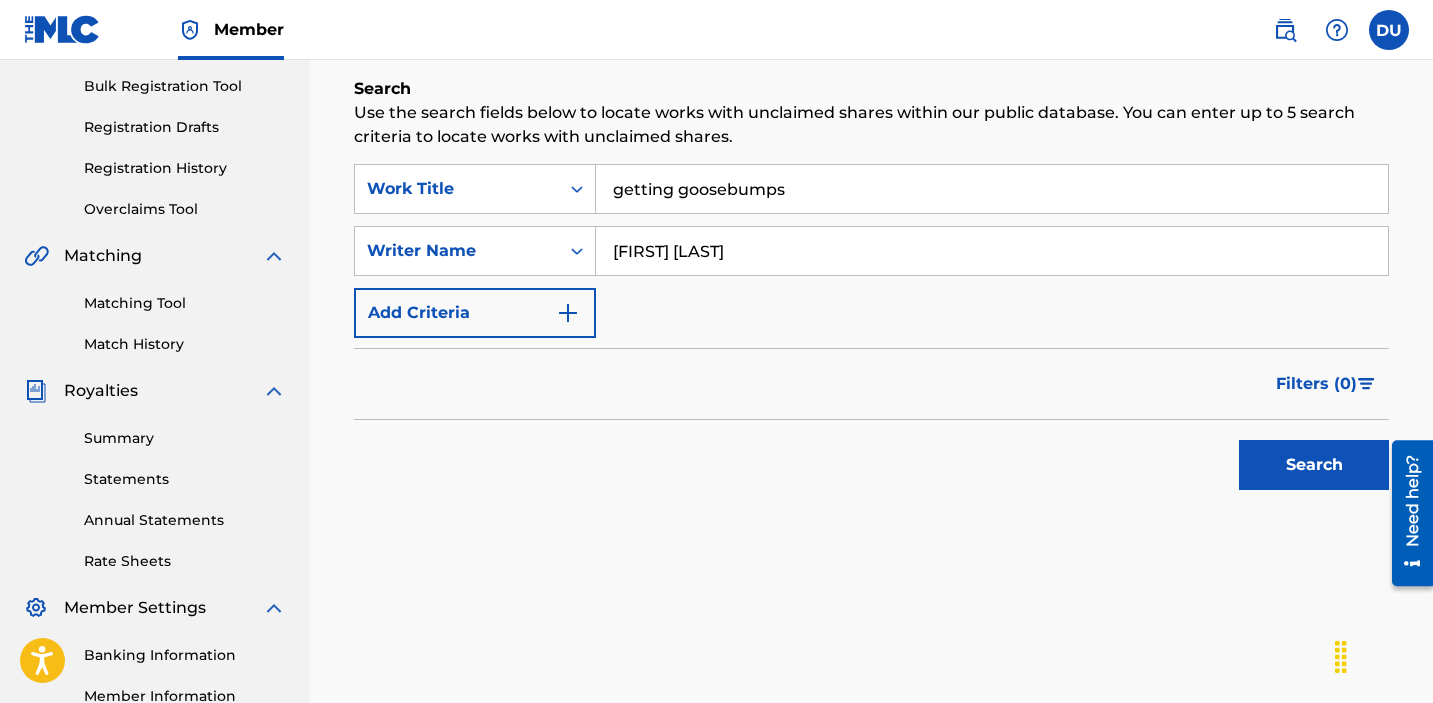click on "Search" at bounding box center (1314, 465) 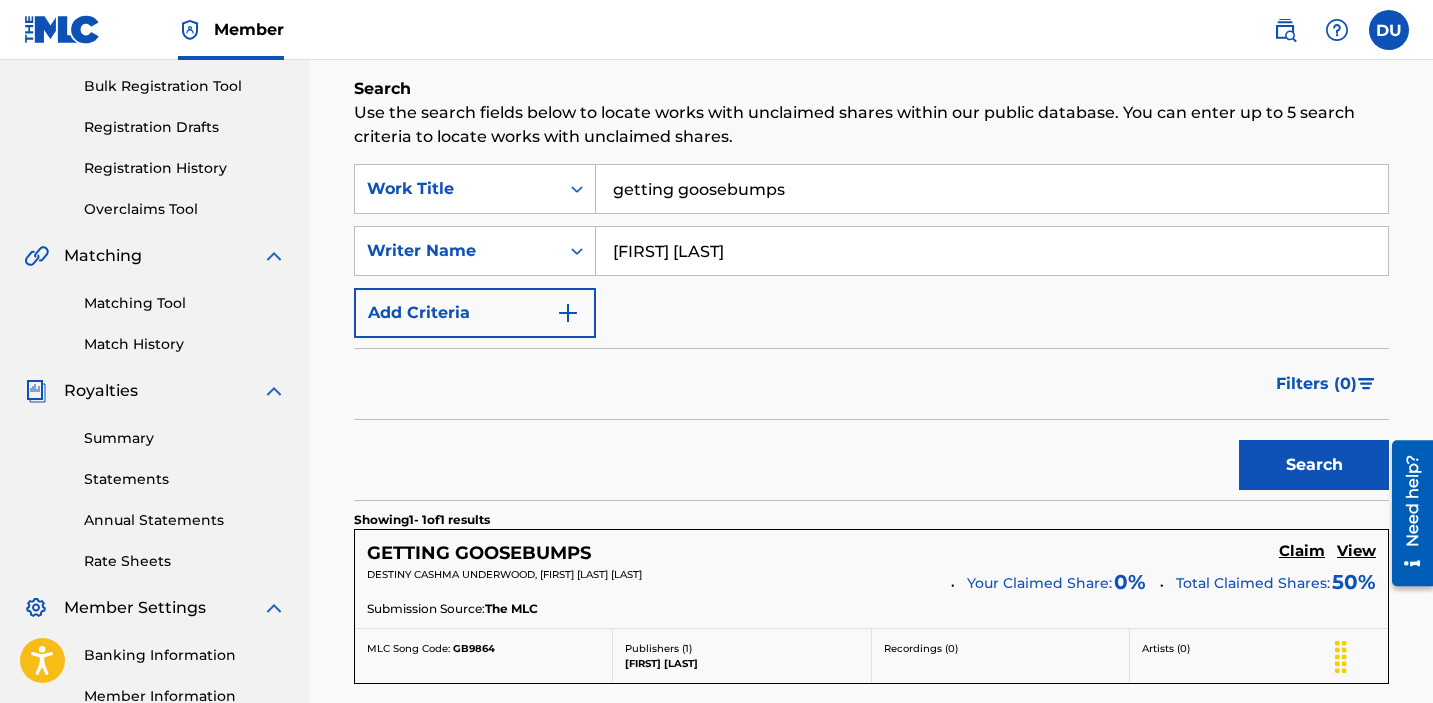 click on "Search" at bounding box center (1314, 465) 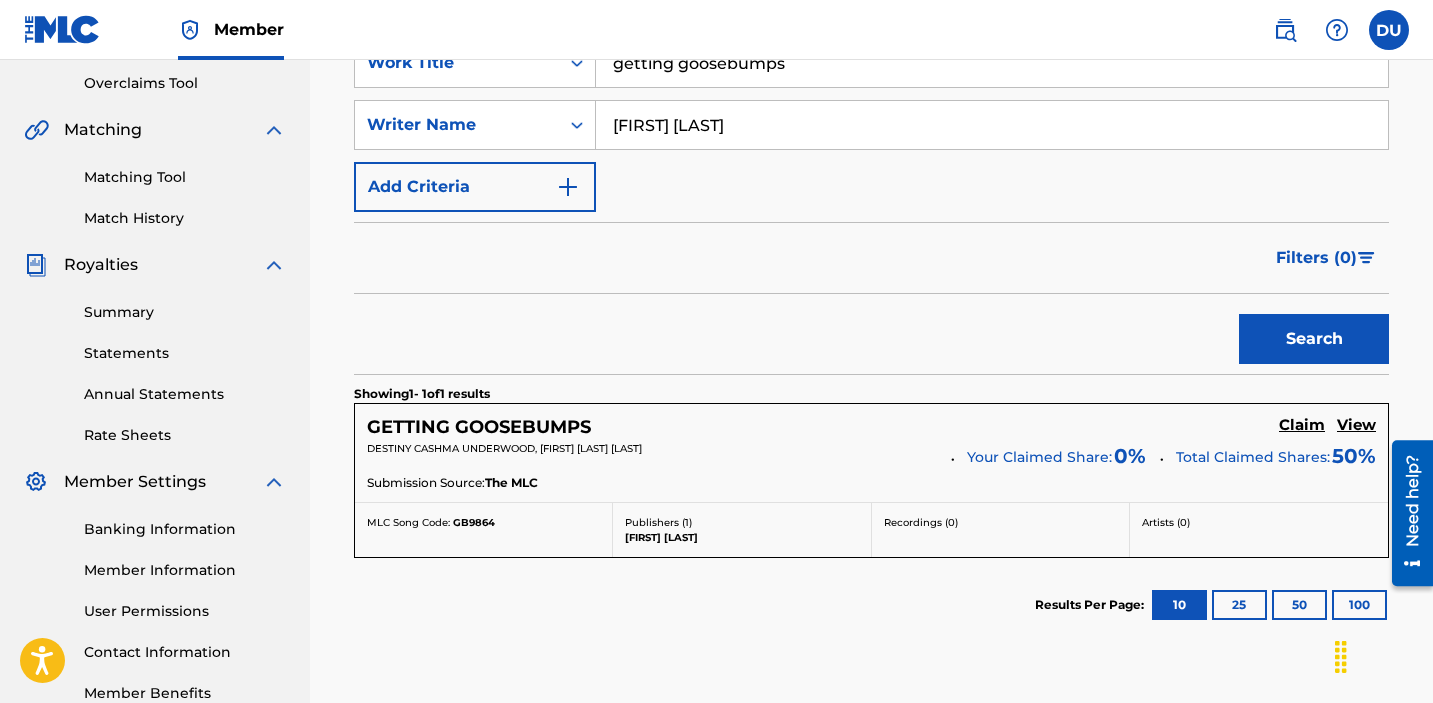 scroll, scrollTop: 581, scrollLeft: 0, axis: vertical 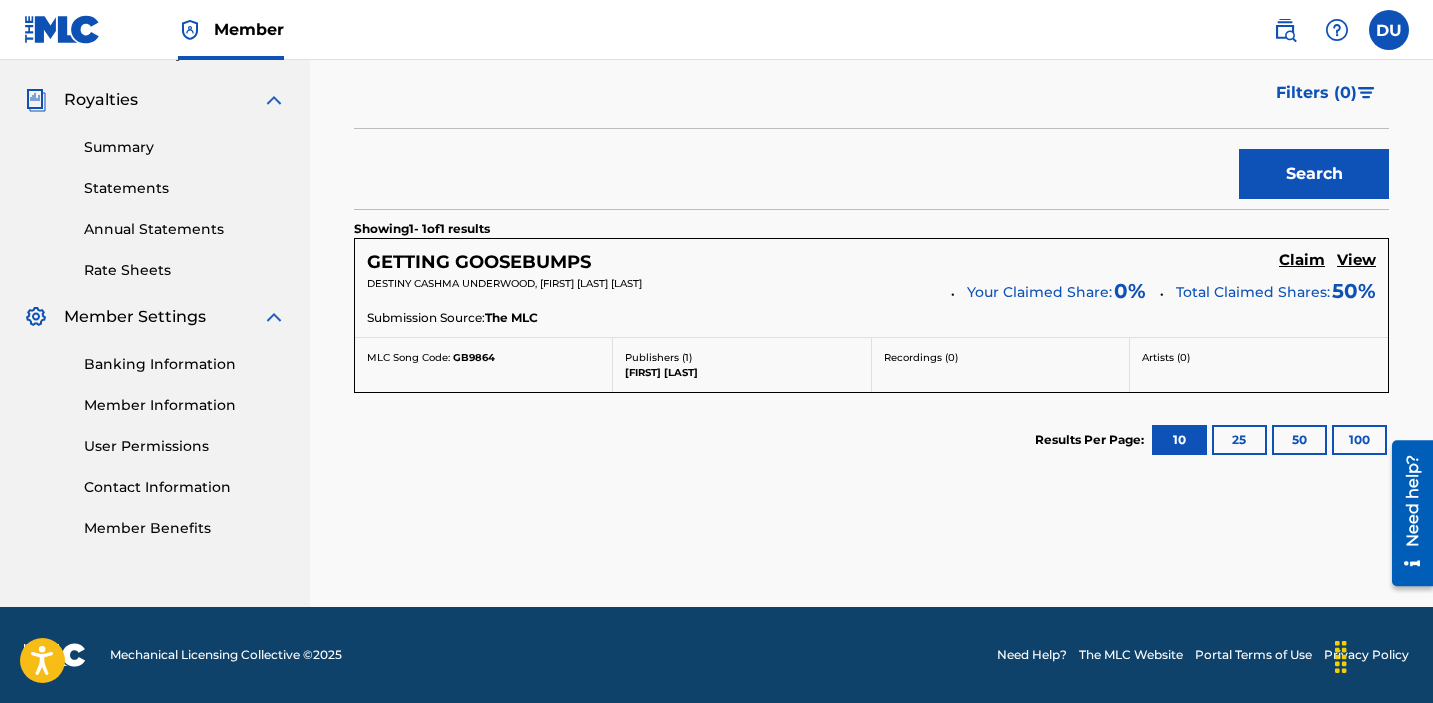 click on "Claim" at bounding box center (1302, 260) 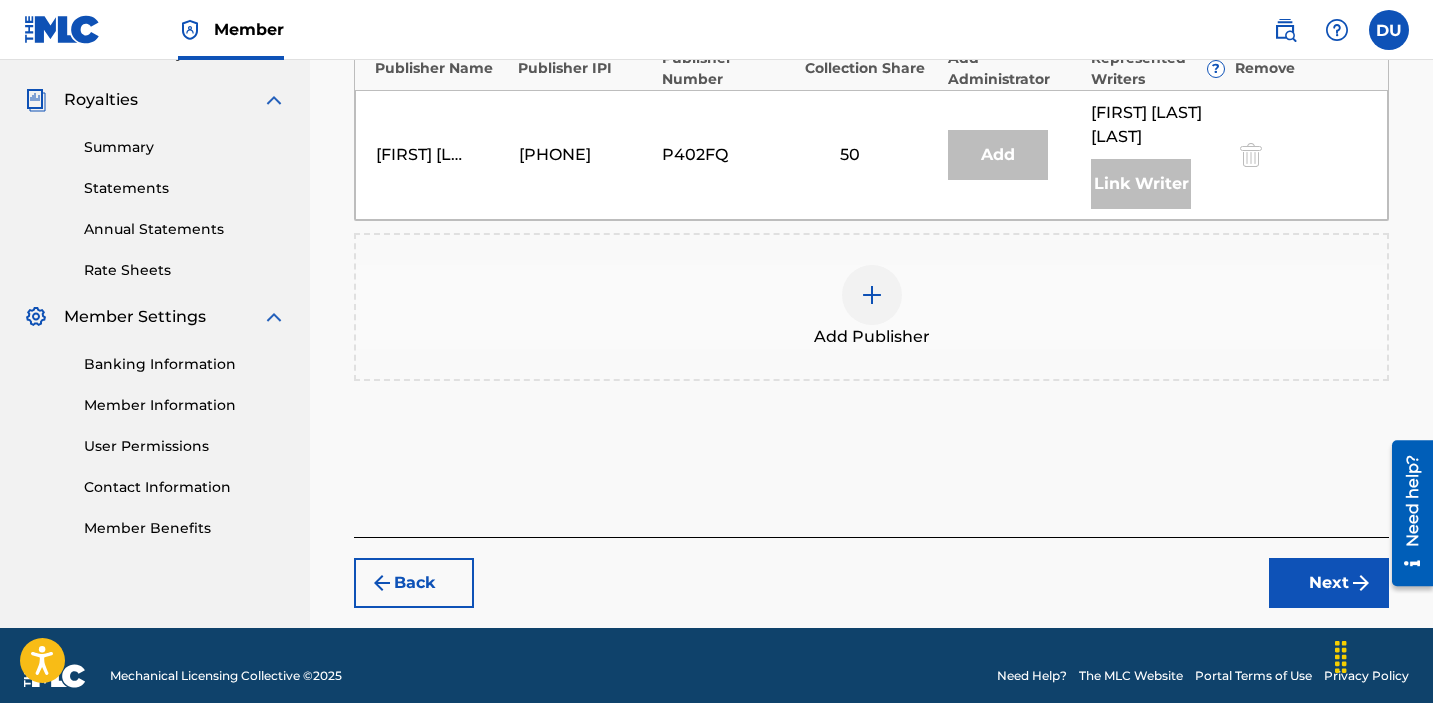 click at bounding box center (872, 295) 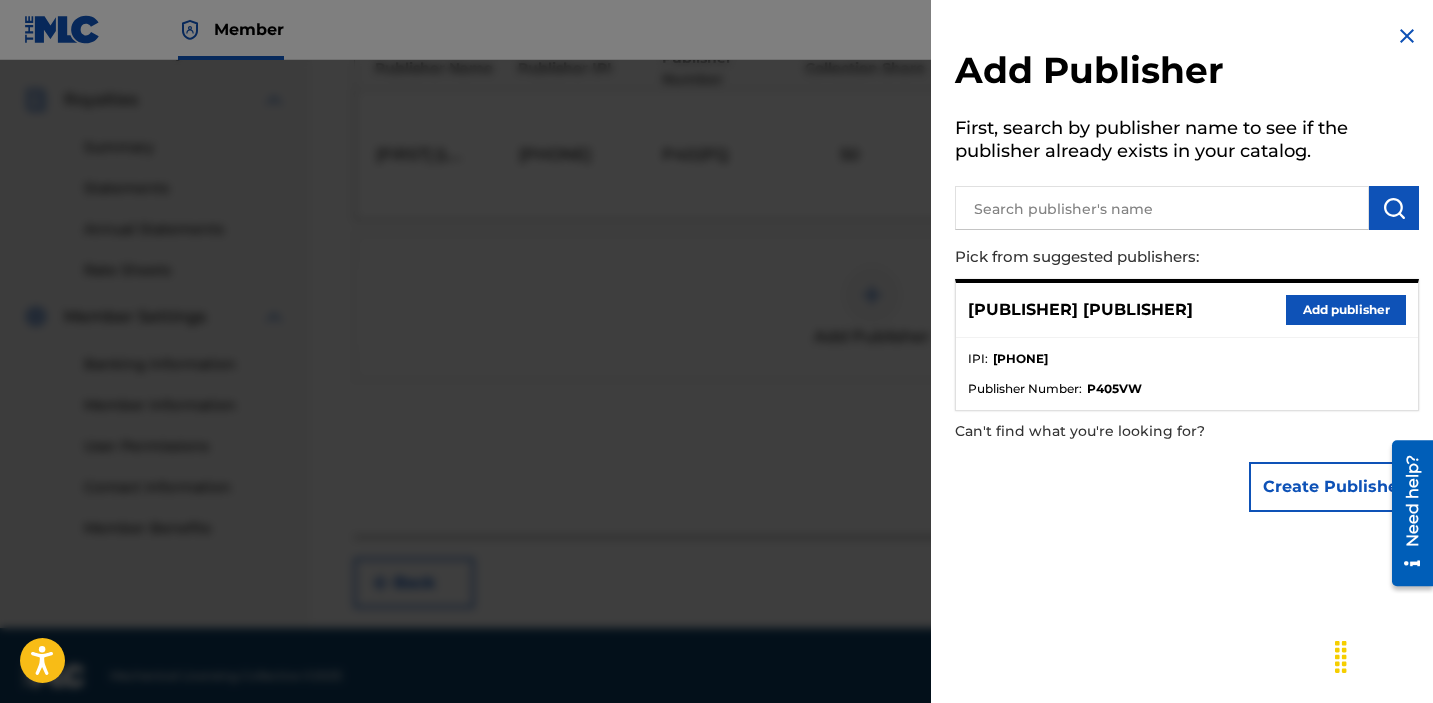 click on "Add publisher" at bounding box center [1346, 310] 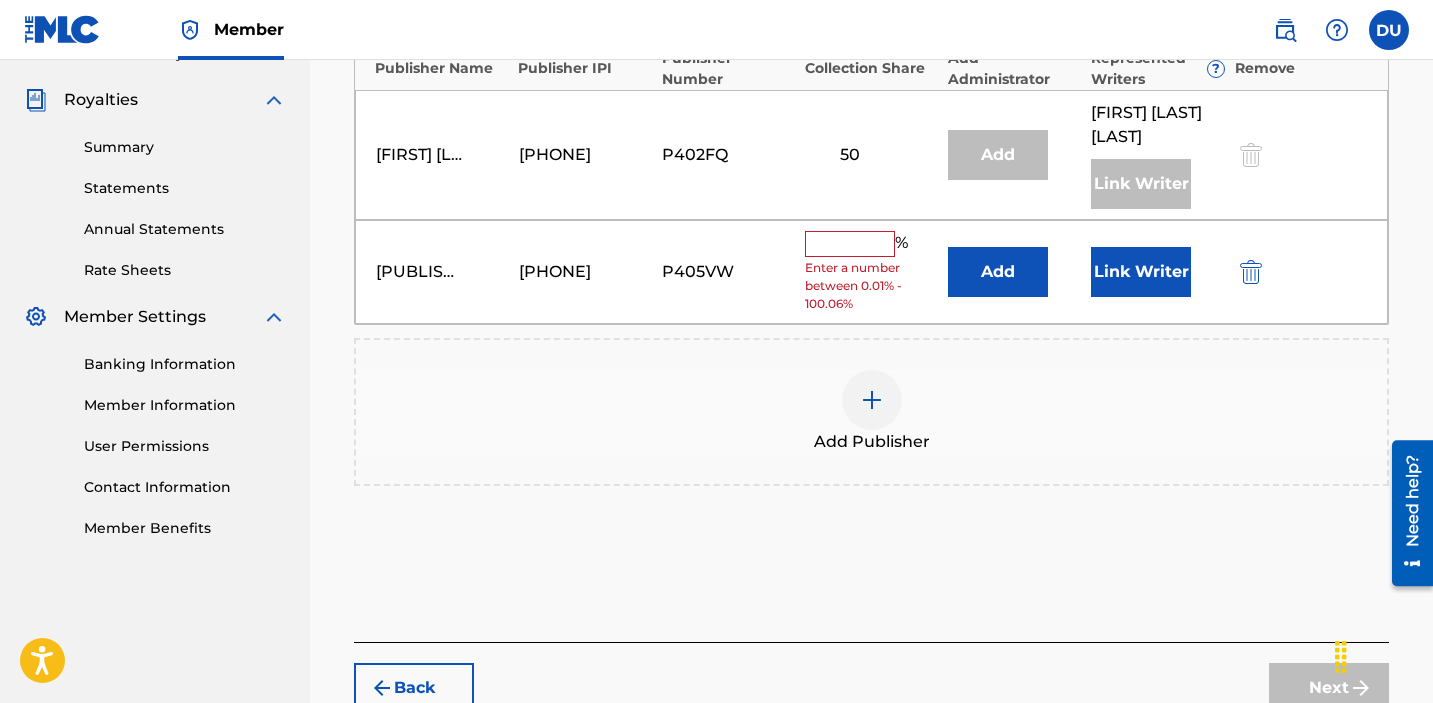 click at bounding box center [850, 244] 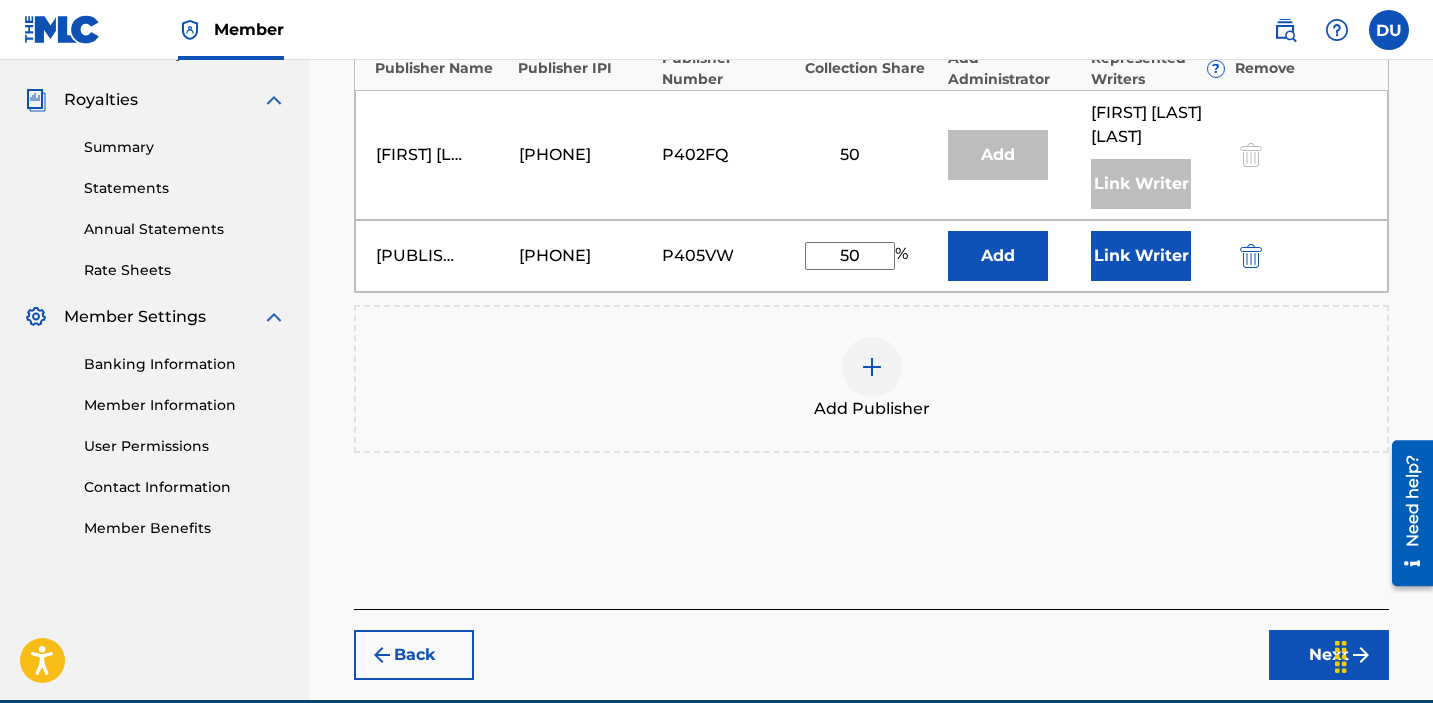 type on "50" 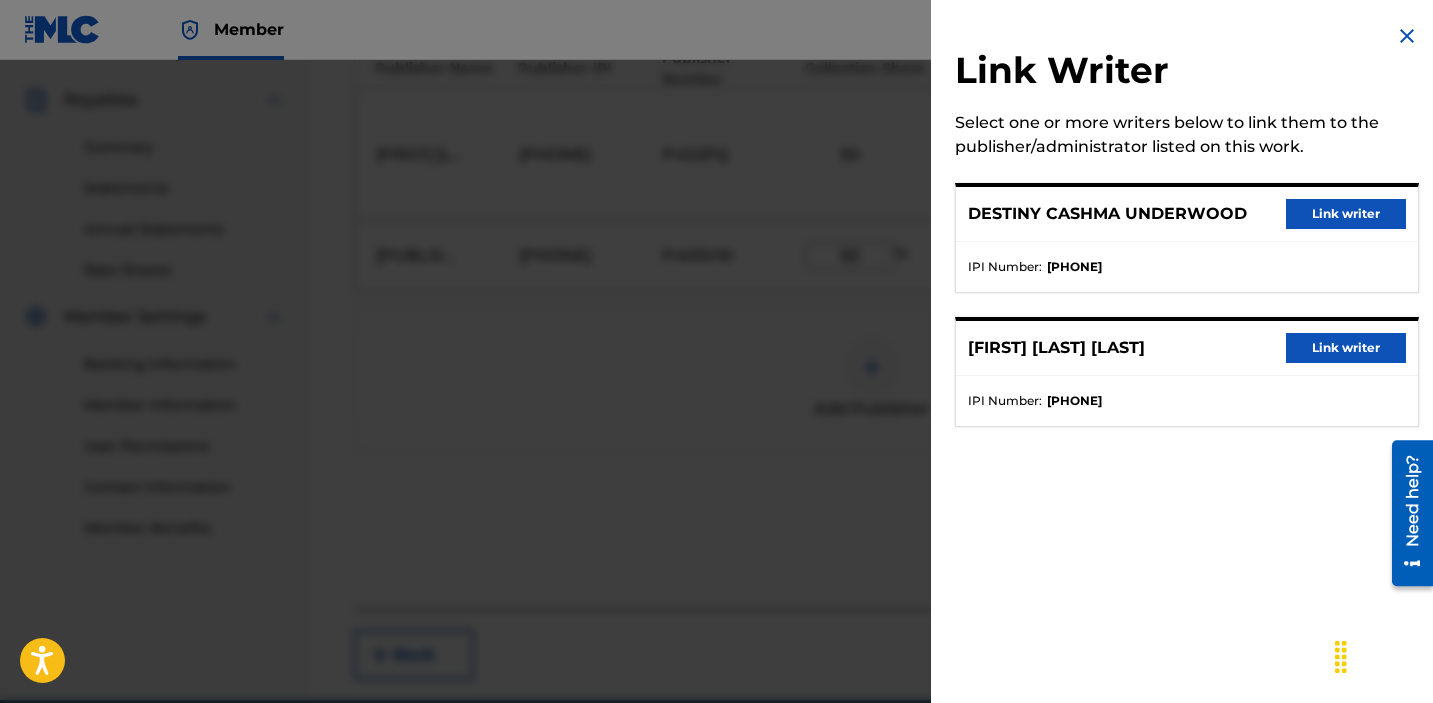 click on "Link writer" at bounding box center [1346, 214] 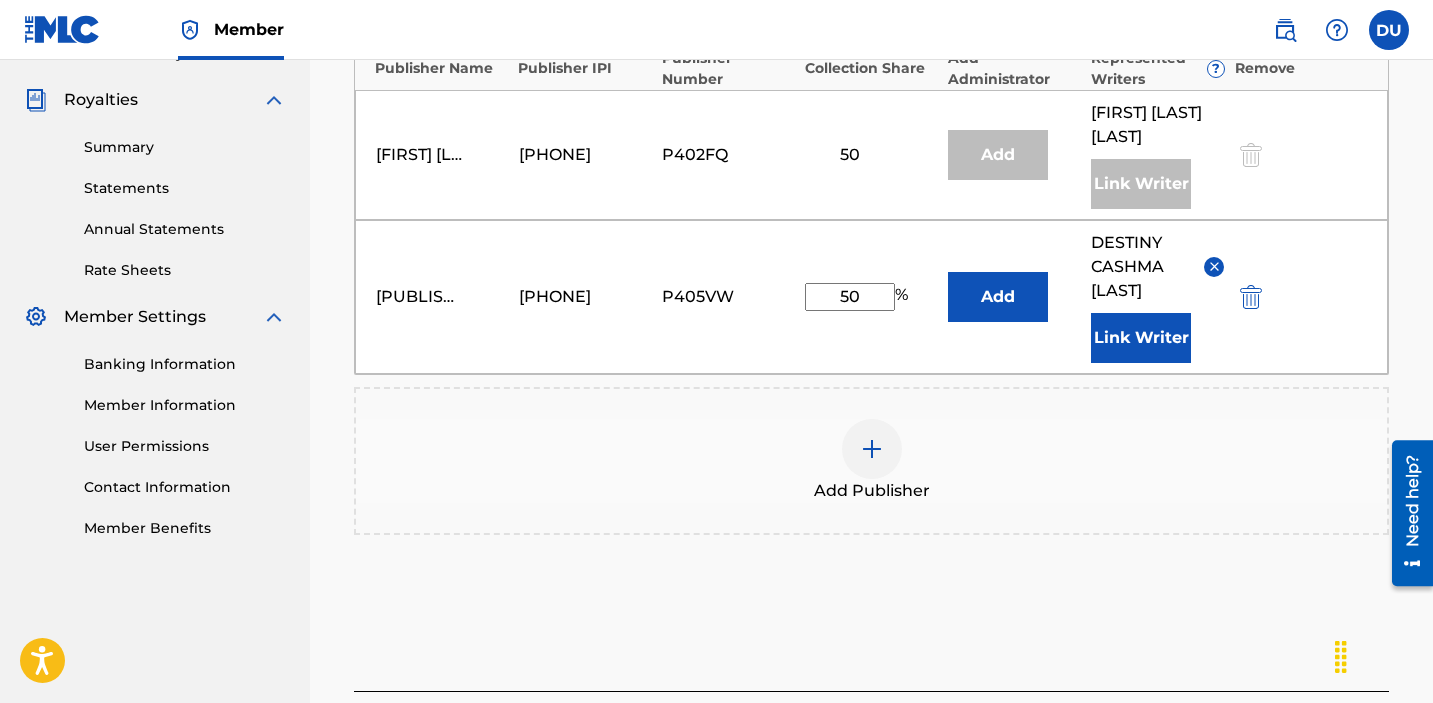 scroll, scrollTop: 780, scrollLeft: 0, axis: vertical 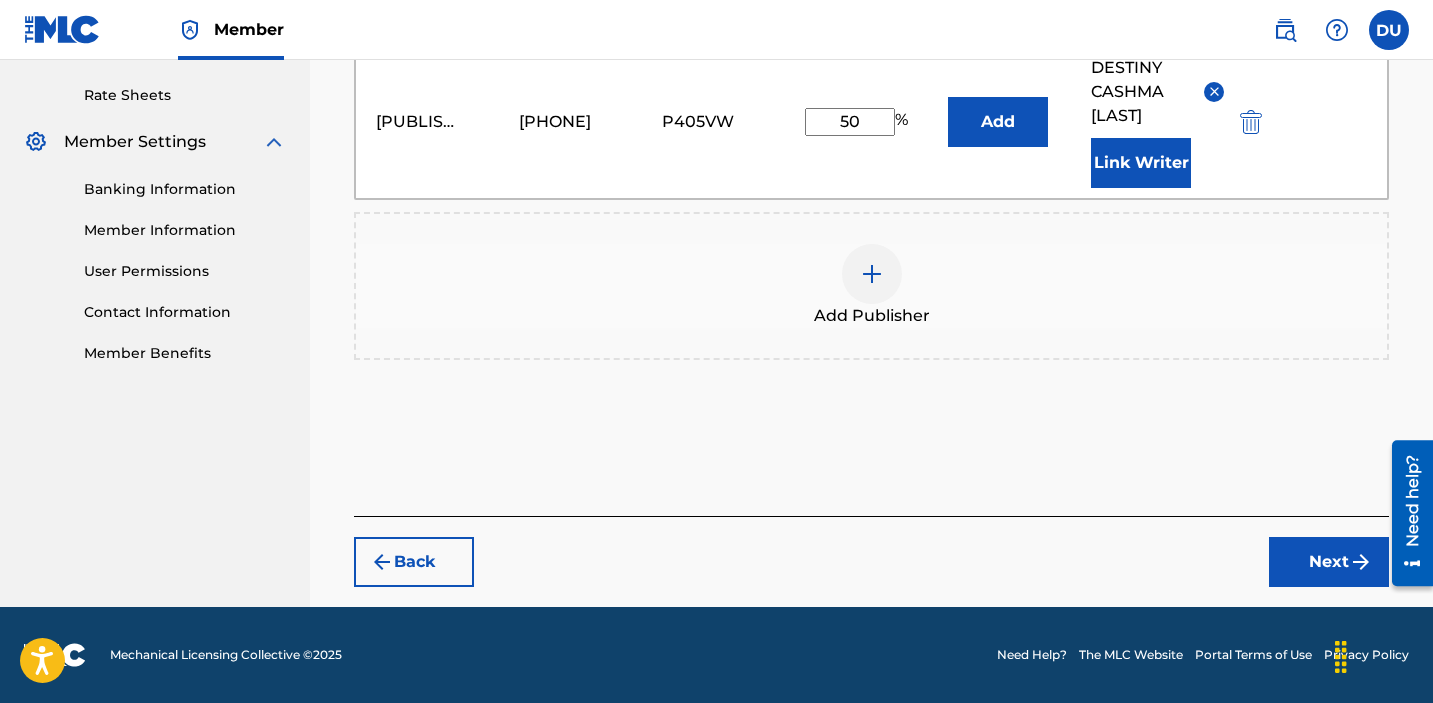 click at bounding box center (1361, 562) 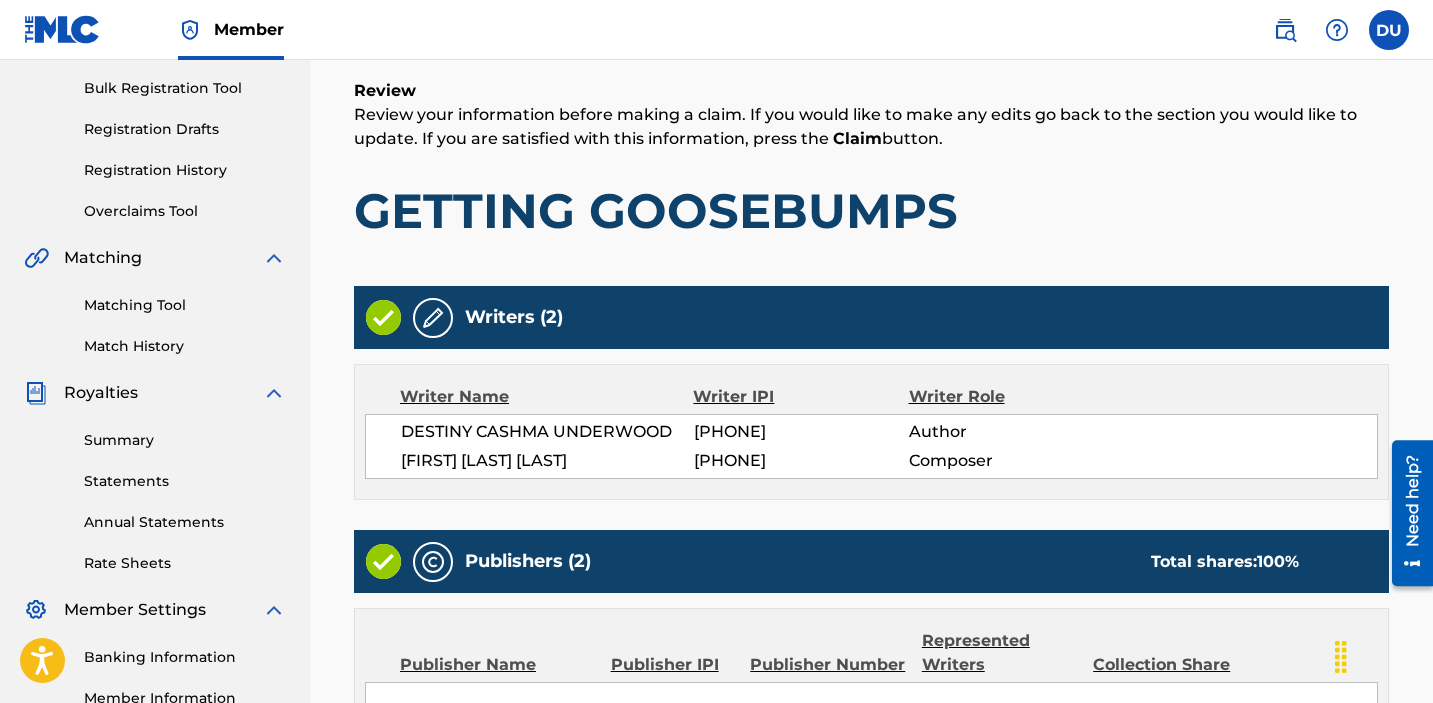 scroll, scrollTop: 772, scrollLeft: 0, axis: vertical 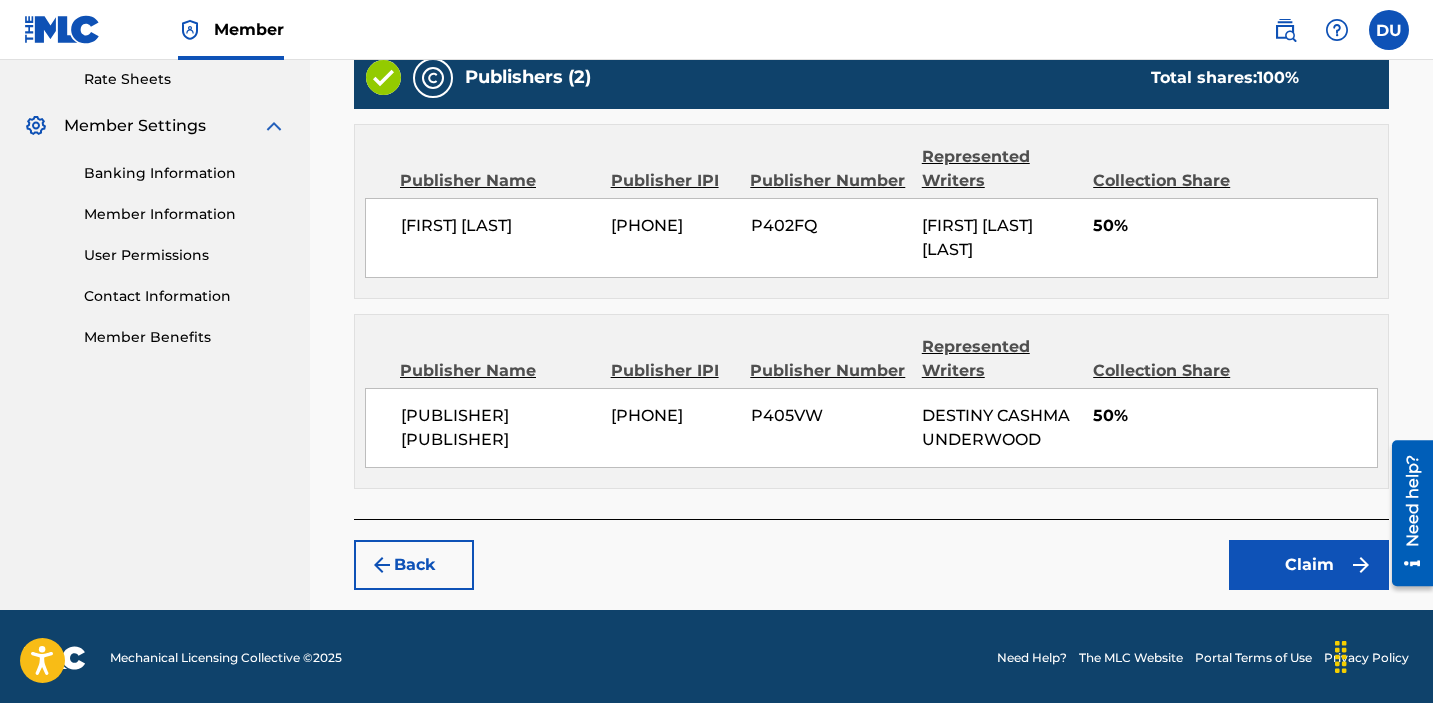 click on "Claim" at bounding box center (1309, 565) 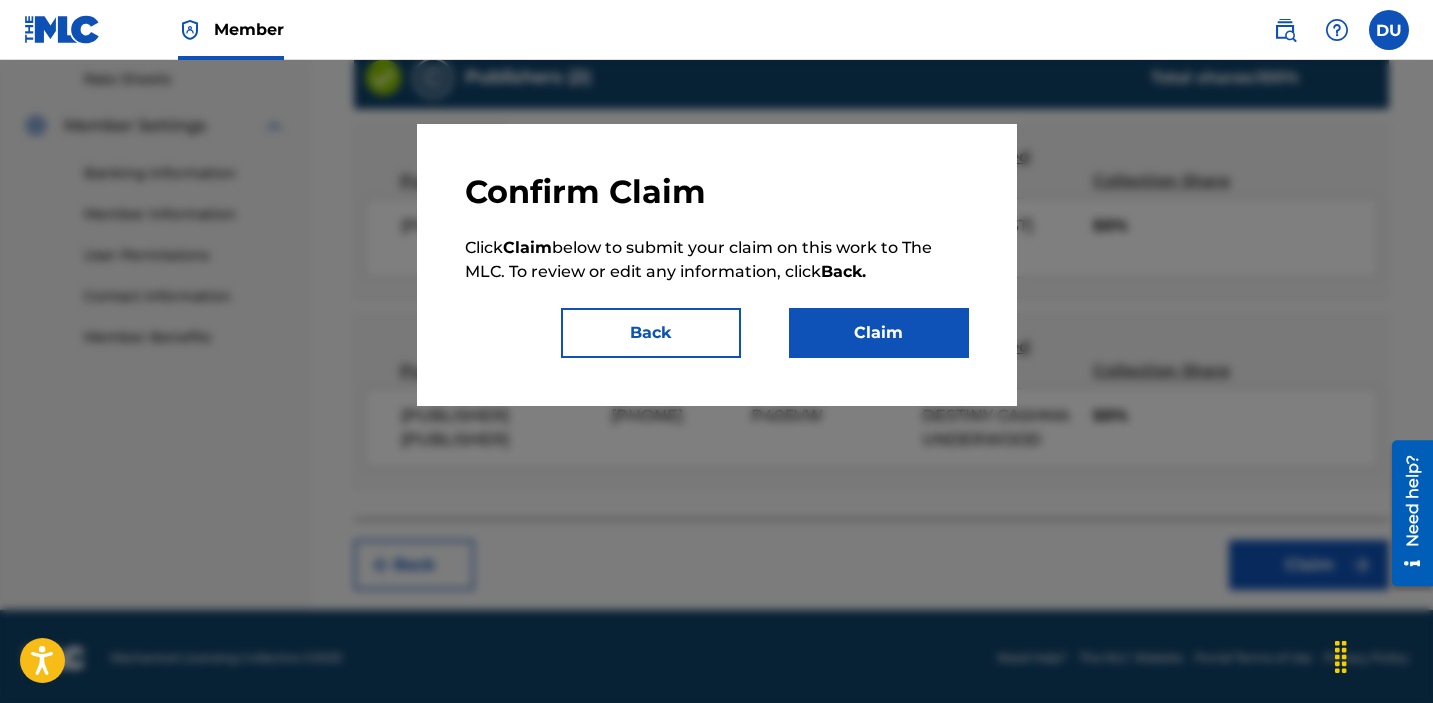 click on "Claim" at bounding box center (879, 333) 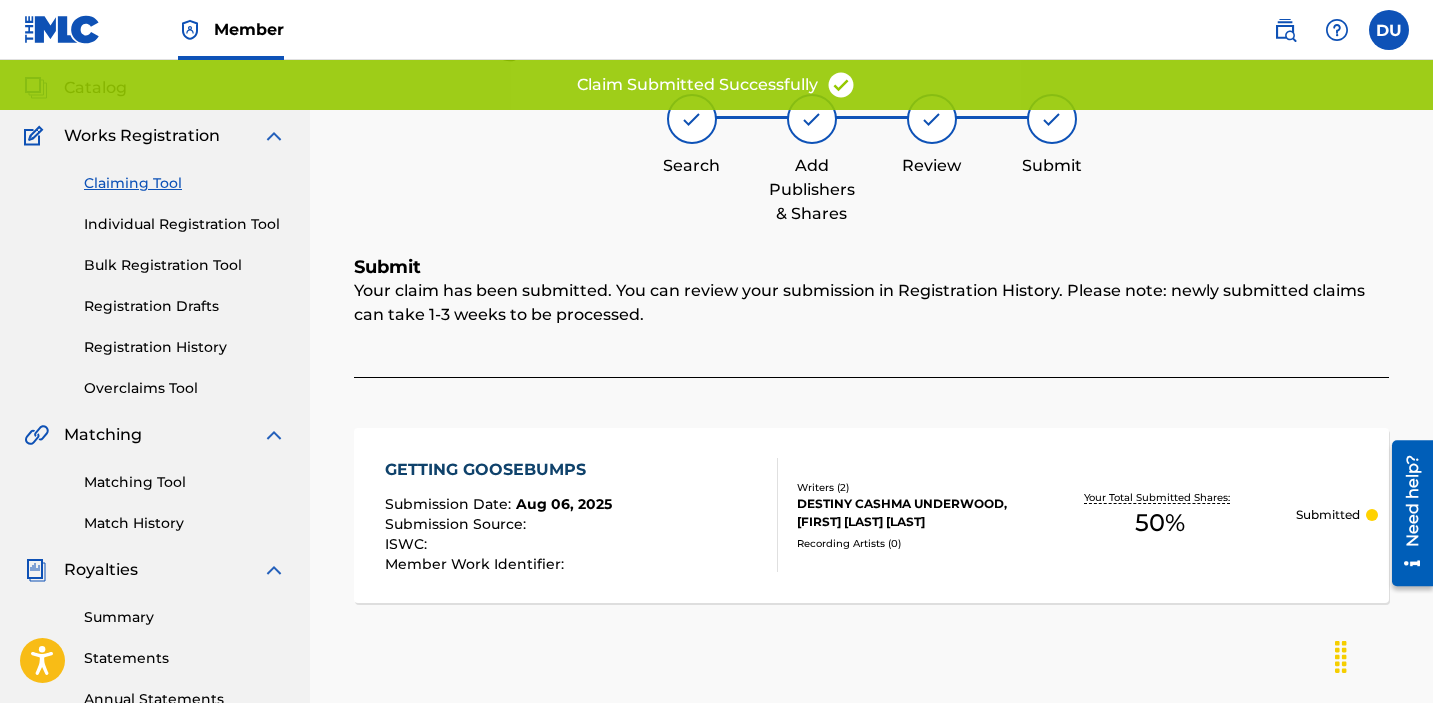 scroll, scrollTop: 106, scrollLeft: 0, axis: vertical 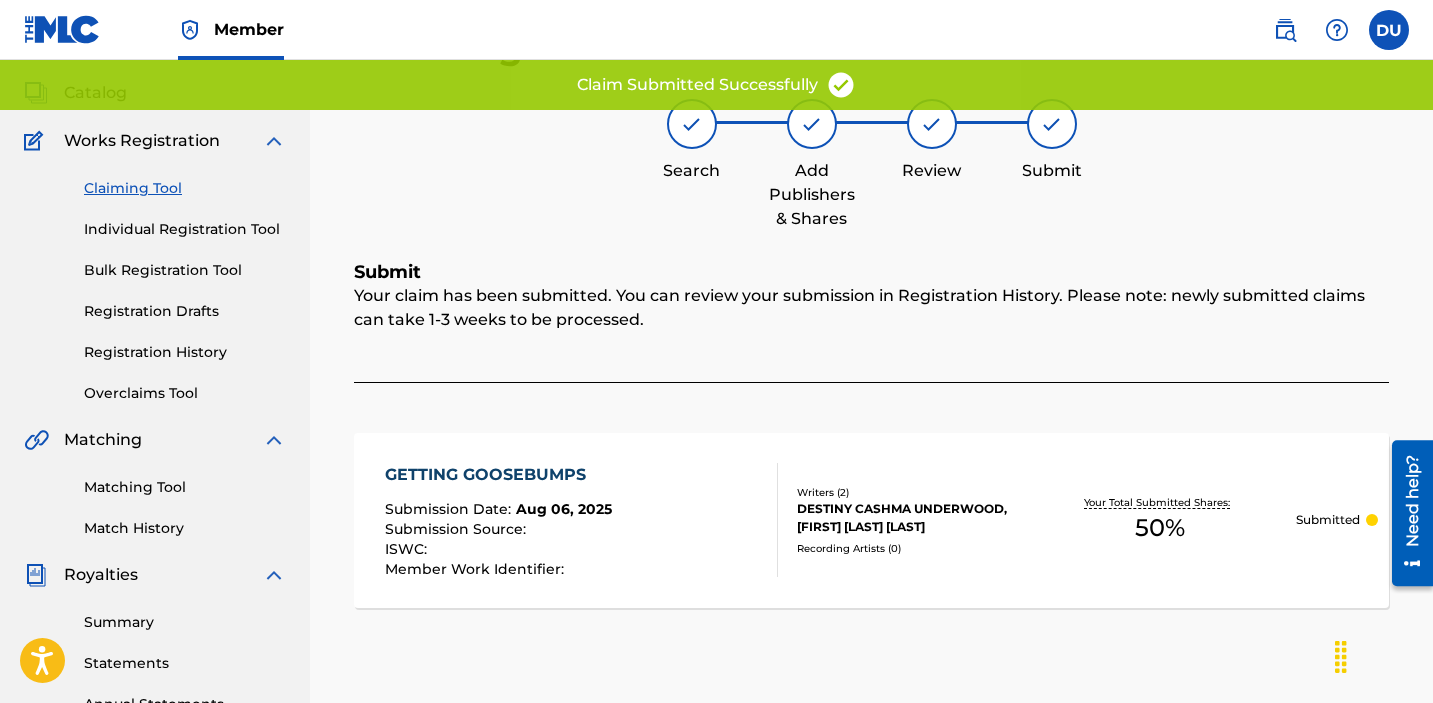 click on "Claiming Tool" at bounding box center [185, 188] 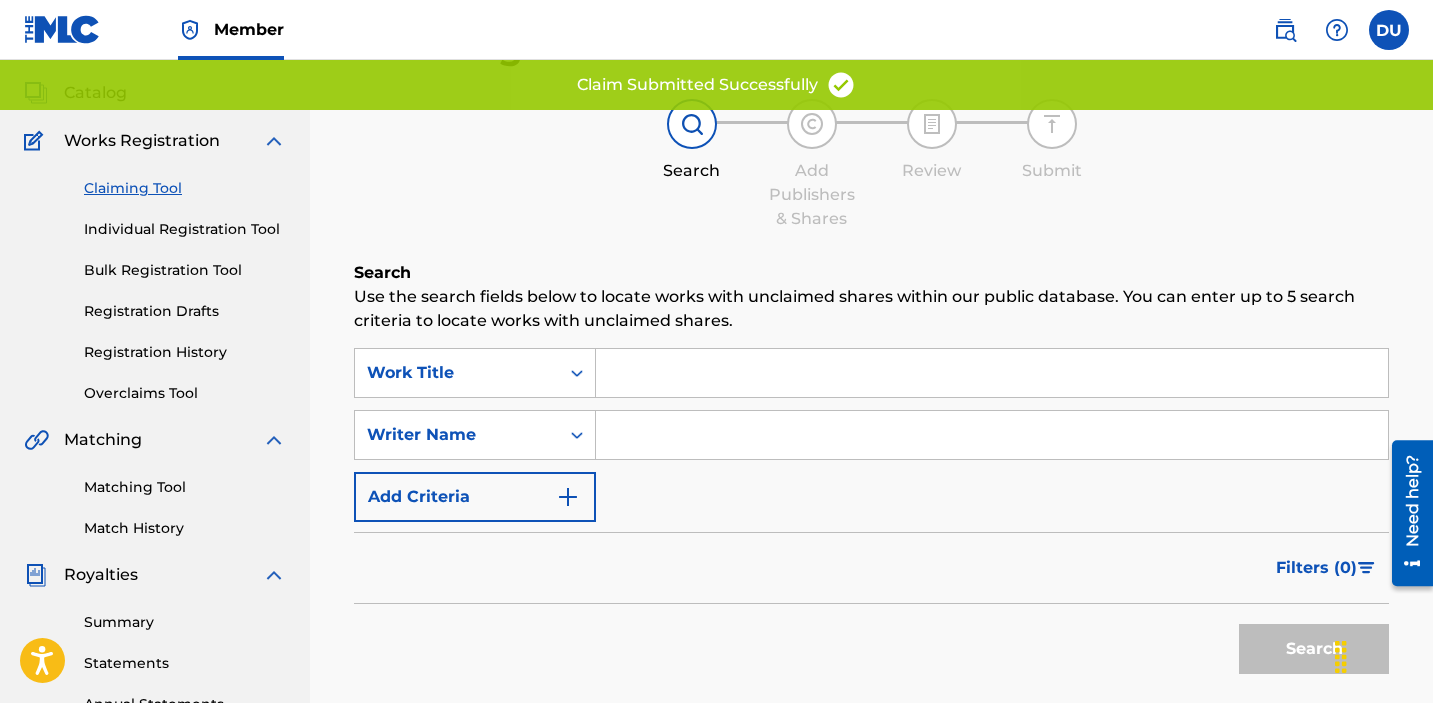 scroll, scrollTop: 0, scrollLeft: 0, axis: both 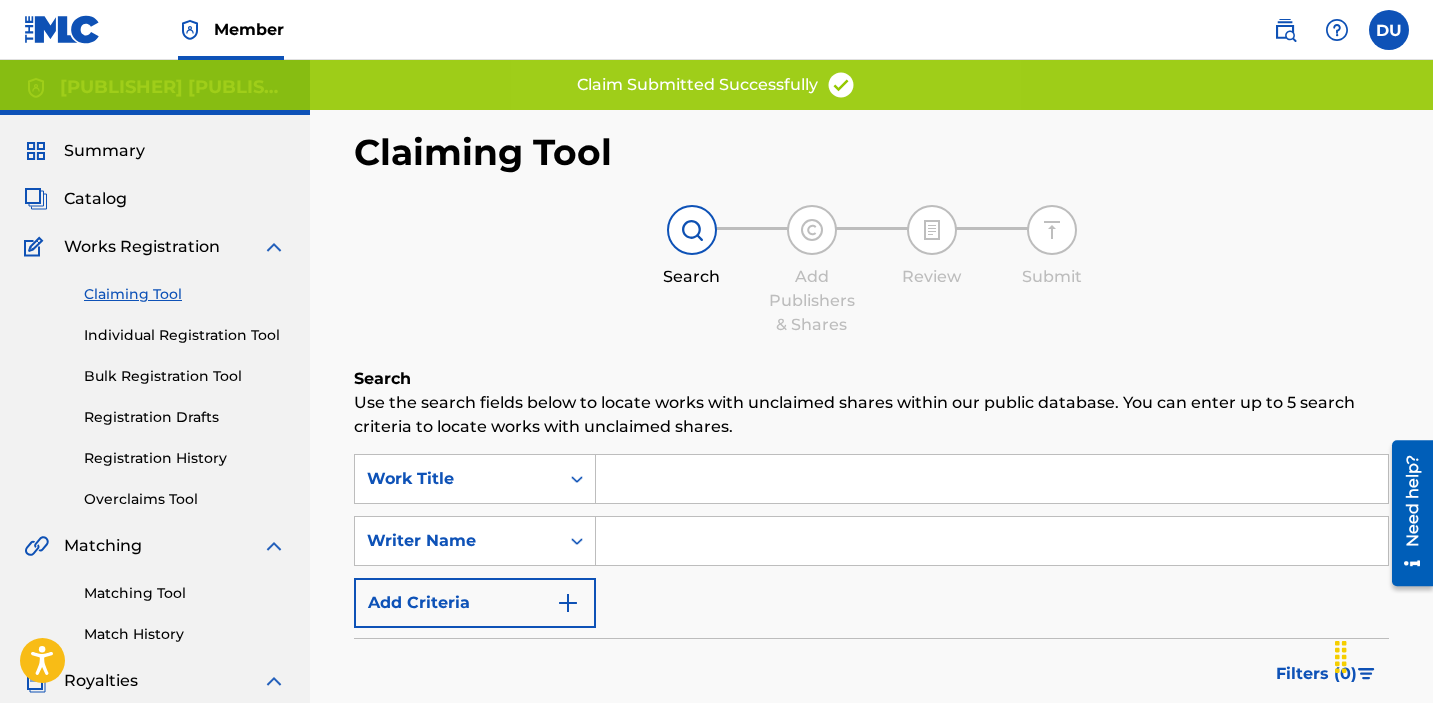 click at bounding box center [992, 541] 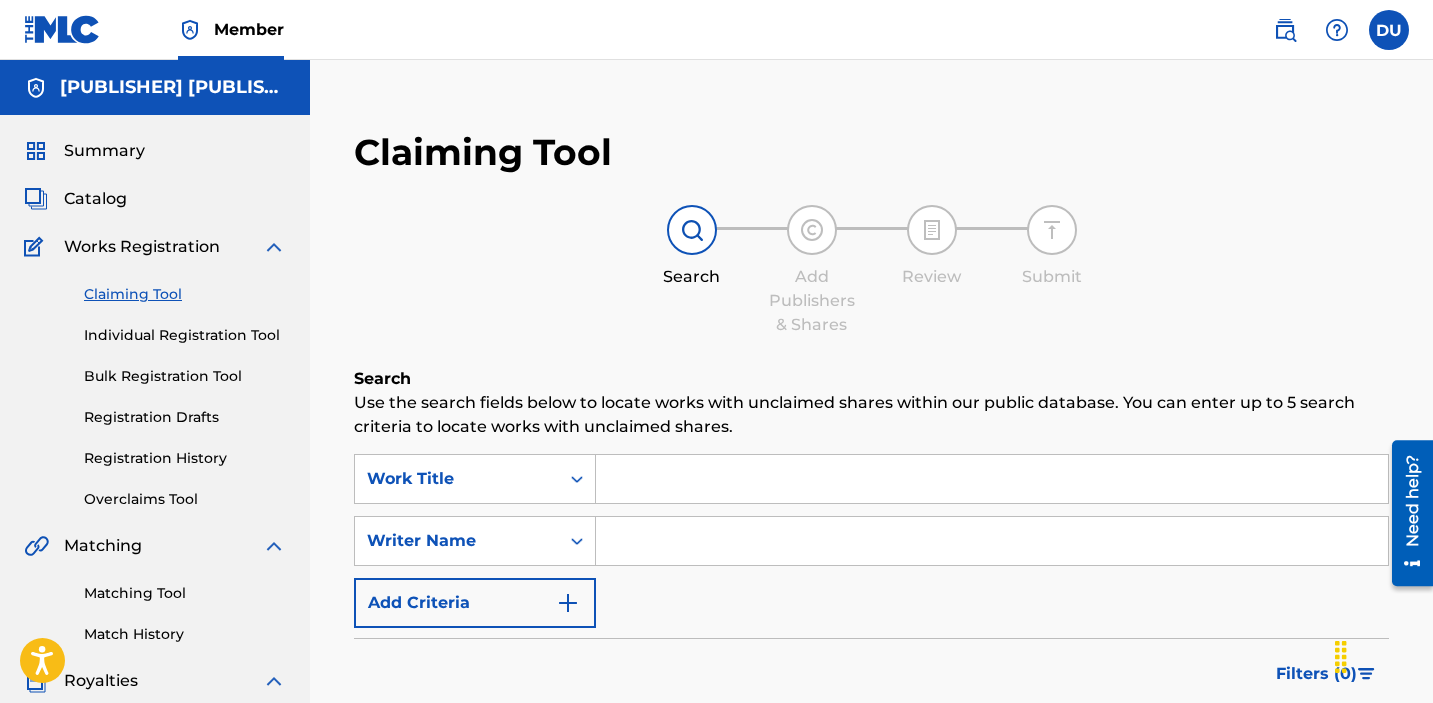 type on "[FIRST] [LAST]" 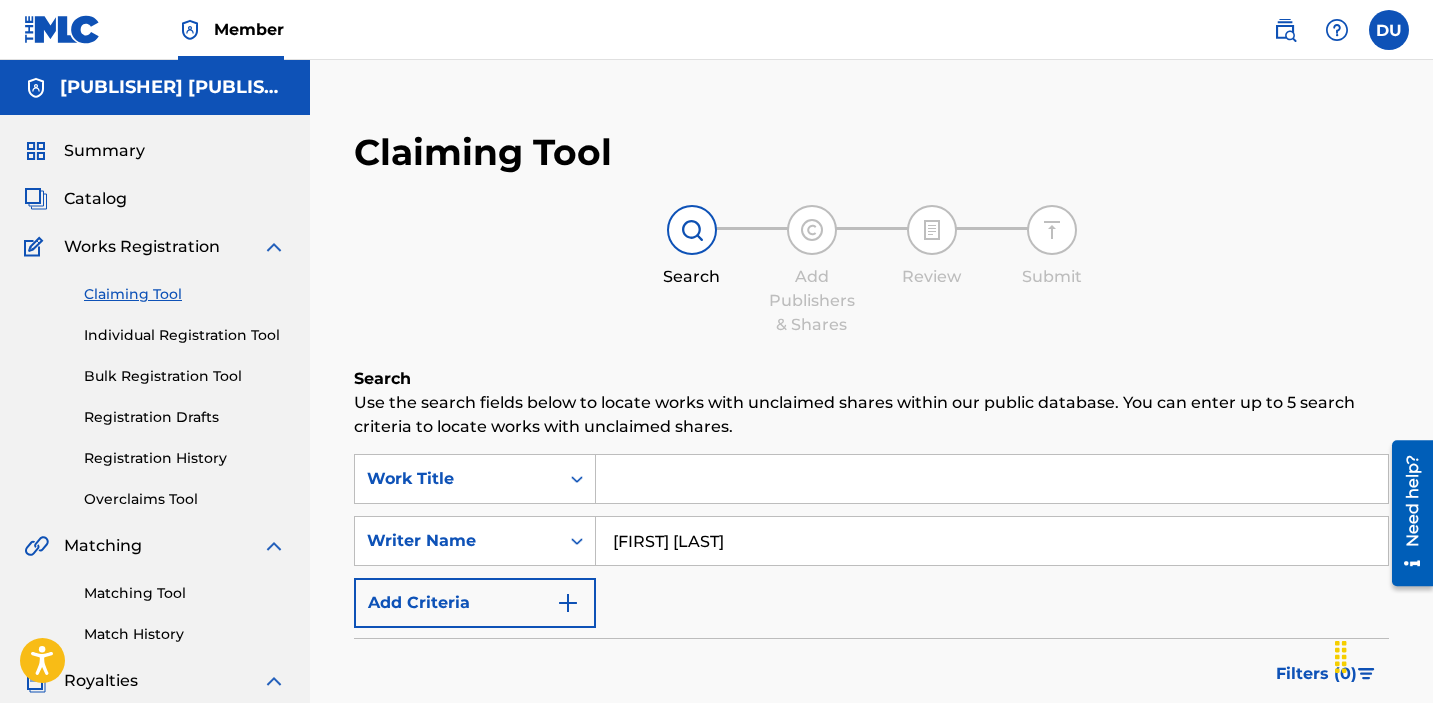 click at bounding box center (992, 479) 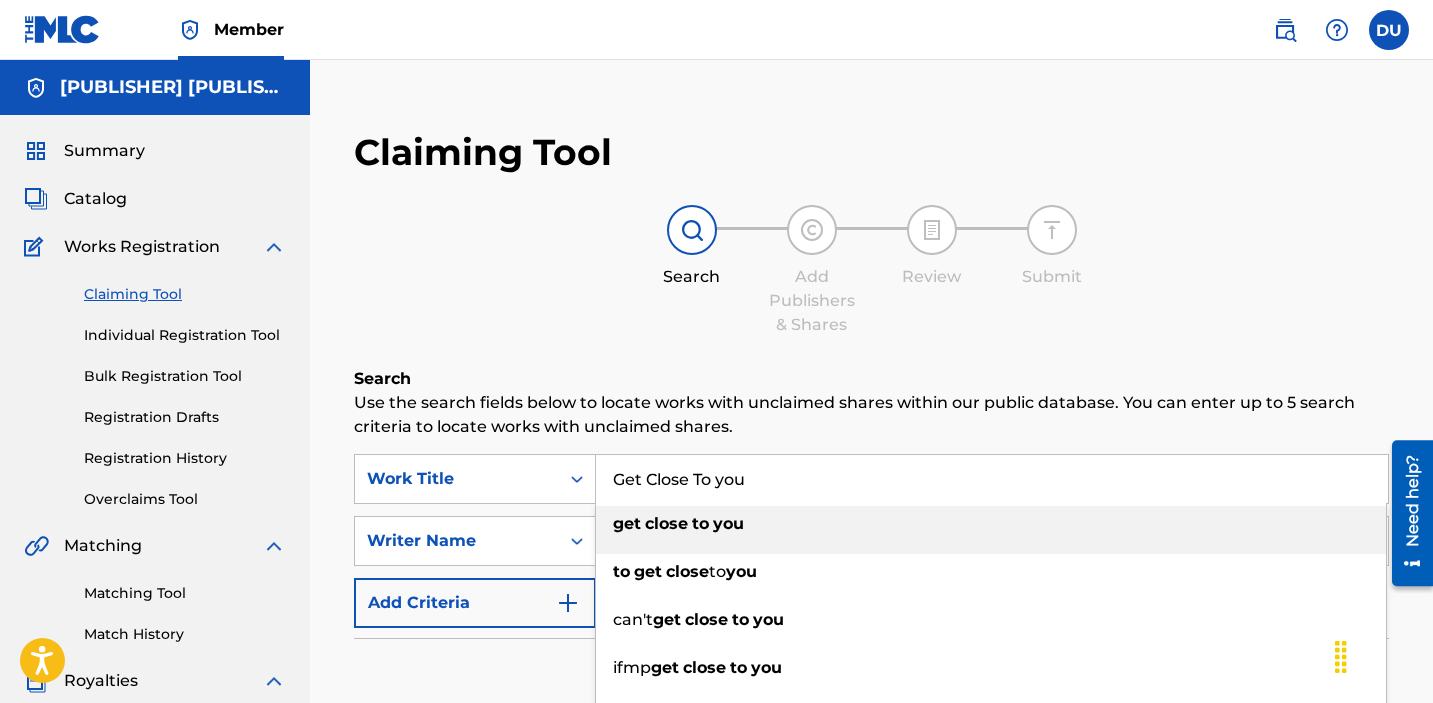 type on "Get Close To you" 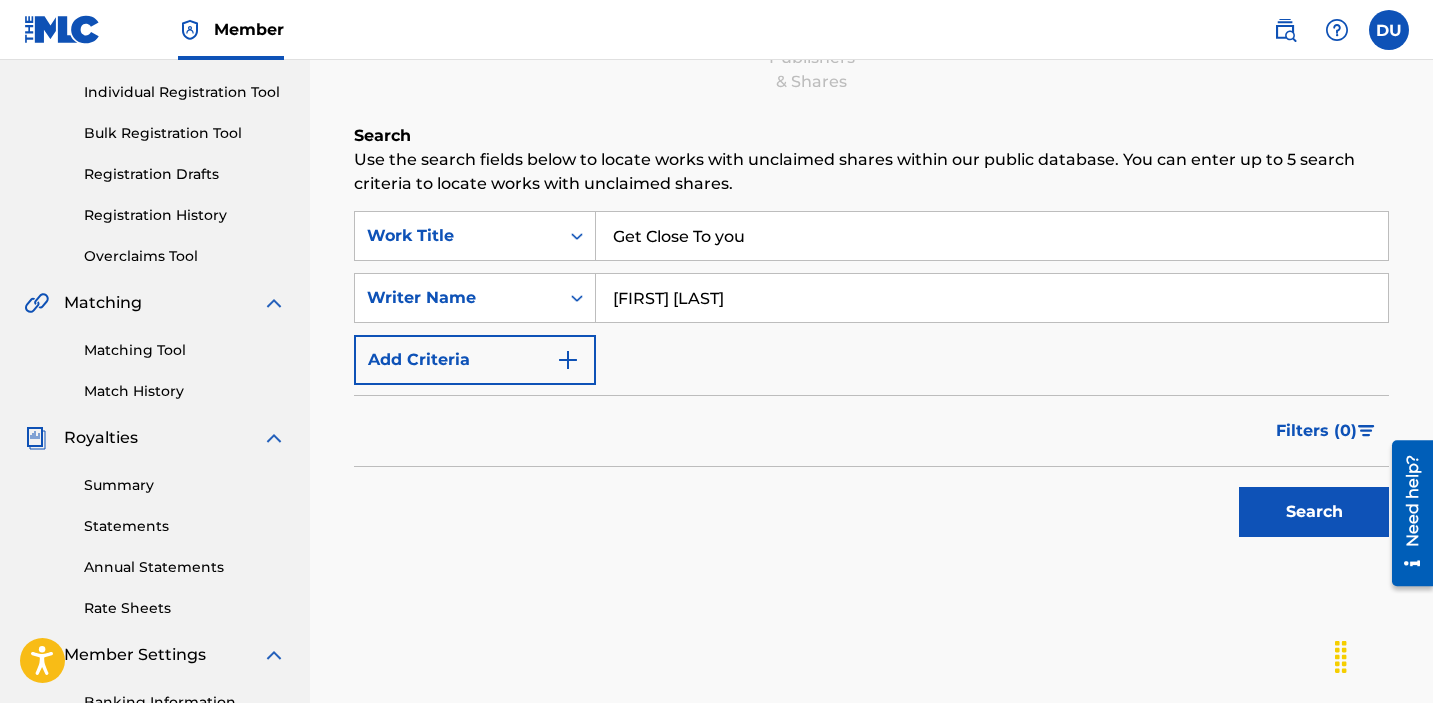 scroll, scrollTop: 537, scrollLeft: 0, axis: vertical 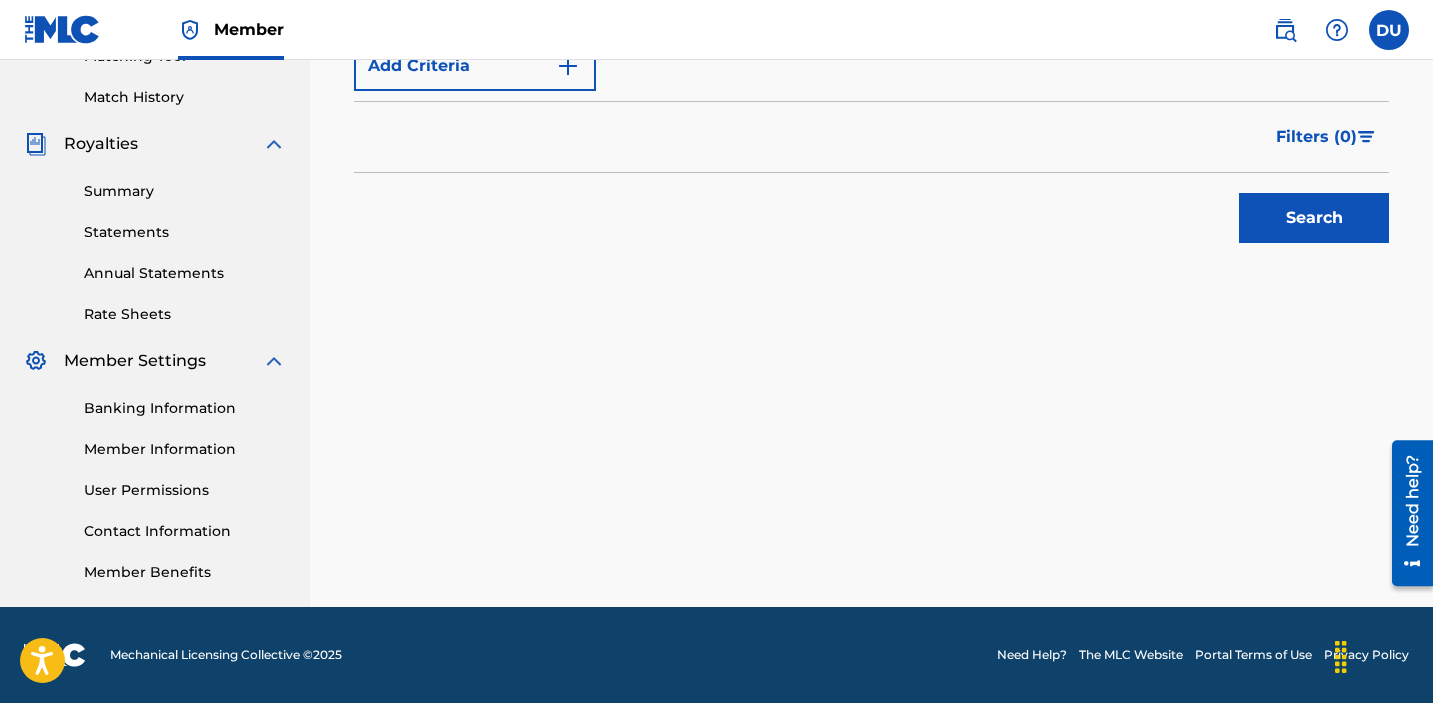 click on "Search" at bounding box center (1314, 218) 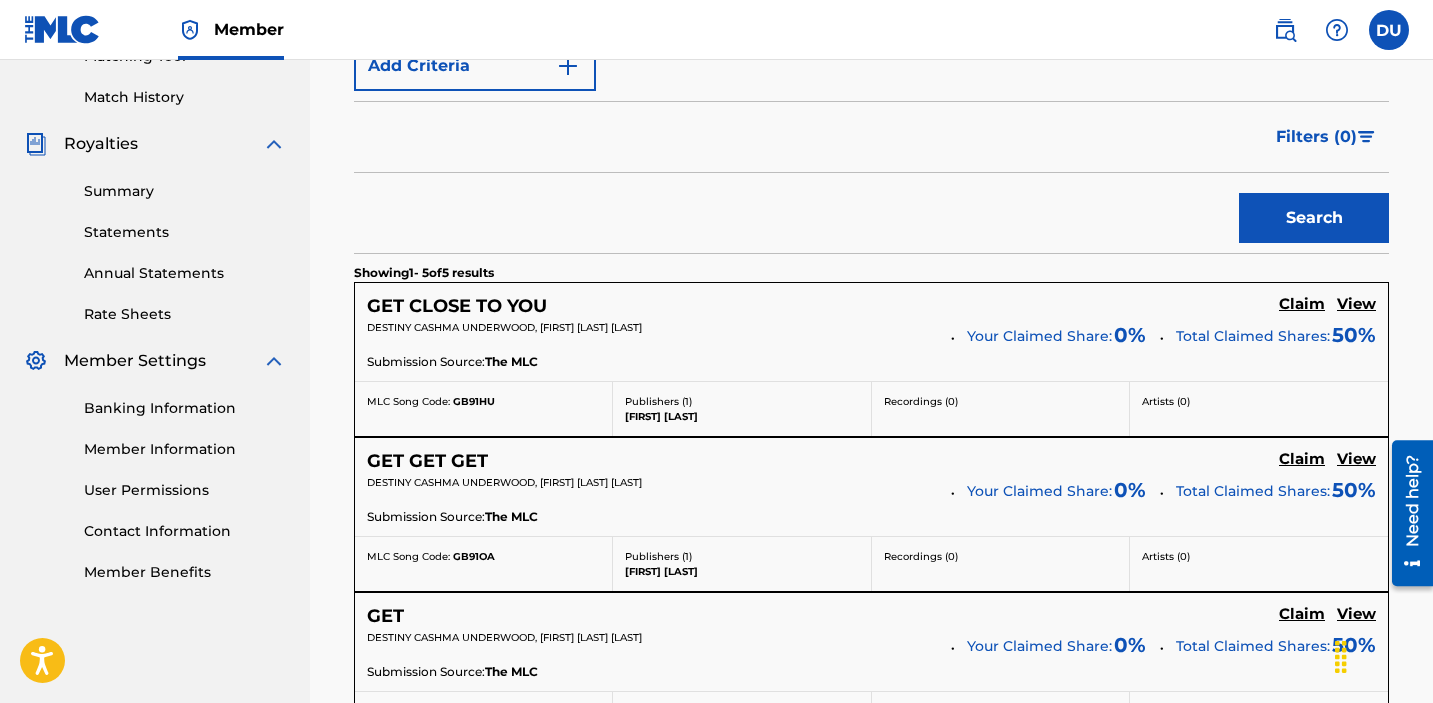 click on "Claim" at bounding box center (1302, 304) 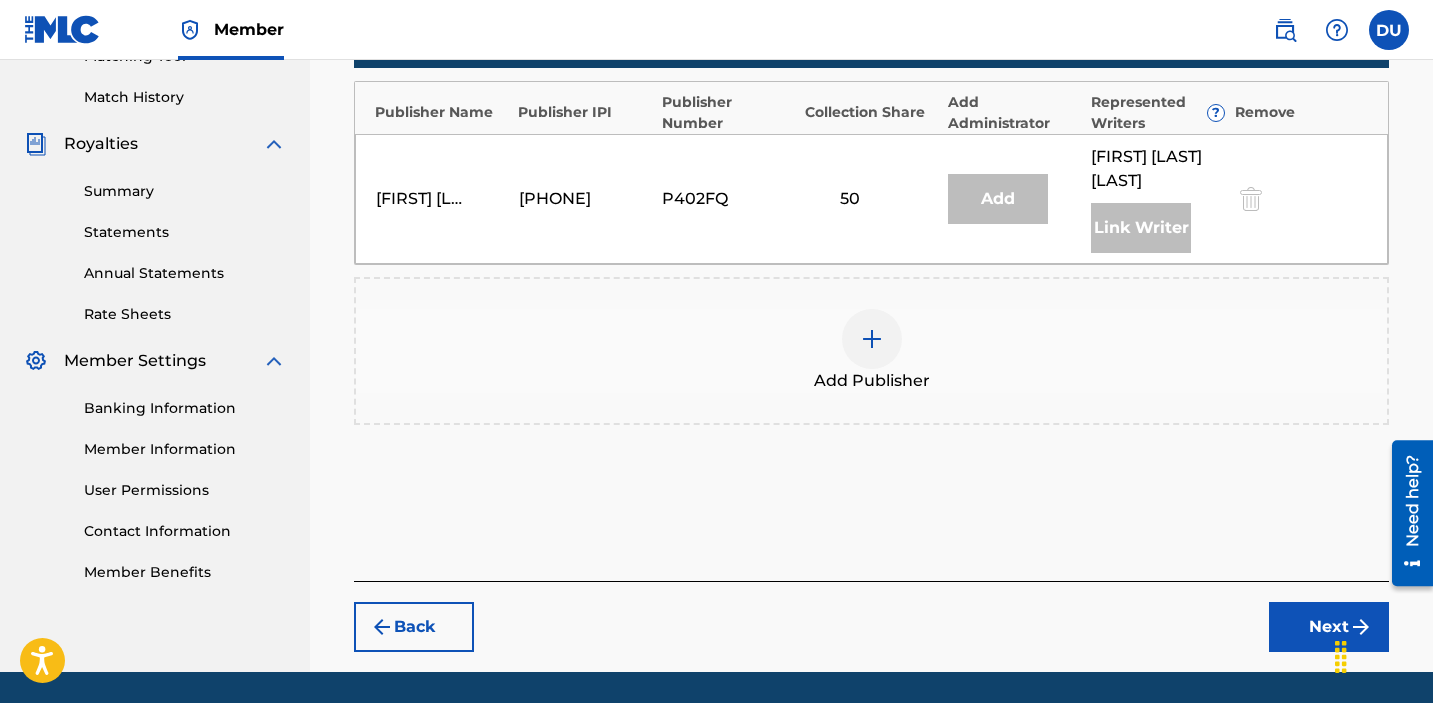 click at bounding box center (872, 339) 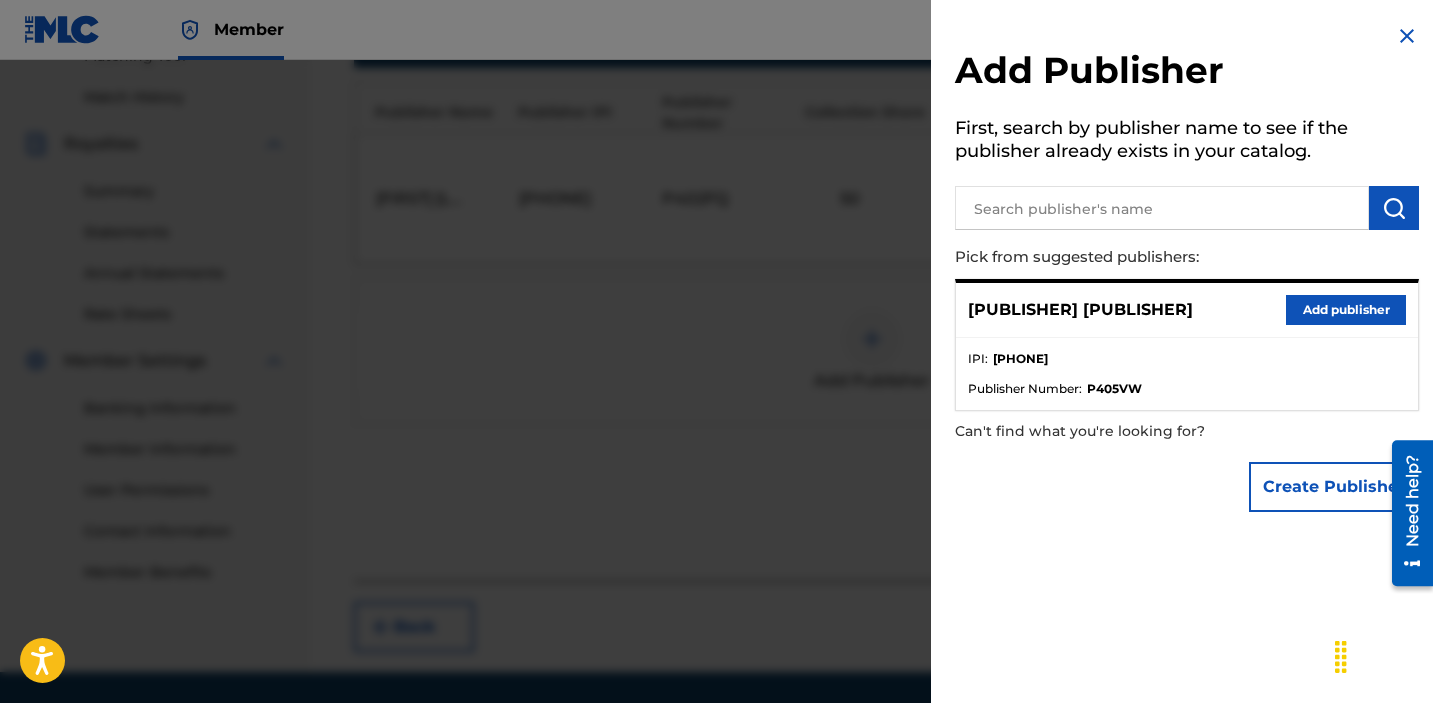 click on "Add publisher" at bounding box center [1346, 310] 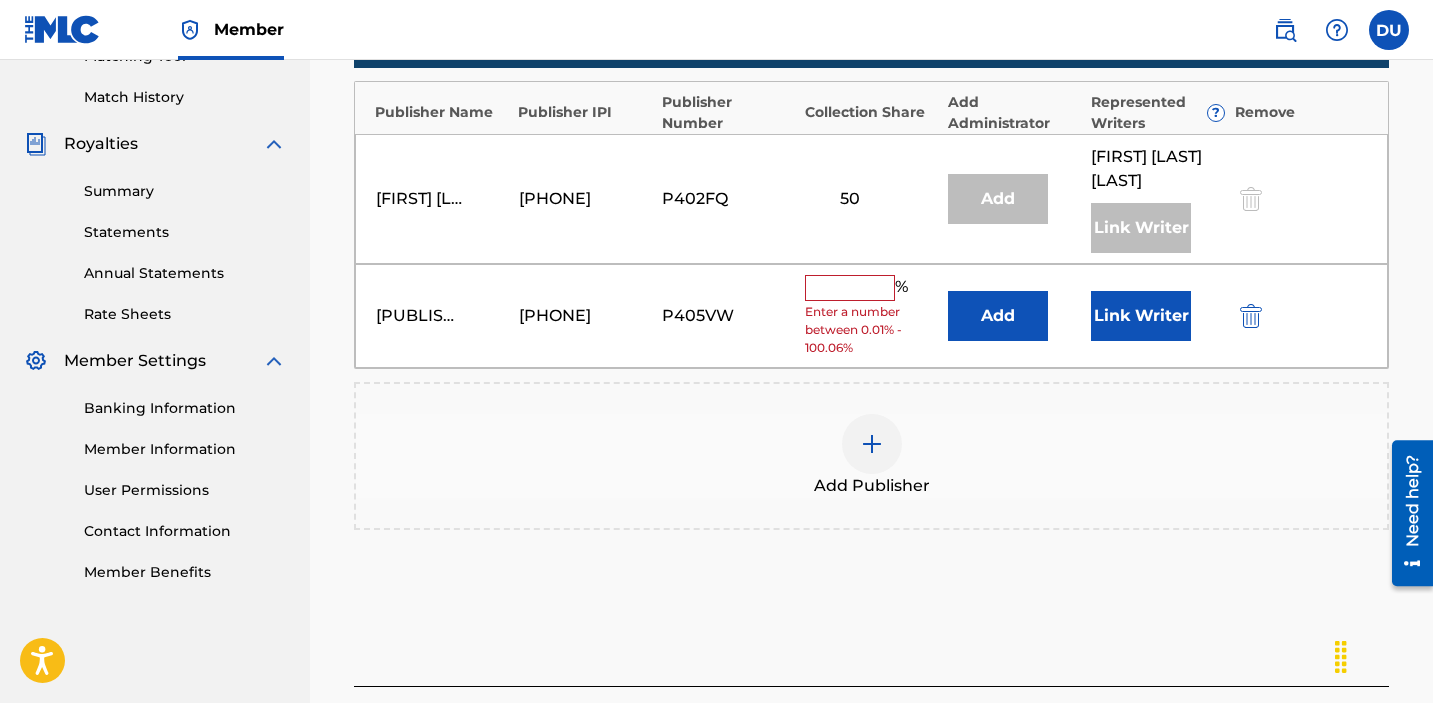 click at bounding box center [850, 288] 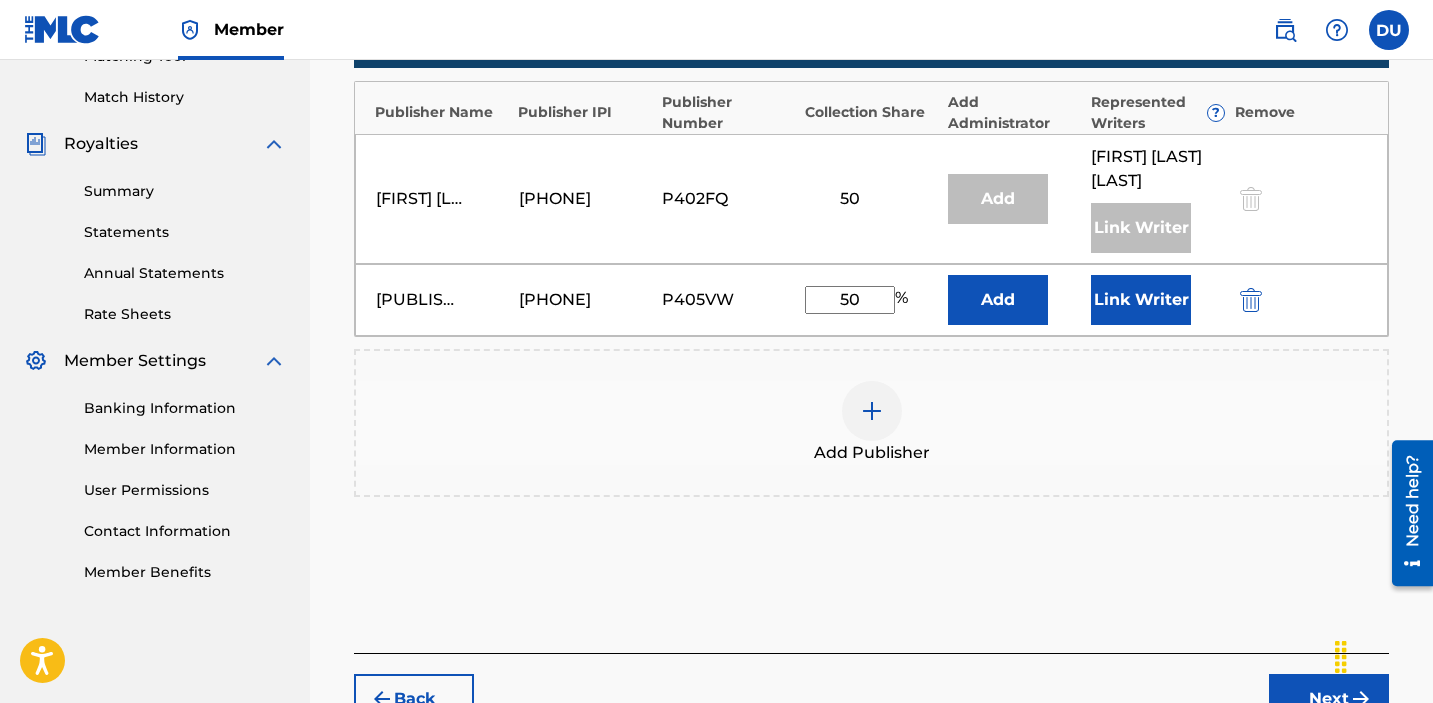 type on "50" 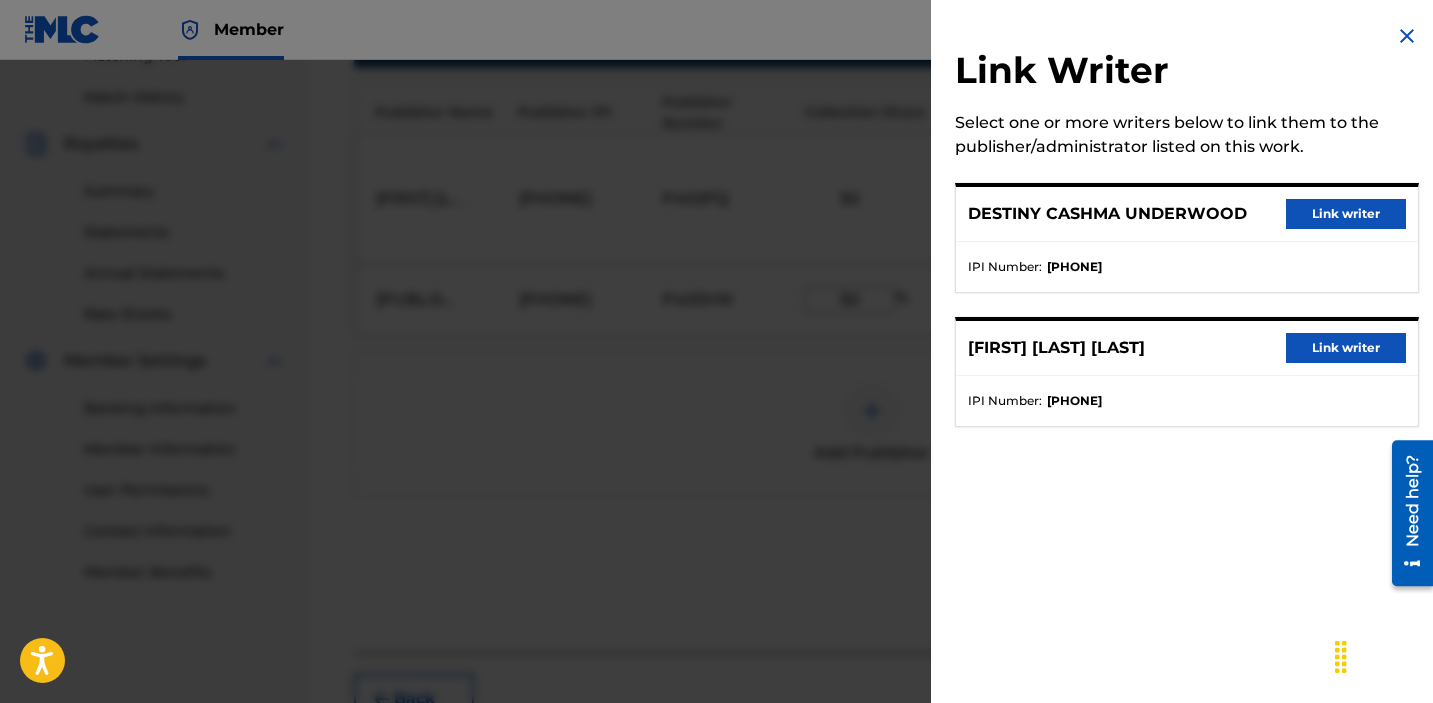 click on "Link writer" at bounding box center [1346, 214] 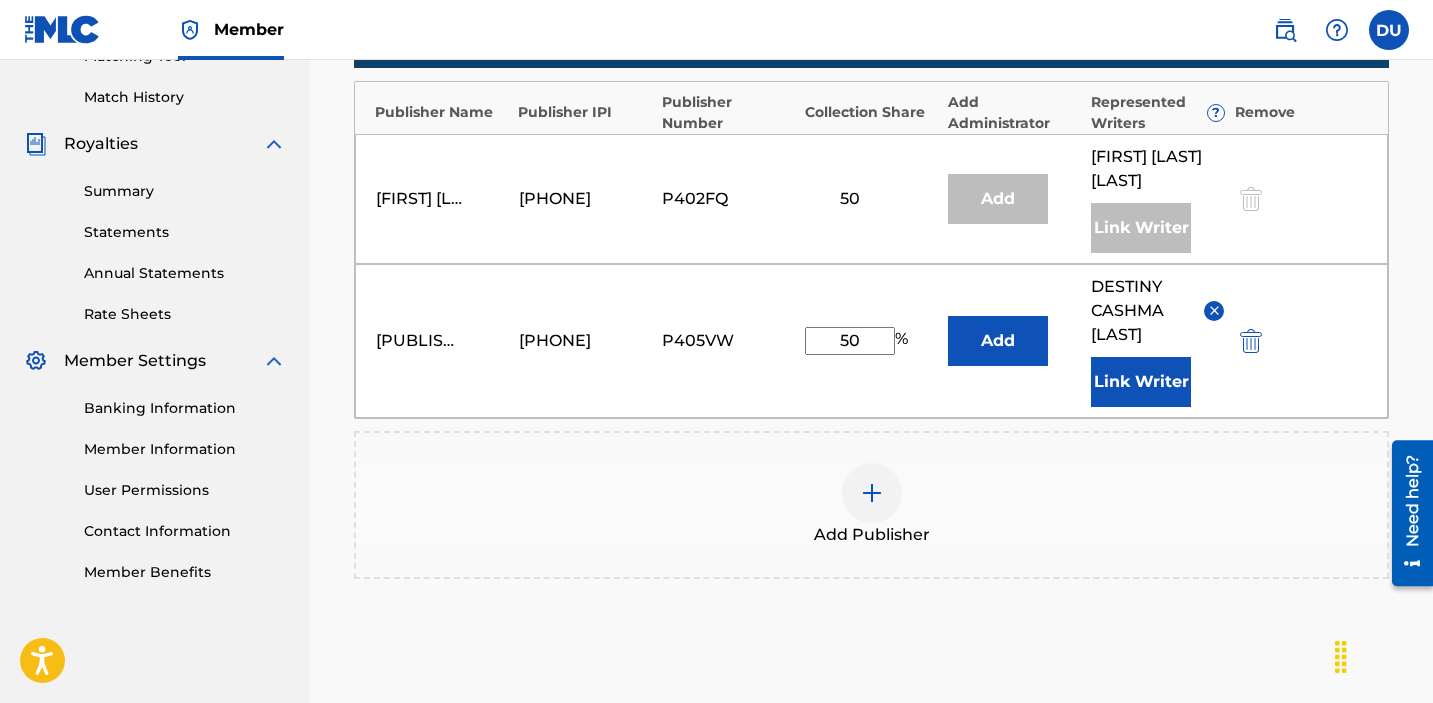scroll, scrollTop: 780, scrollLeft: 0, axis: vertical 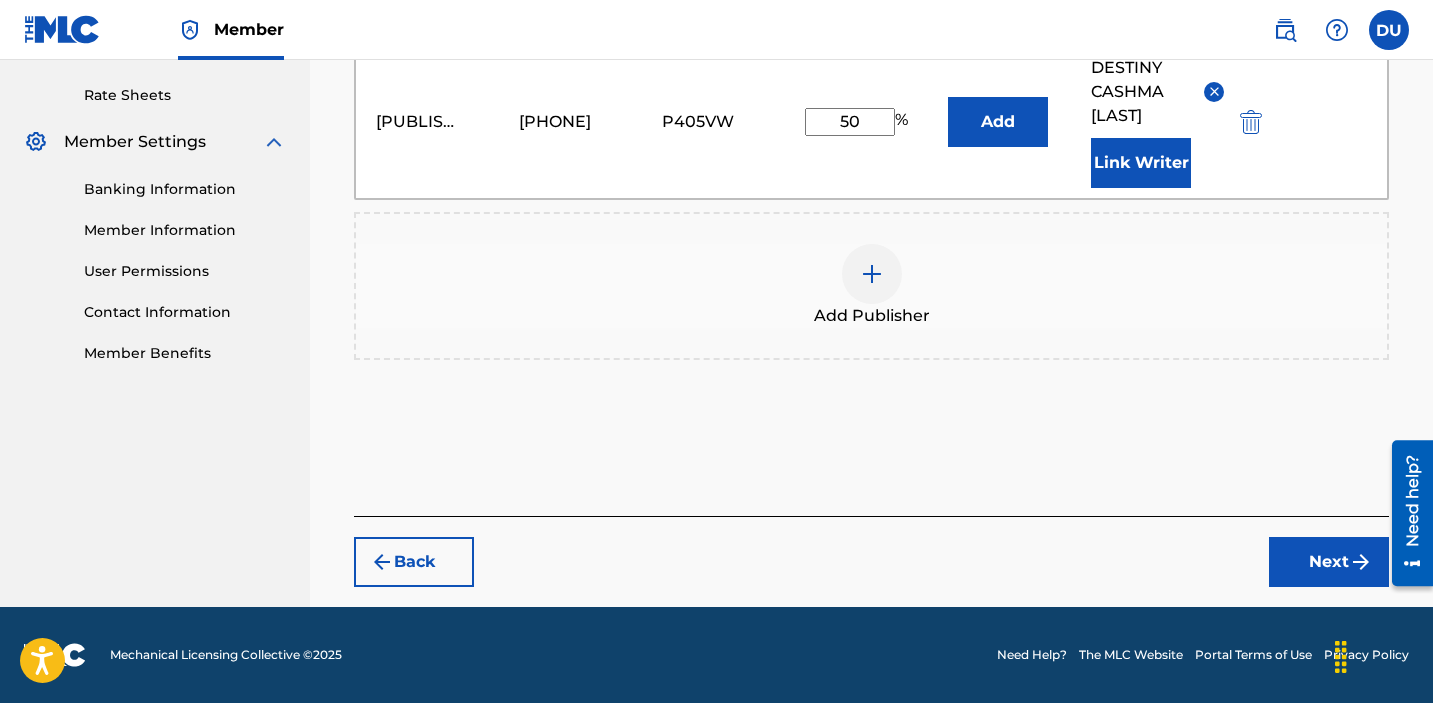 click on "Next" at bounding box center [1329, 562] 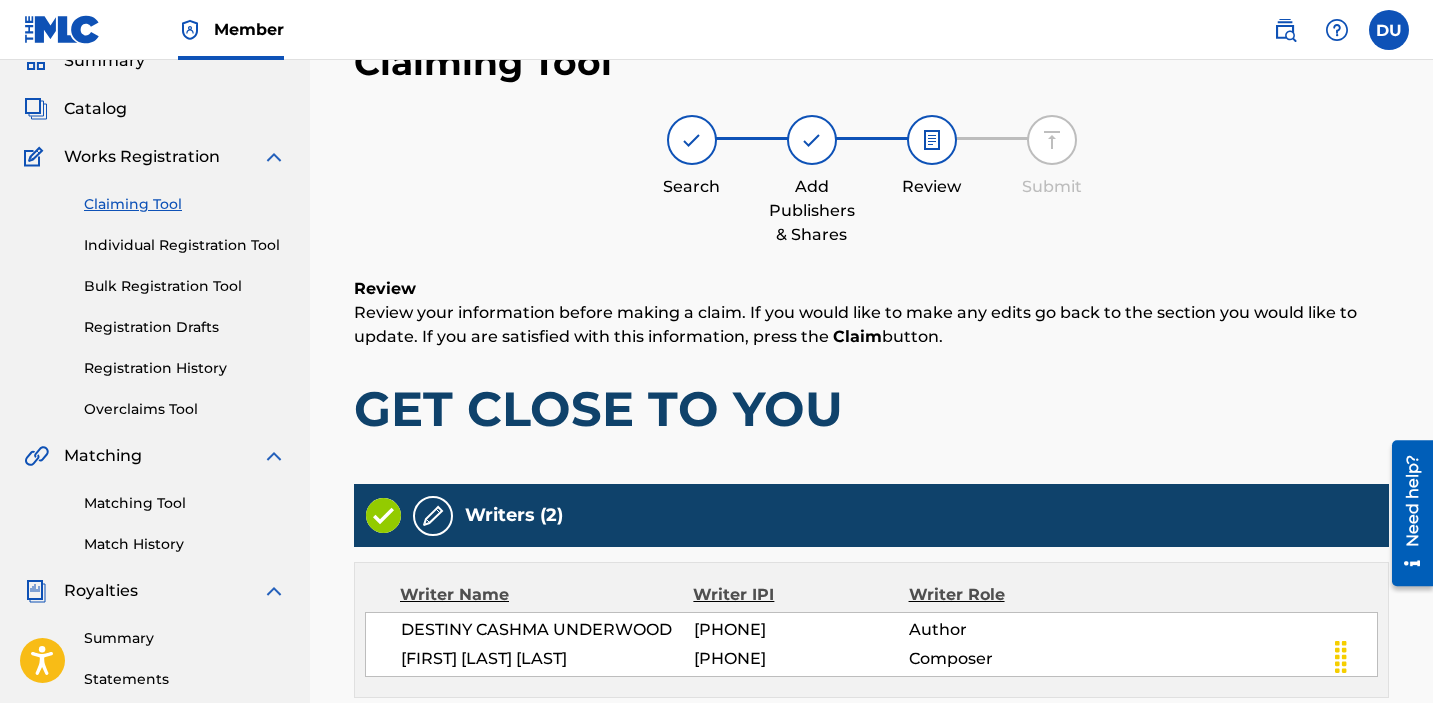 scroll, scrollTop: 772, scrollLeft: 0, axis: vertical 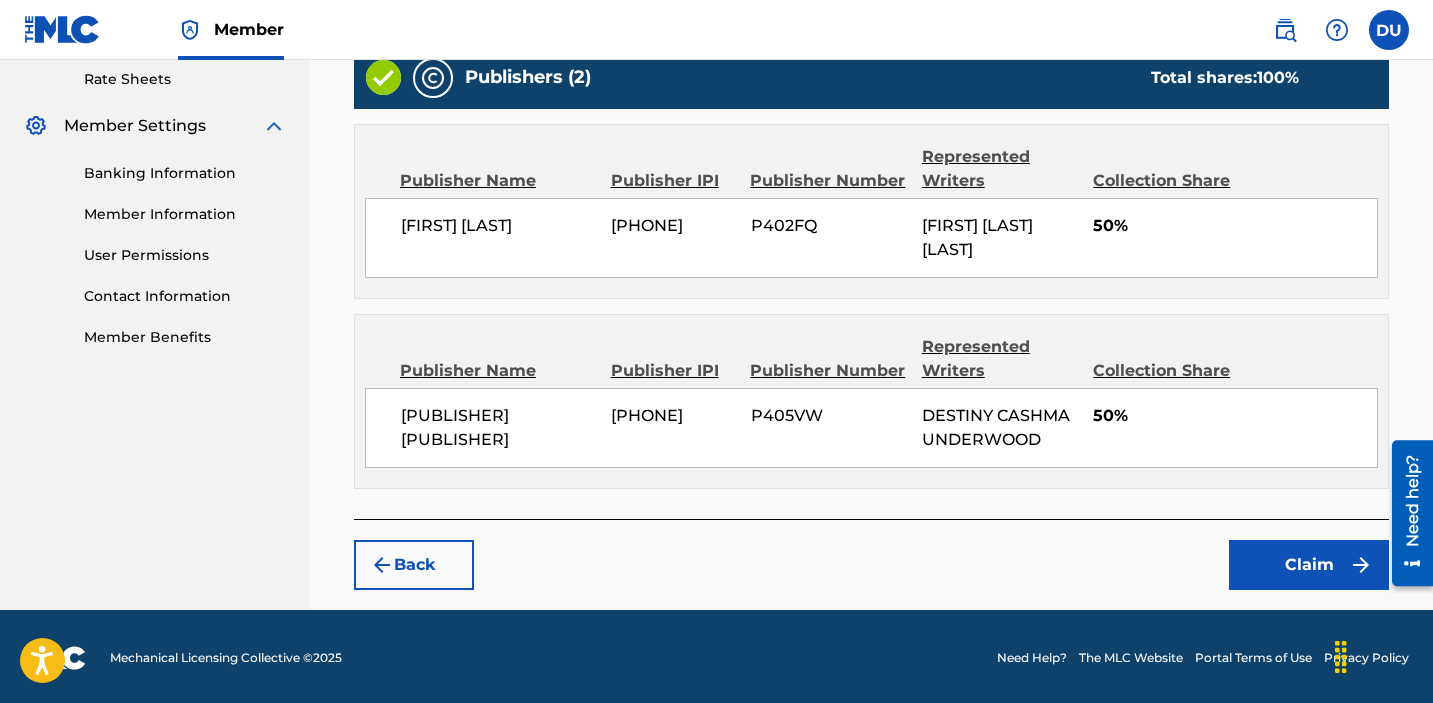 click on "Claim" at bounding box center [1309, 565] 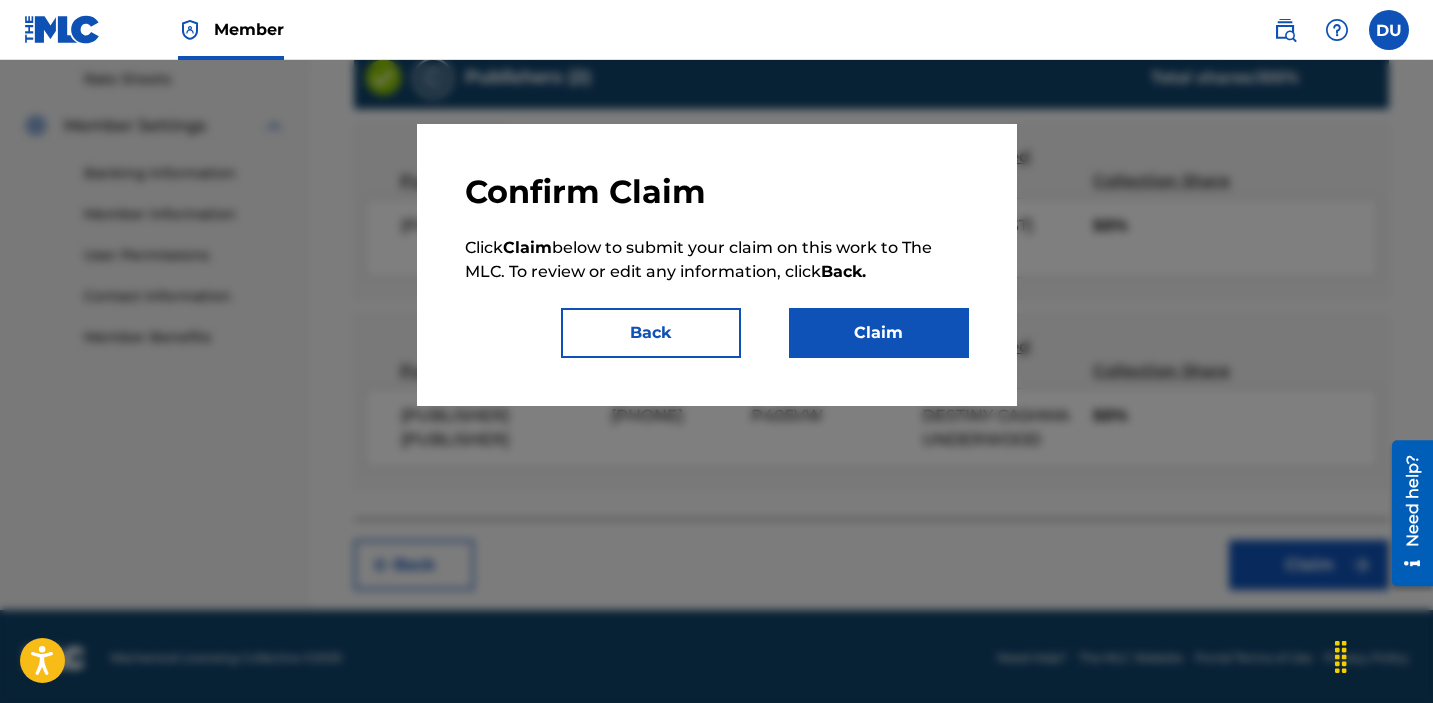click on "Claim" at bounding box center [879, 333] 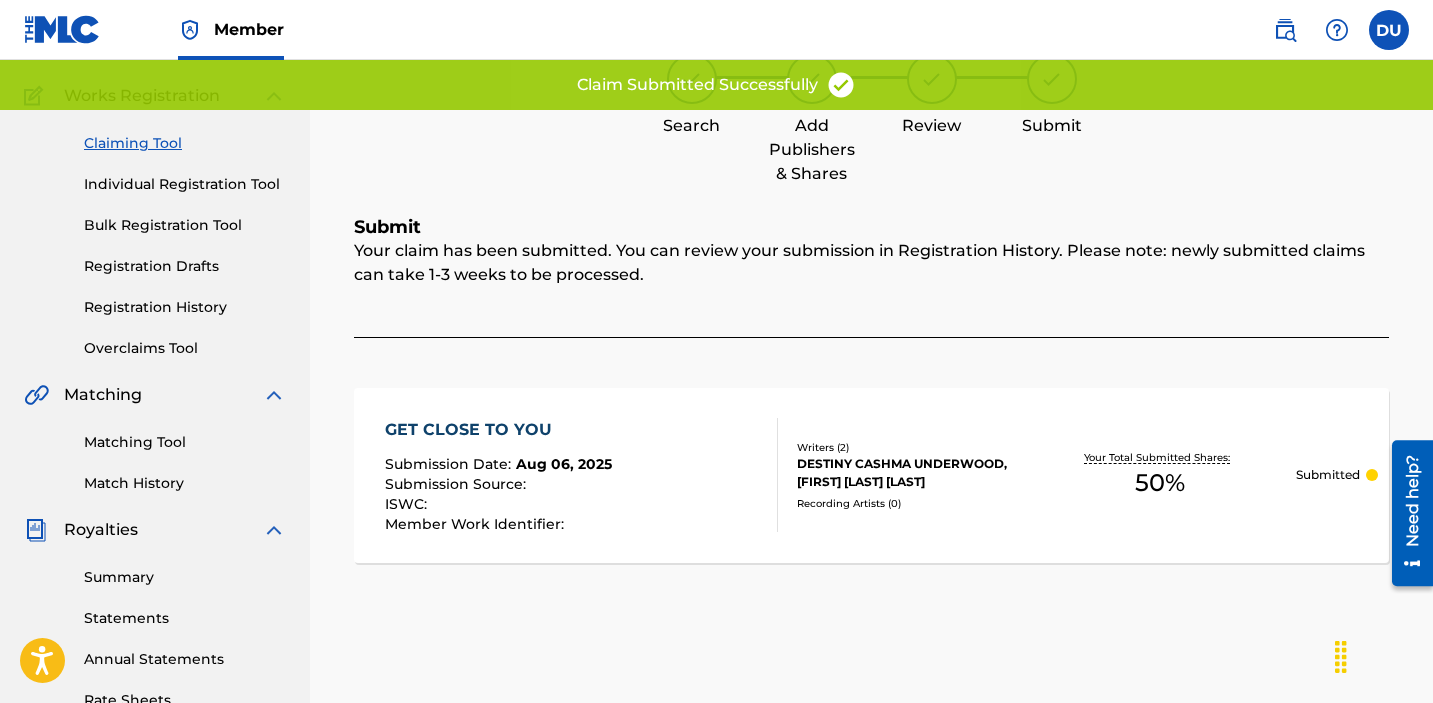 scroll, scrollTop: 125, scrollLeft: 0, axis: vertical 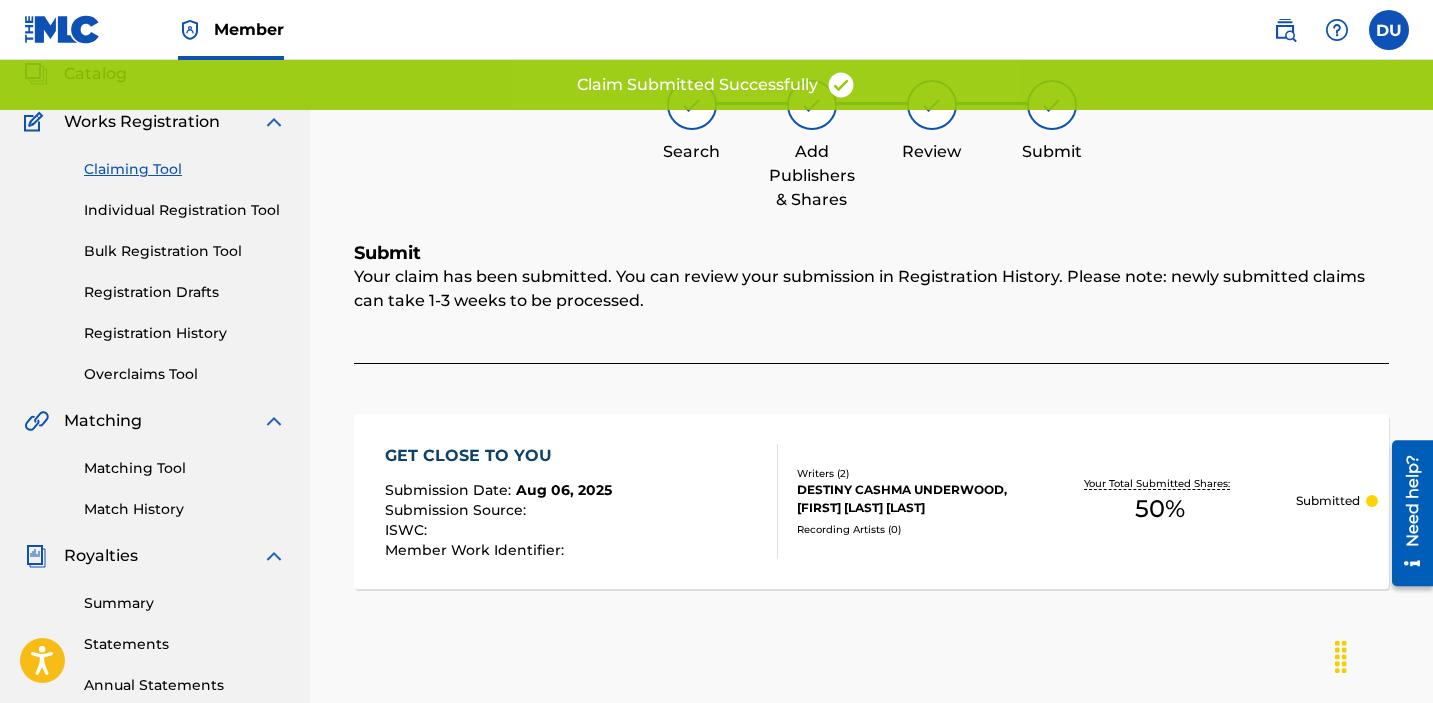 click on "Claiming Tool" at bounding box center [185, 169] 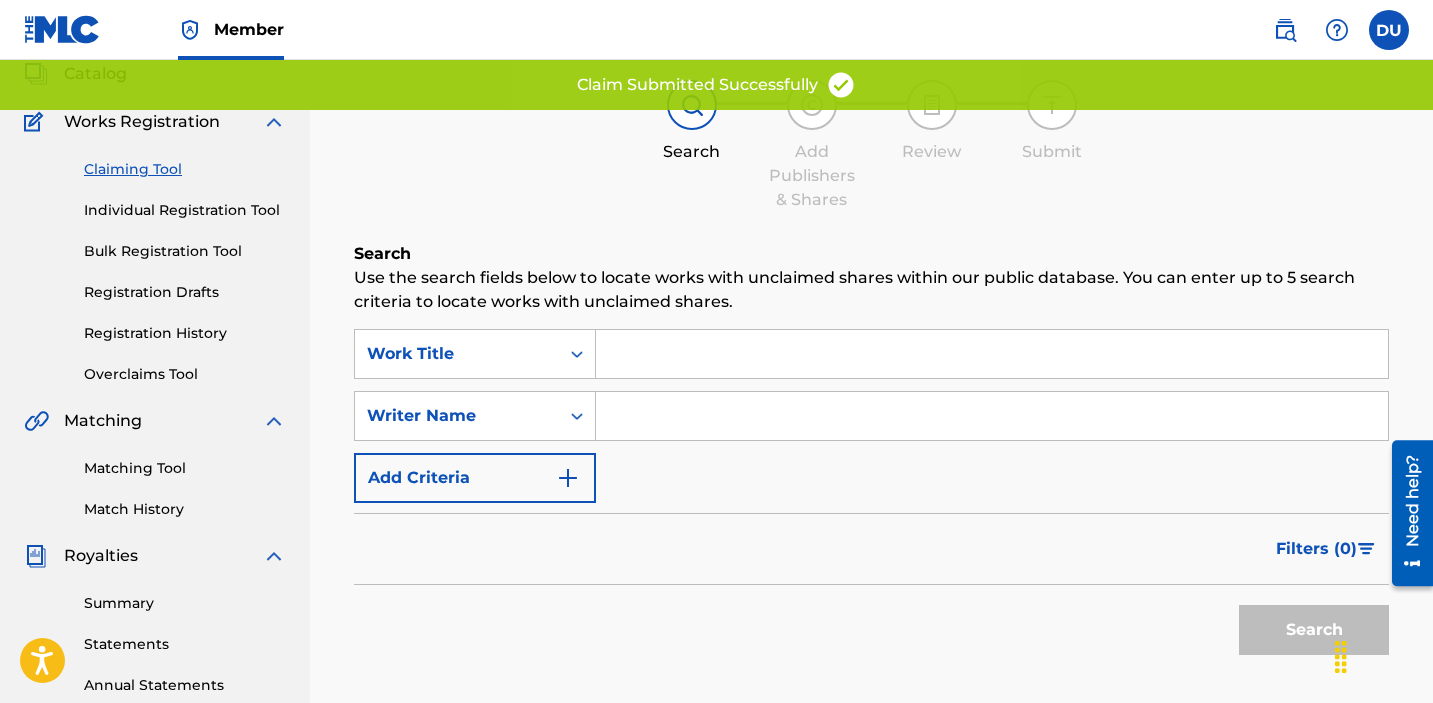 scroll, scrollTop: 0, scrollLeft: 0, axis: both 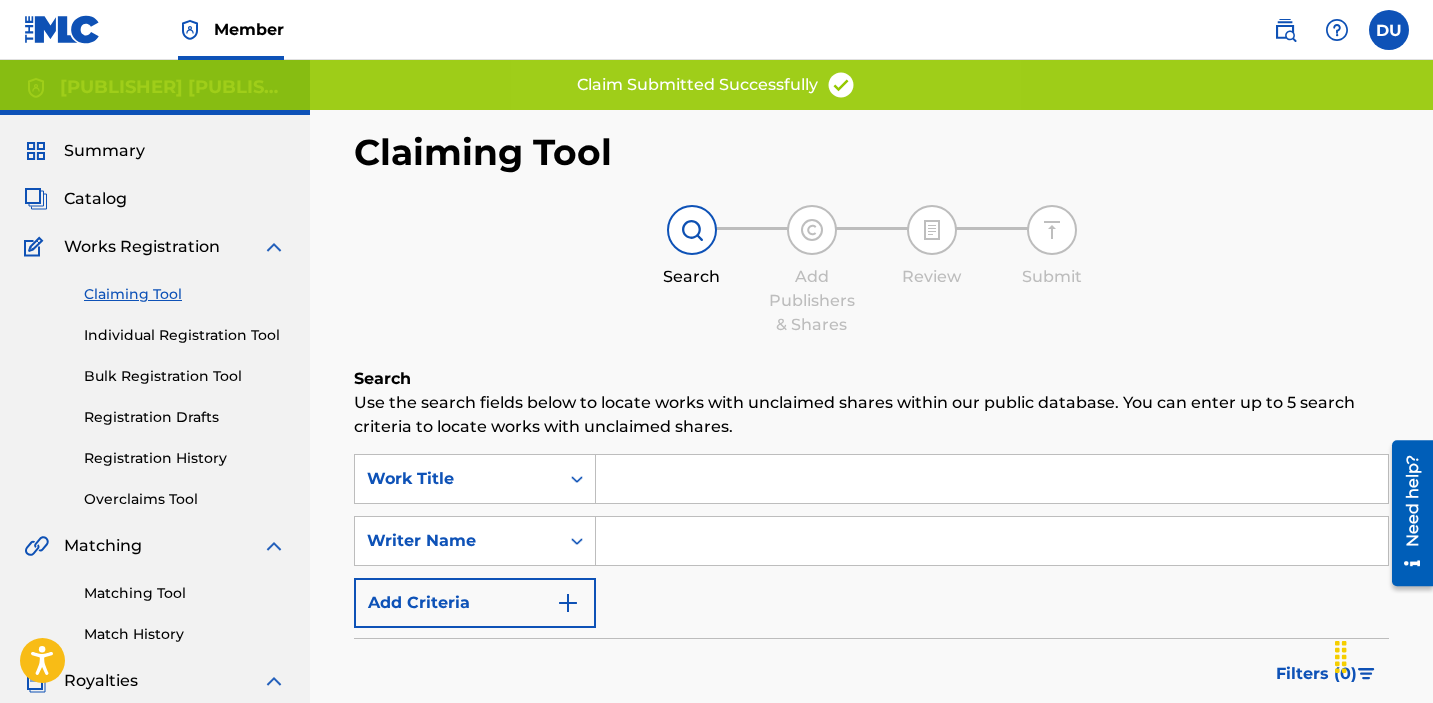click at bounding box center [992, 541] 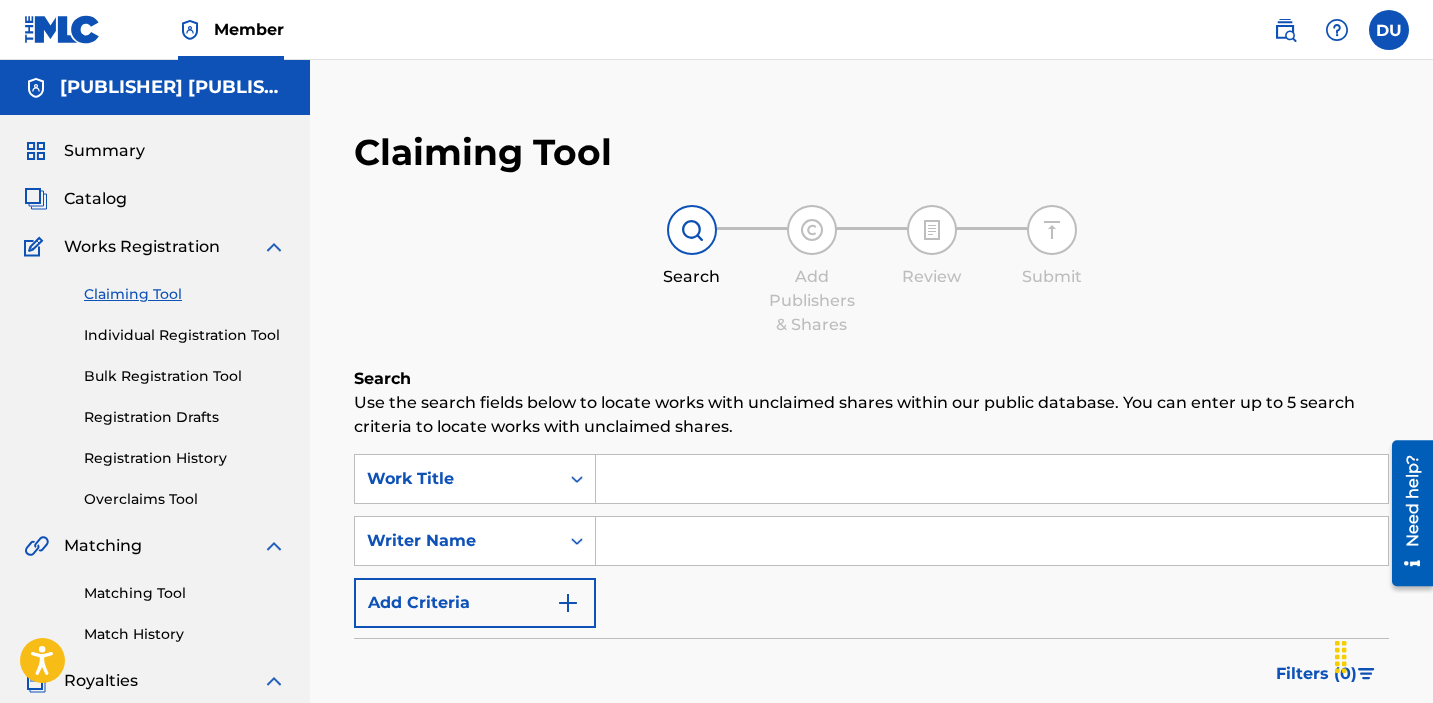 type on "[FIRST] [LAST]" 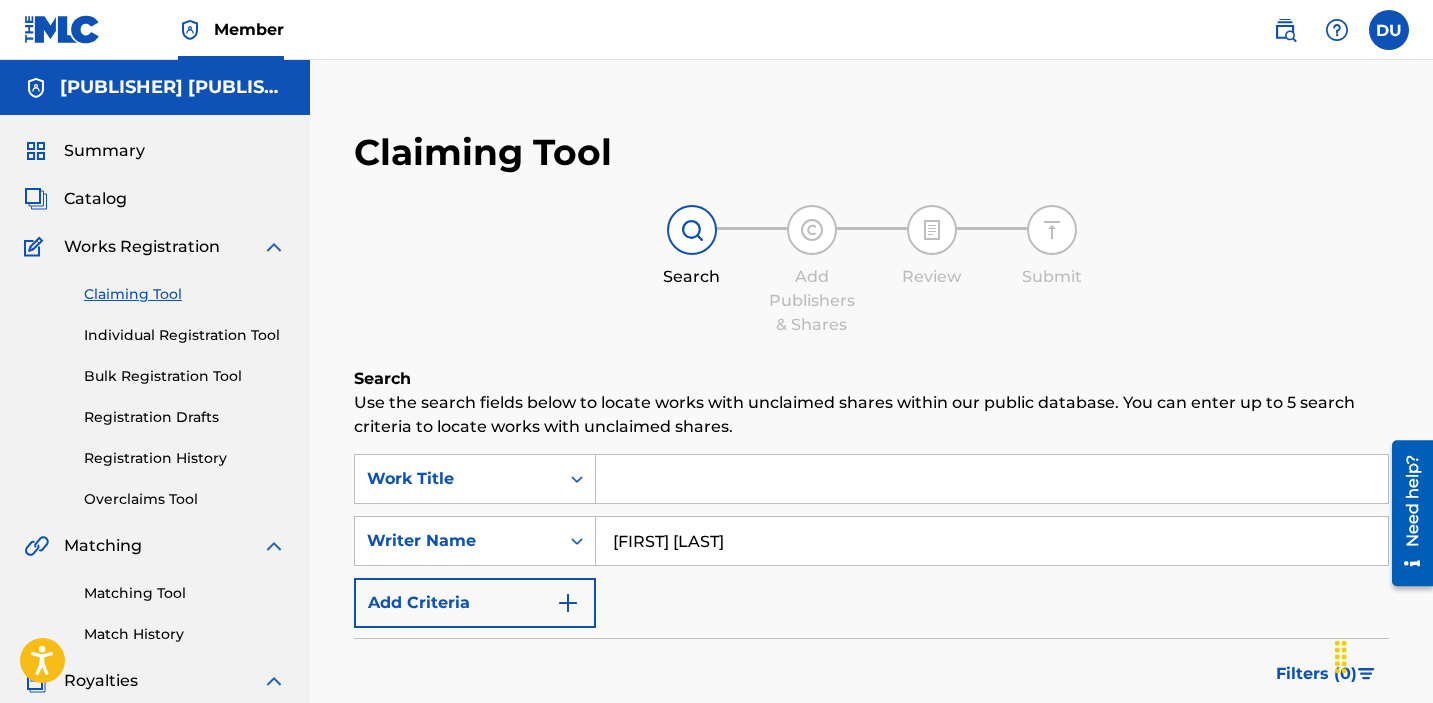 click at bounding box center (992, 479) 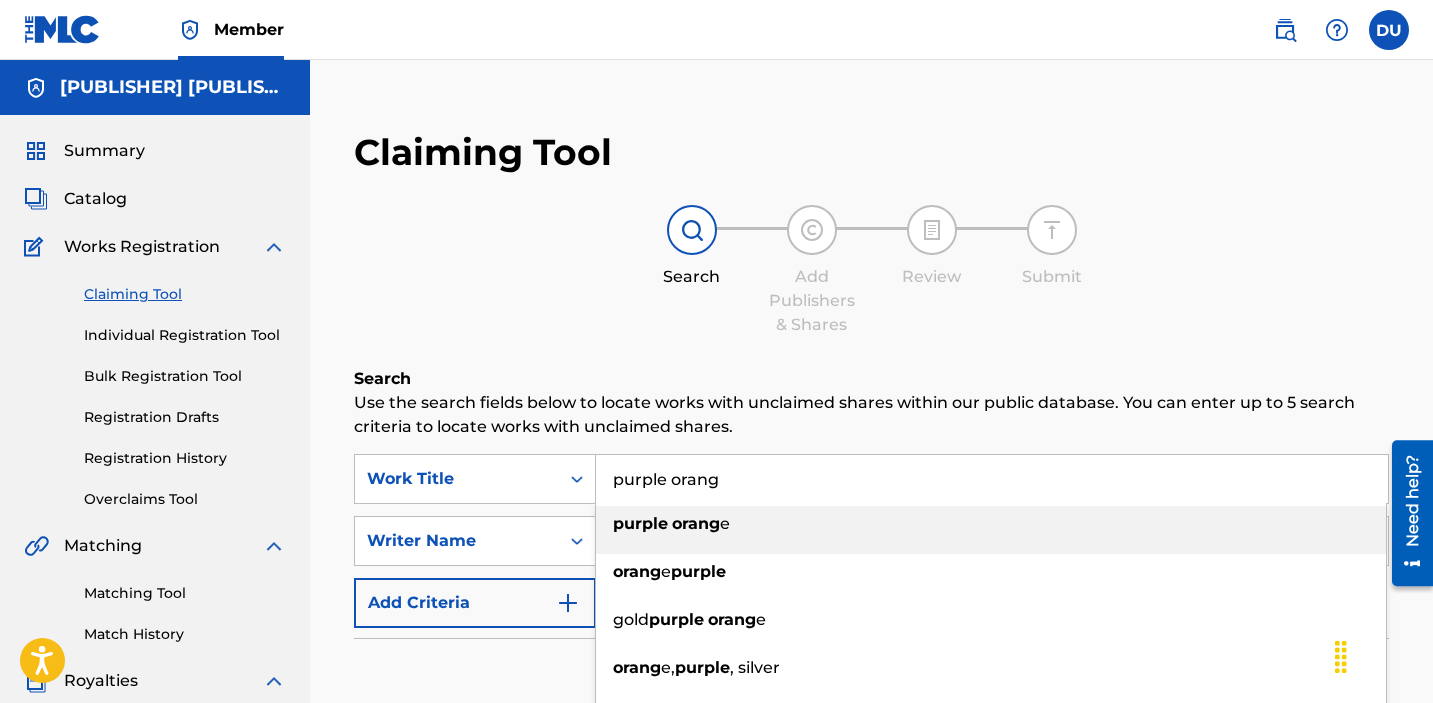 click on "orang" at bounding box center (696, 523) 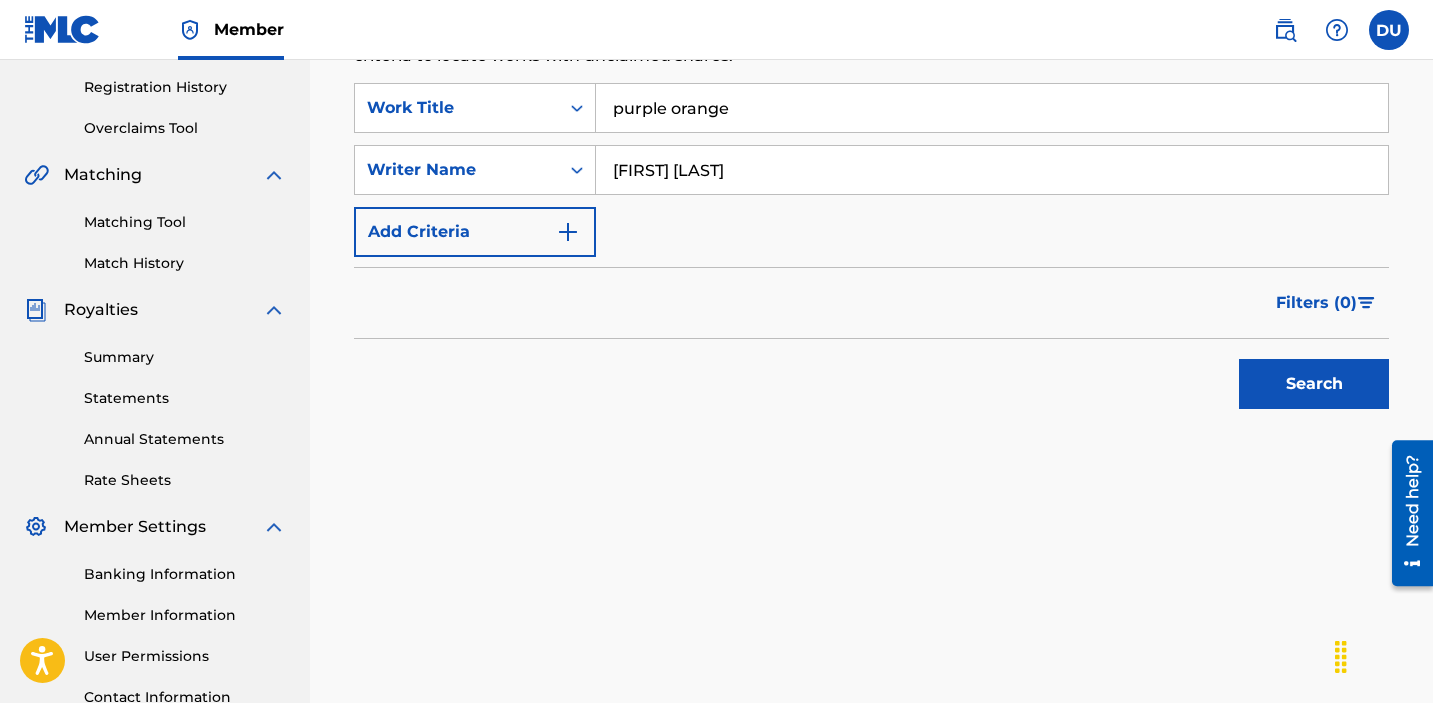 scroll, scrollTop: 406, scrollLeft: 0, axis: vertical 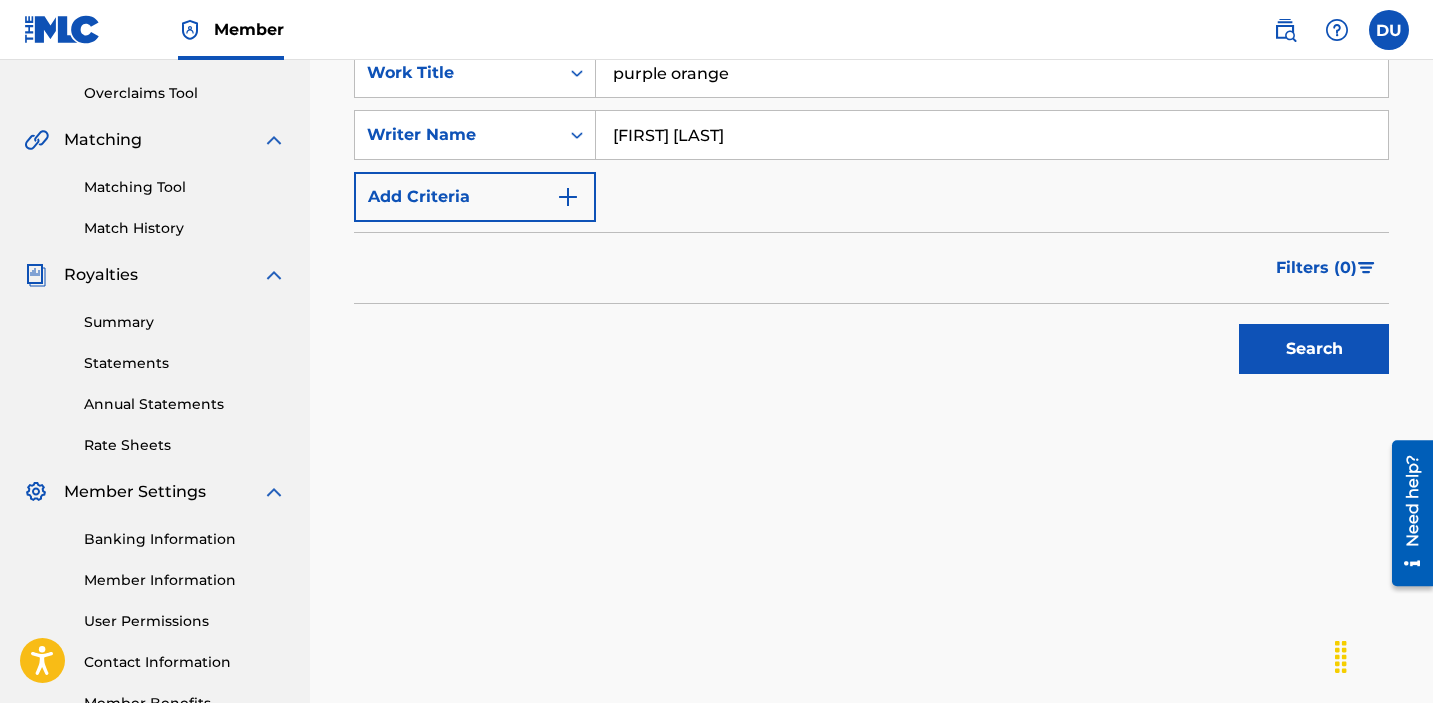 click on "Search" at bounding box center (1314, 349) 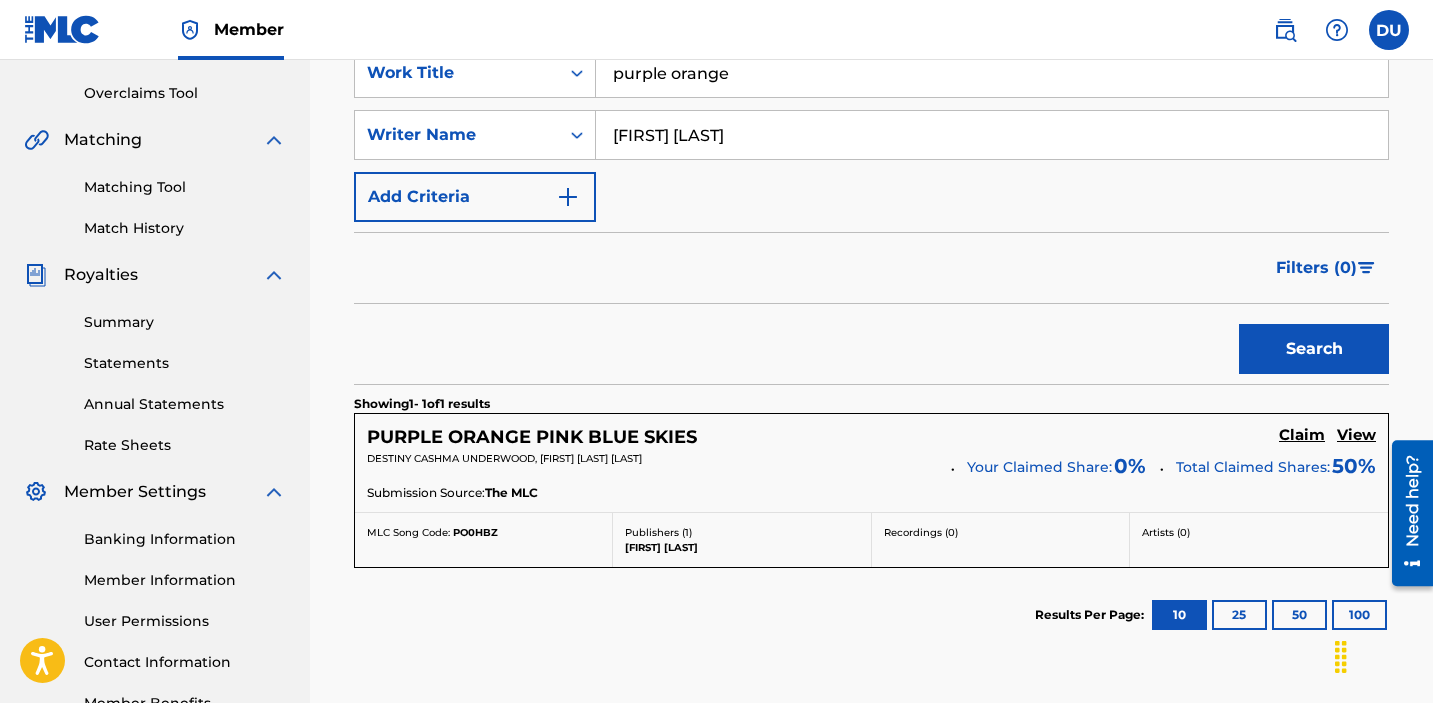 scroll, scrollTop: 422, scrollLeft: 0, axis: vertical 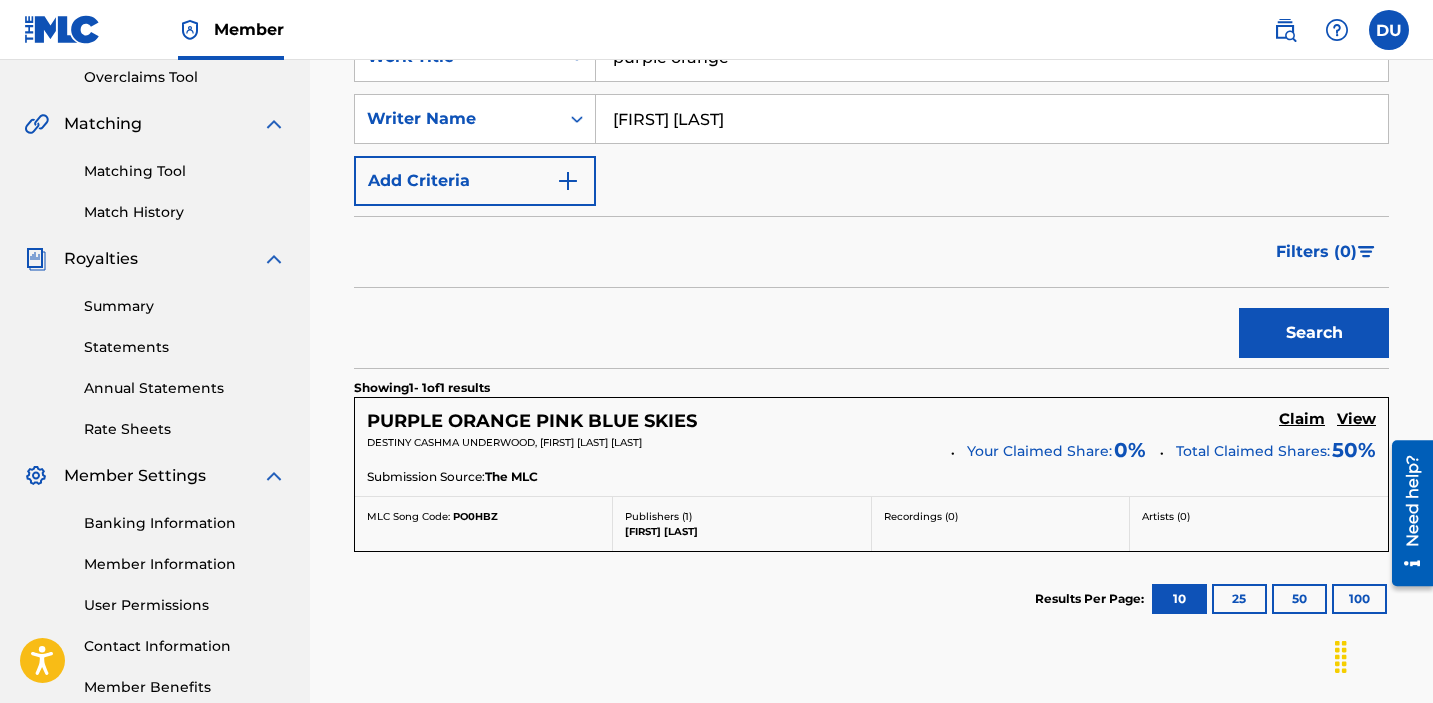 click on "Claim" at bounding box center [1302, 419] 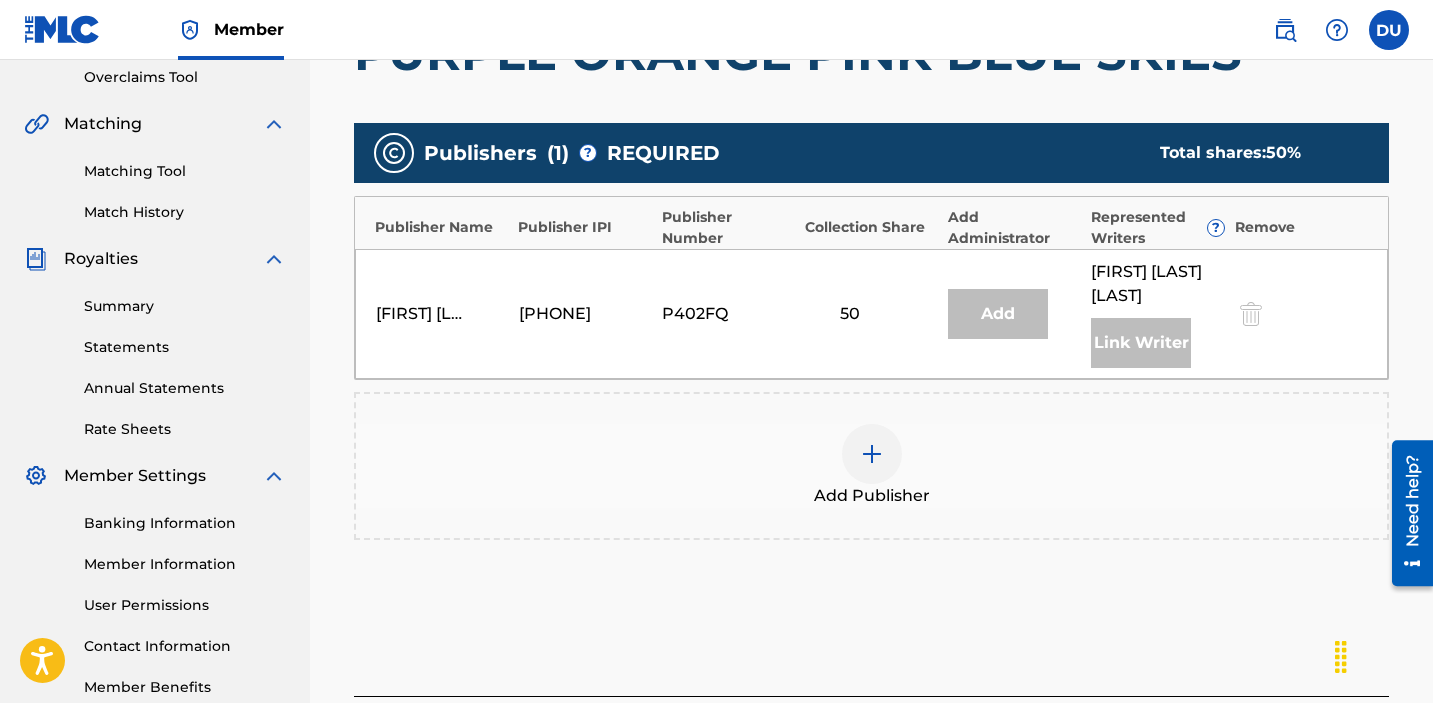 click at bounding box center (872, 454) 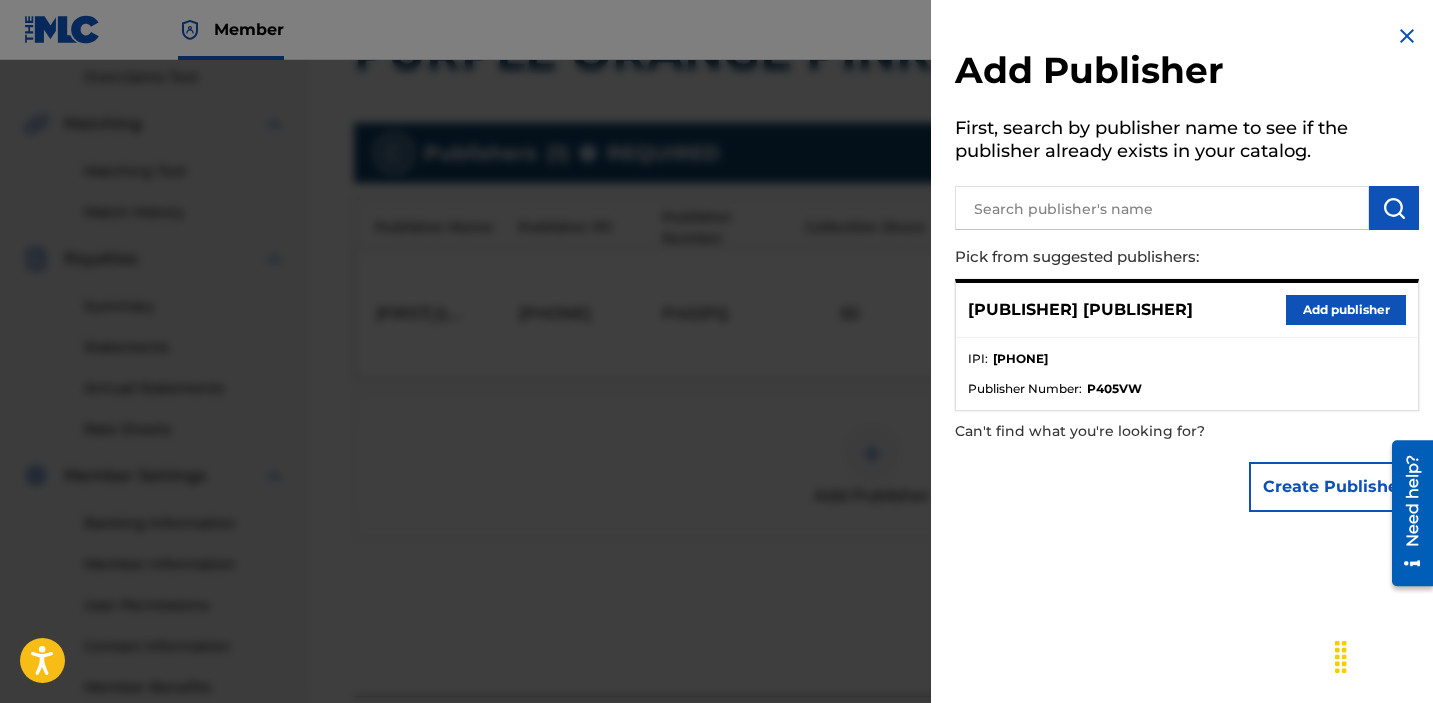 click on "DESTINY CASHMA MUSIC Add publisher" at bounding box center [1187, 310] 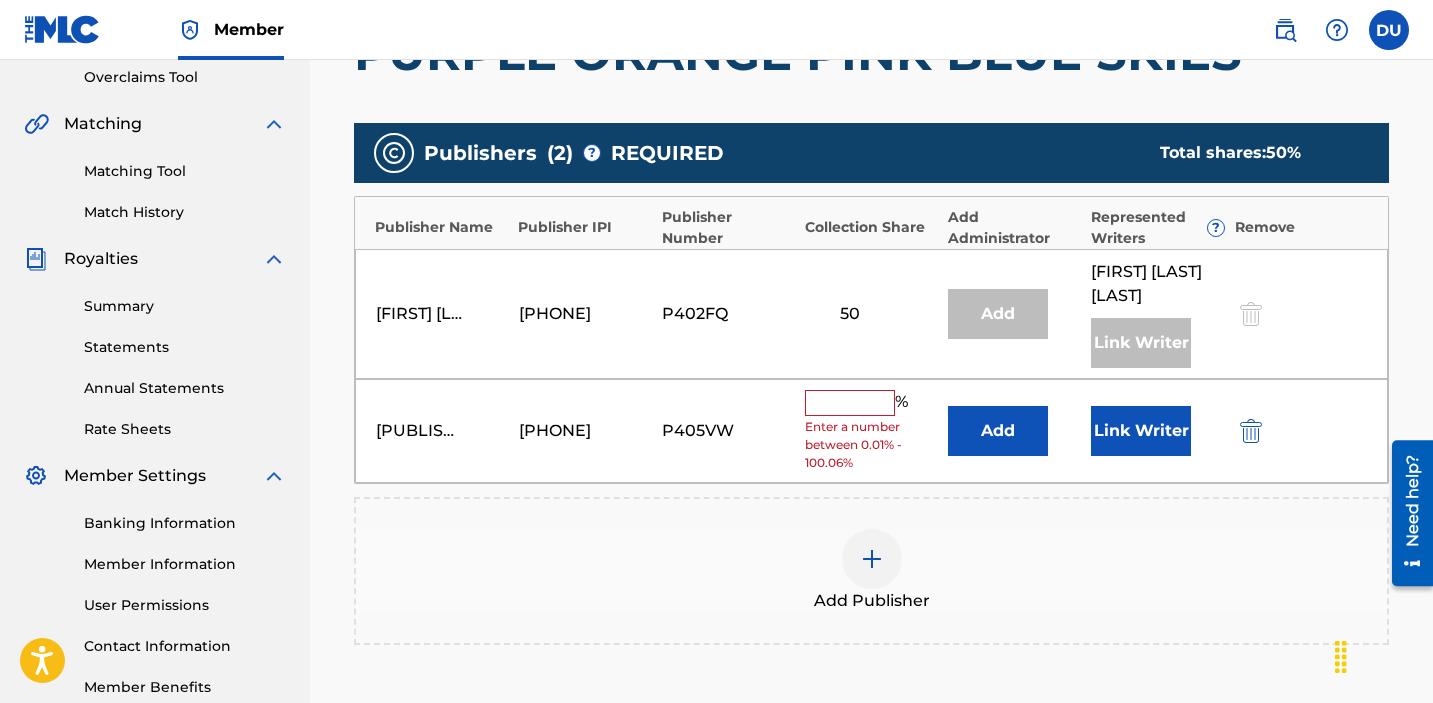 click at bounding box center [850, 403] 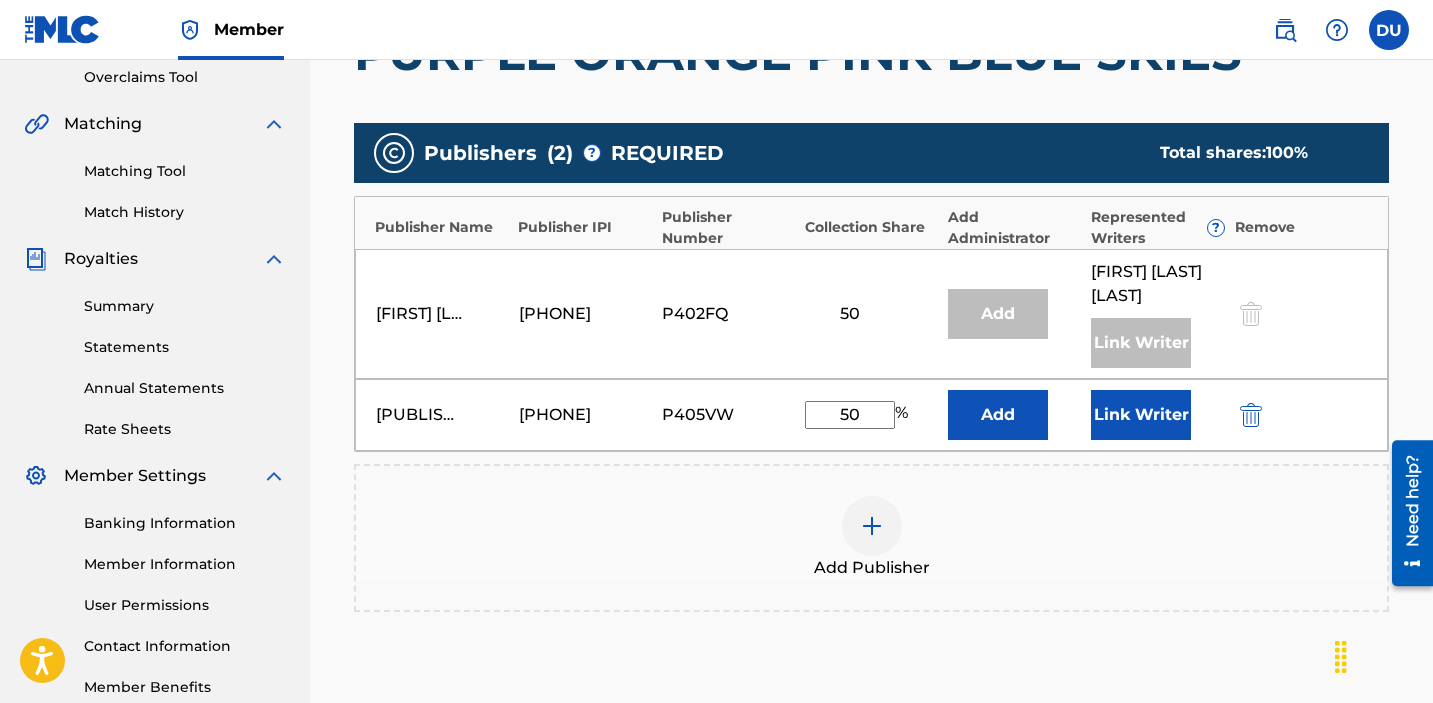 type on "50" 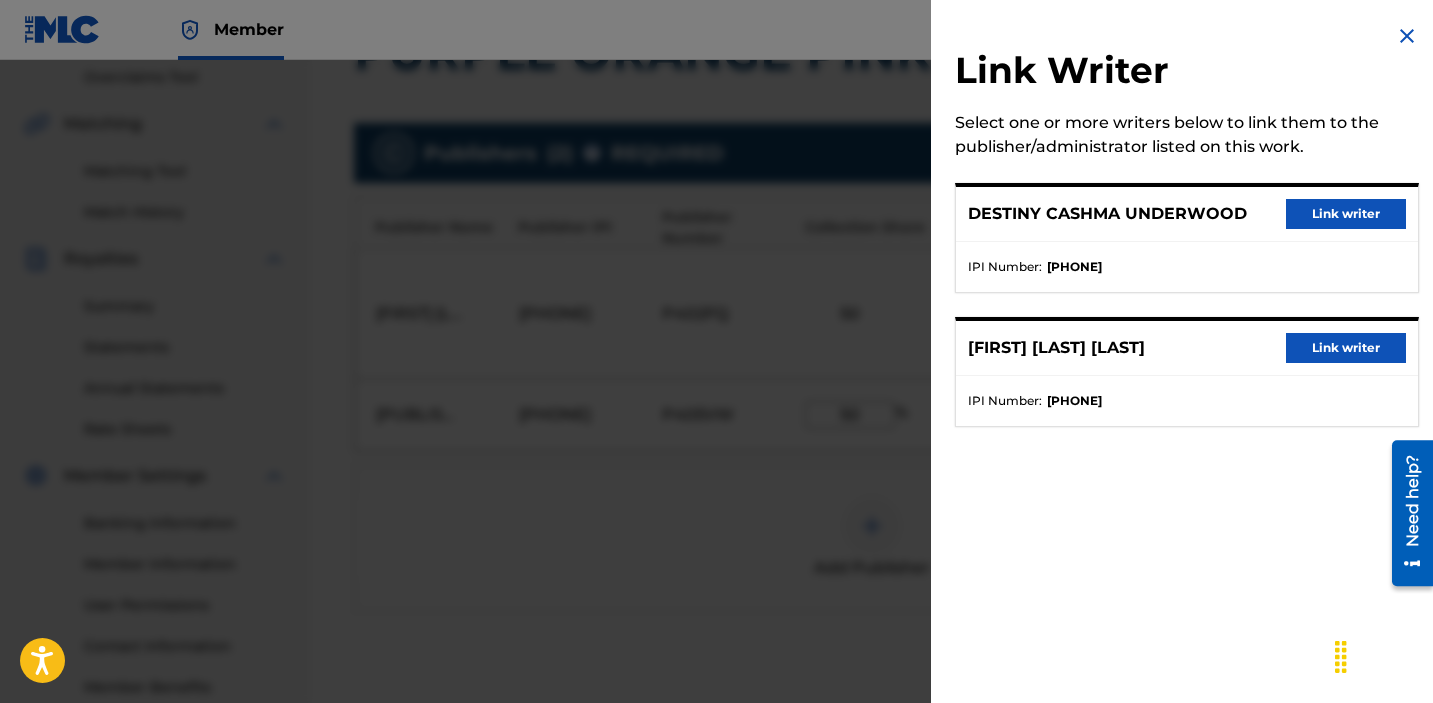 click on "Link writer" at bounding box center (1346, 214) 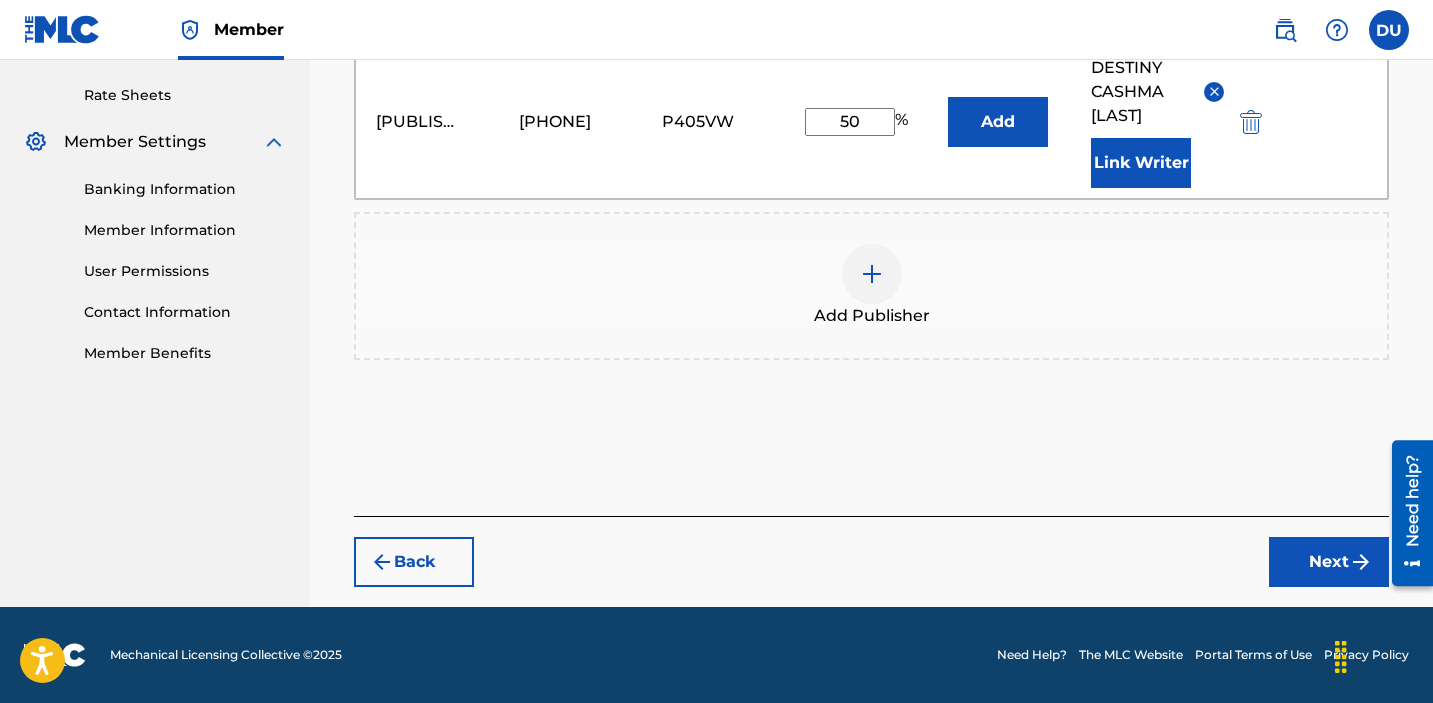 click on "Next" at bounding box center (1329, 562) 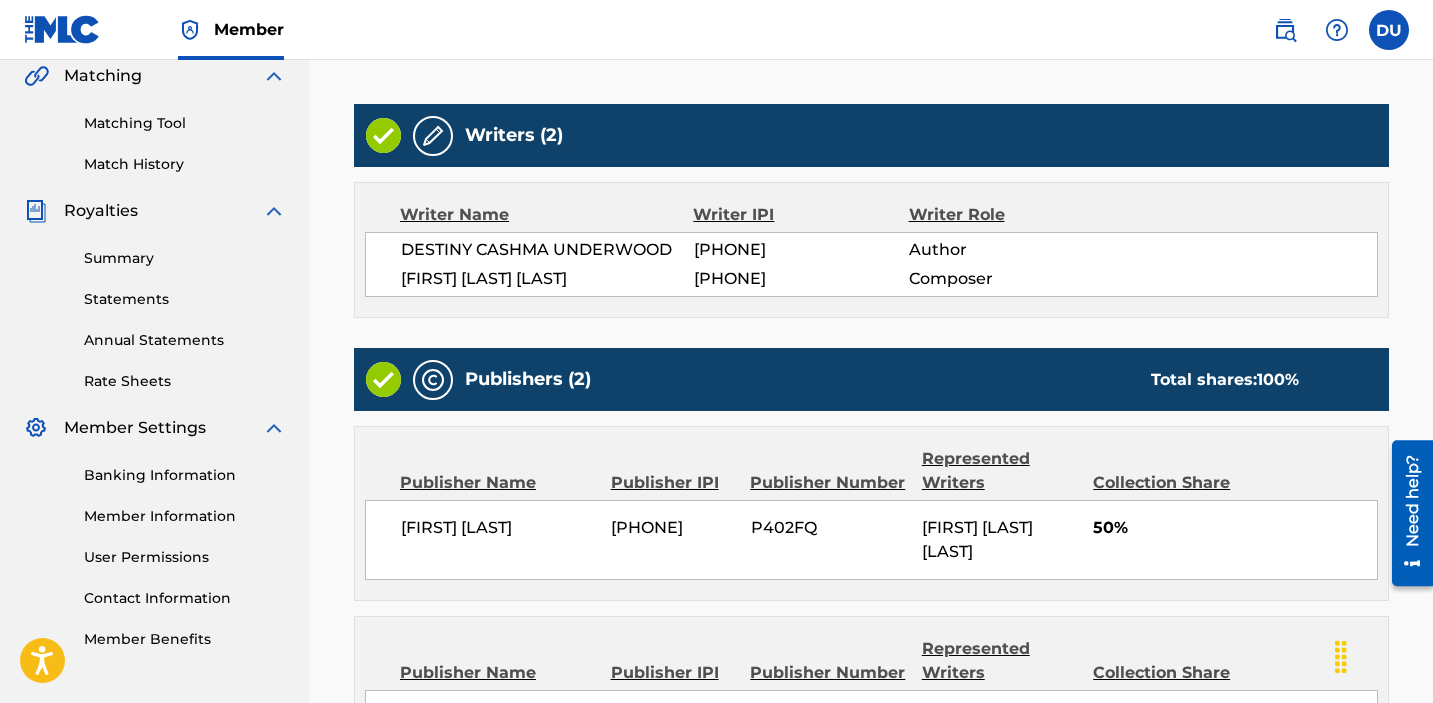 scroll, scrollTop: 772, scrollLeft: 0, axis: vertical 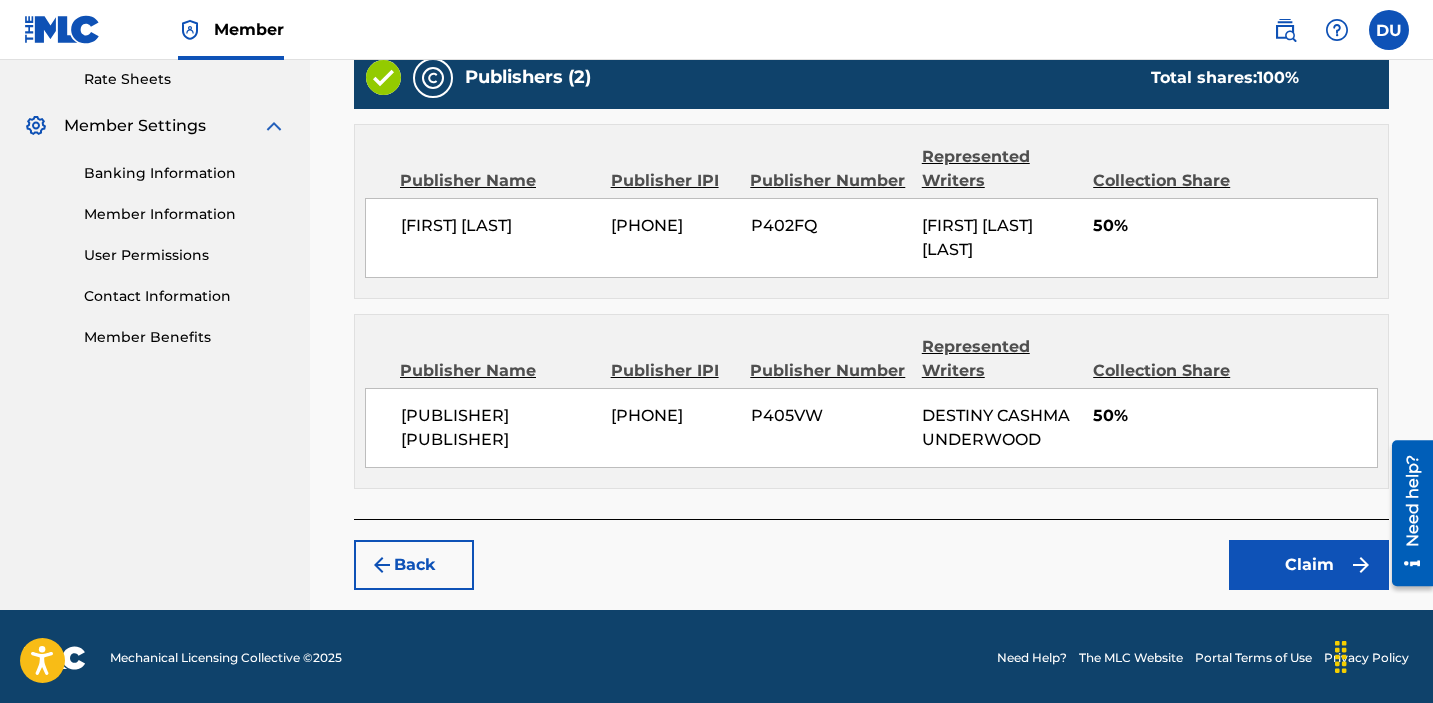 click on "Claim" at bounding box center (1309, 565) 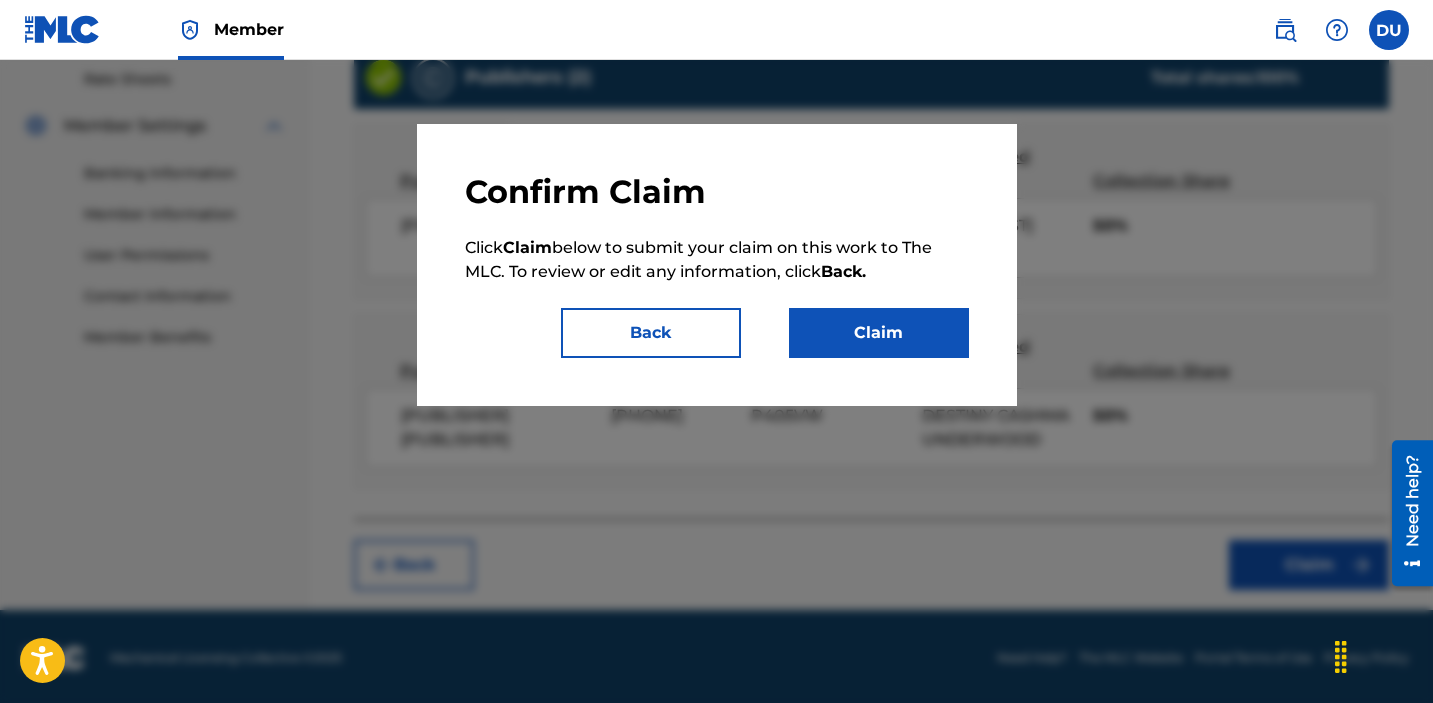 click on "Claim" at bounding box center [879, 333] 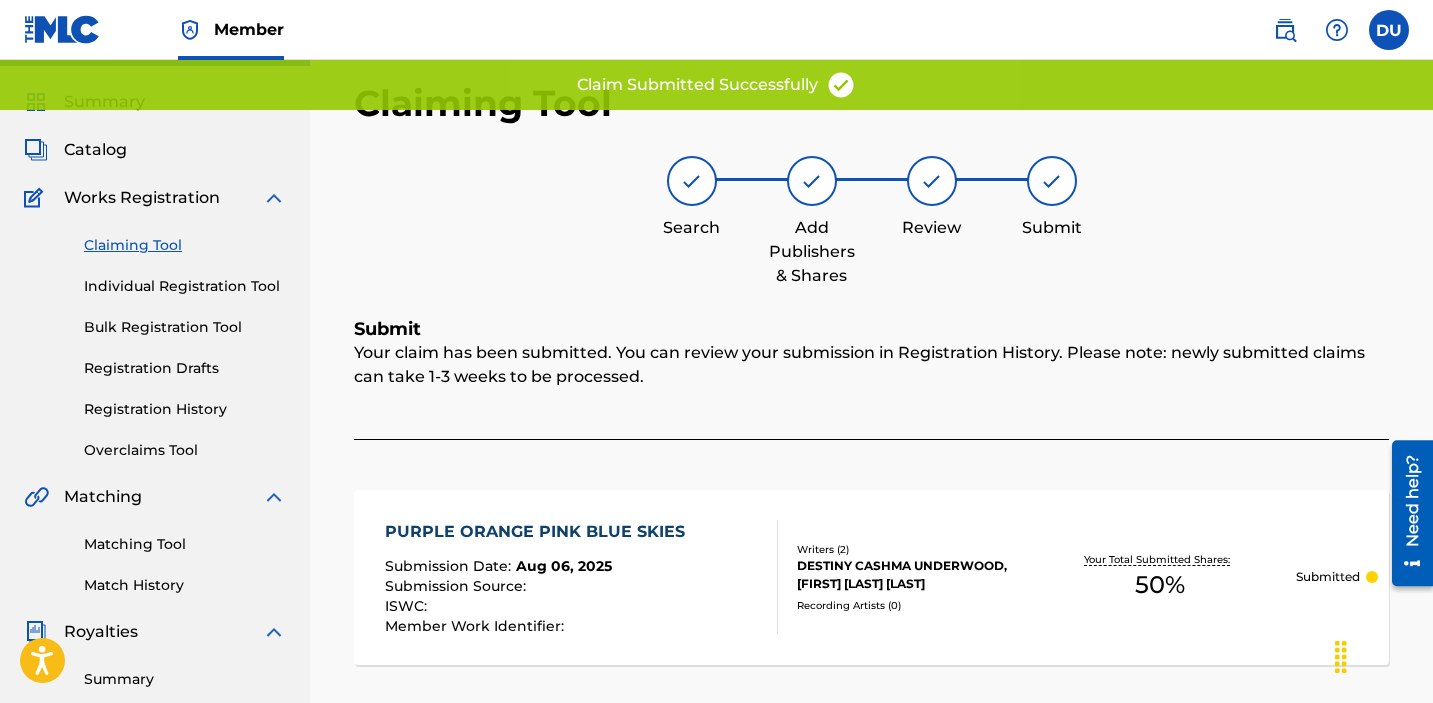 scroll, scrollTop: 10, scrollLeft: 0, axis: vertical 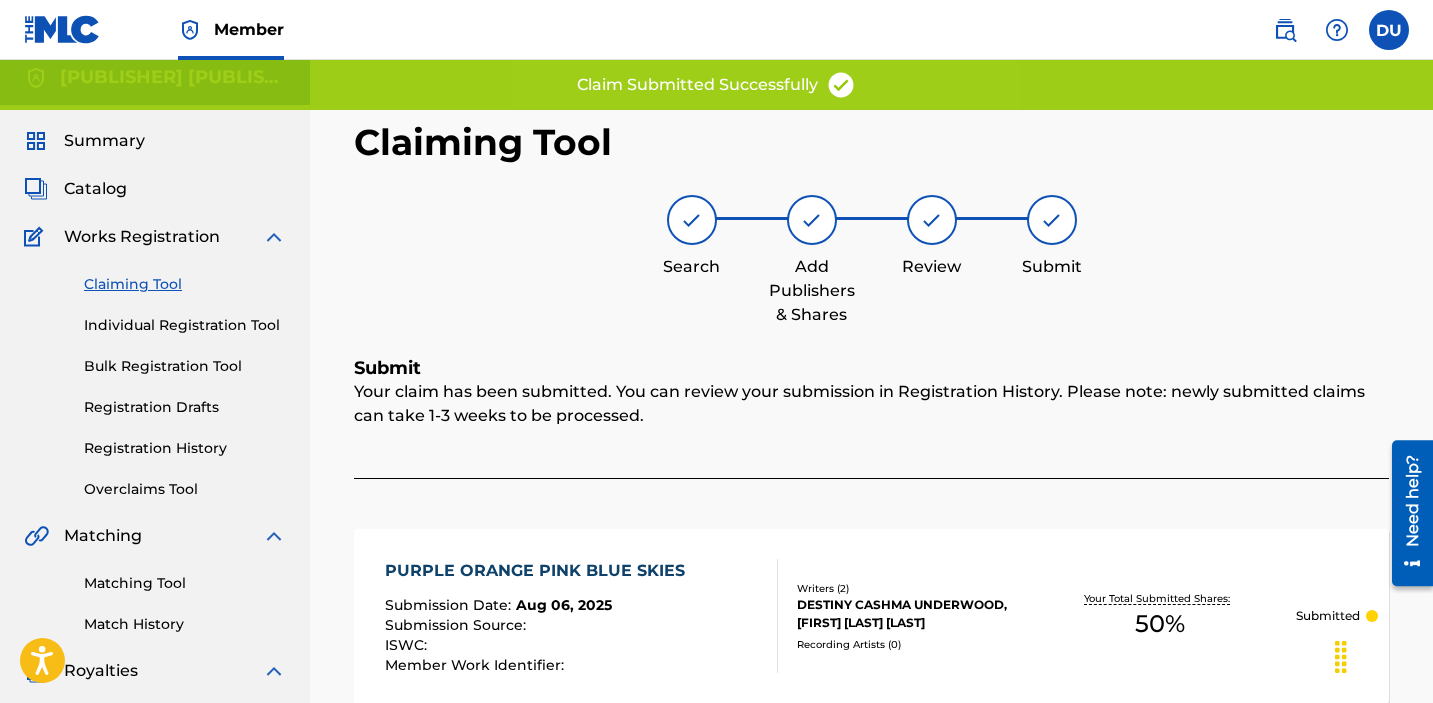 click on "Claiming Tool" at bounding box center [185, 284] 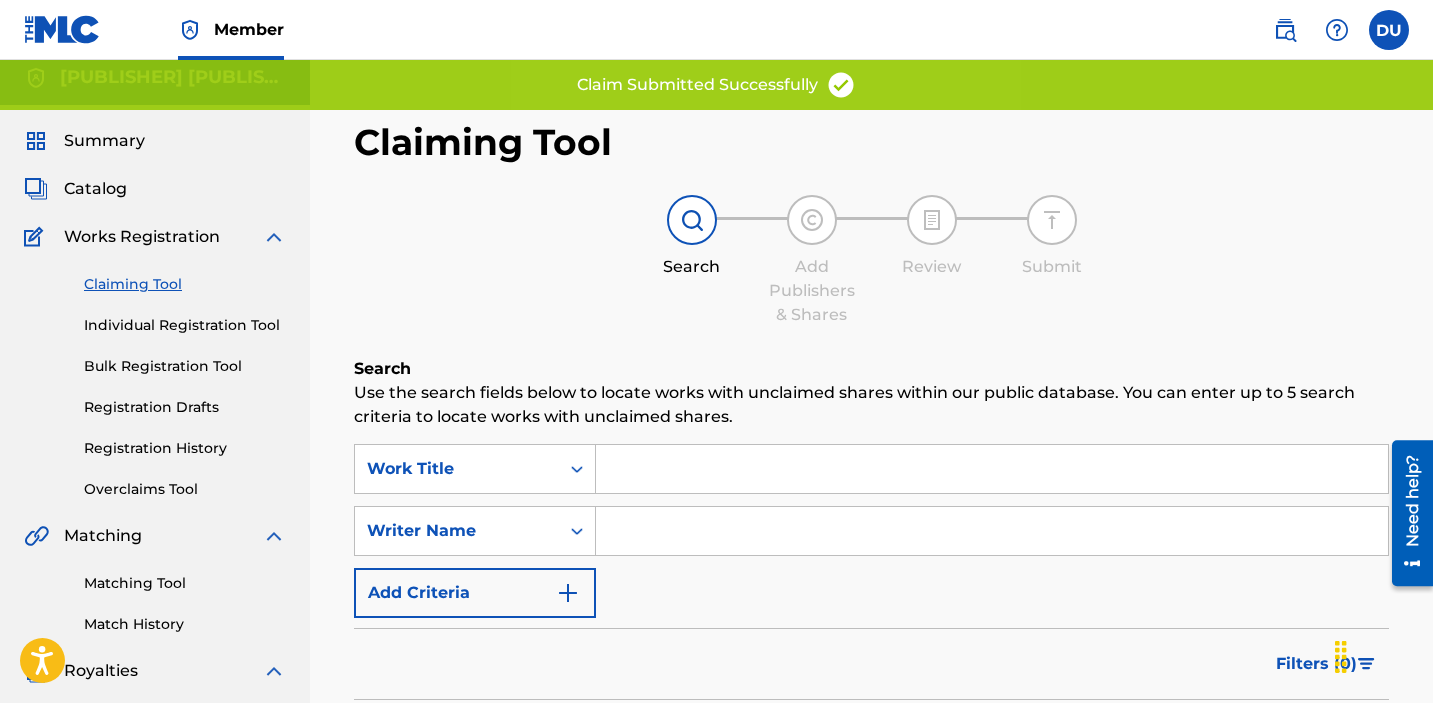 scroll, scrollTop: 0, scrollLeft: 0, axis: both 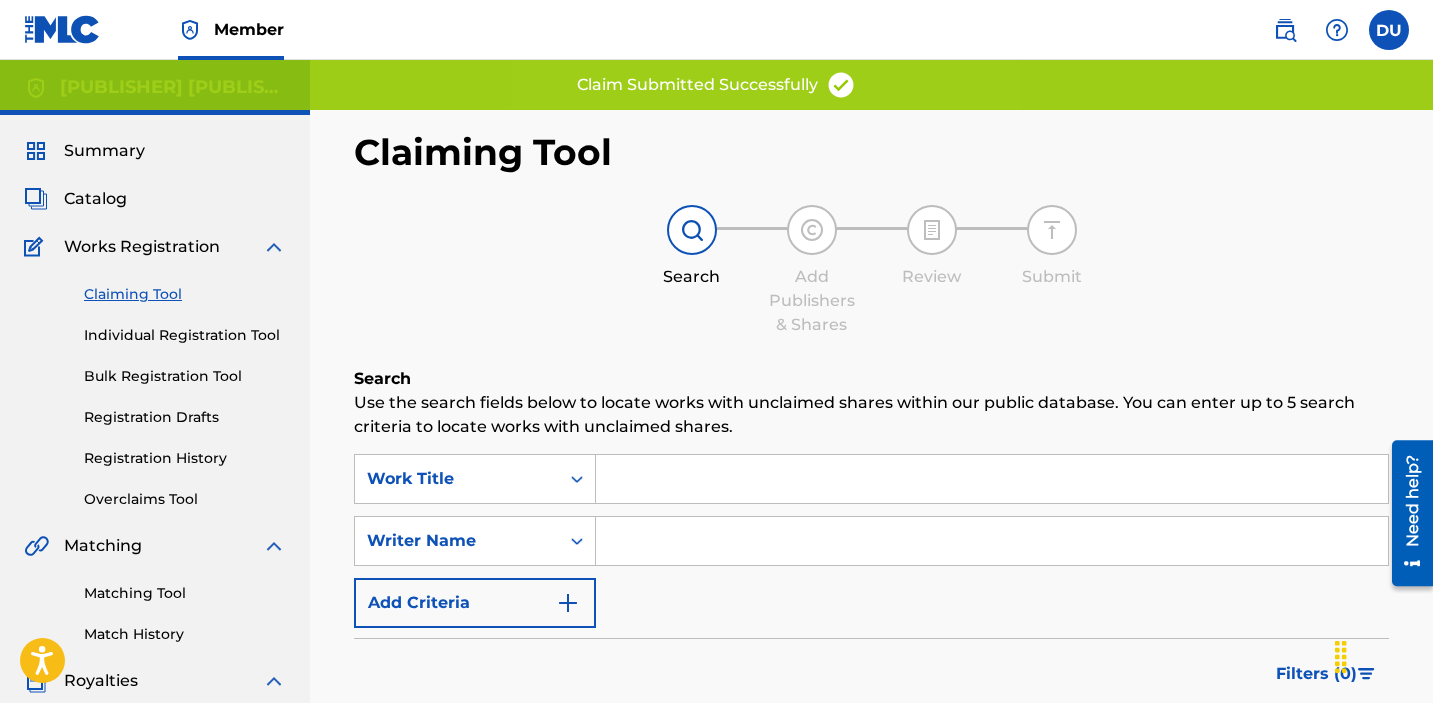 click at bounding box center [992, 541] 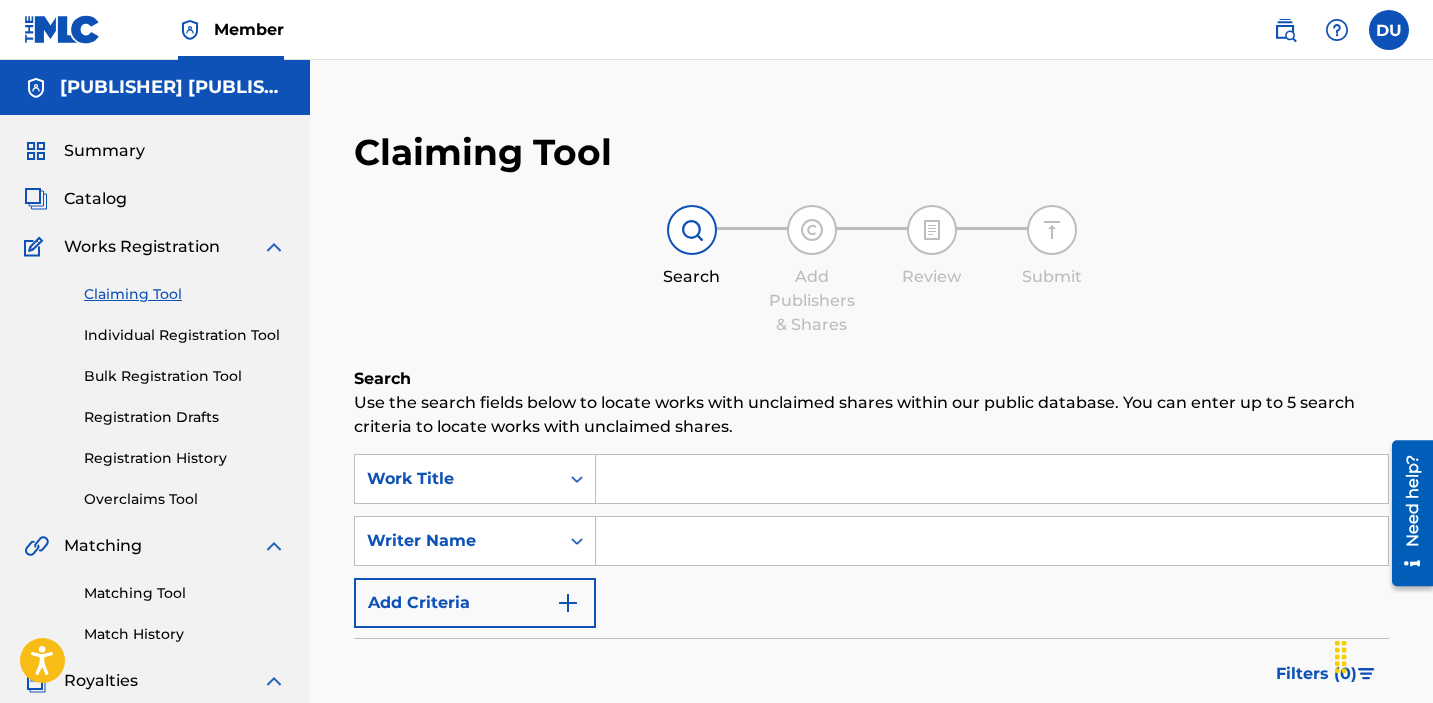 click at bounding box center [992, 479] 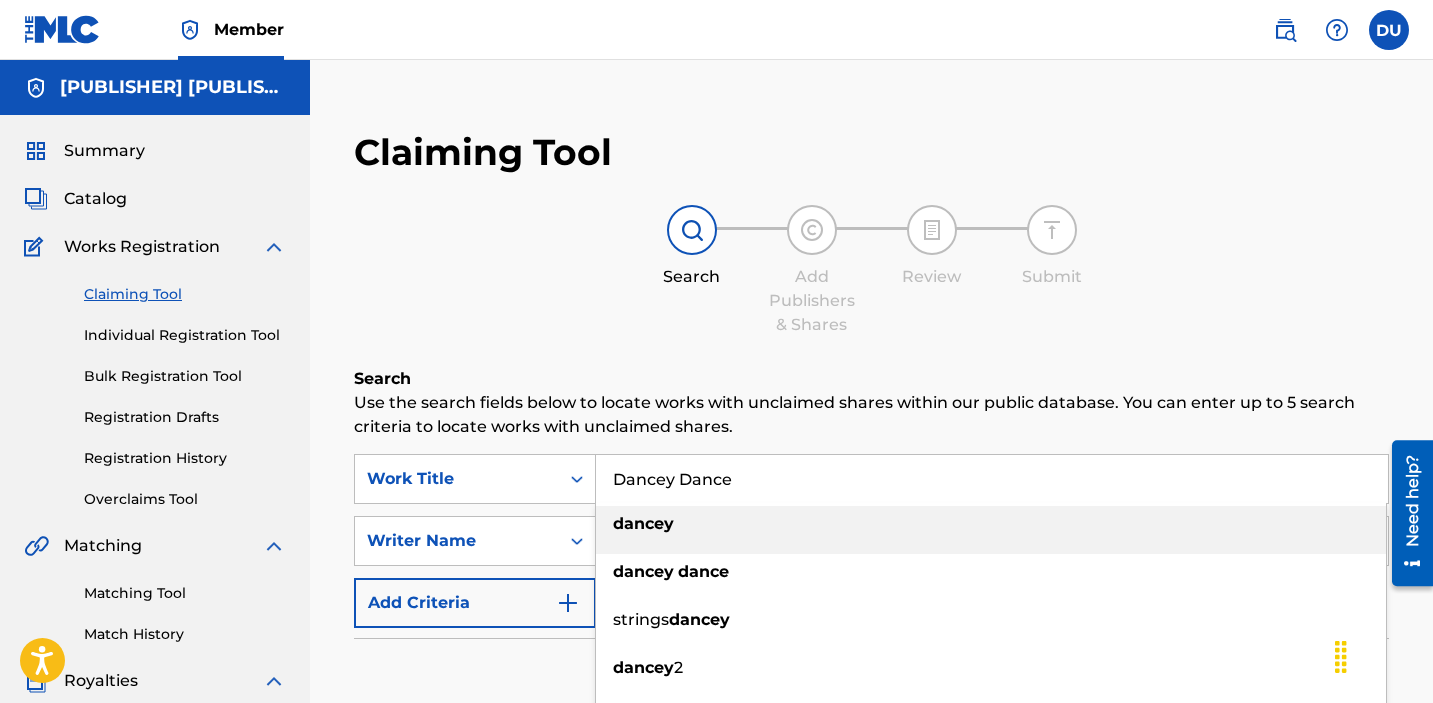 type on "Dancey Dance" 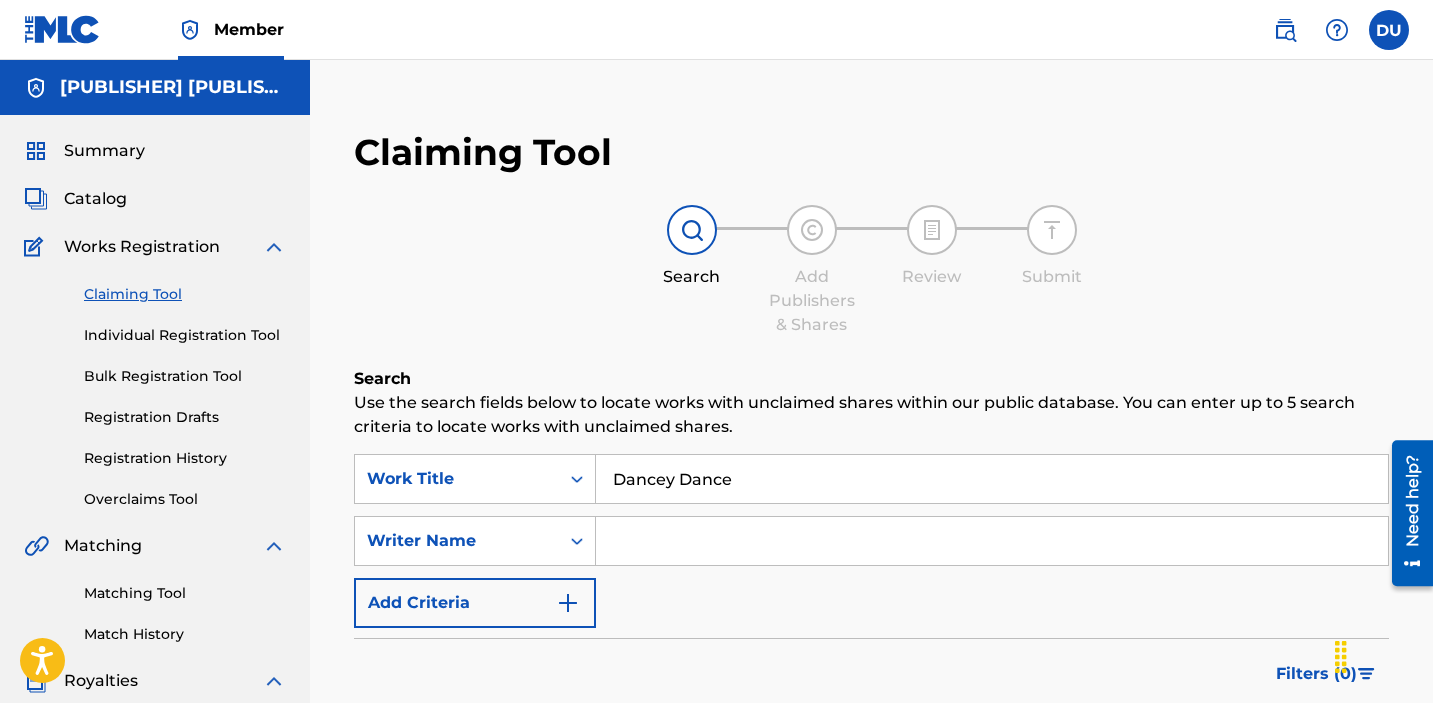 click on "Use the search fields below to locate works with unclaimed shares within our public database. You can enter up
to 5 search criteria to locate works with unclaimed shares." at bounding box center [871, 415] 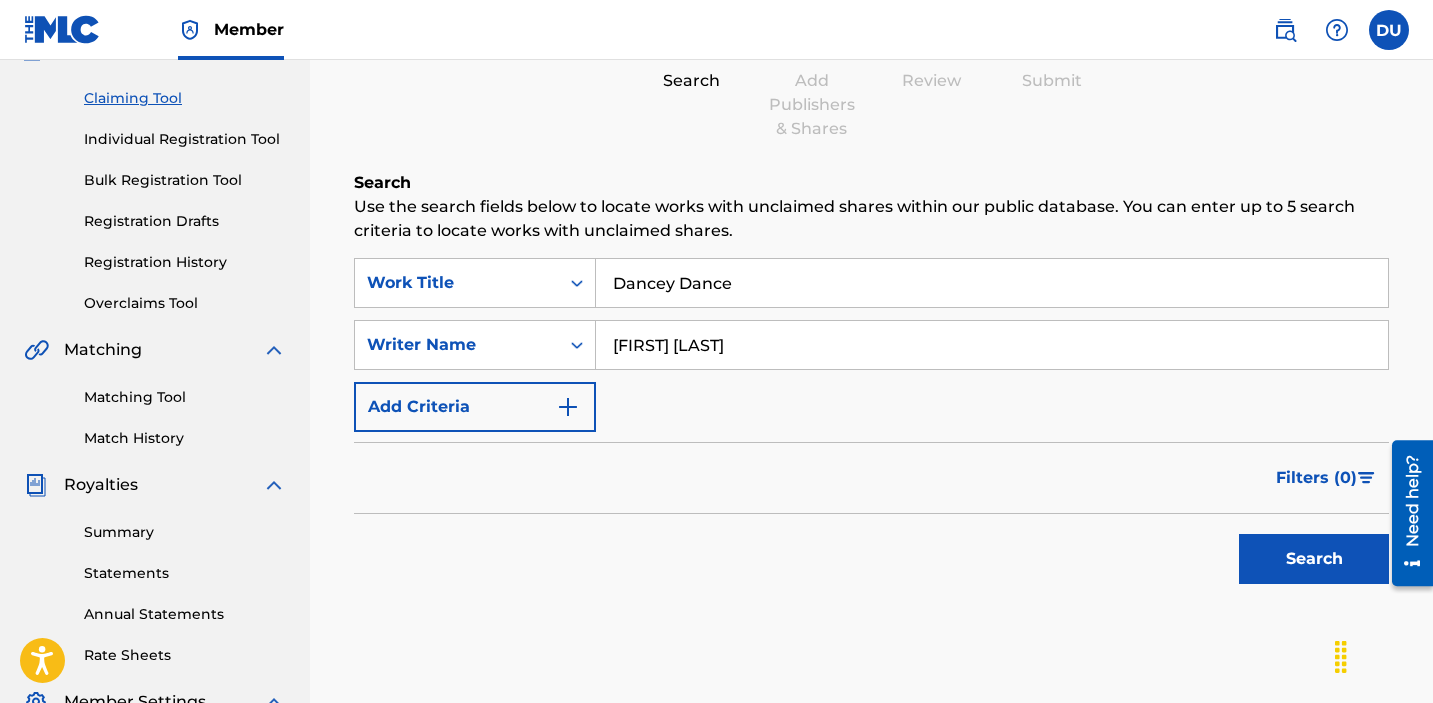 scroll, scrollTop: 537, scrollLeft: 0, axis: vertical 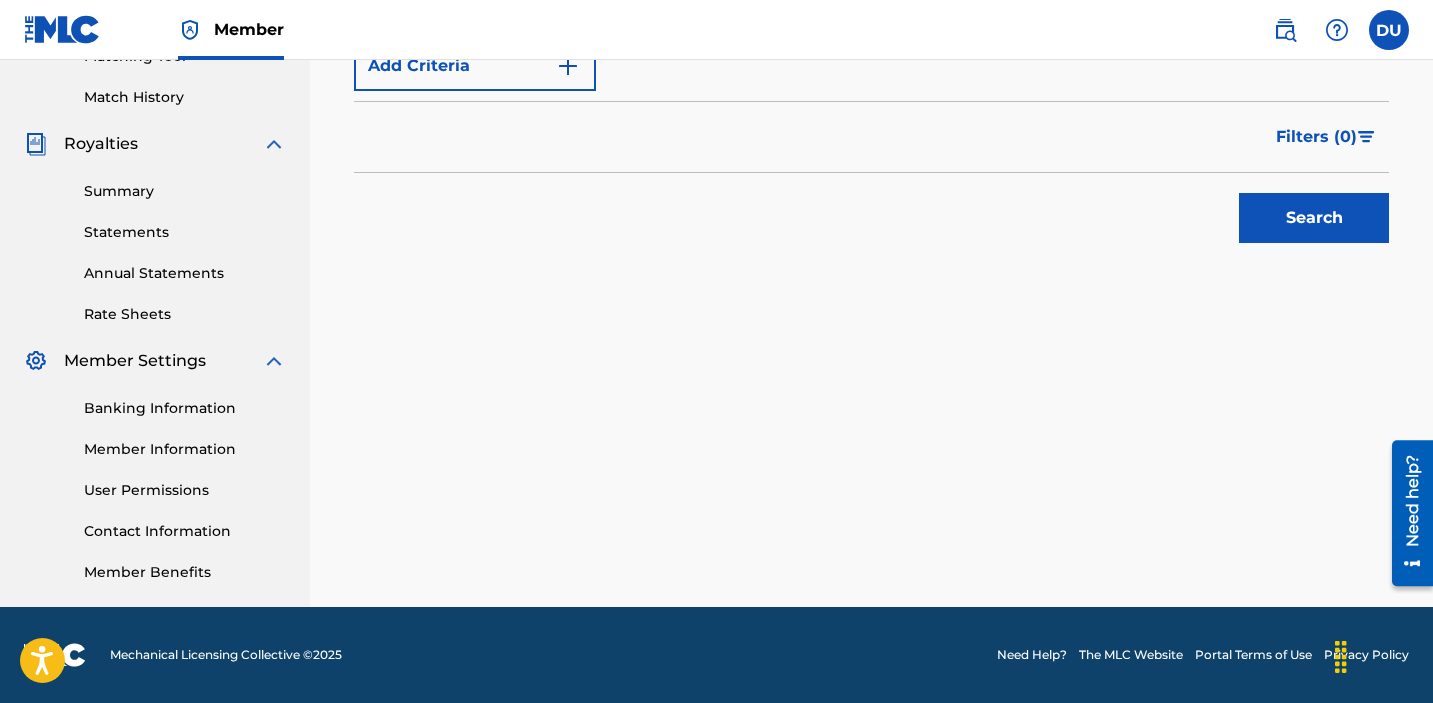 click on "Search" at bounding box center (1314, 218) 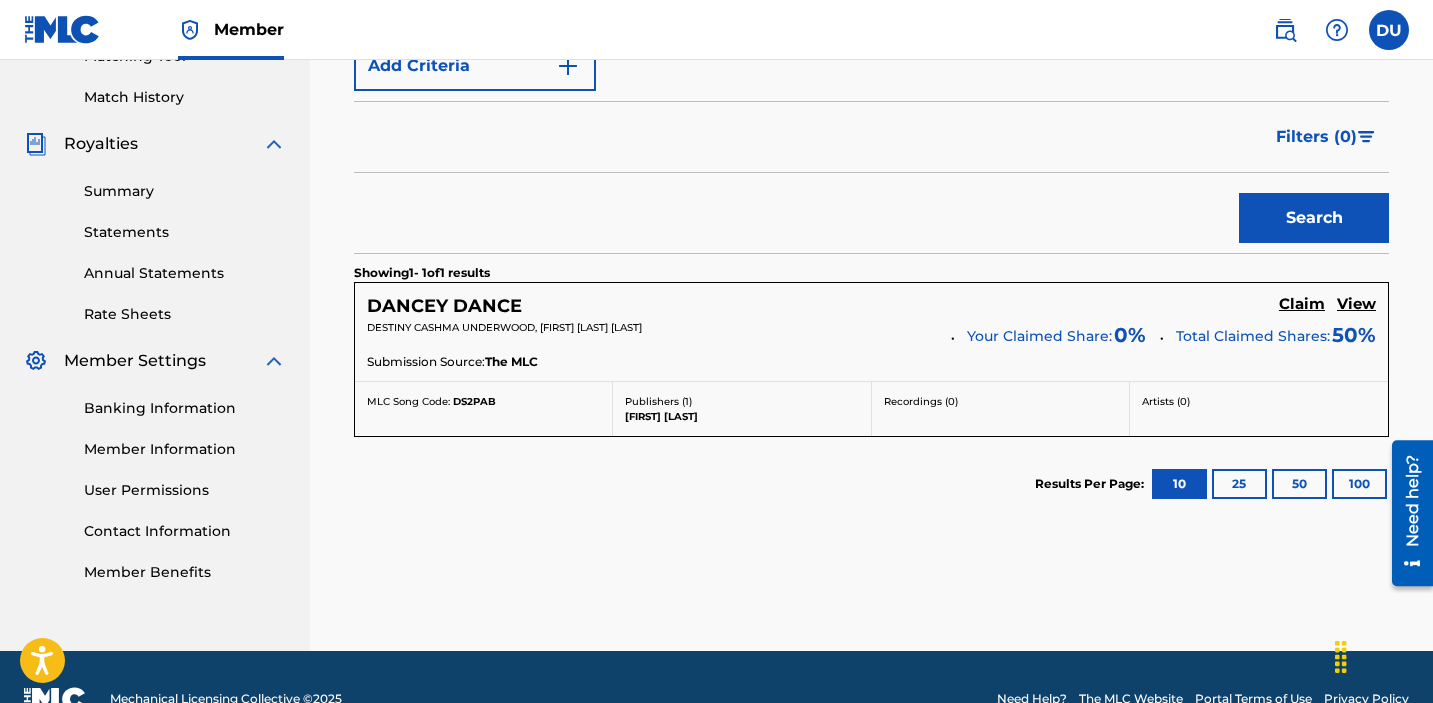 click on "Claim" at bounding box center [1302, 304] 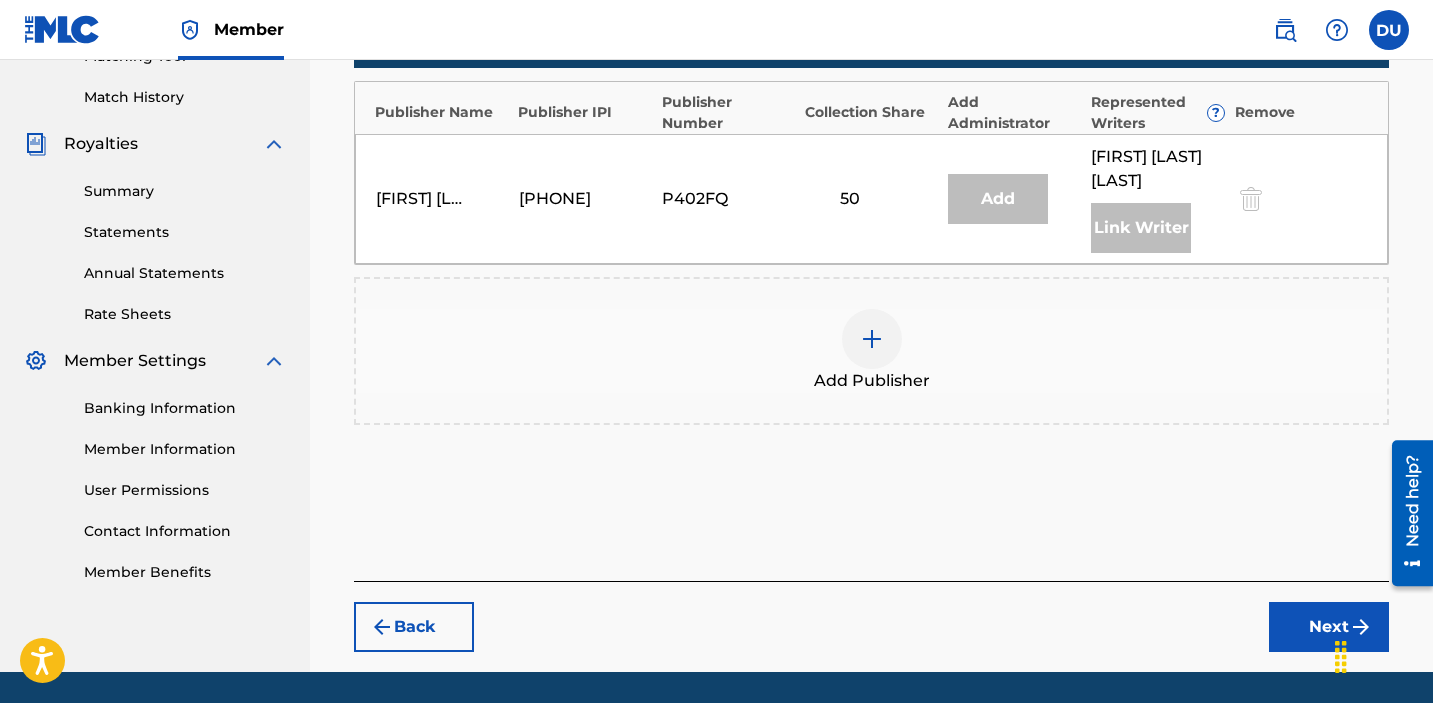 click at bounding box center [872, 339] 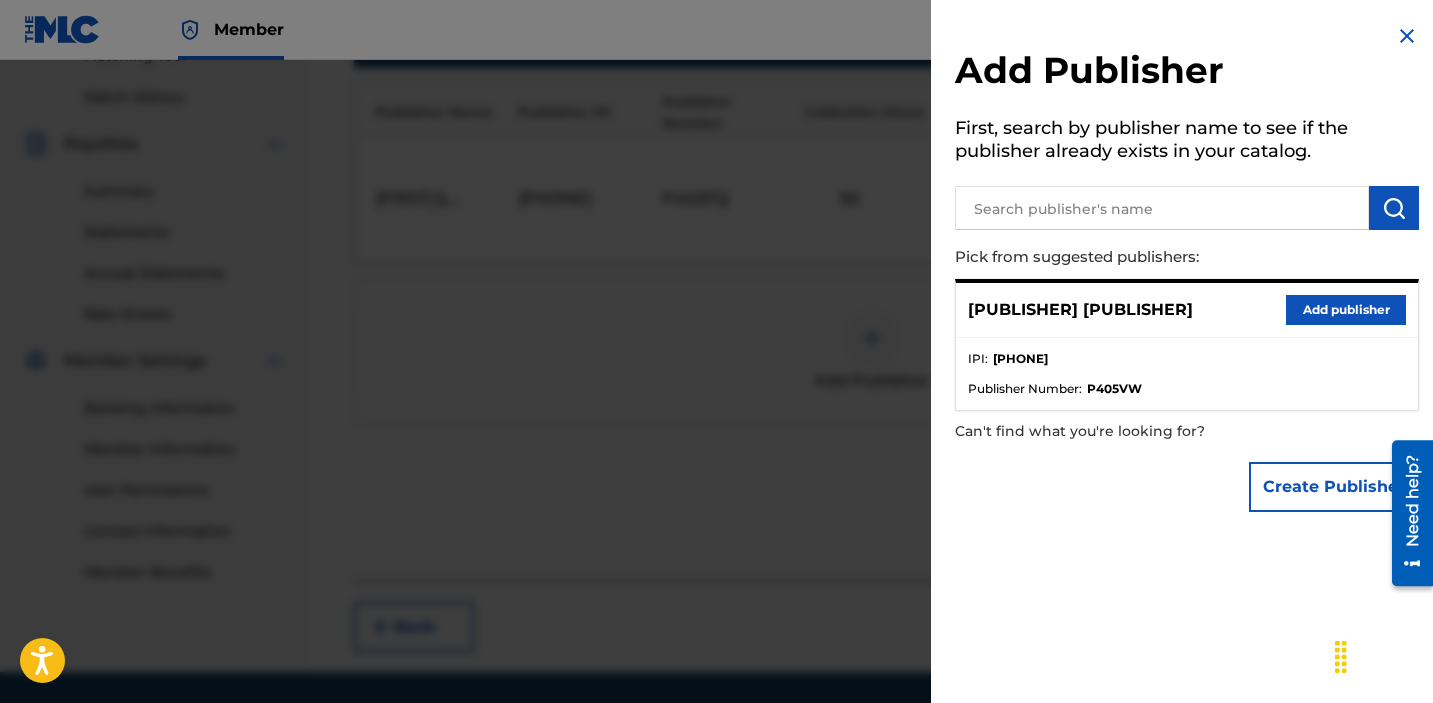 click on "Add publisher" at bounding box center (1346, 310) 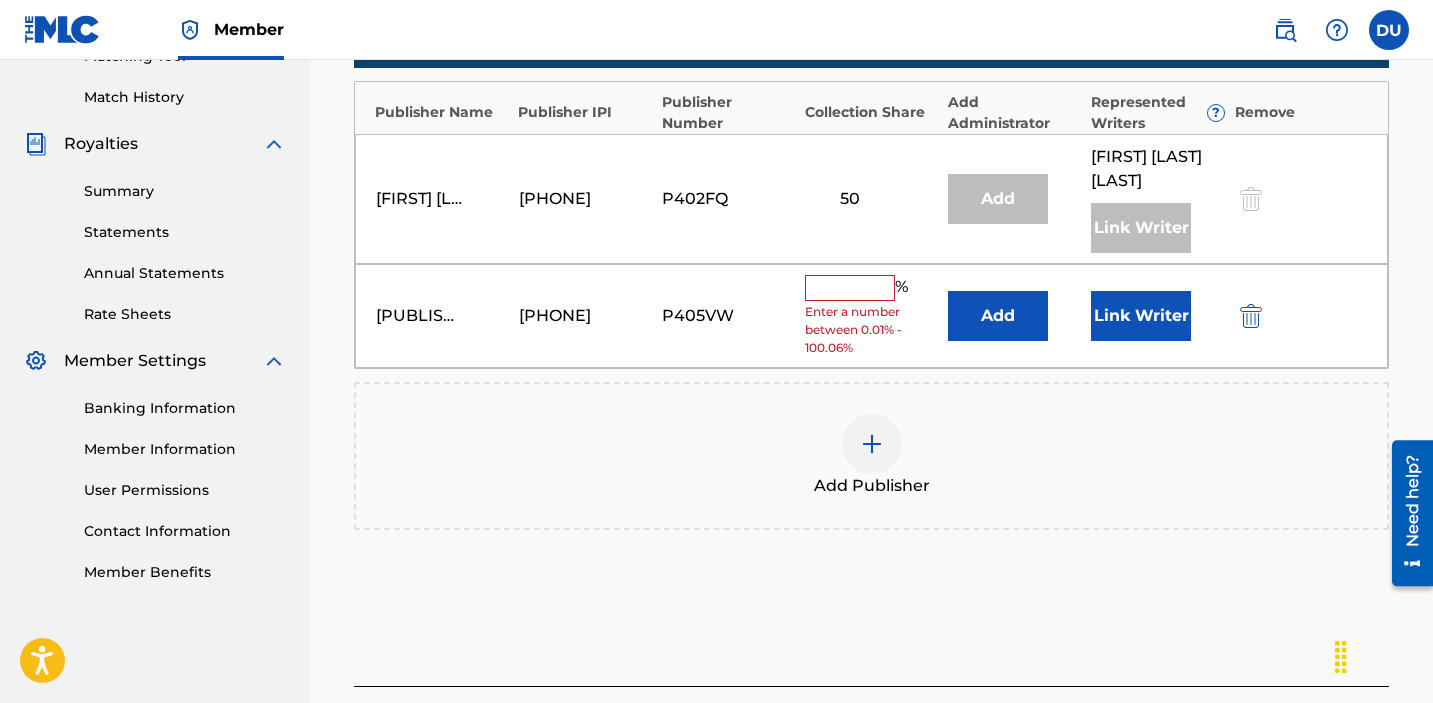 click at bounding box center [850, 288] 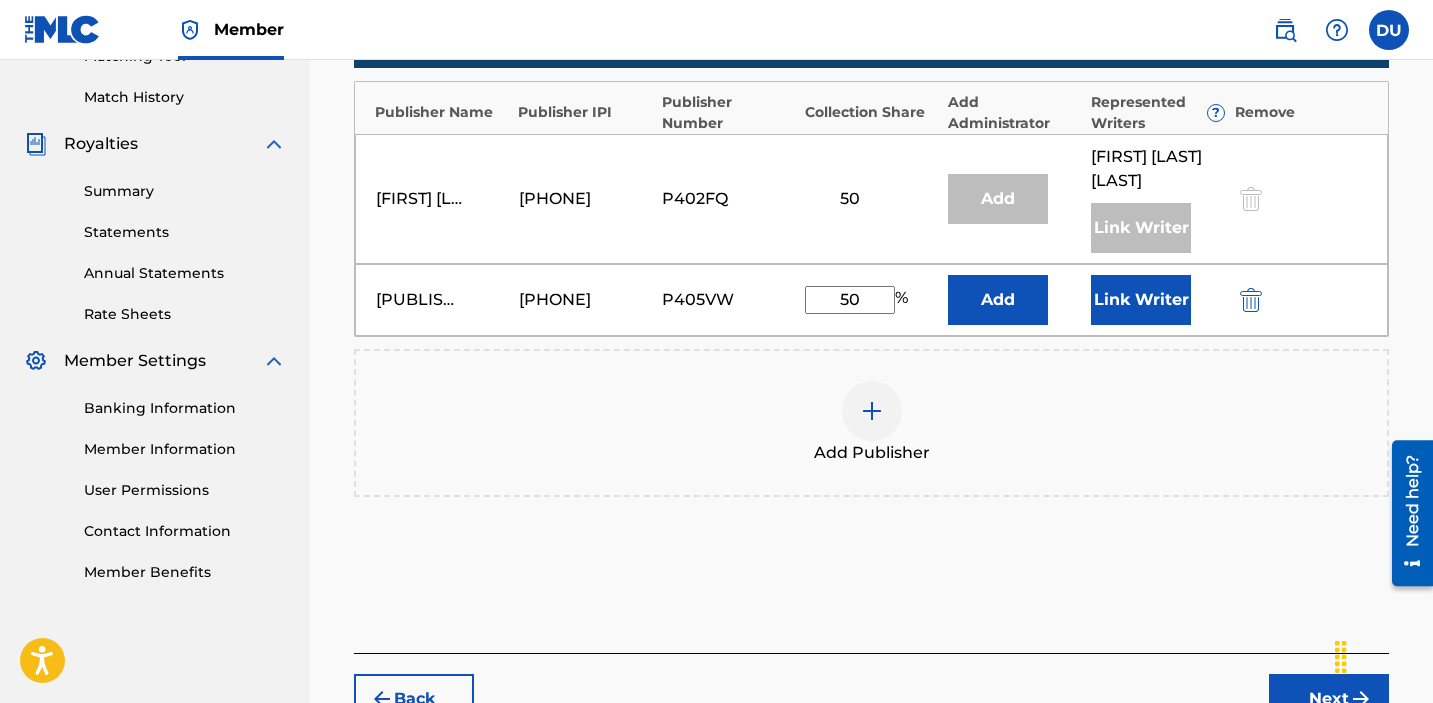 type on "50" 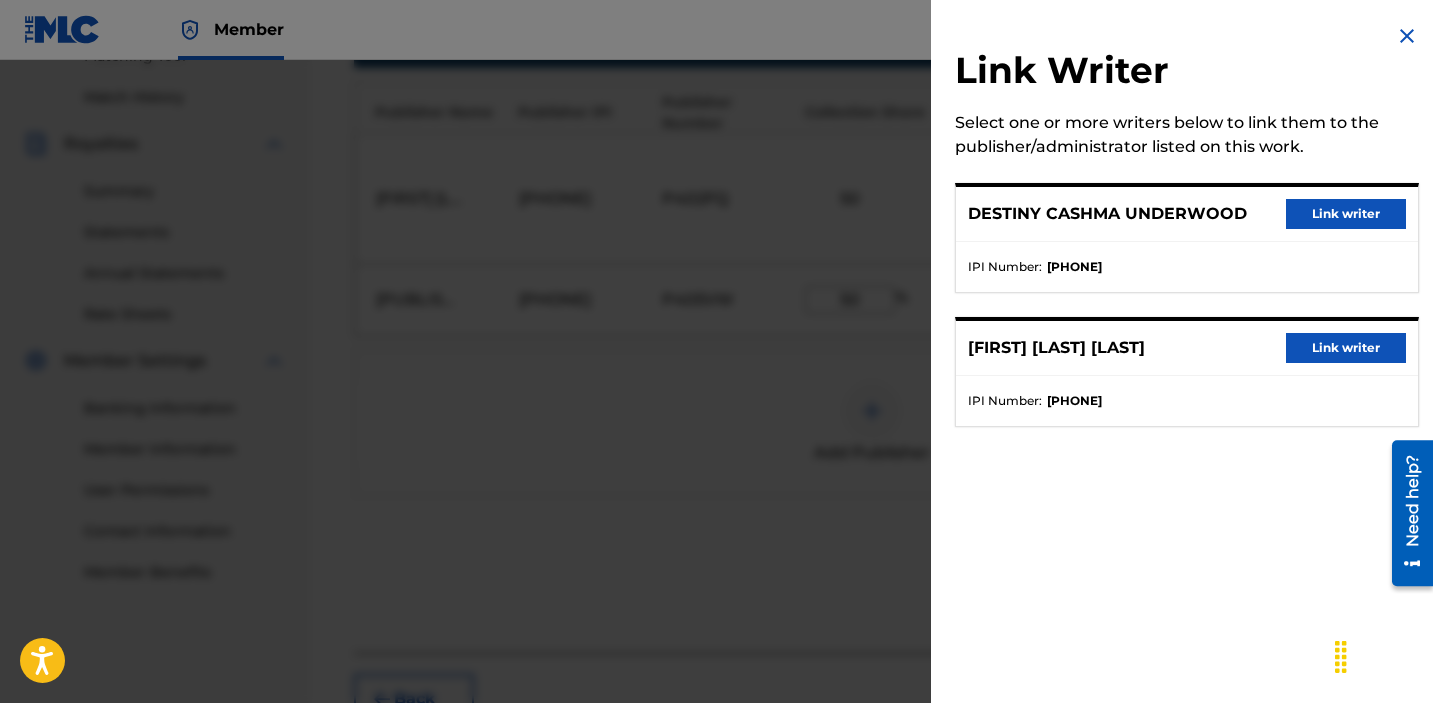 click on "Link writer" at bounding box center (1346, 214) 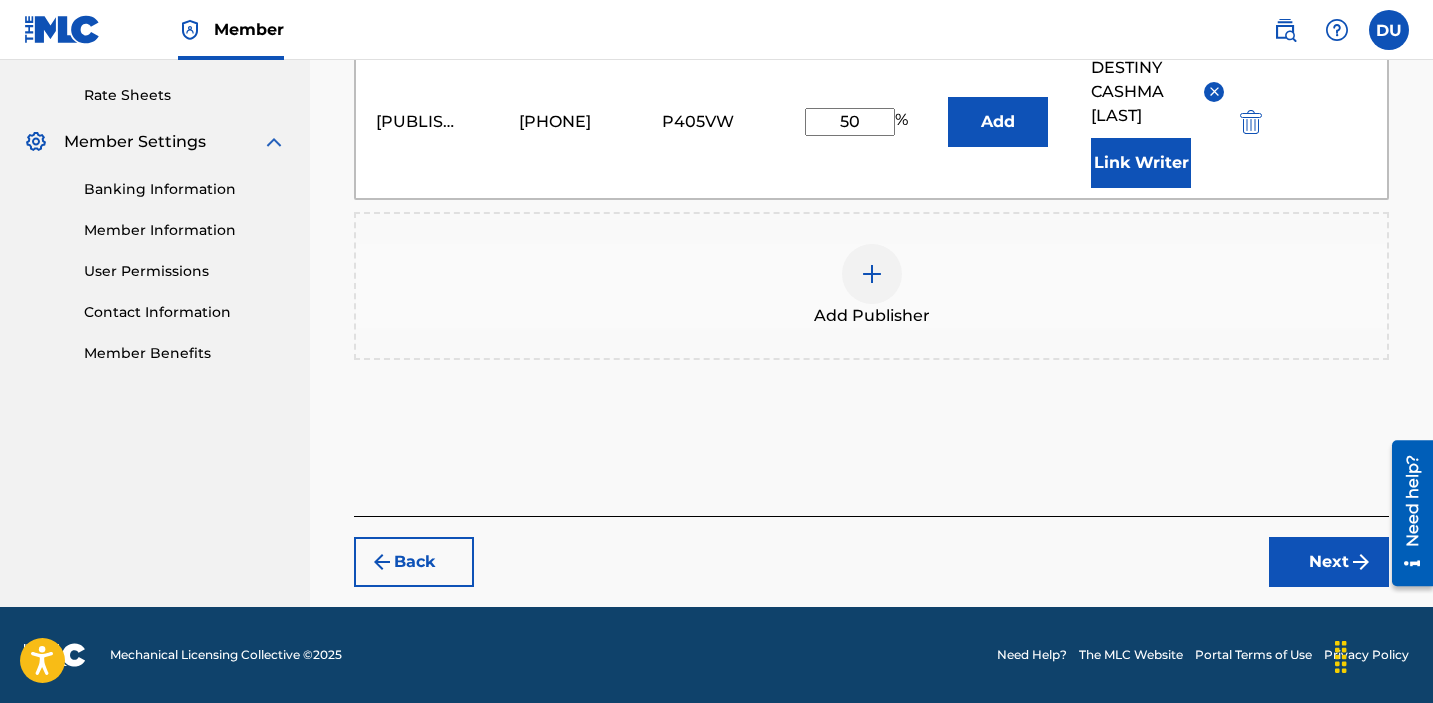 click on "Next" at bounding box center [1329, 562] 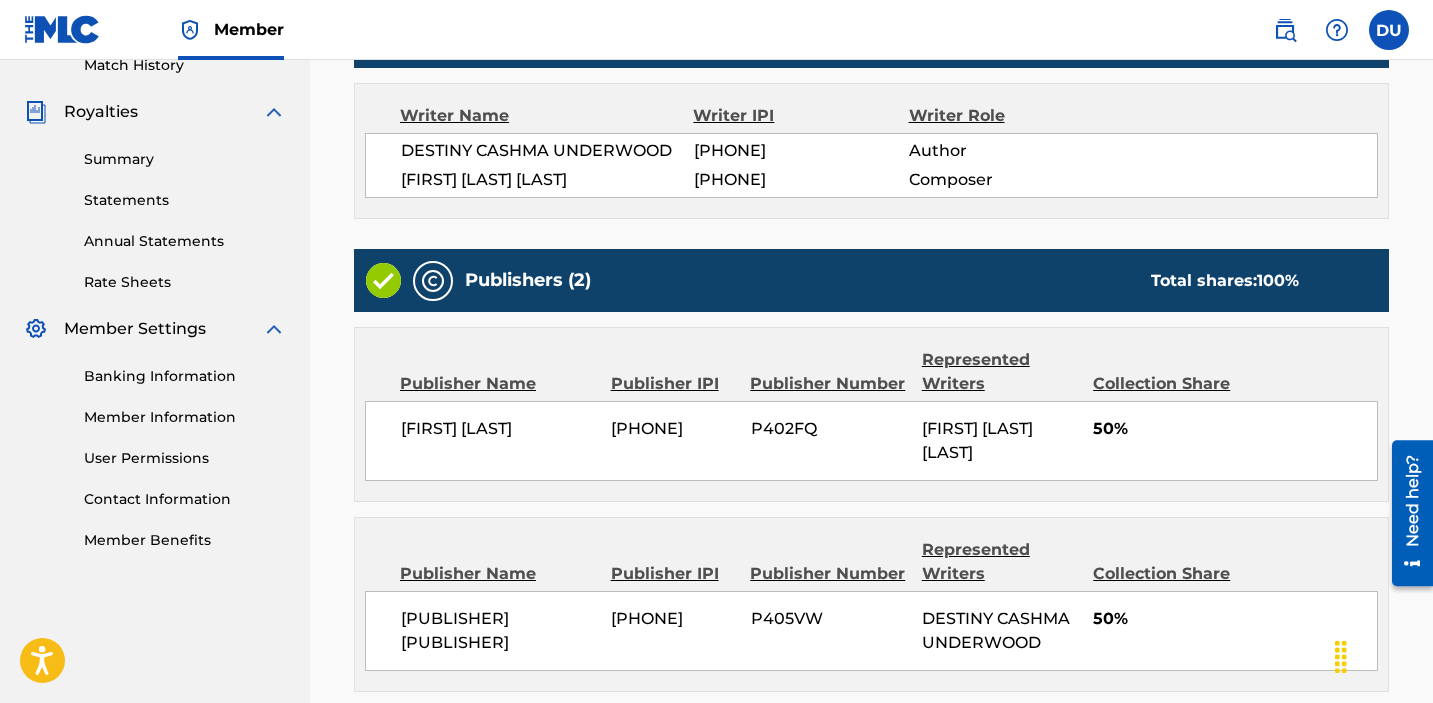 scroll, scrollTop: 772, scrollLeft: 0, axis: vertical 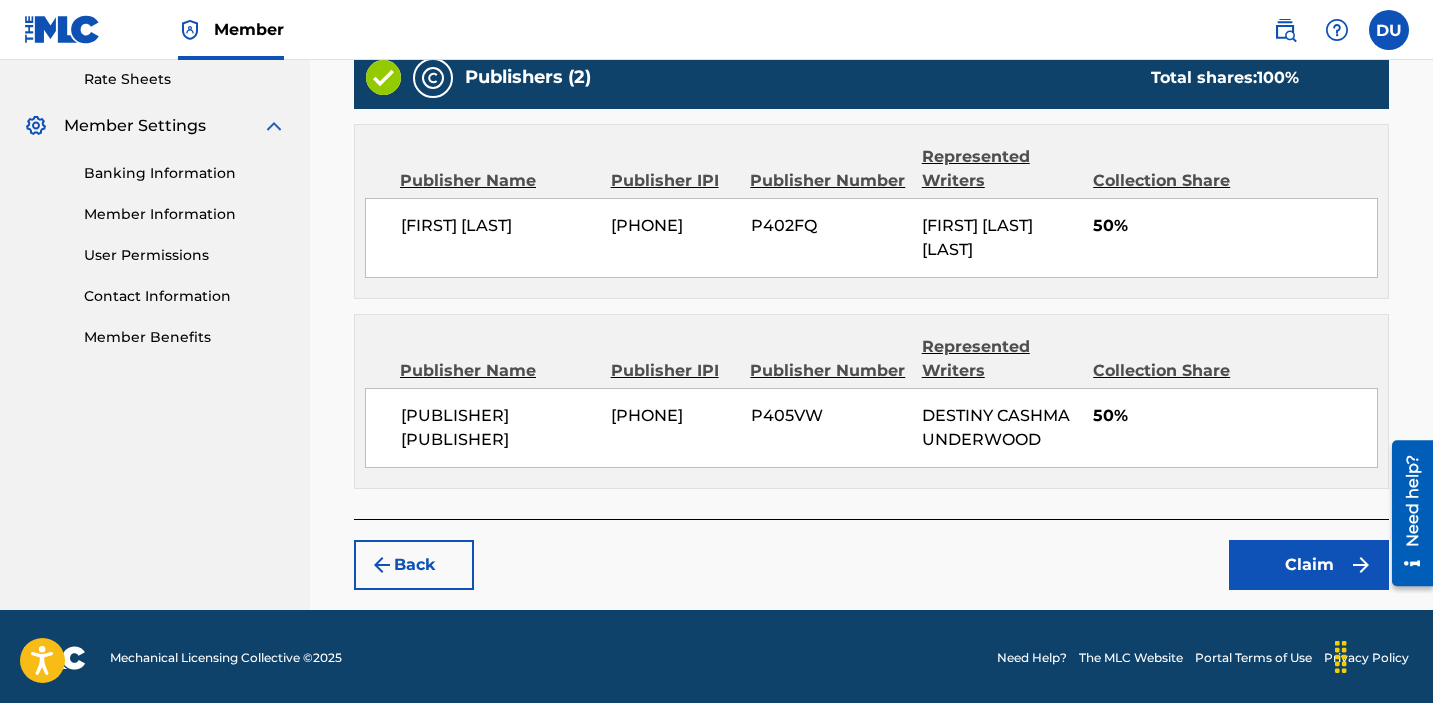 click on "Claim" at bounding box center [1309, 565] 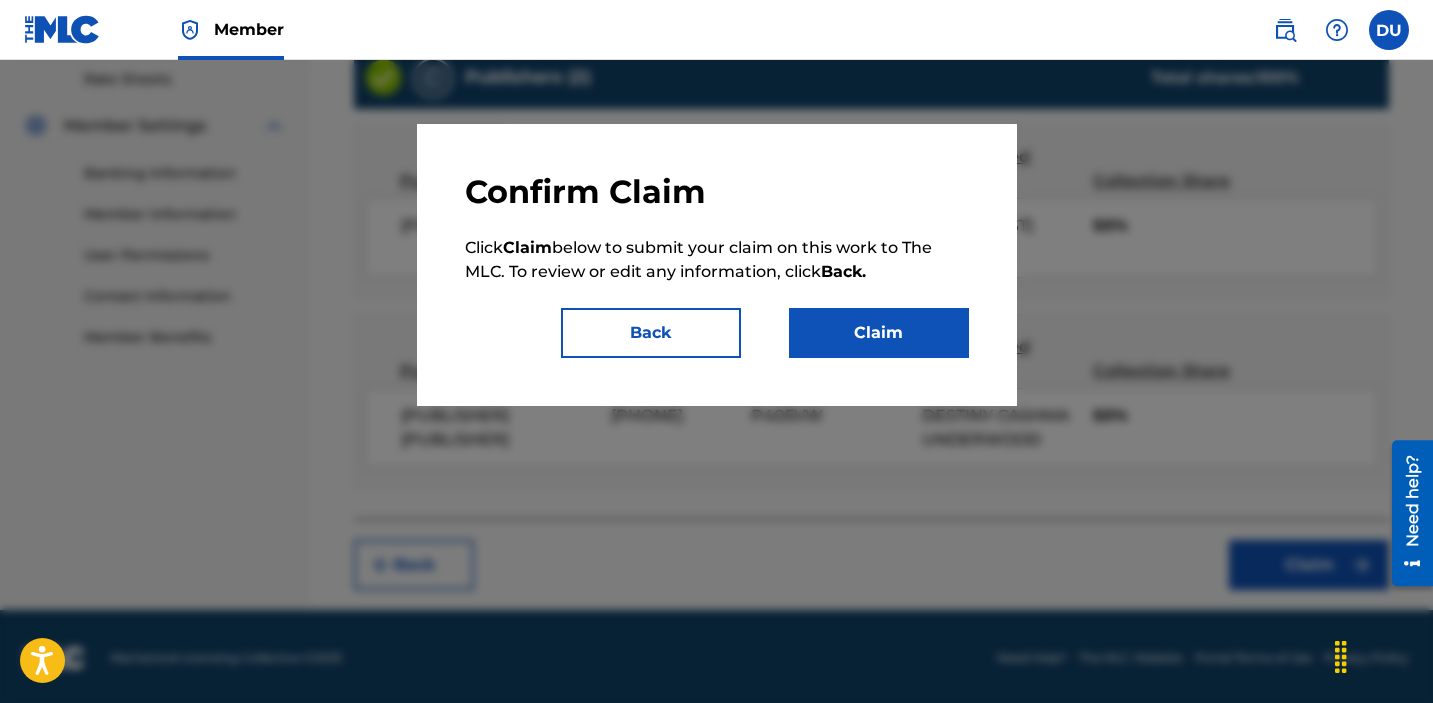 click on "Claim" at bounding box center (879, 333) 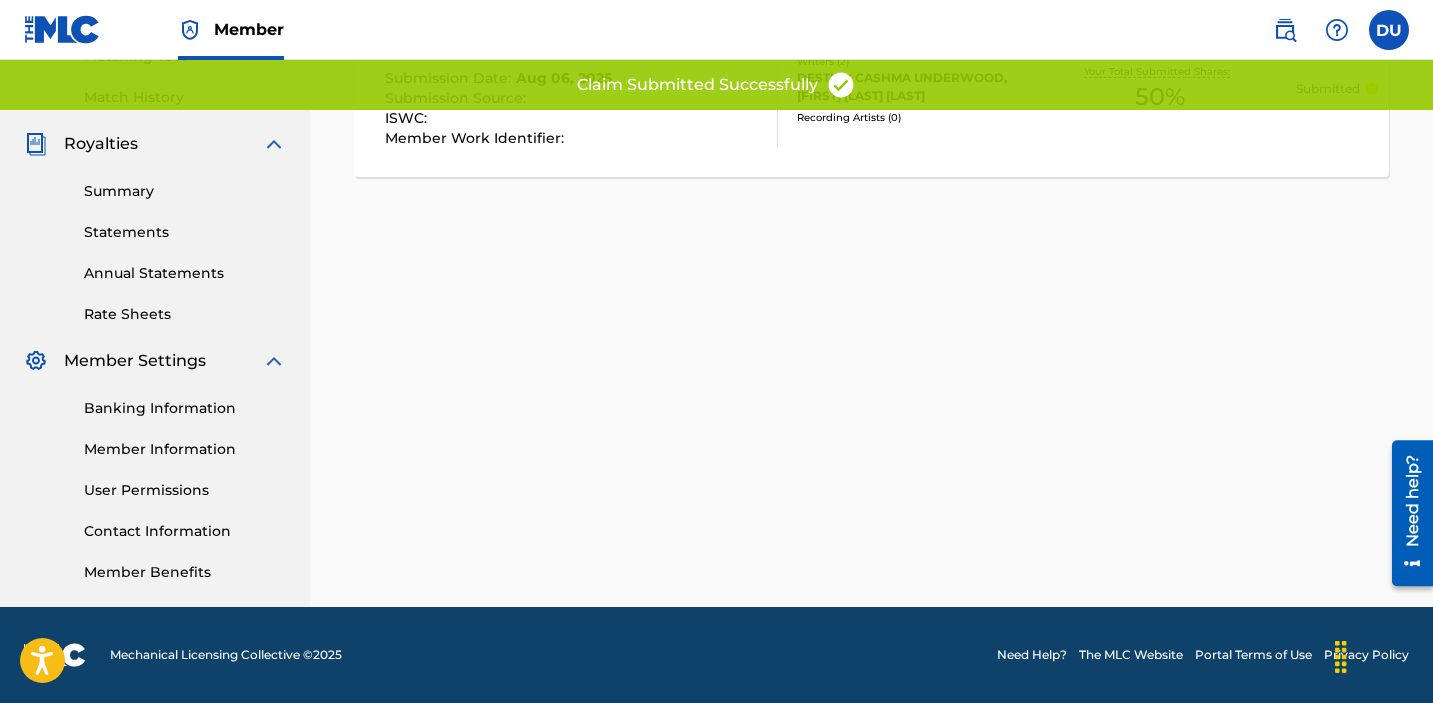 scroll, scrollTop: 0, scrollLeft: 0, axis: both 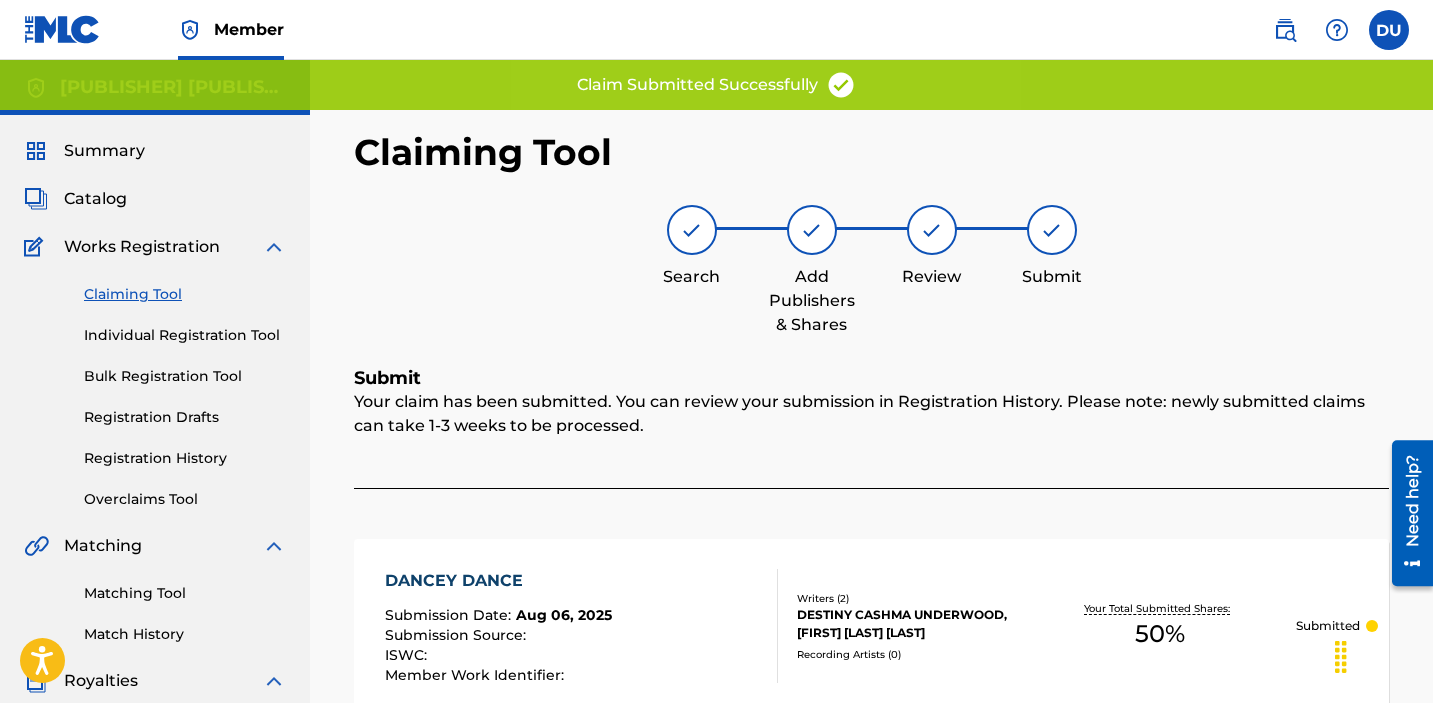 click on "Claiming Tool" at bounding box center [185, 294] 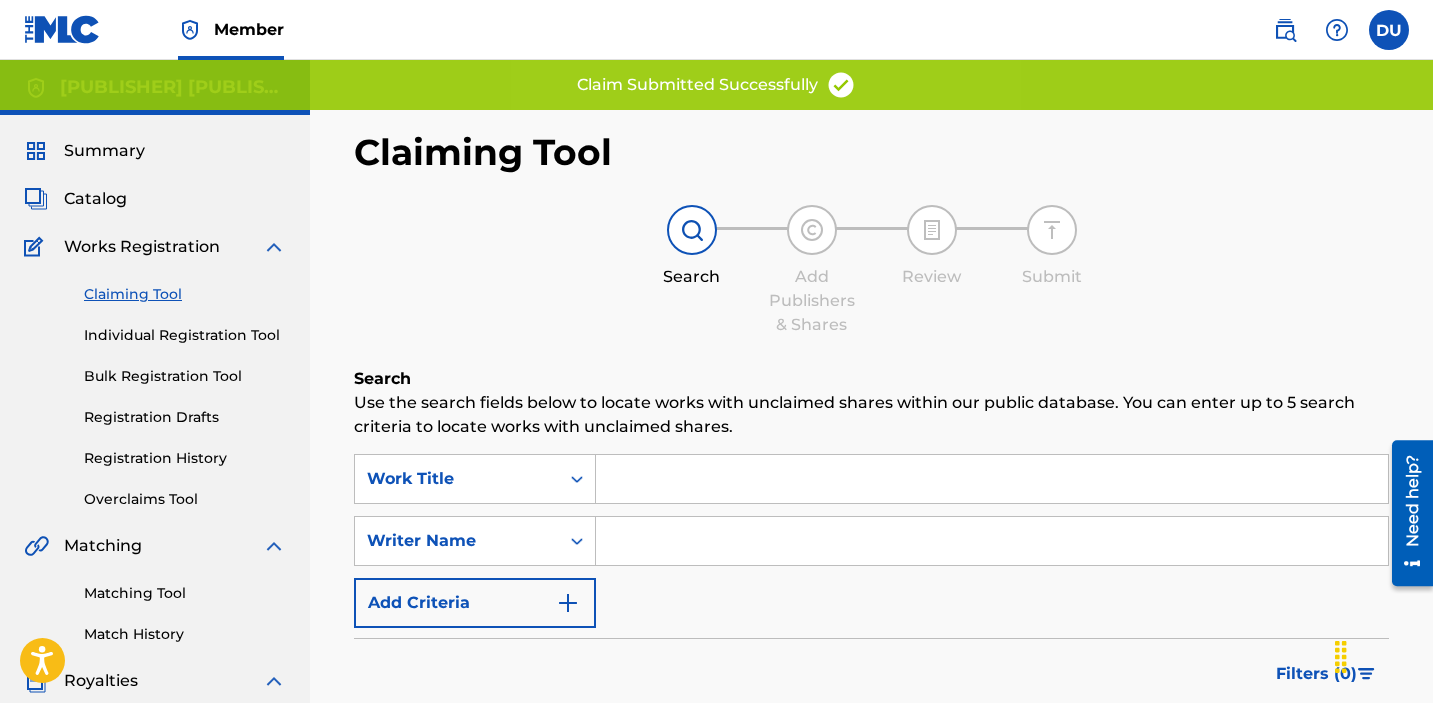 click at bounding box center [992, 479] 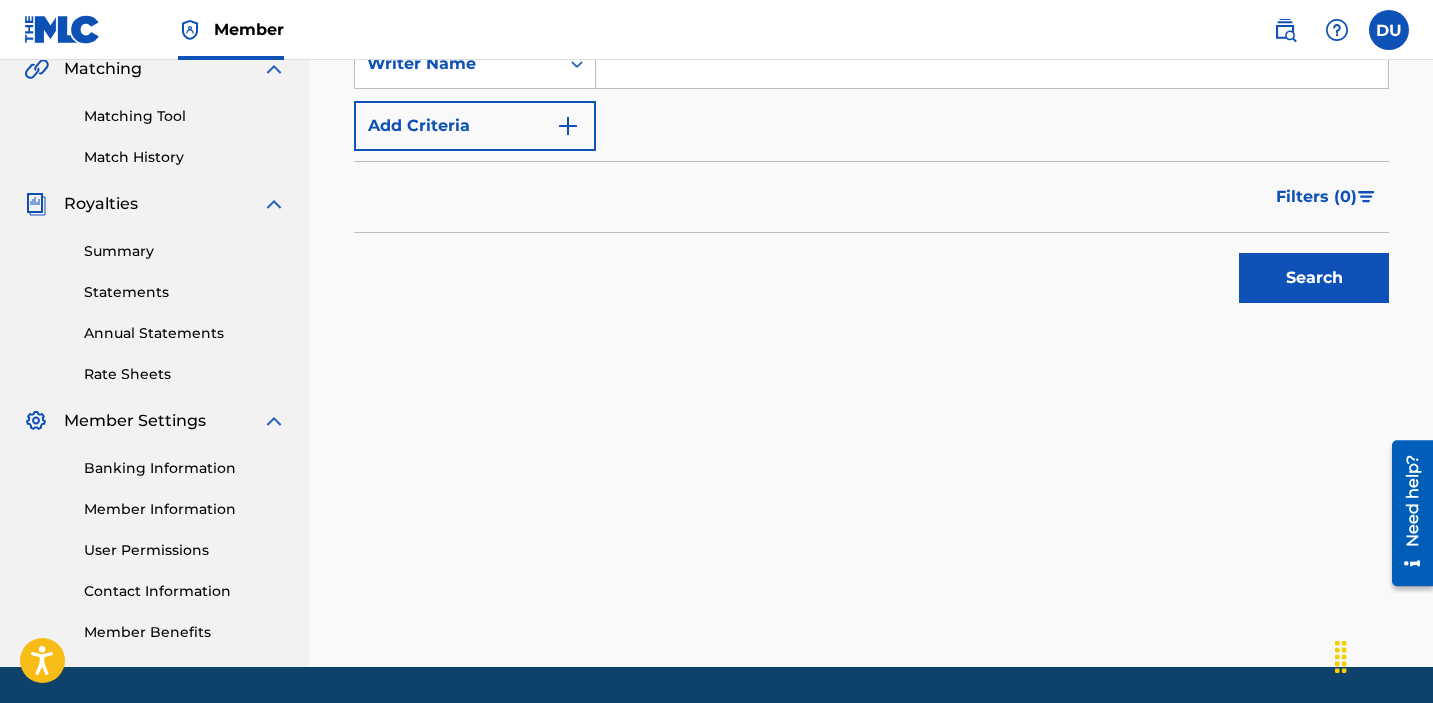 scroll, scrollTop: 447, scrollLeft: 0, axis: vertical 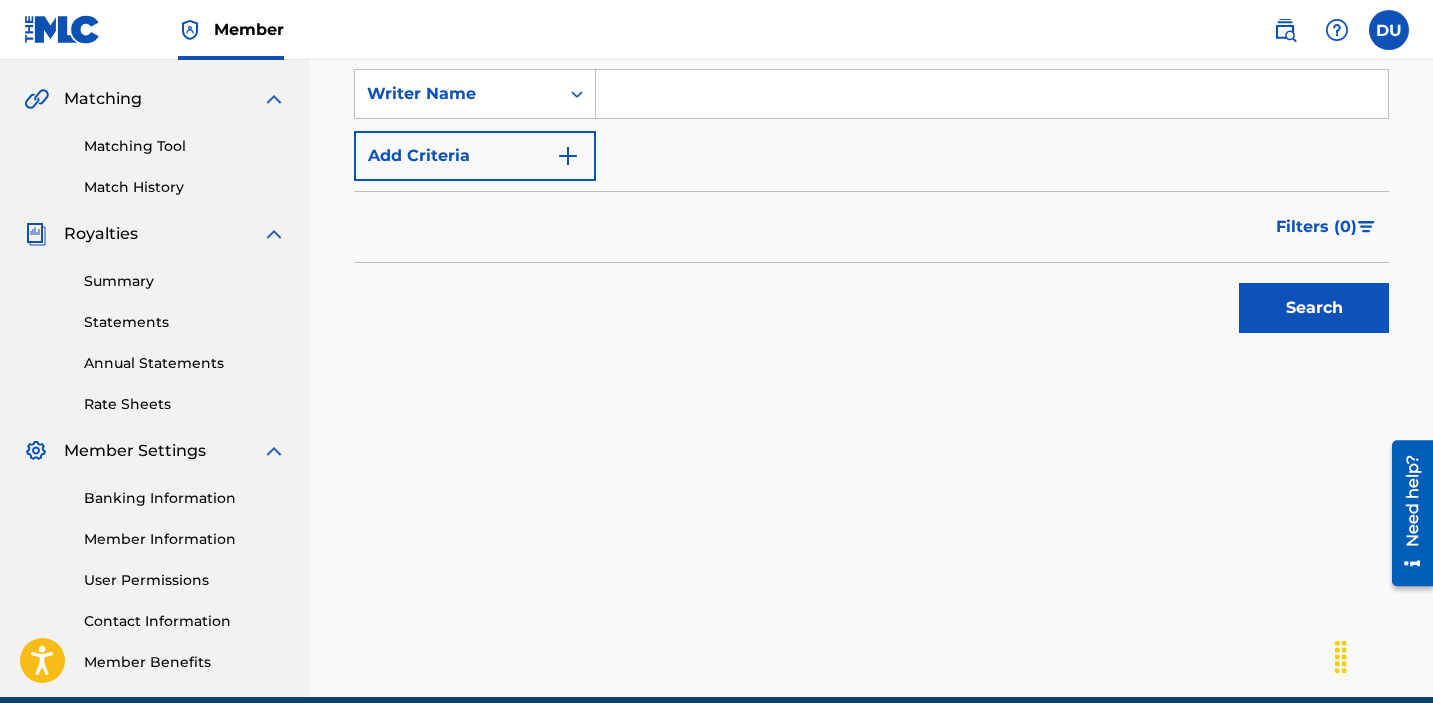type on "emotion gets my devotion" 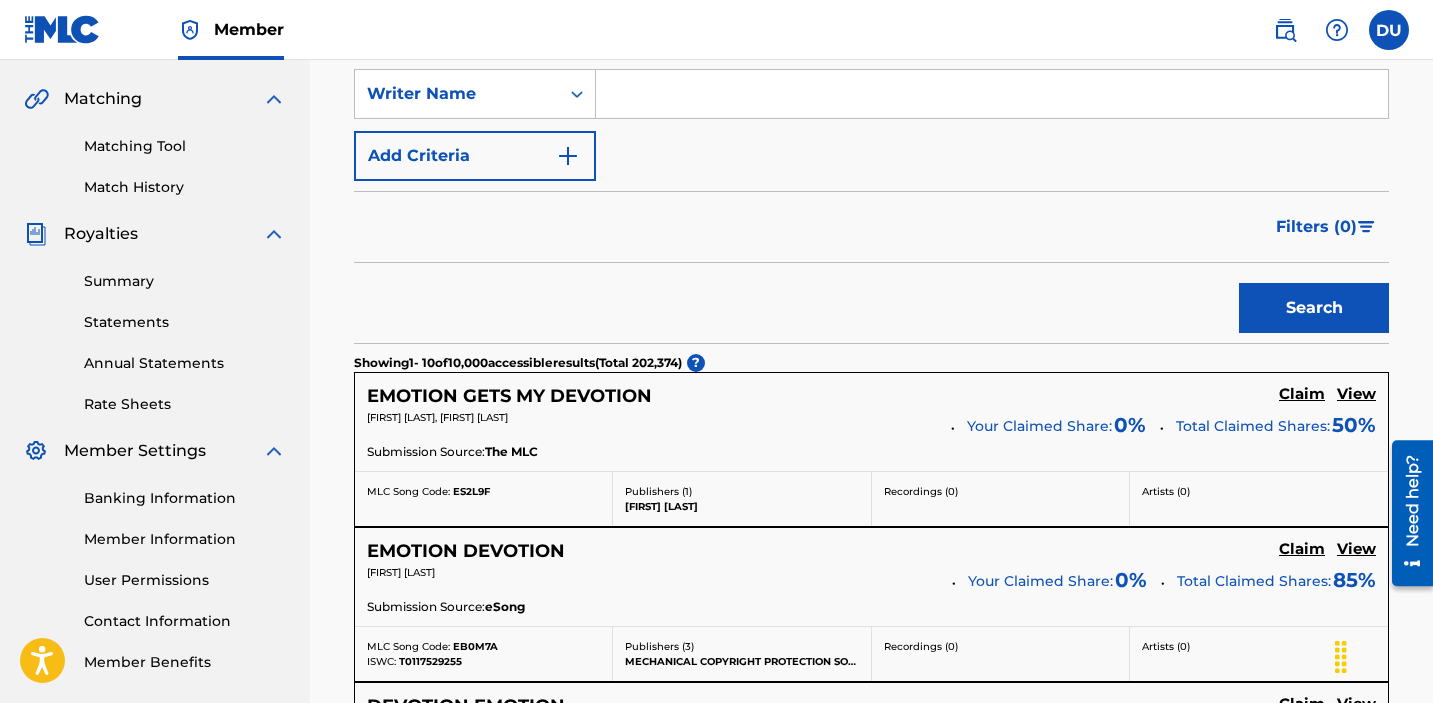 click on "Claim" at bounding box center [1302, 394] 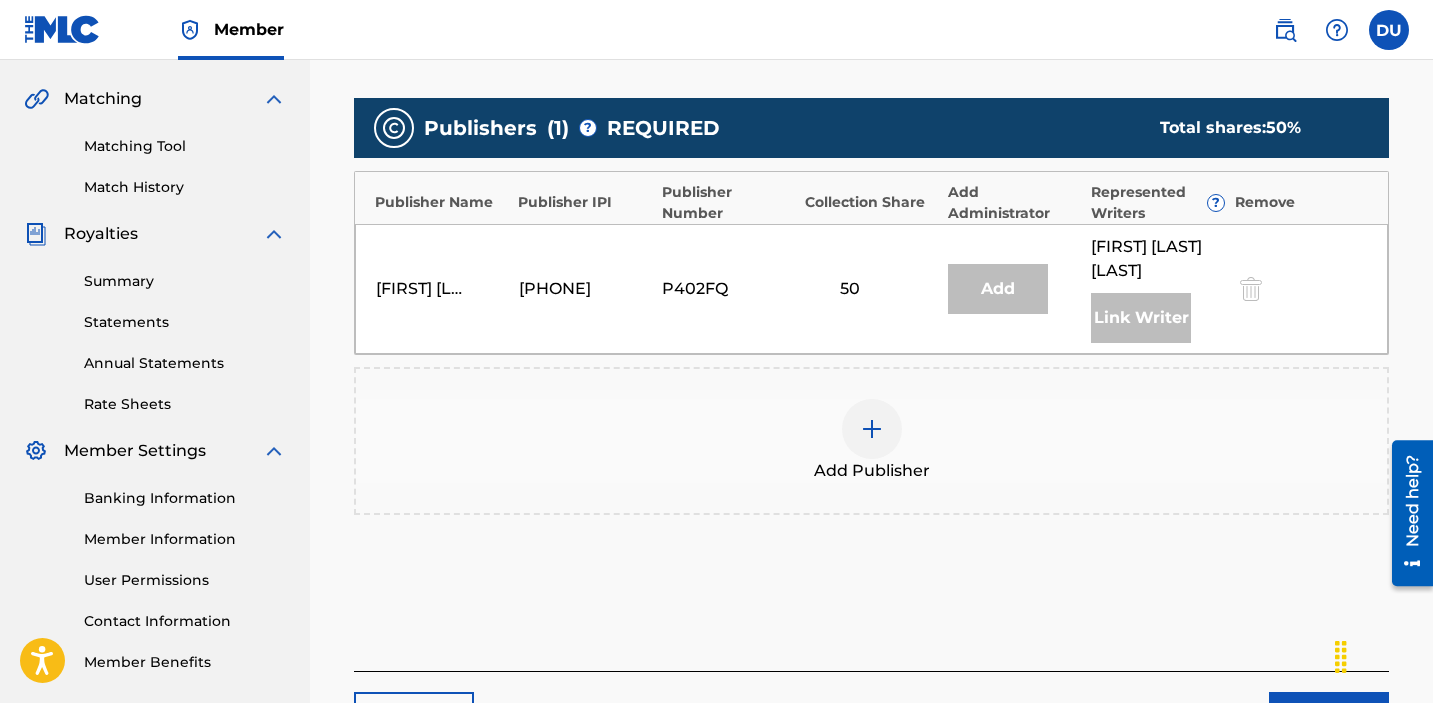 click at bounding box center (872, 429) 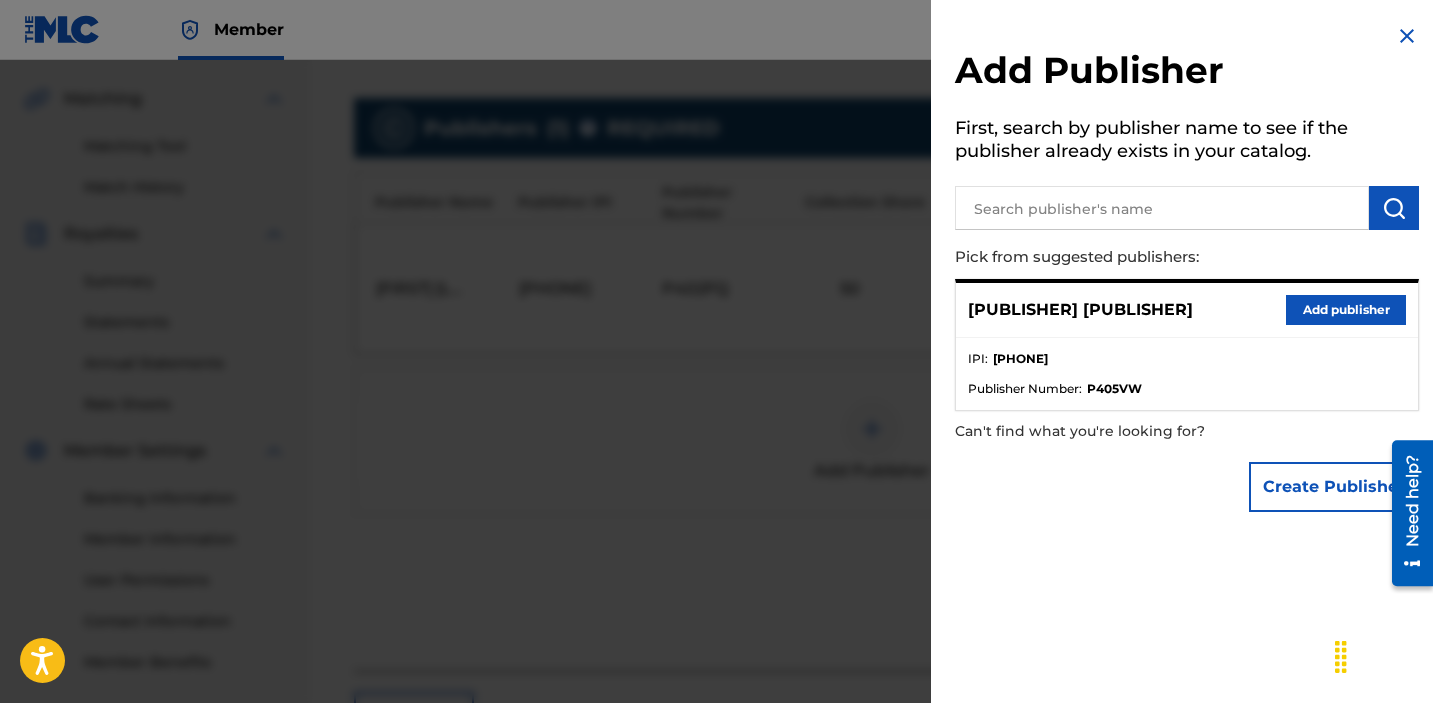 click on "Add publisher" at bounding box center (1346, 310) 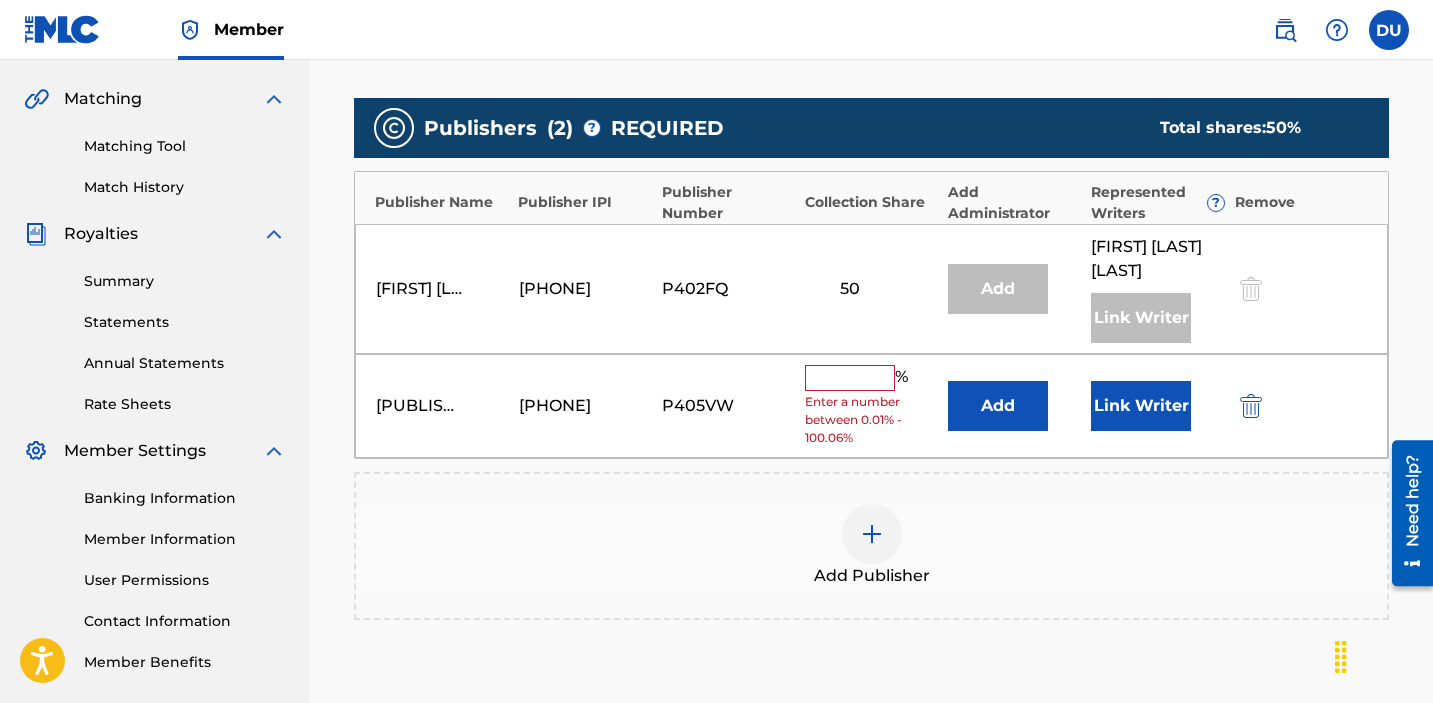 click at bounding box center [850, 378] 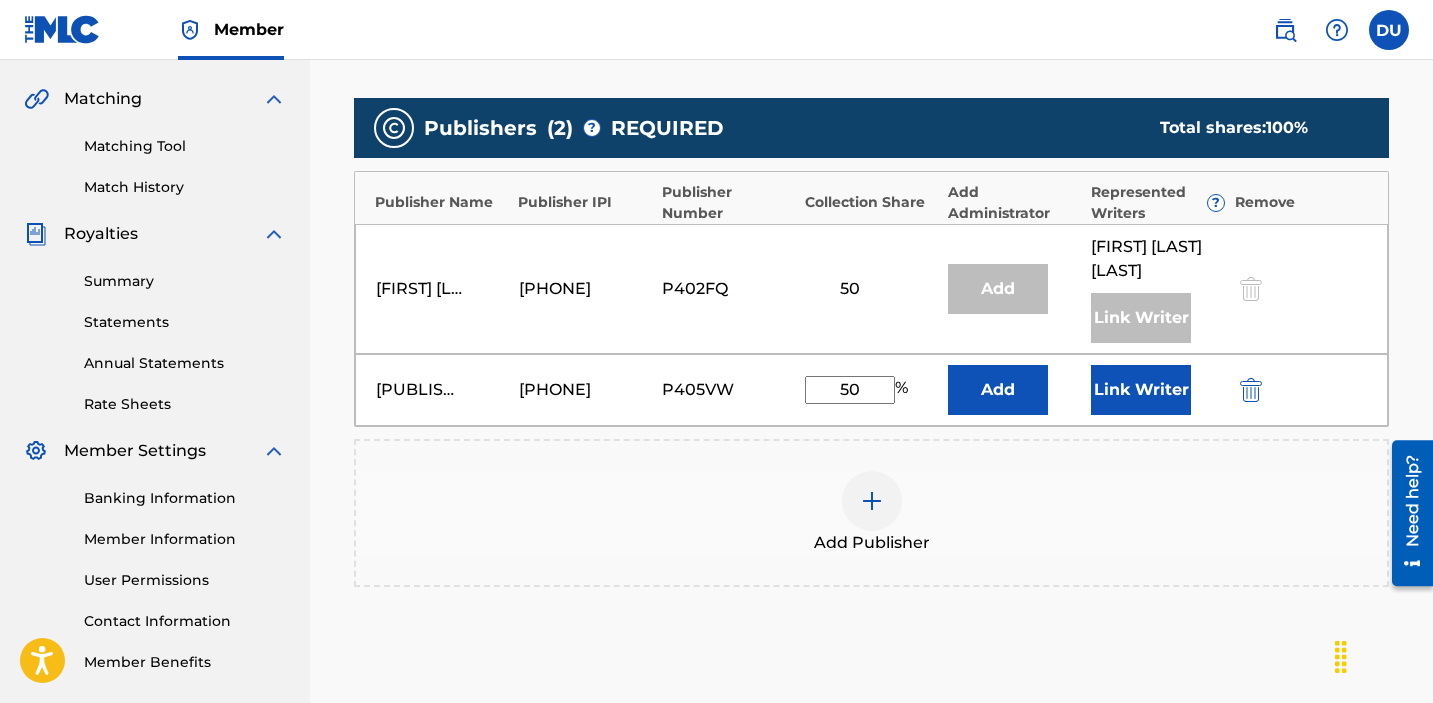 type on "50" 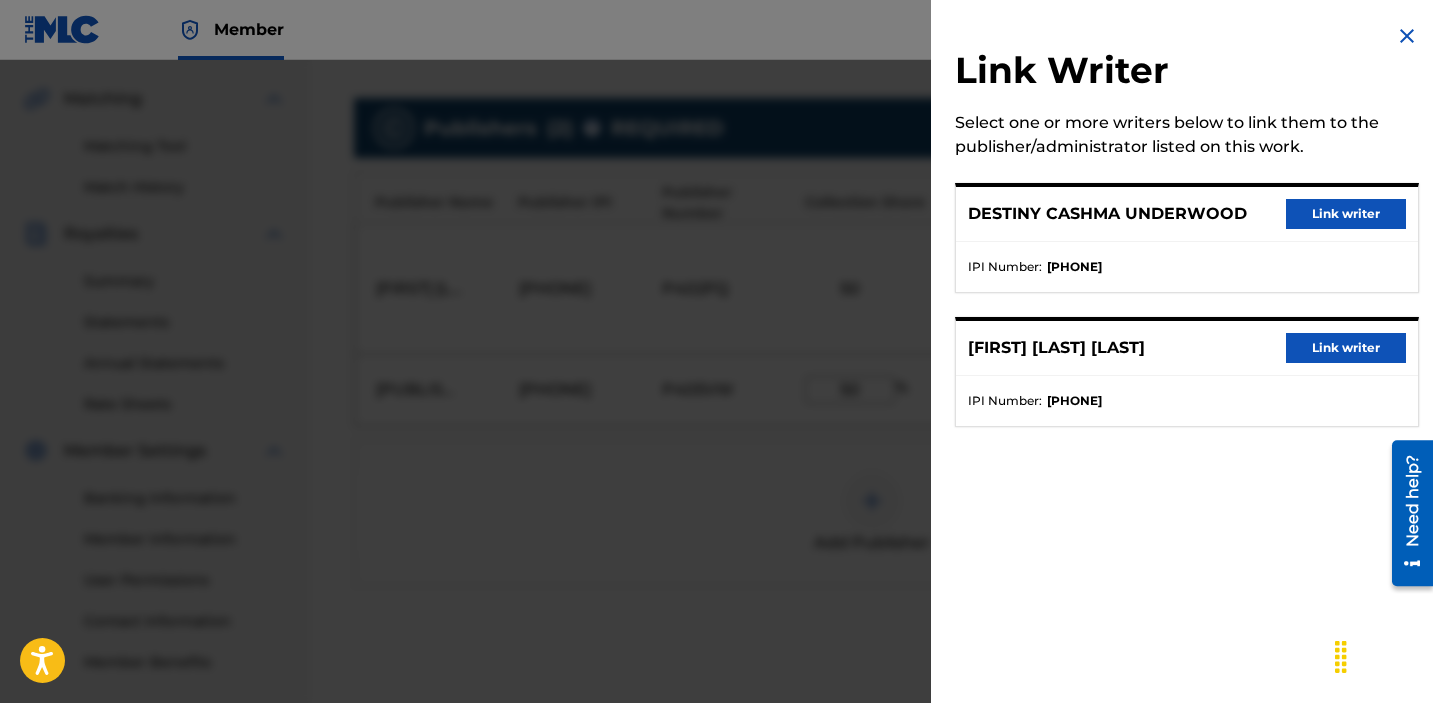 click on "Link writer" at bounding box center [1346, 214] 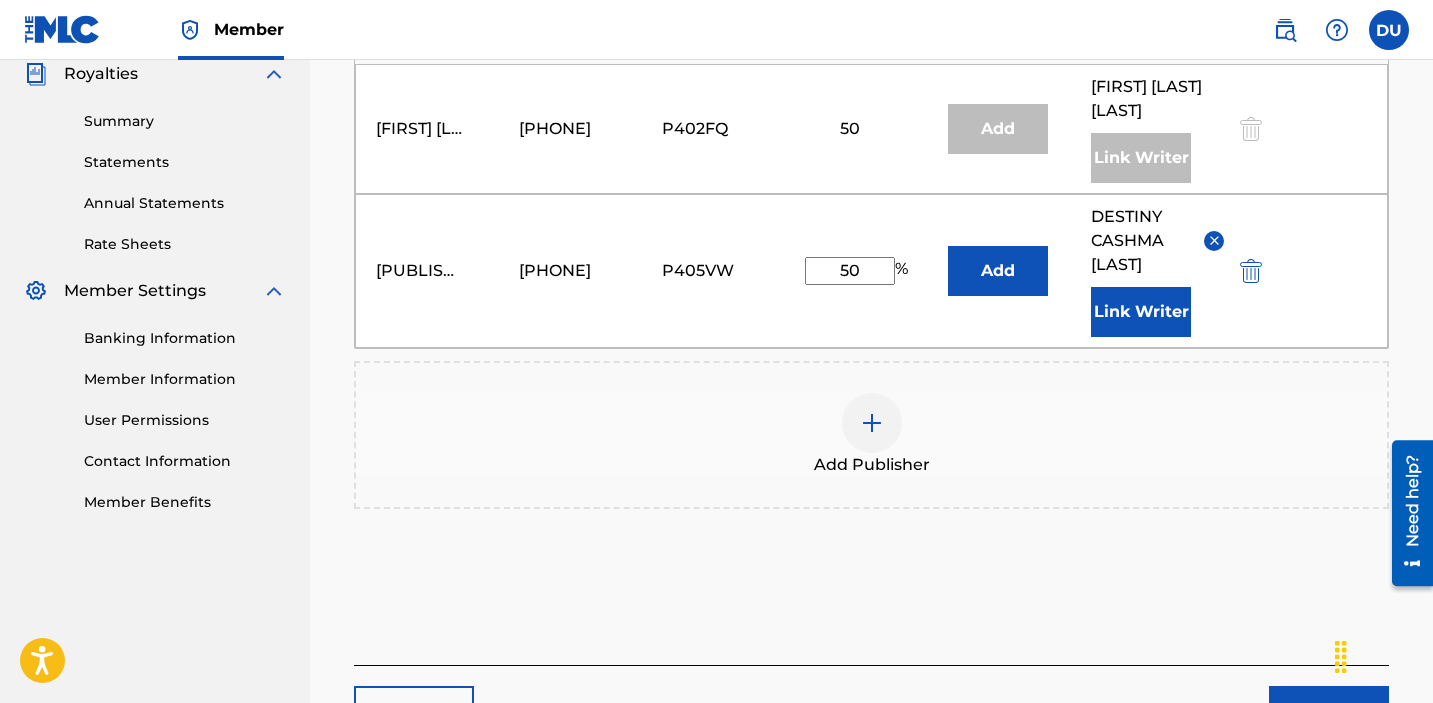 scroll, scrollTop: 780, scrollLeft: 0, axis: vertical 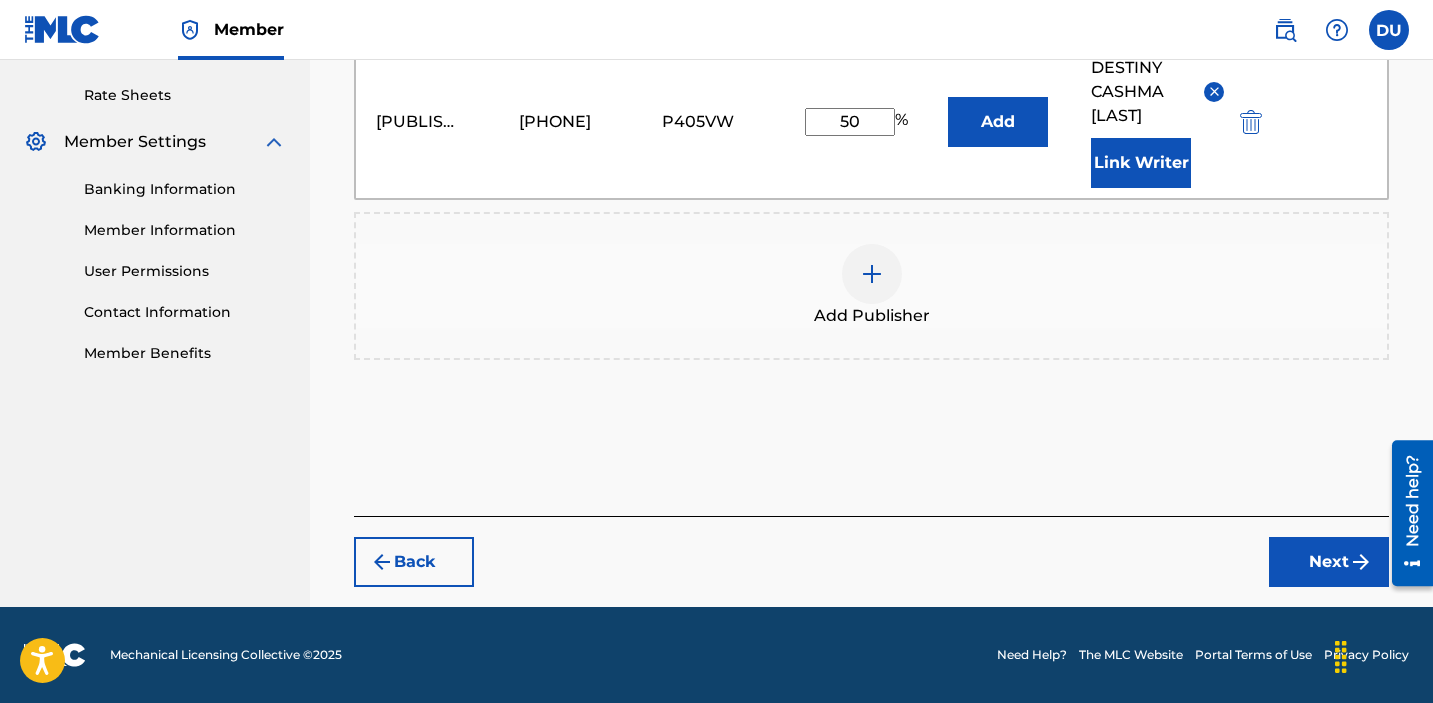 click on "Next" at bounding box center (1329, 562) 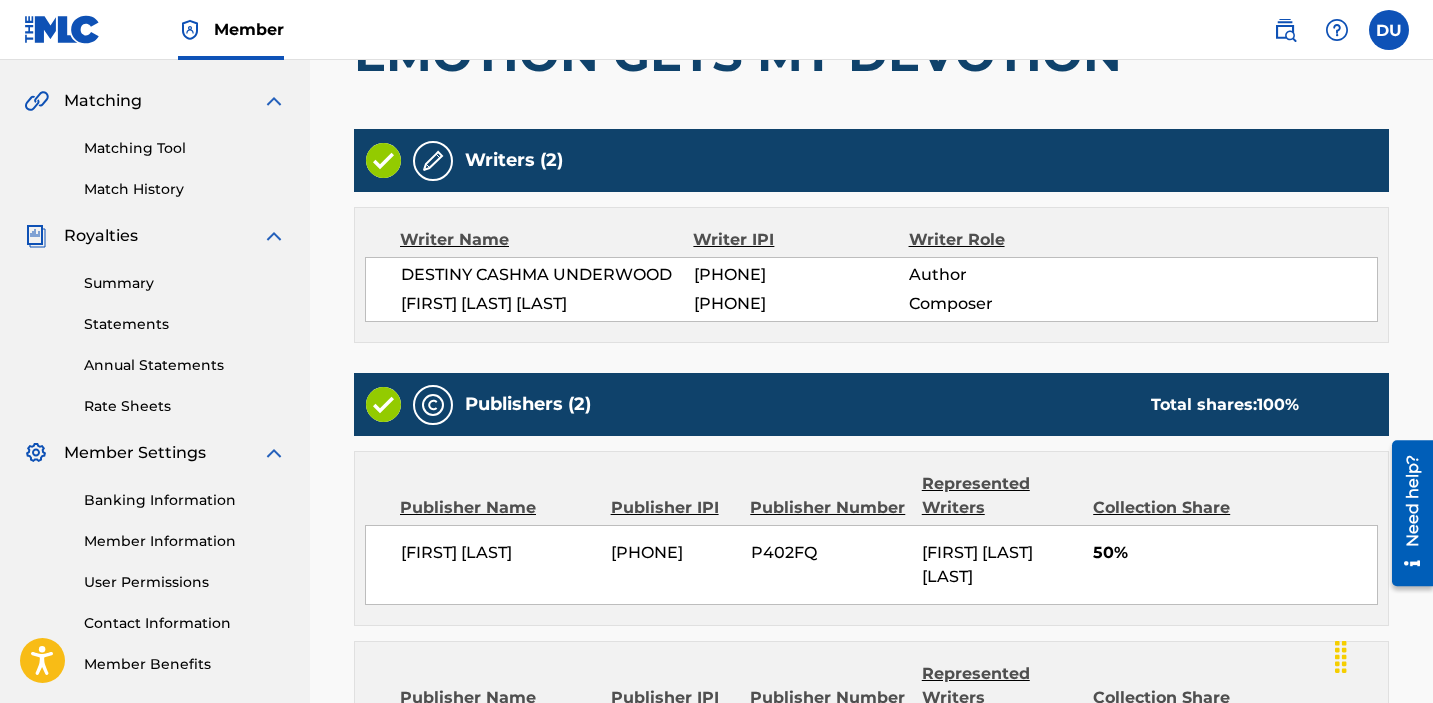 scroll, scrollTop: 772, scrollLeft: 0, axis: vertical 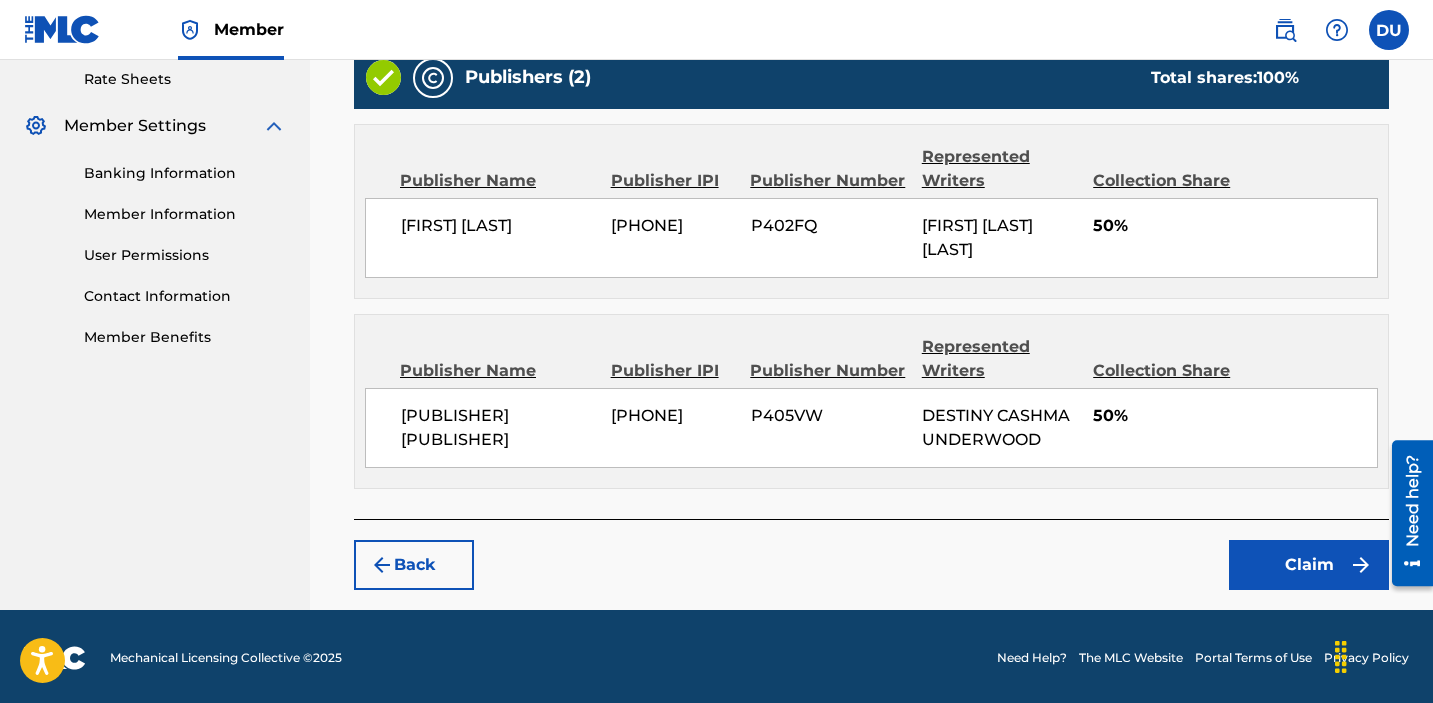 click on "Claim" at bounding box center (1309, 565) 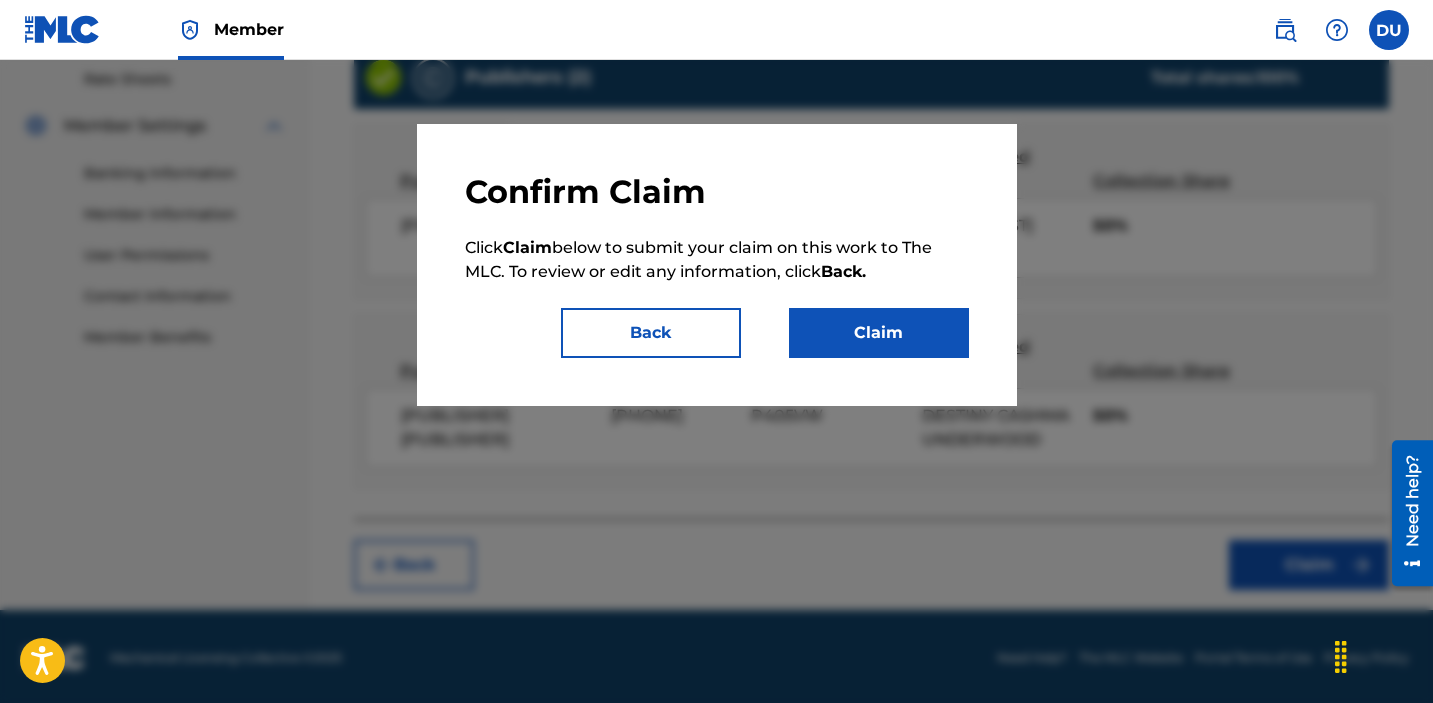 click on "Claim" at bounding box center [879, 333] 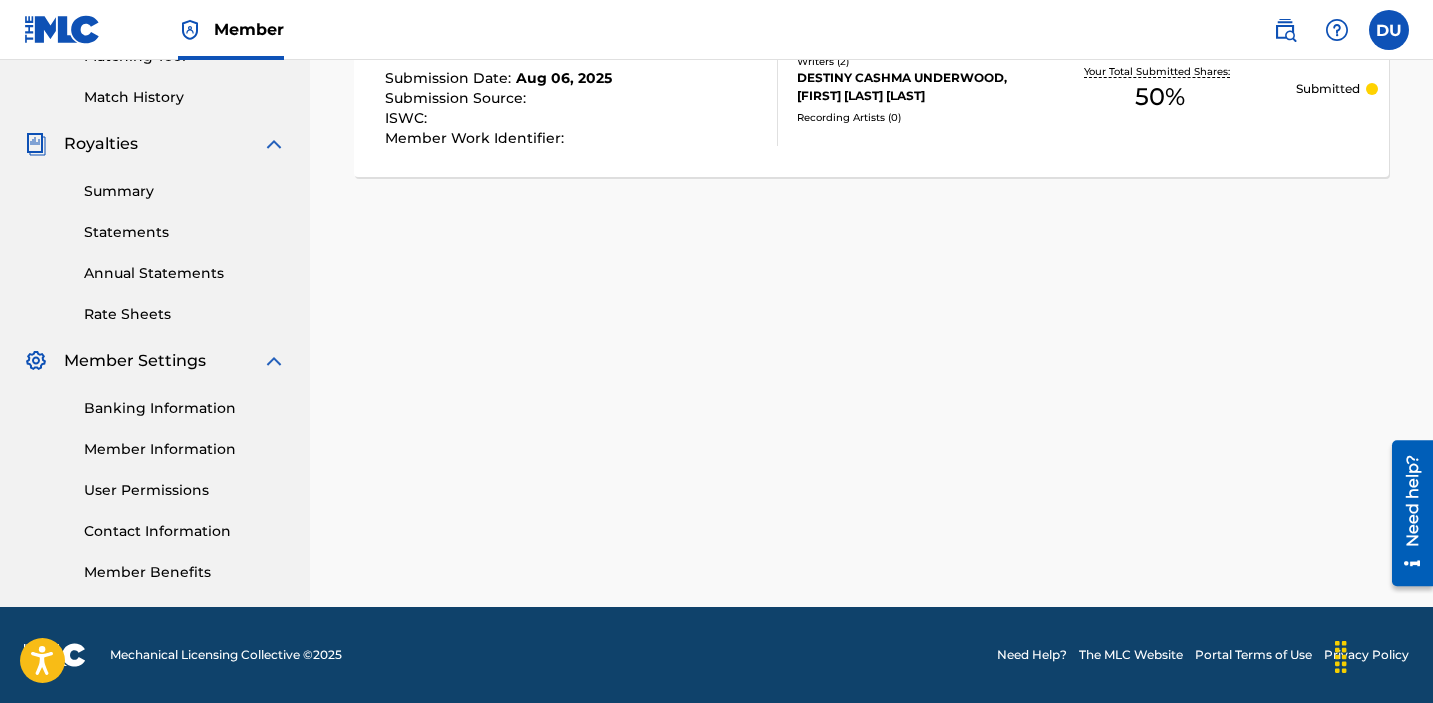scroll, scrollTop: 0, scrollLeft: 0, axis: both 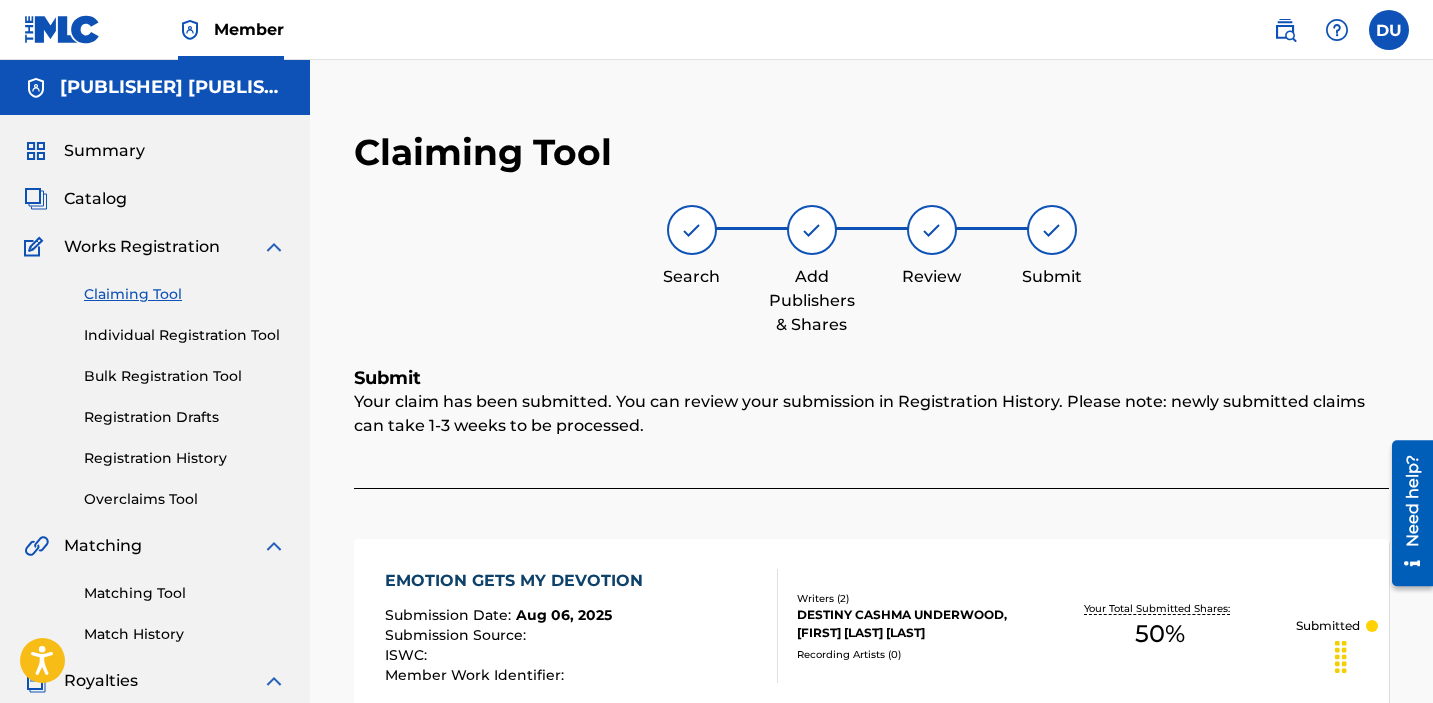 click on "Claiming Tool" at bounding box center (185, 294) 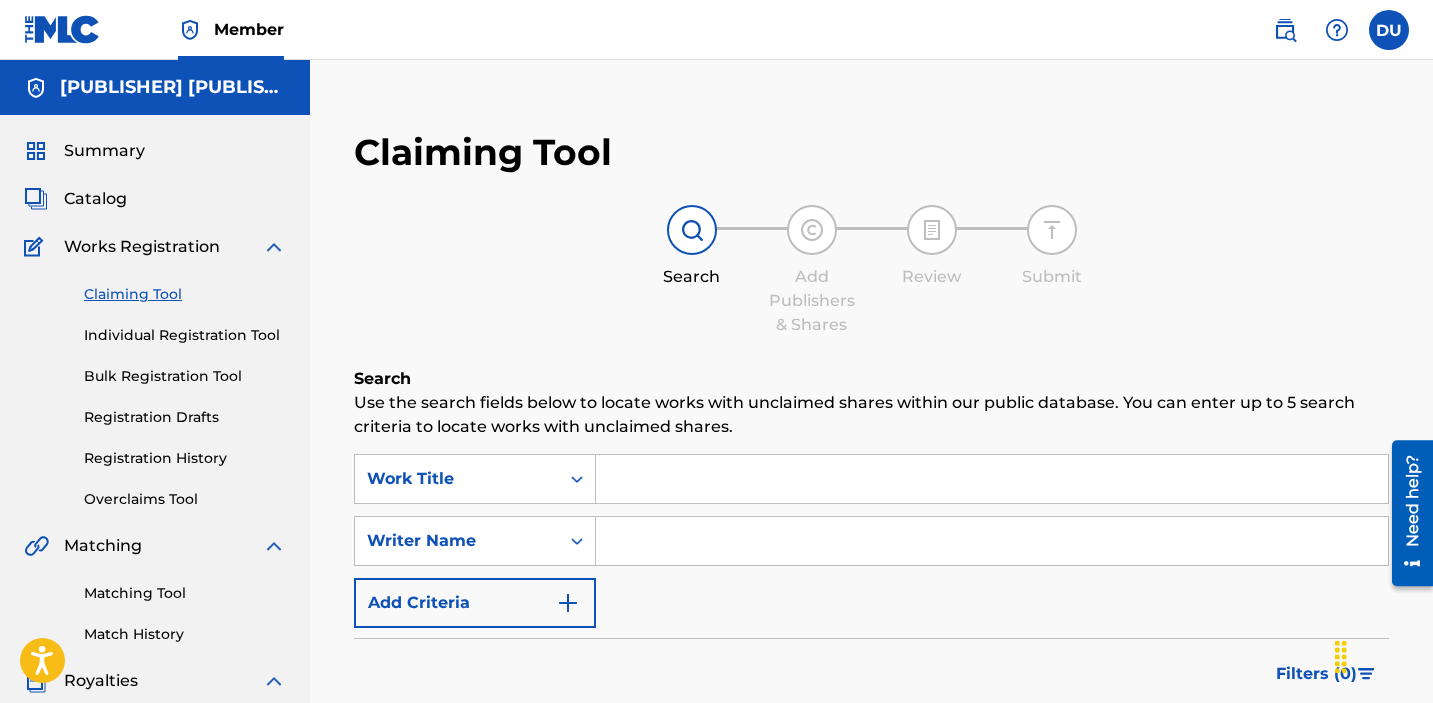 click at bounding box center (992, 541) 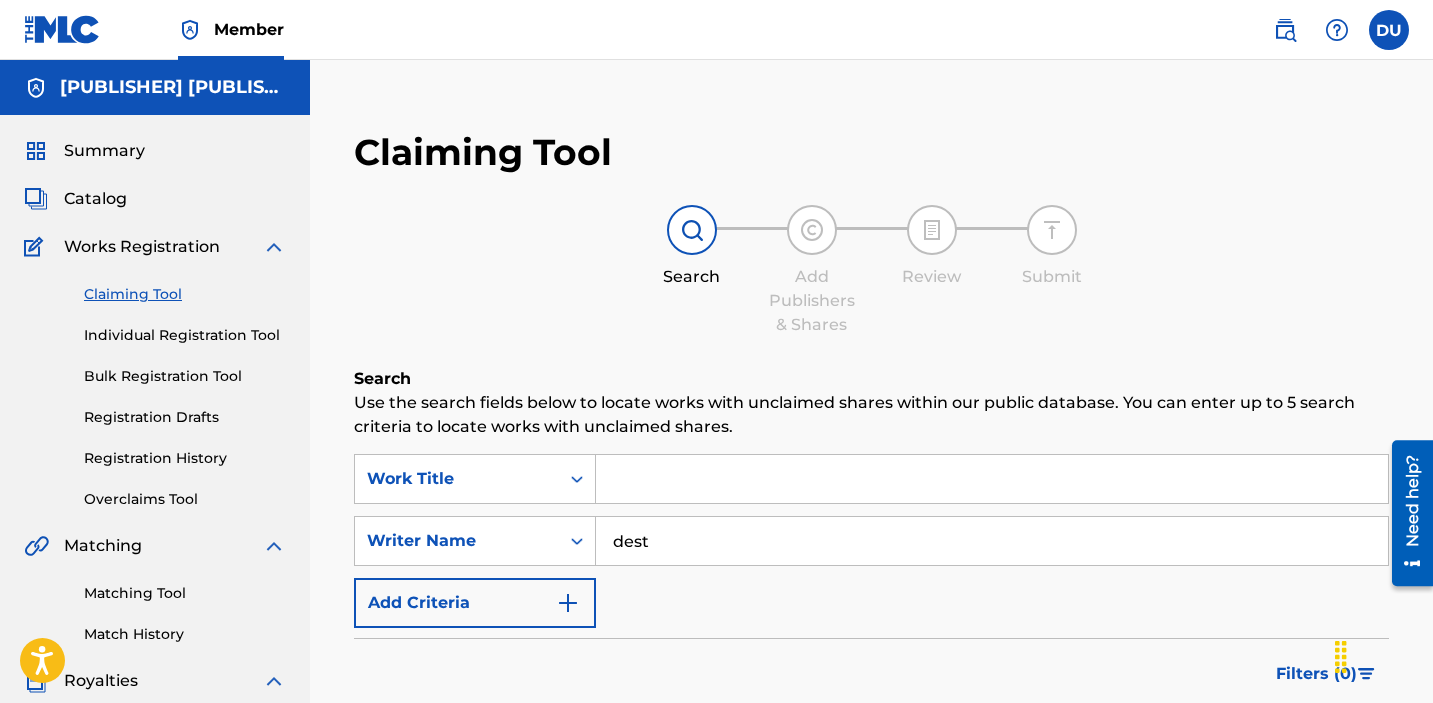 type on "[FIRST] [LAST]" 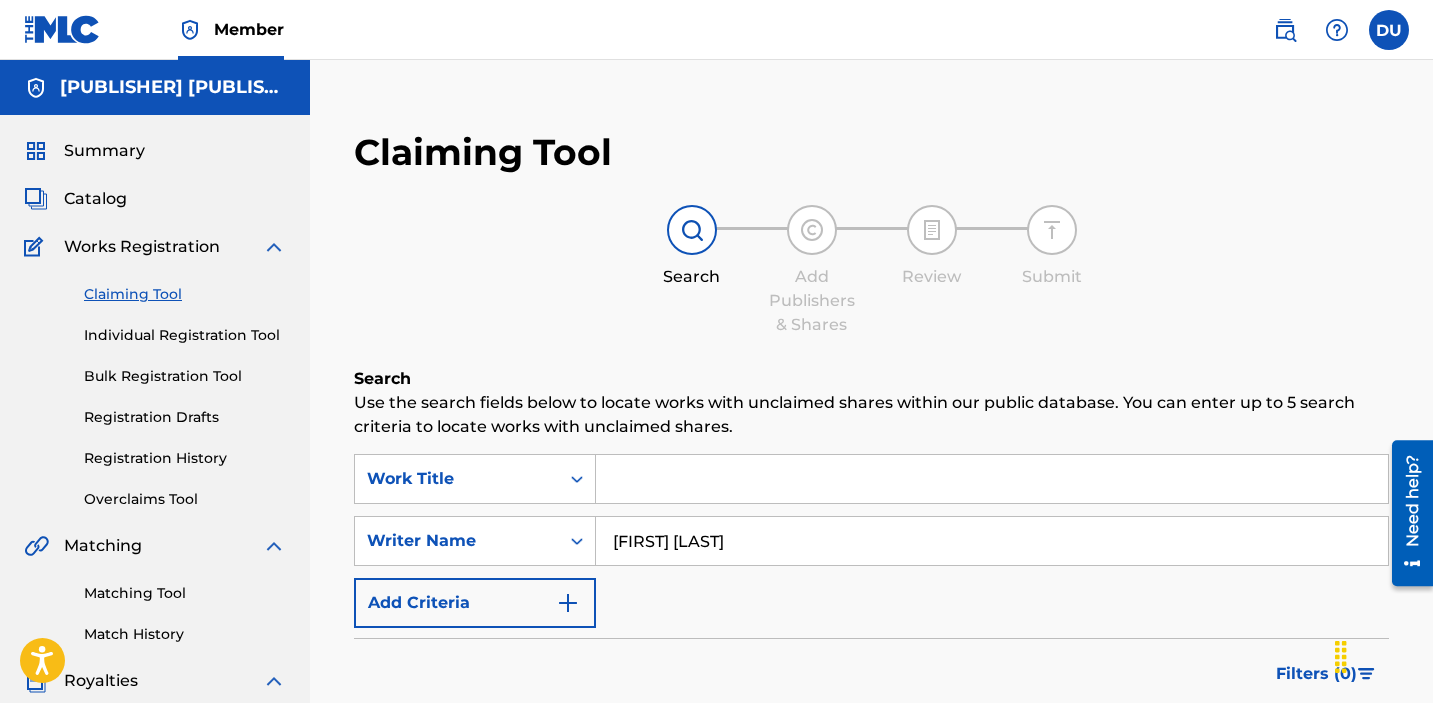 click on "Search" at bounding box center [1314, 755] 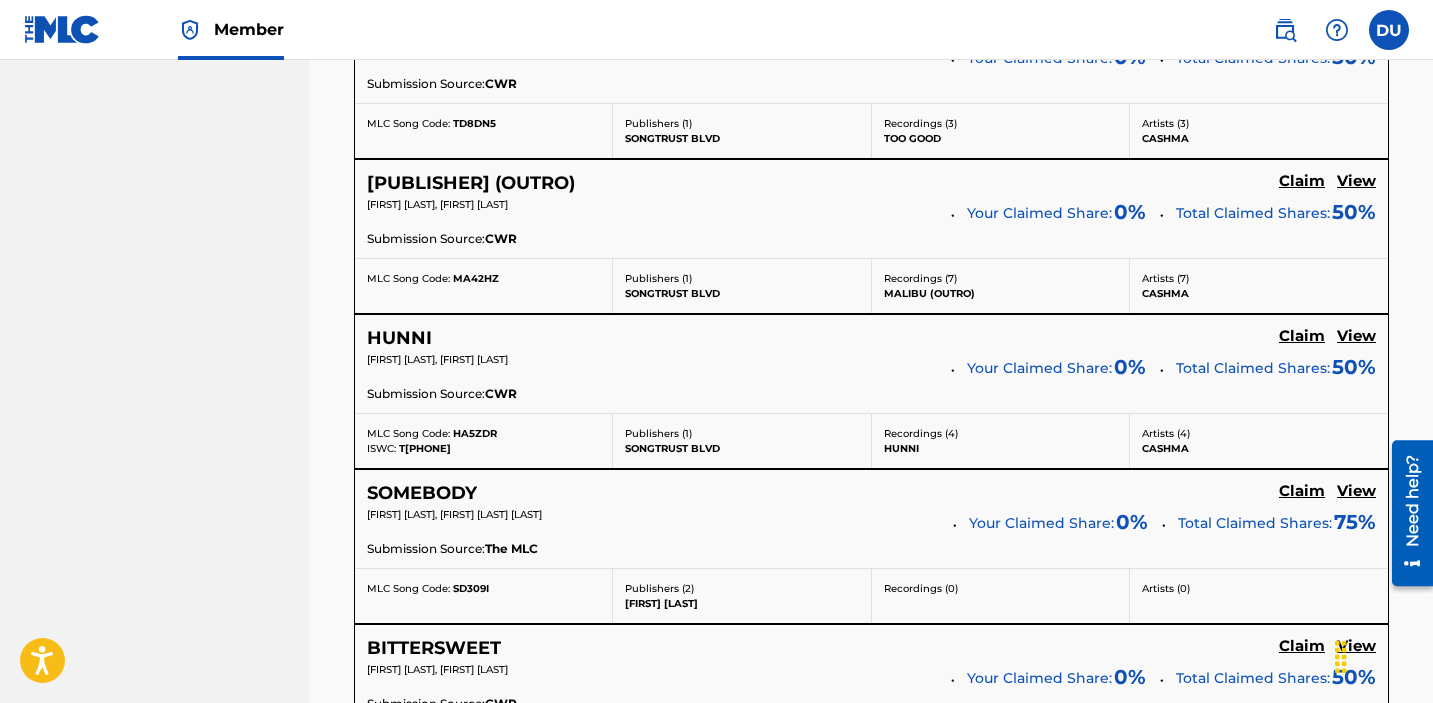 scroll, scrollTop: 1985, scrollLeft: 0, axis: vertical 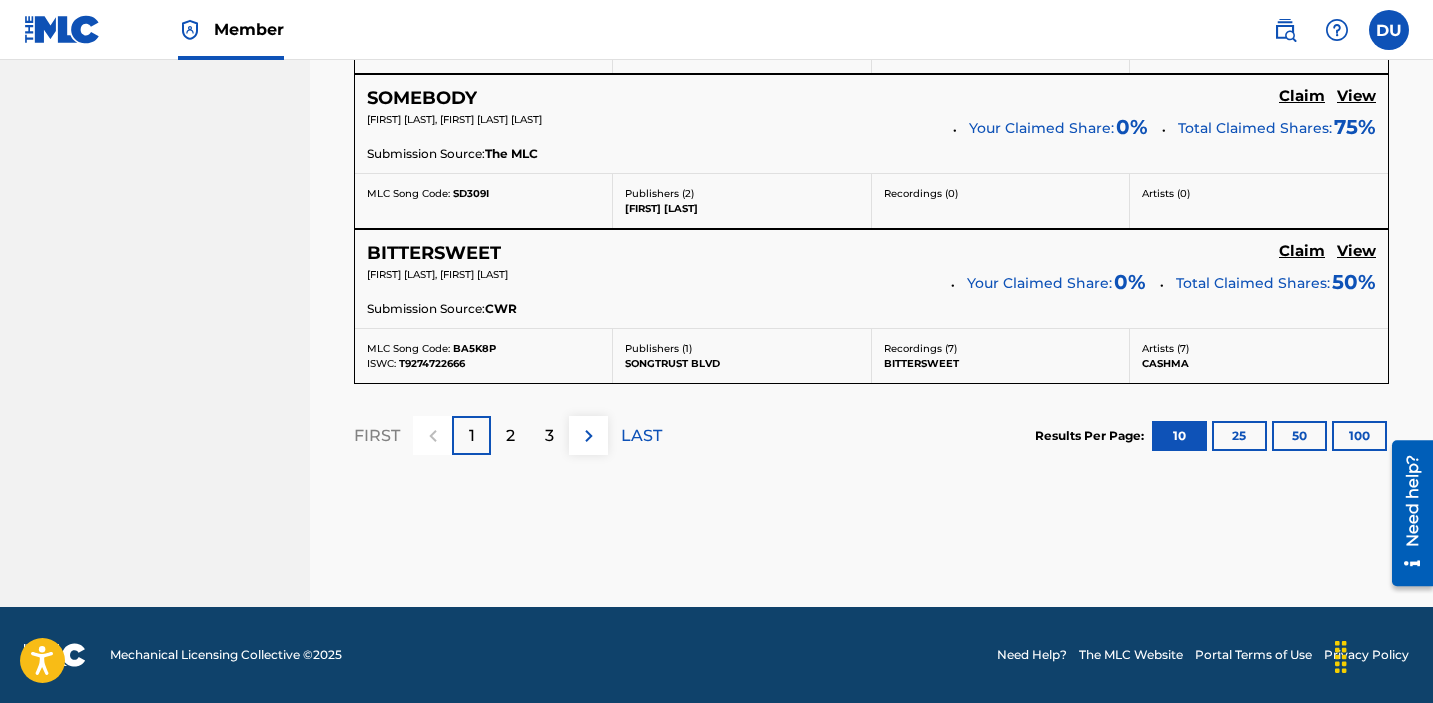 click on "LAST" at bounding box center (641, 436) 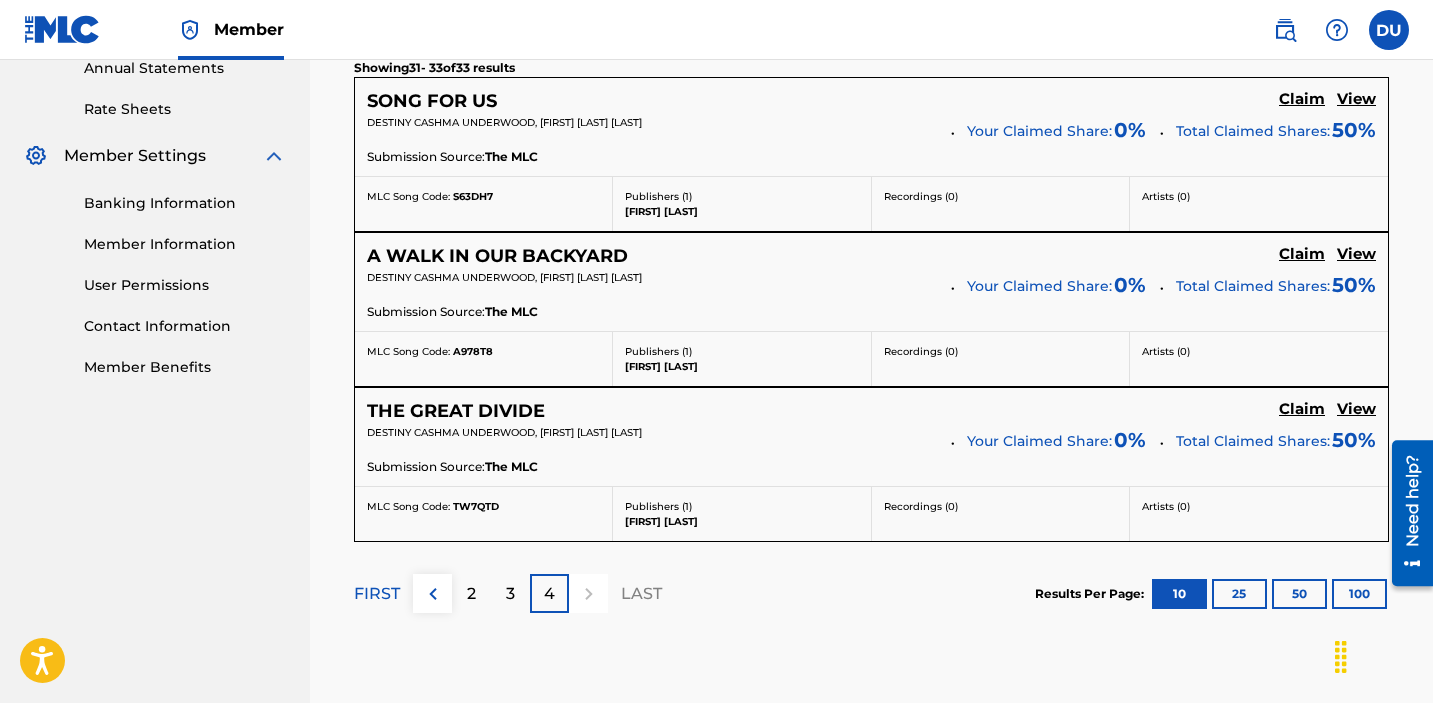 scroll, scrollTop: 739, scrollLeft: 0, axis: vertical 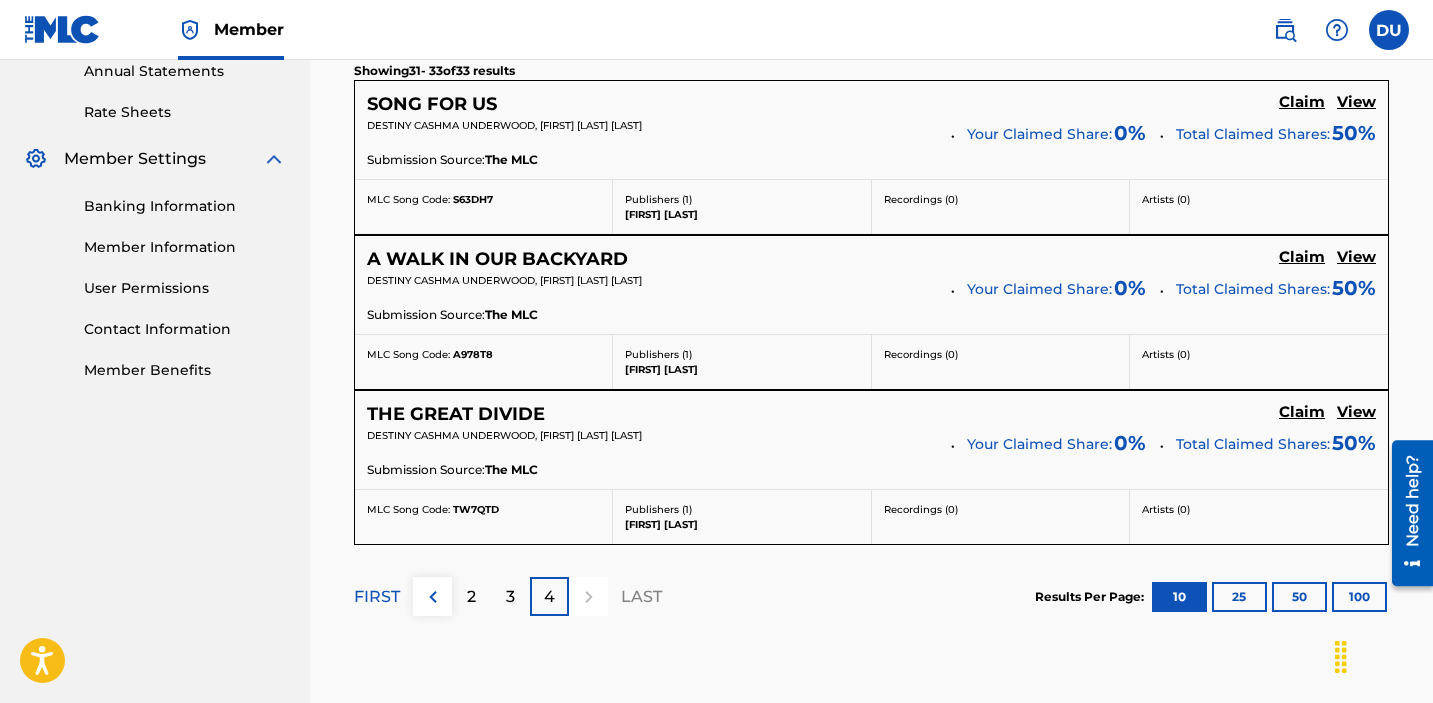 click on "Claim" at bounding box center [1302, 102] 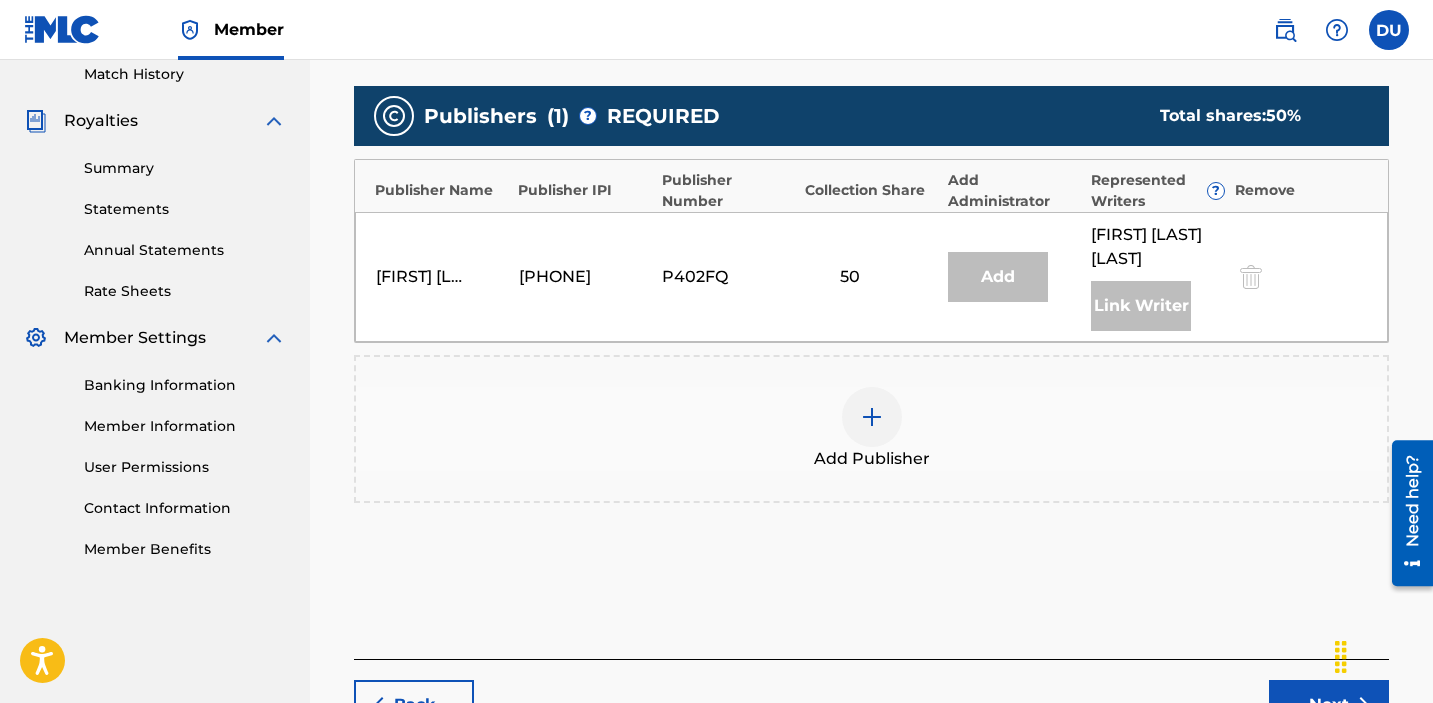 scroll, scrollTop: 533, scrollLeft: 0, axis: vertical 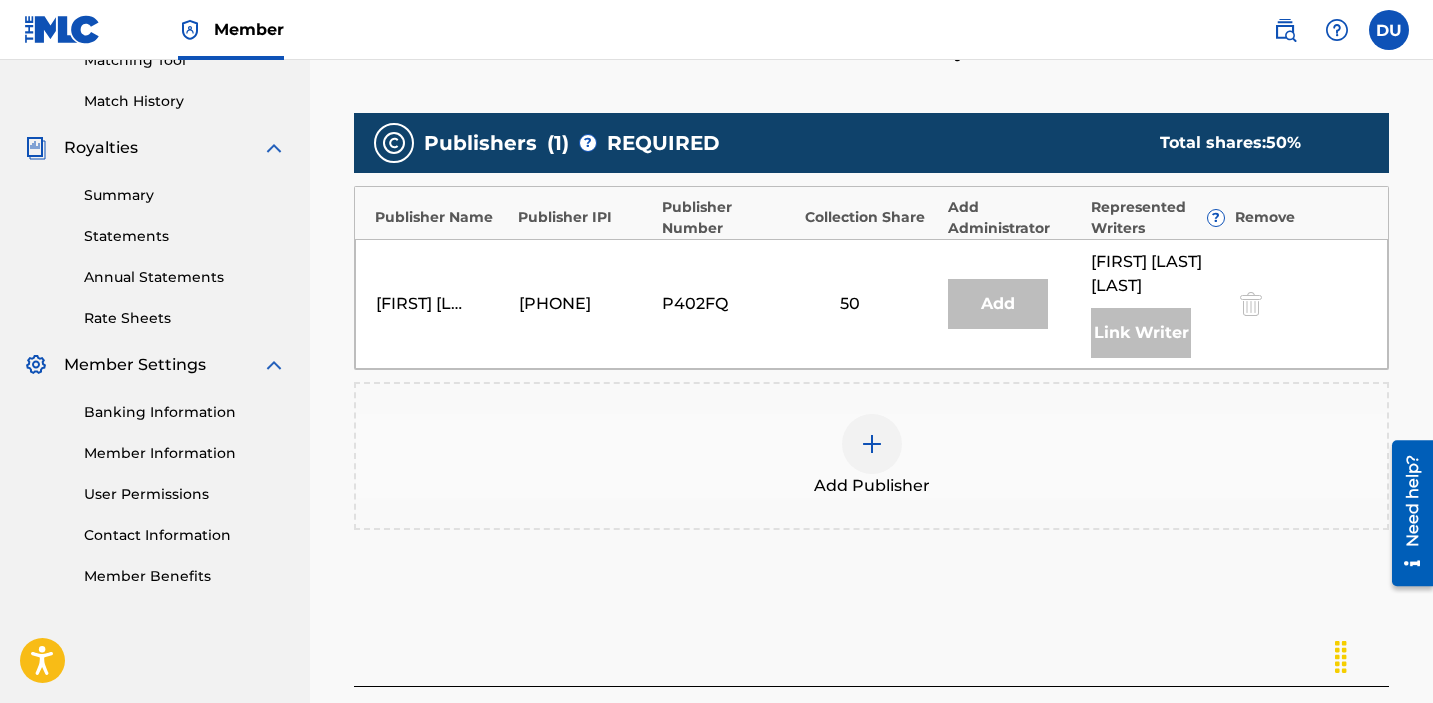 click at bounding box center (872, 444) 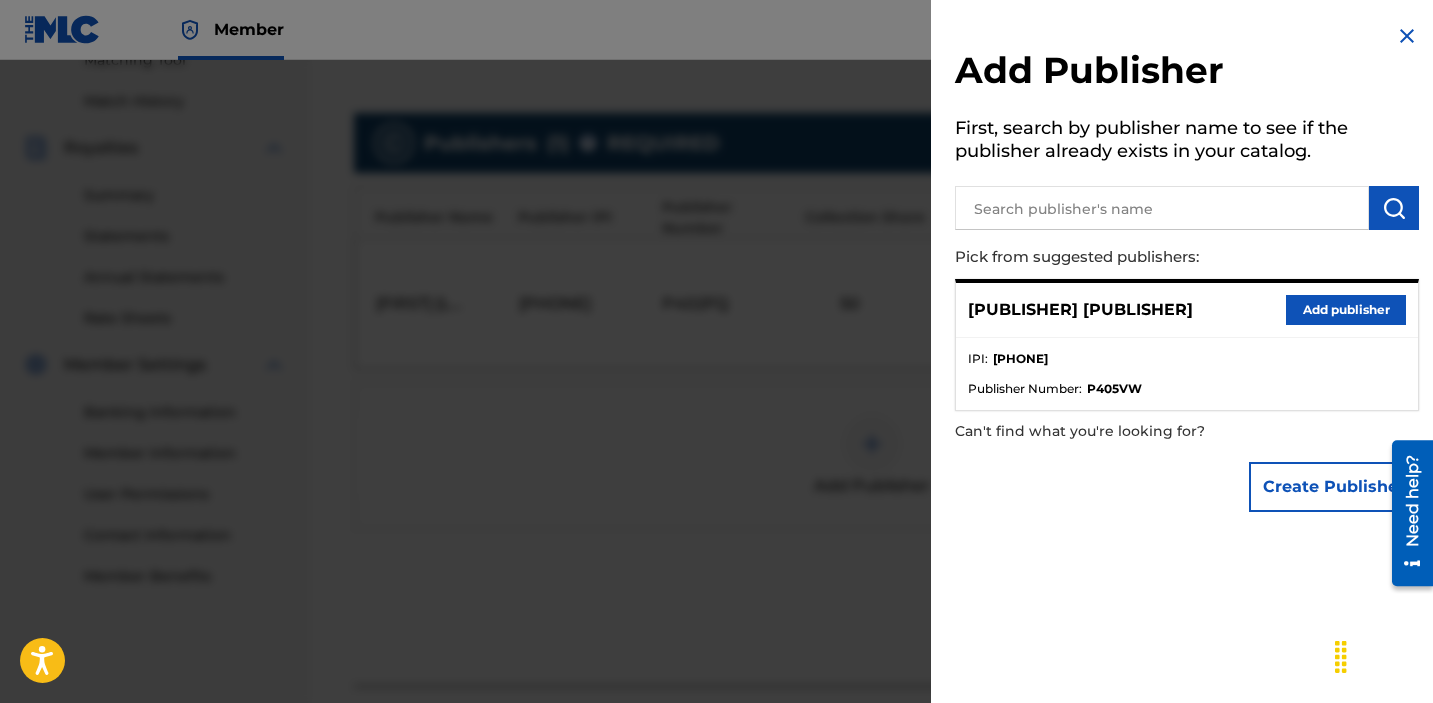 click on "Add publisher" at bounding box center (1346, 310) 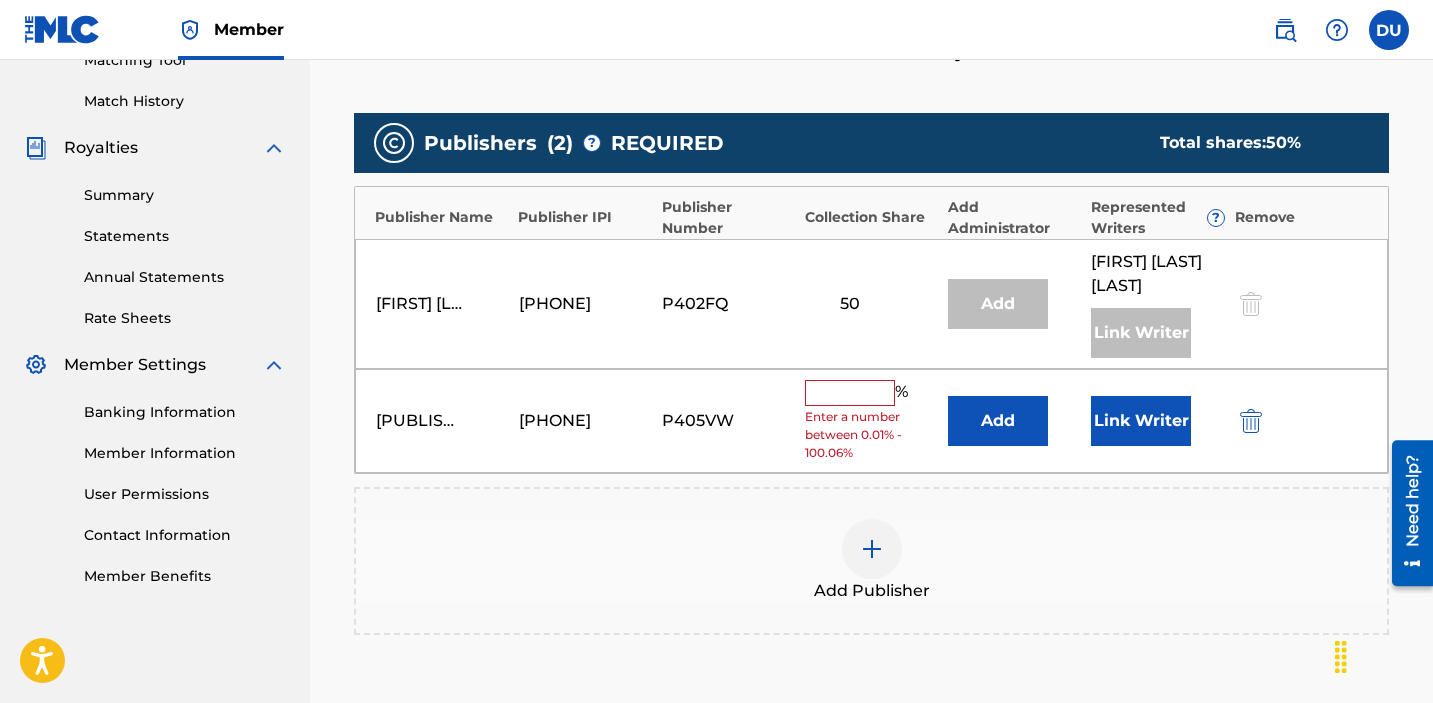 click at bounding box center [850, 393] 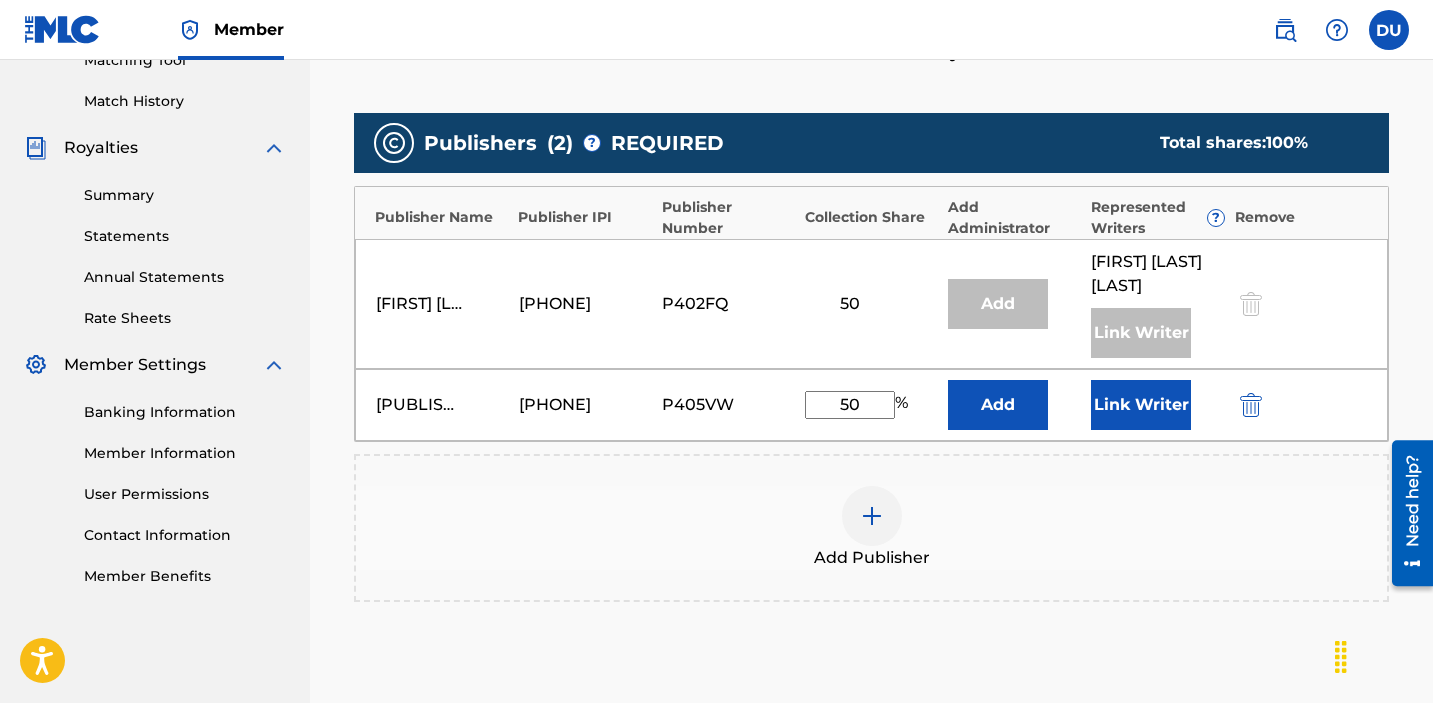 type on "50" 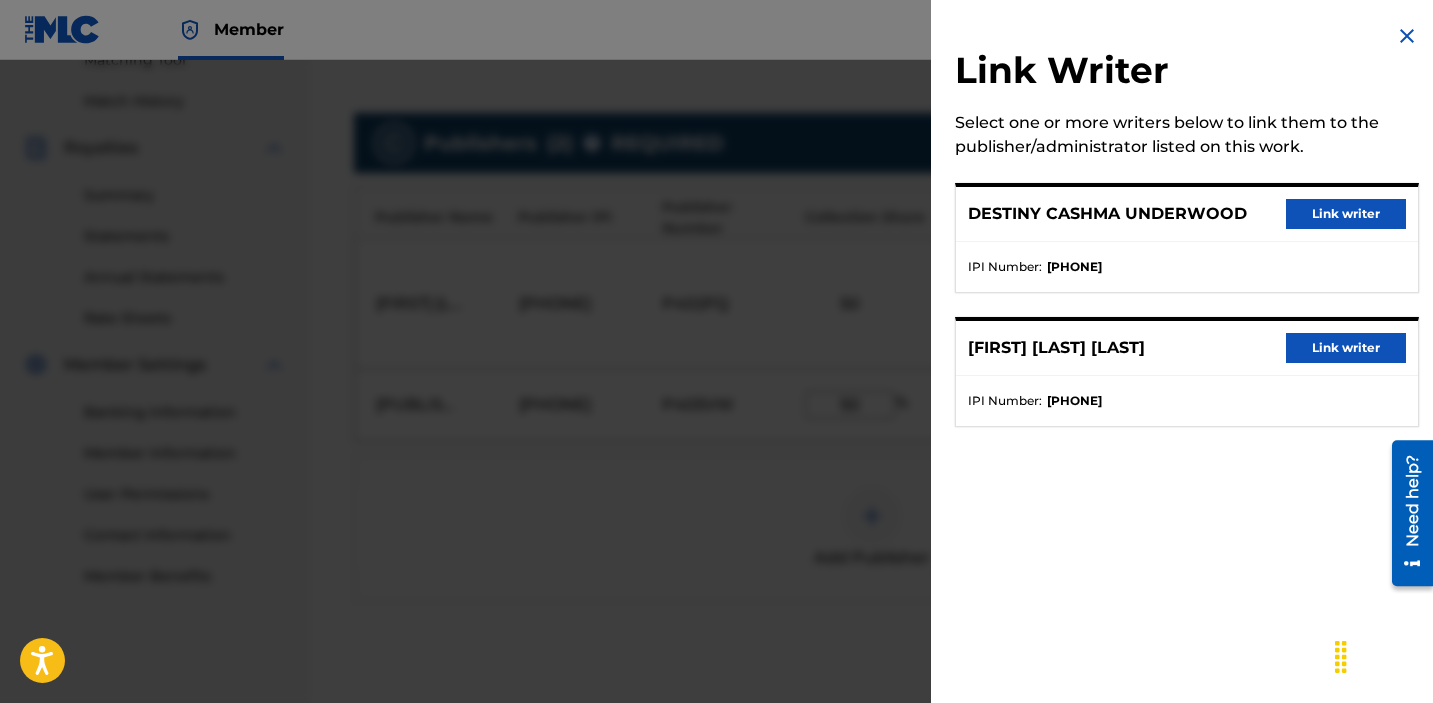 click on "Link writer" at bounding box center [1346, 214] 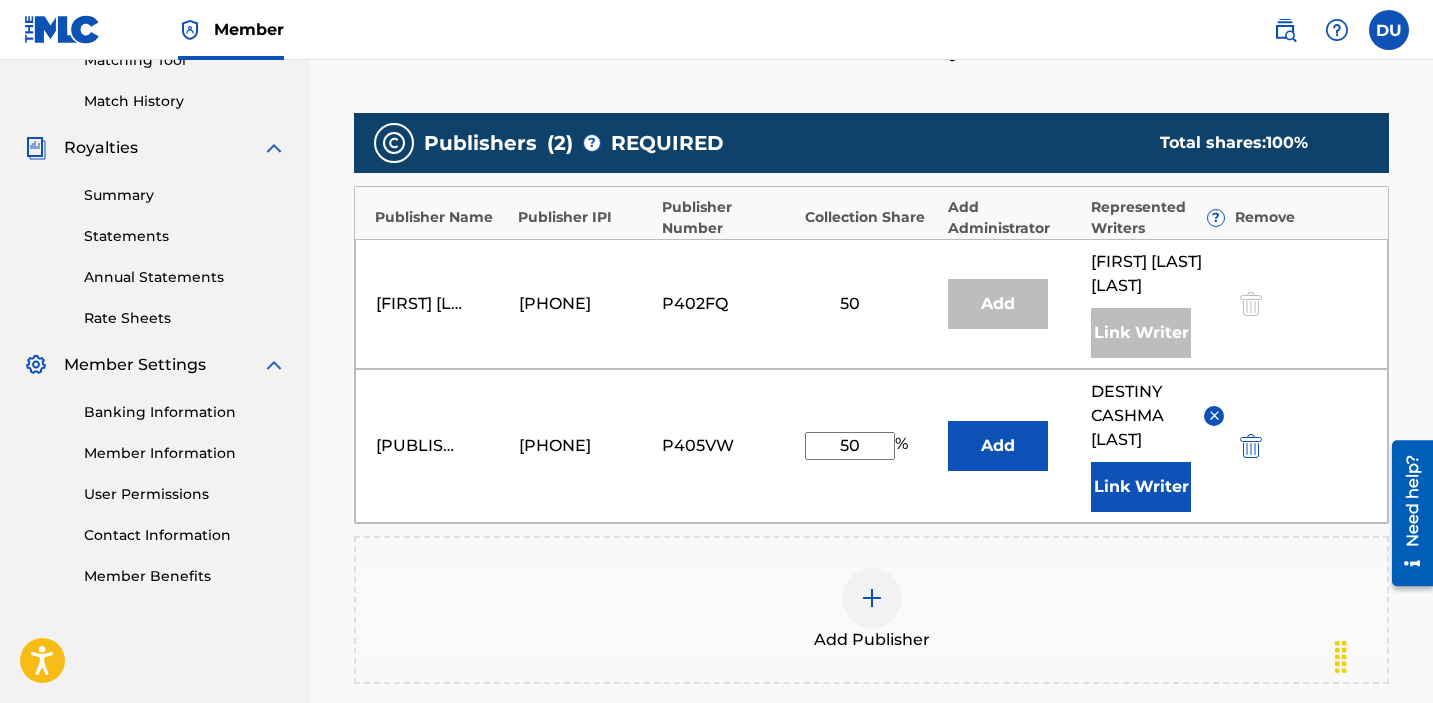 scroll, scrollTop: 881, scrollLeft: 0, axis: vertical 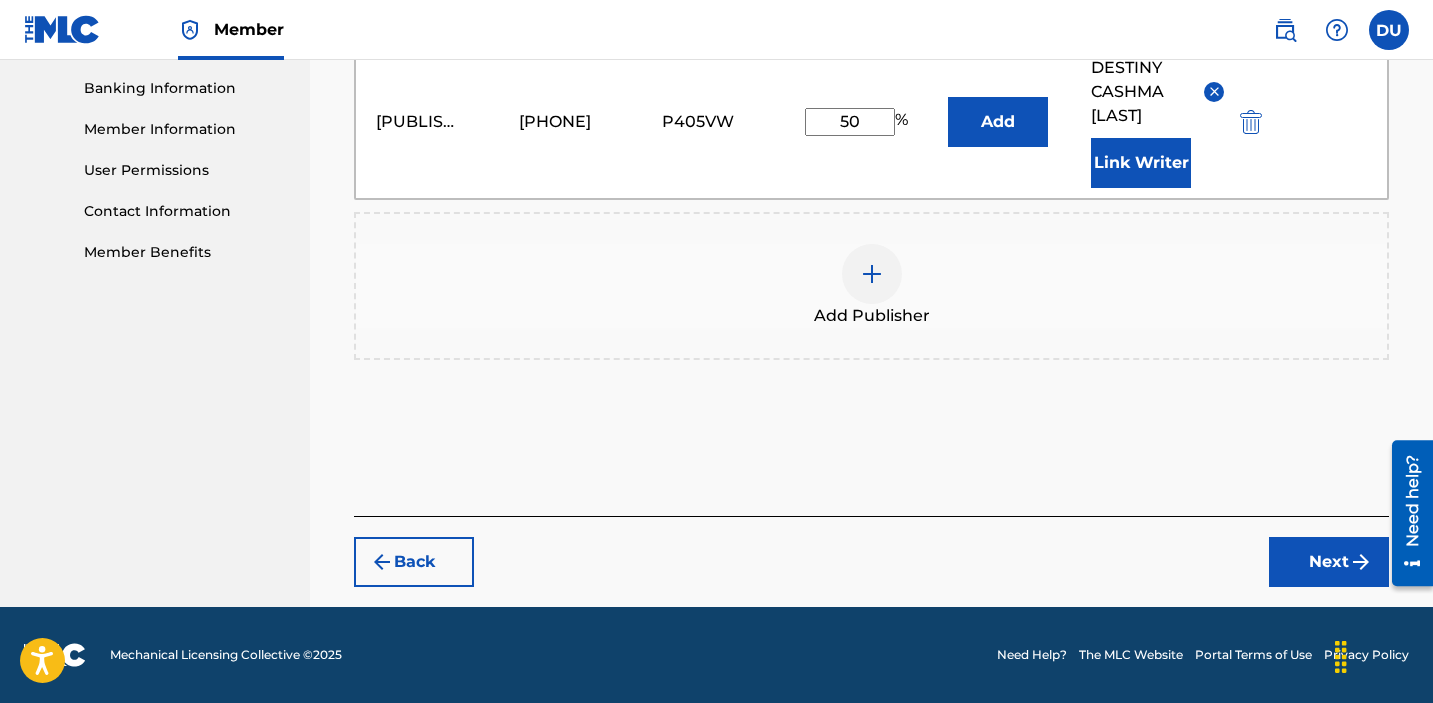 click on "Next" at bounding box center (1329, 562) 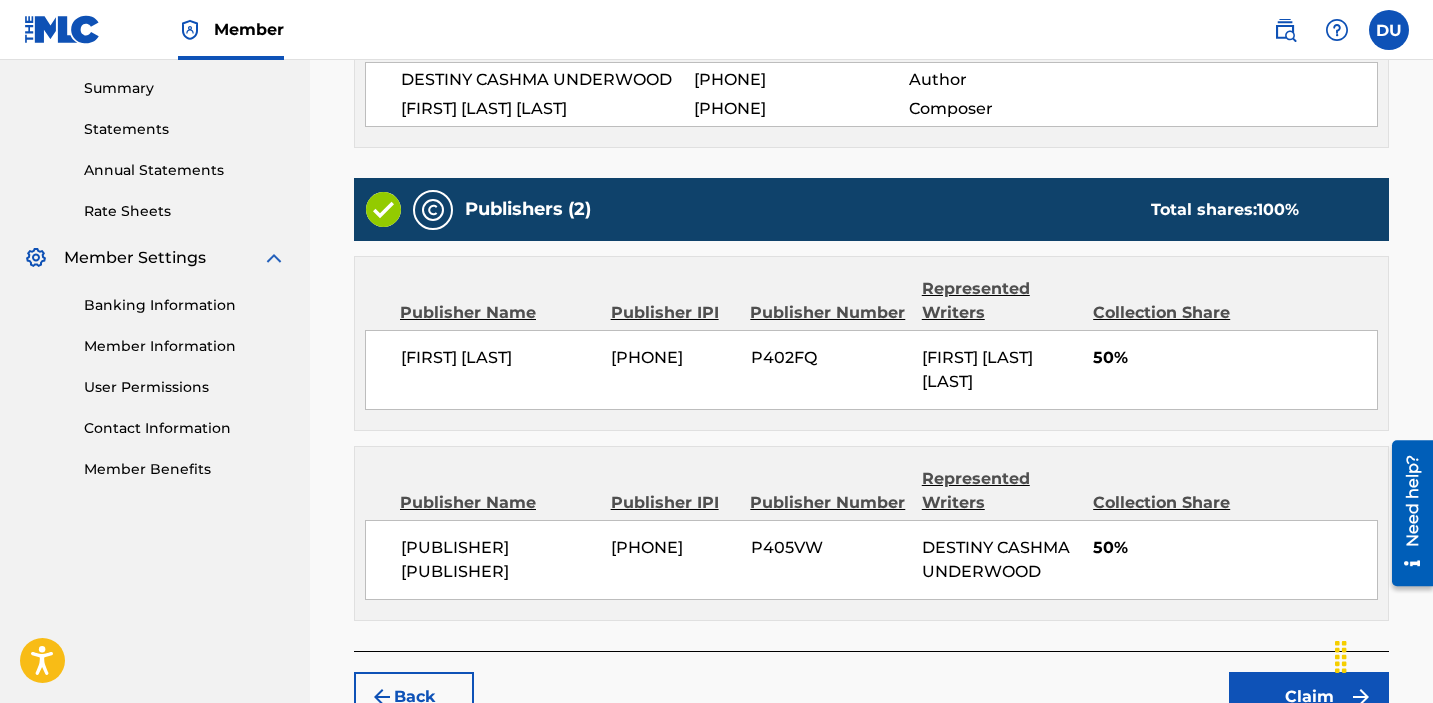 scroll, scrollTop: 772, scrollLeft: 0, axis: vertical 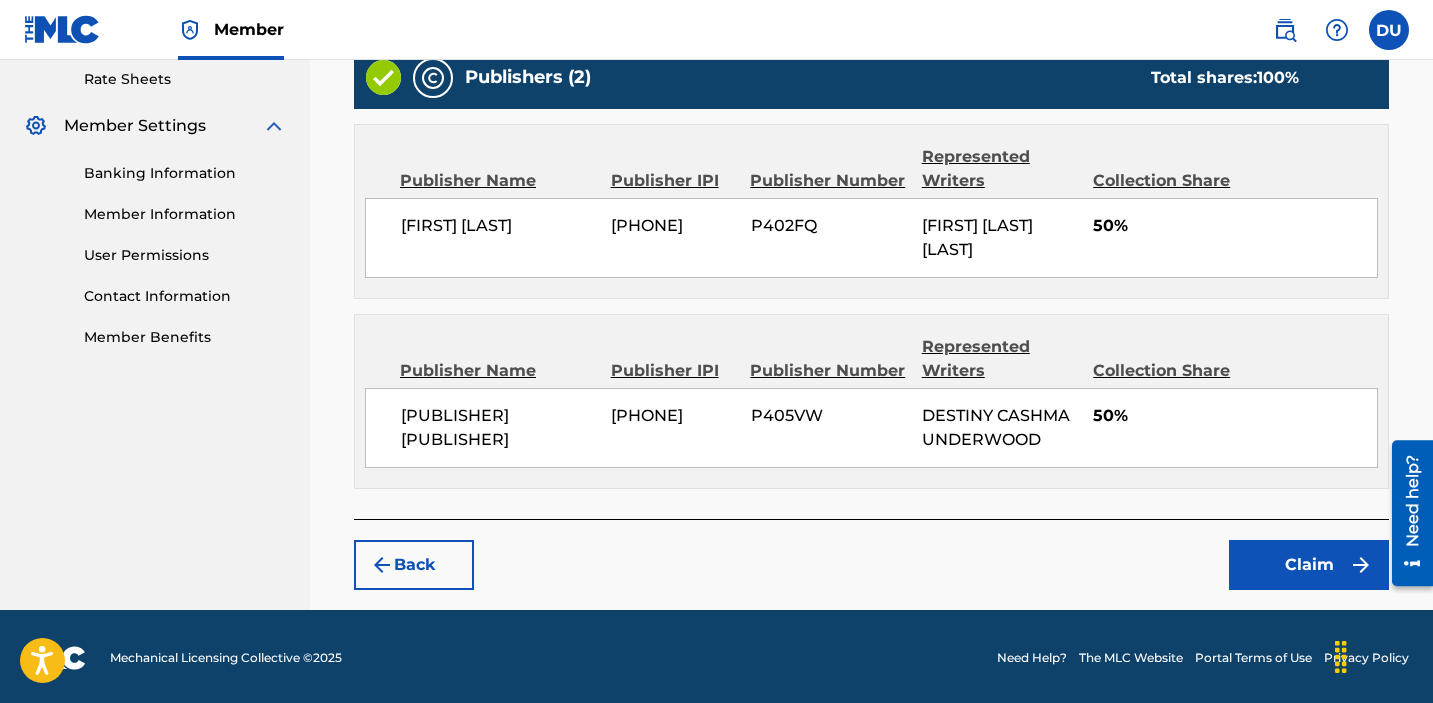 click on "Claim" at bounding box center (1309, 565) 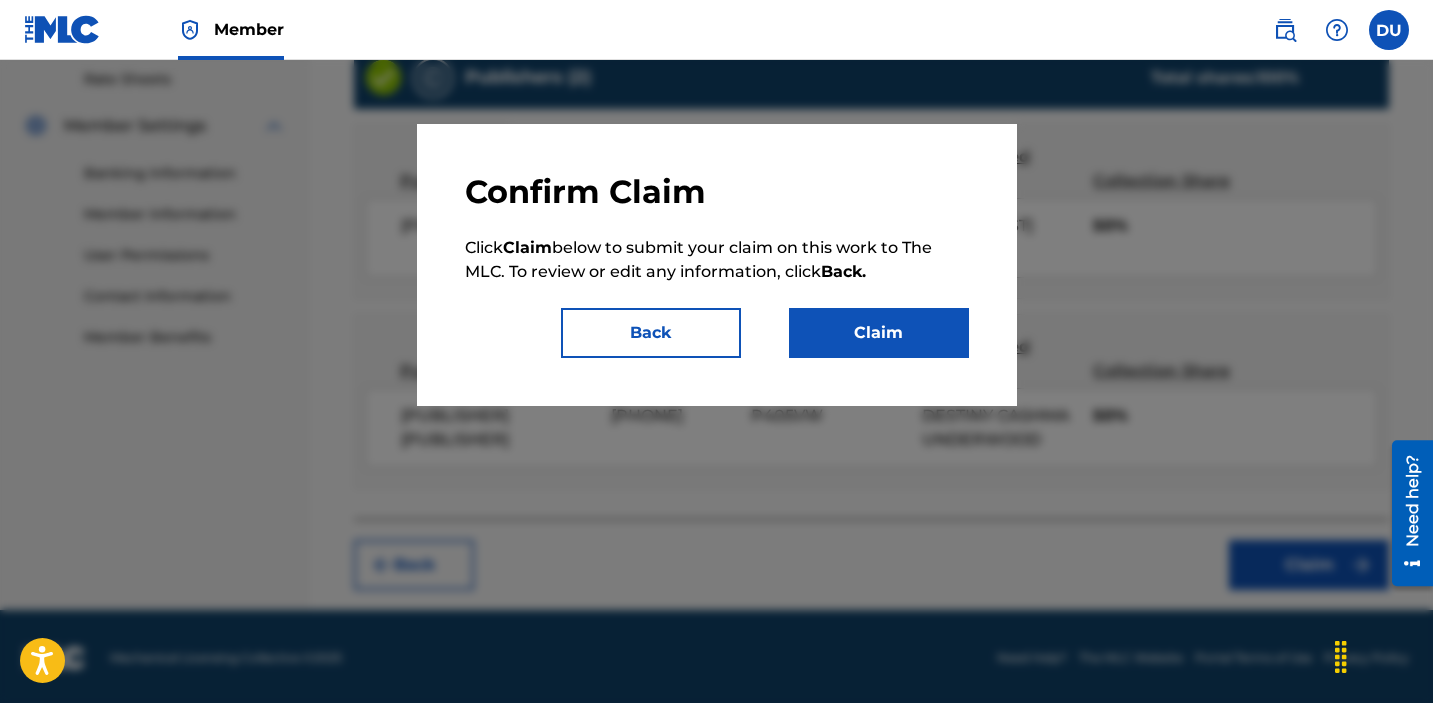 click on "Claim" at bounding box center [879, 333] 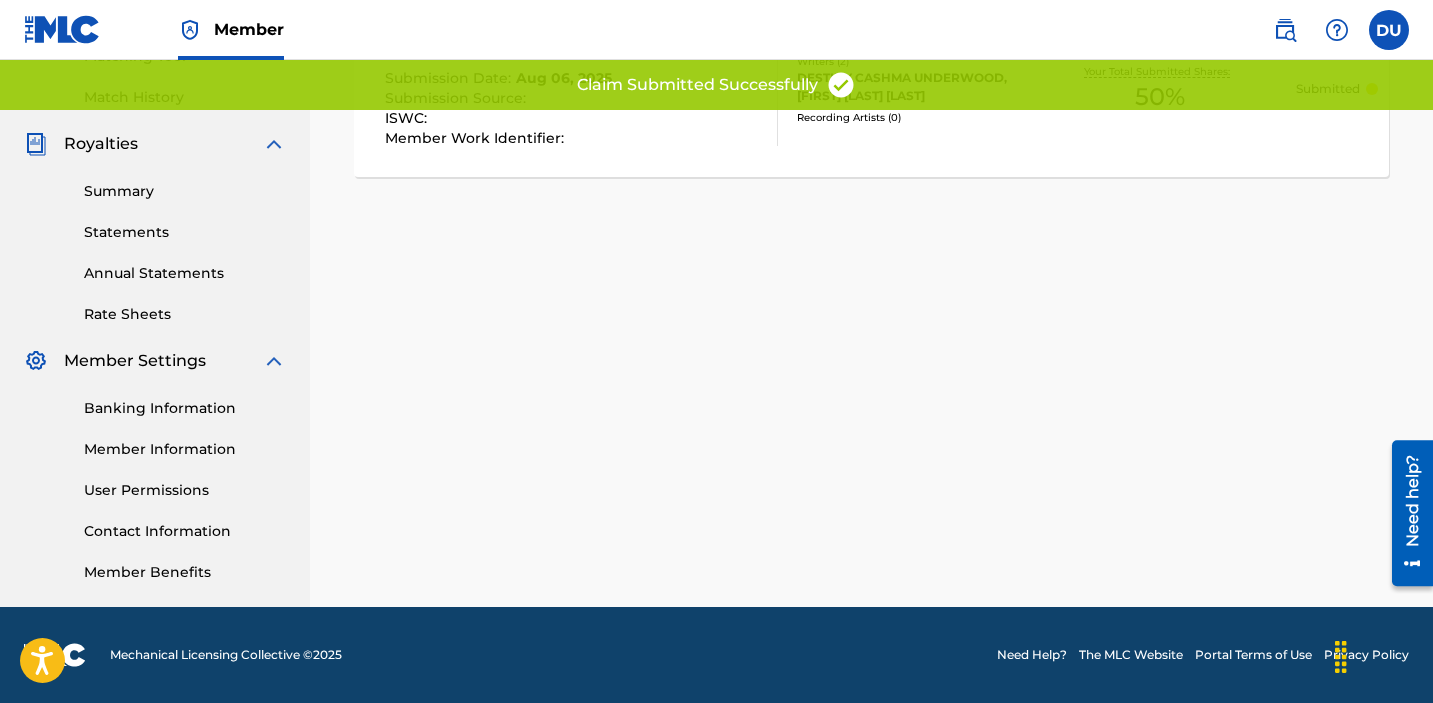 scroll, scrollTop: 0, scrollLeft: 0, axis: both 